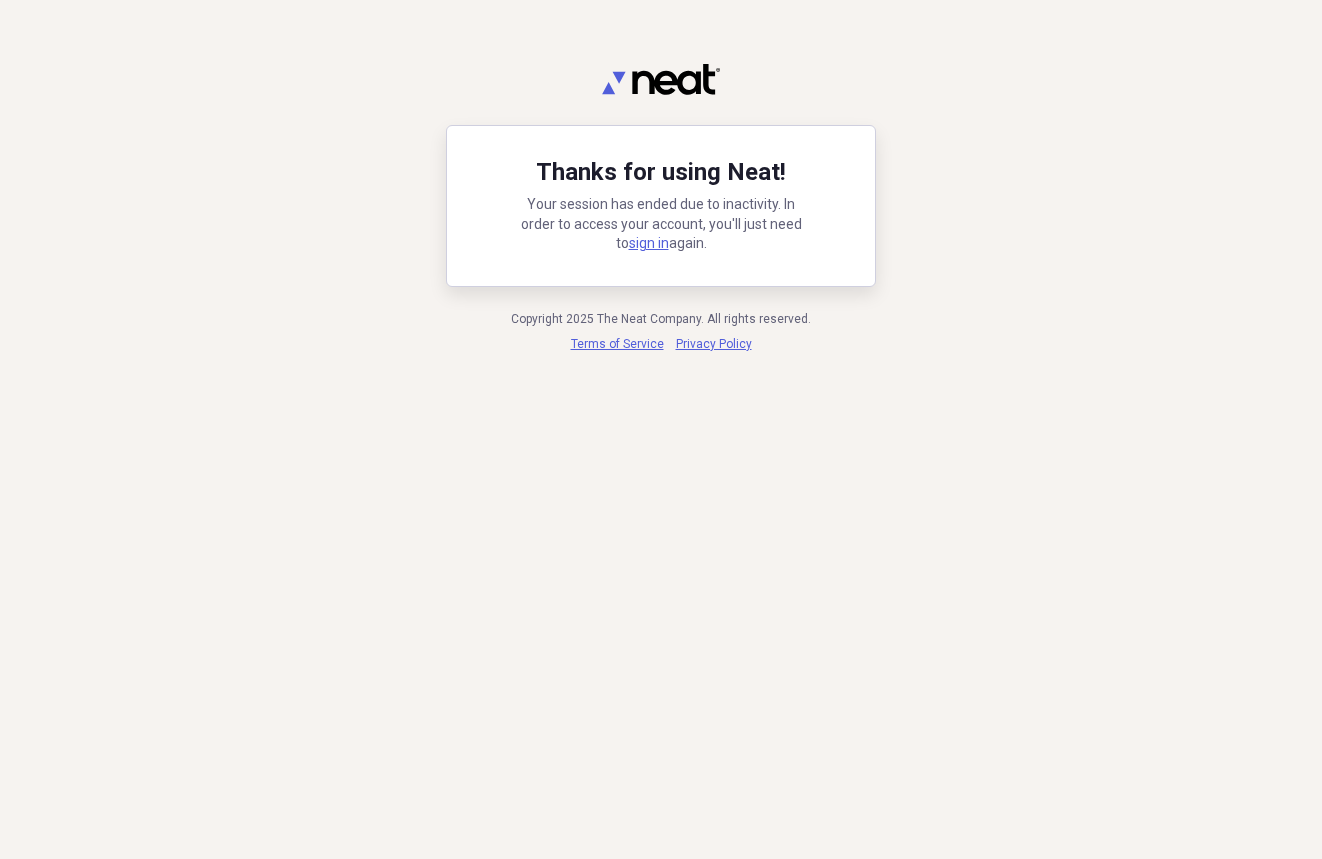 scroll, scrollTop: 0, scrollLeft: 0, axis: both 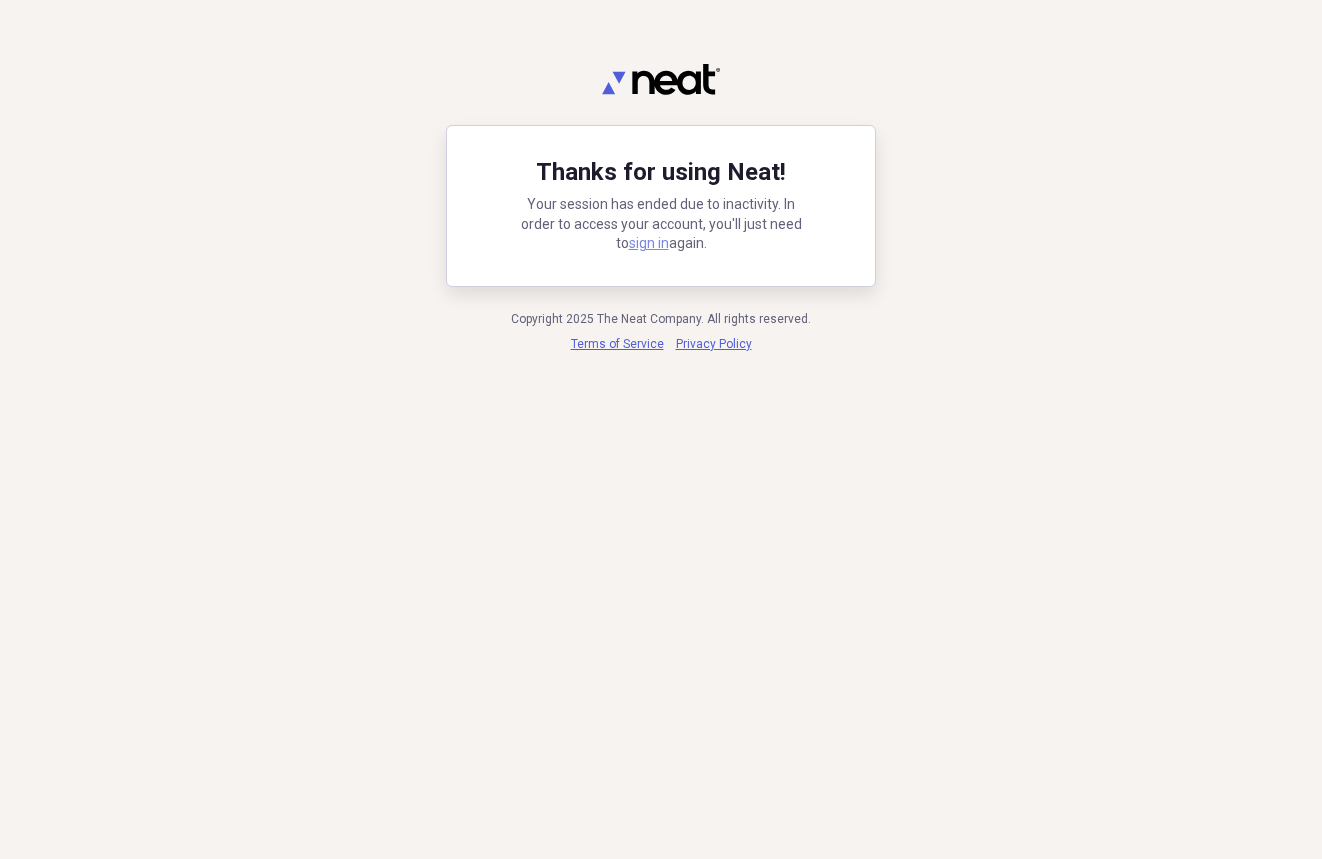 click on "sign in" at bounding box center [649, 243] 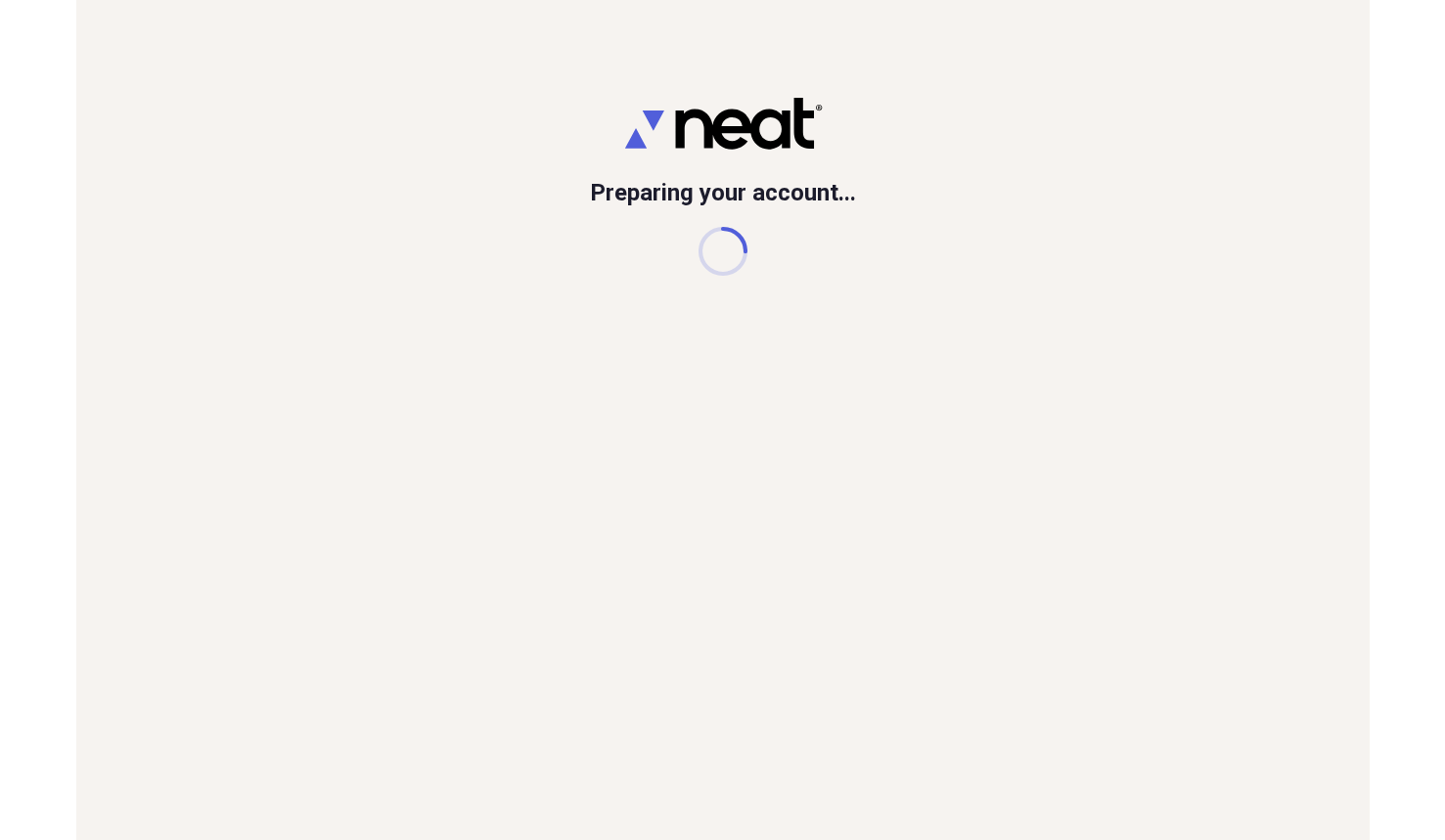 scroll, scrollTop: 0, scrollLeft: 0, axis: both 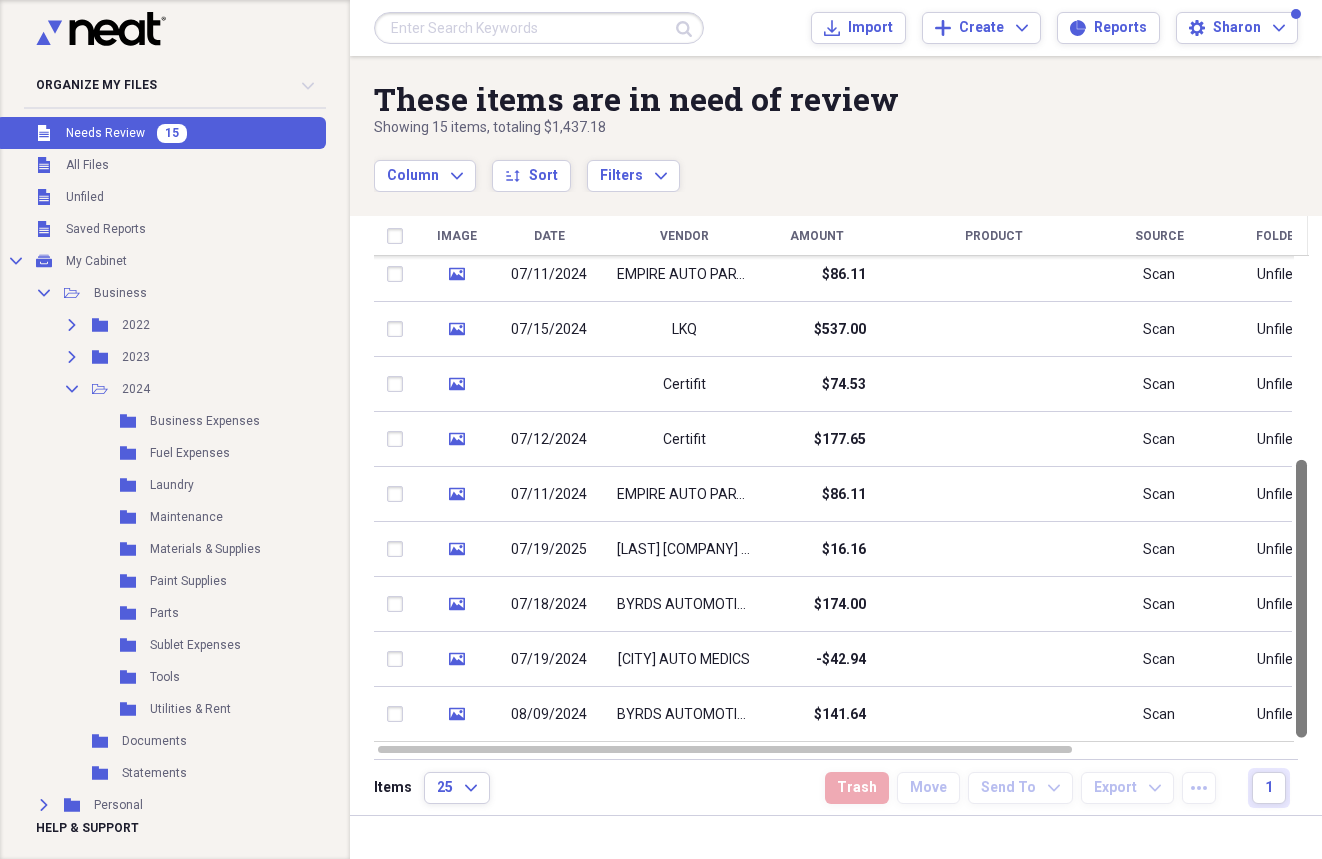 drag, startPoint x: 1312, startPoint y: 298, endPoint x: 1352, endPoint y: 721, distance: 424.88705 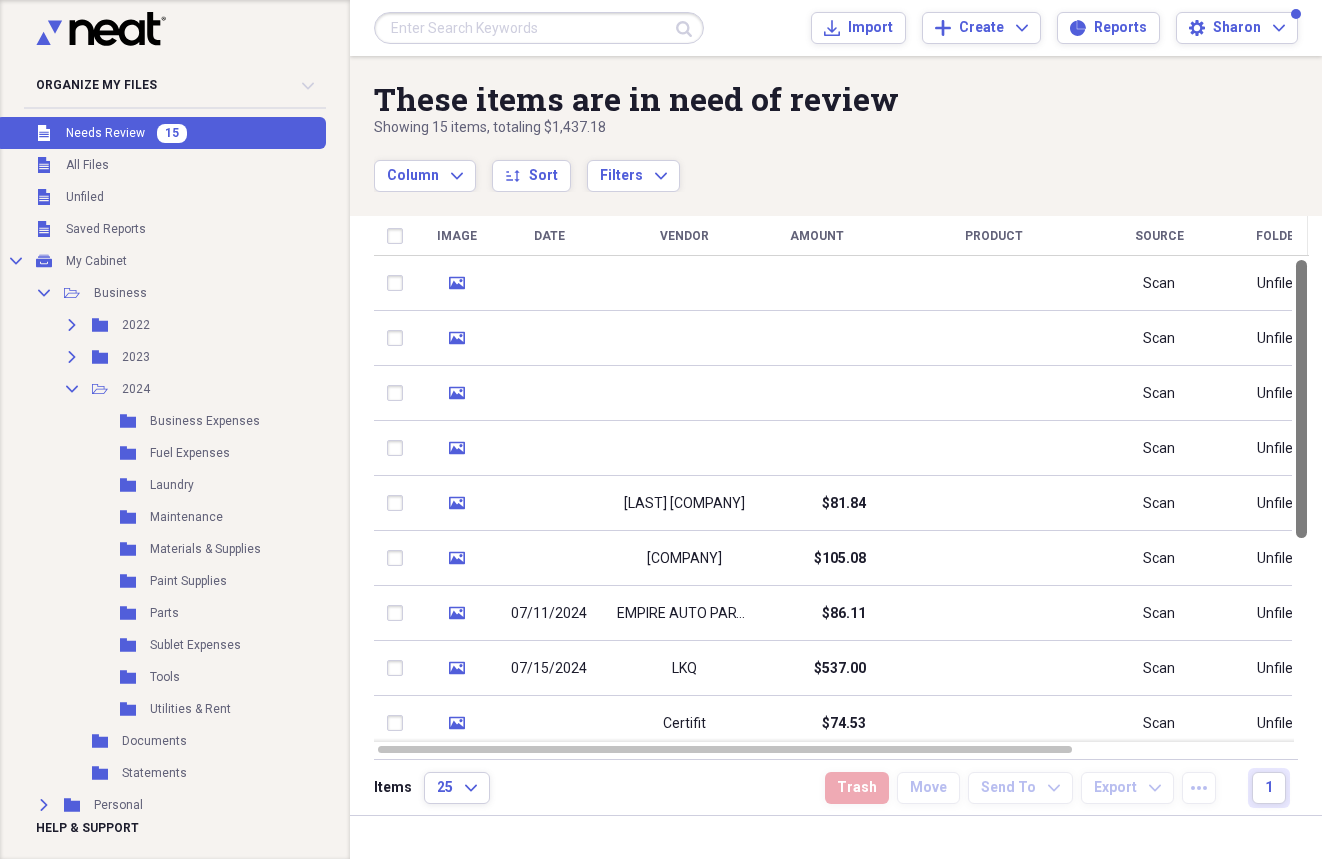 drag, startPoint x: 1317, startPoint y: 497, endPoint x: 1313, endPoint y: 256, distance: 241.03319 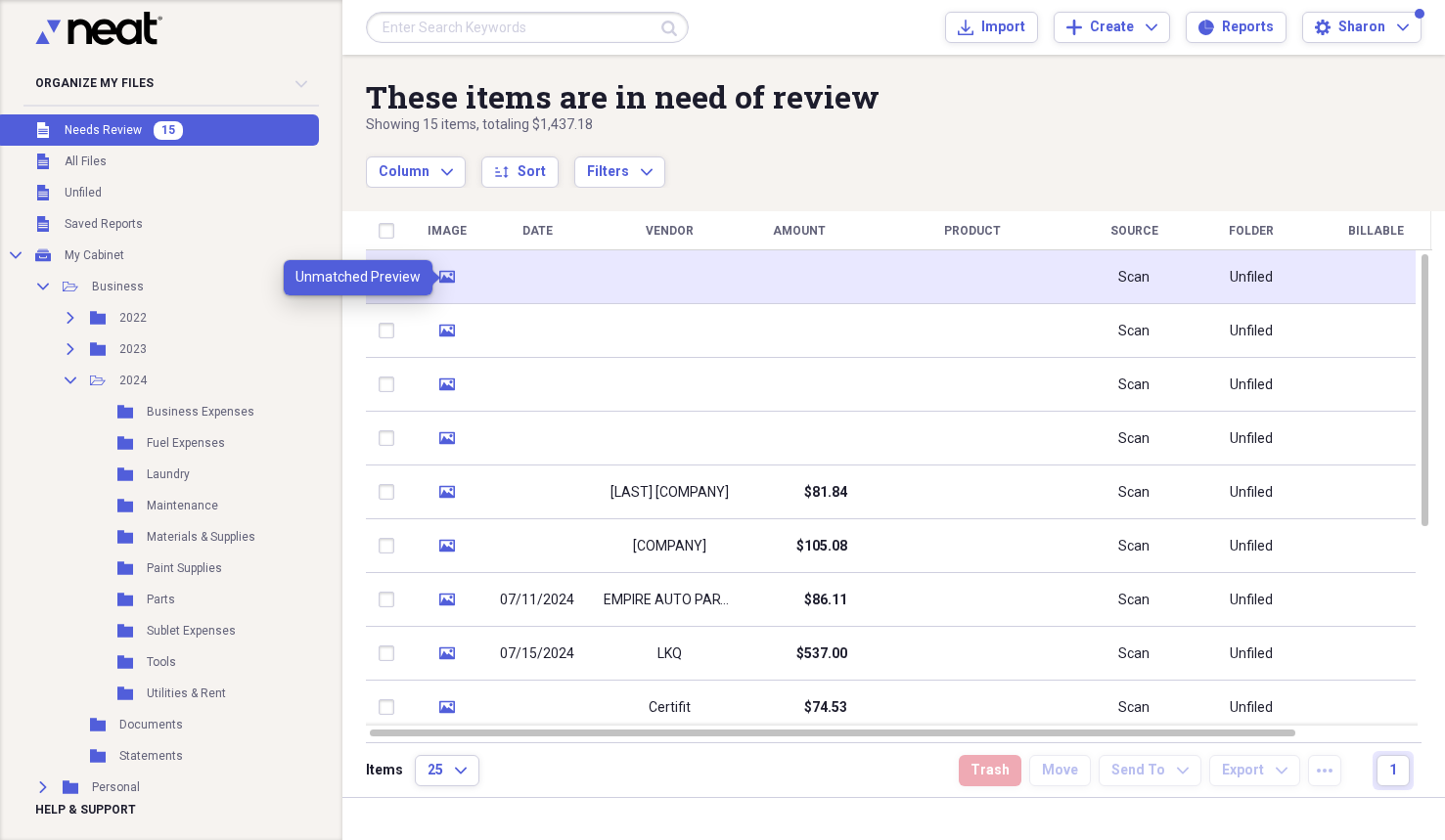 click 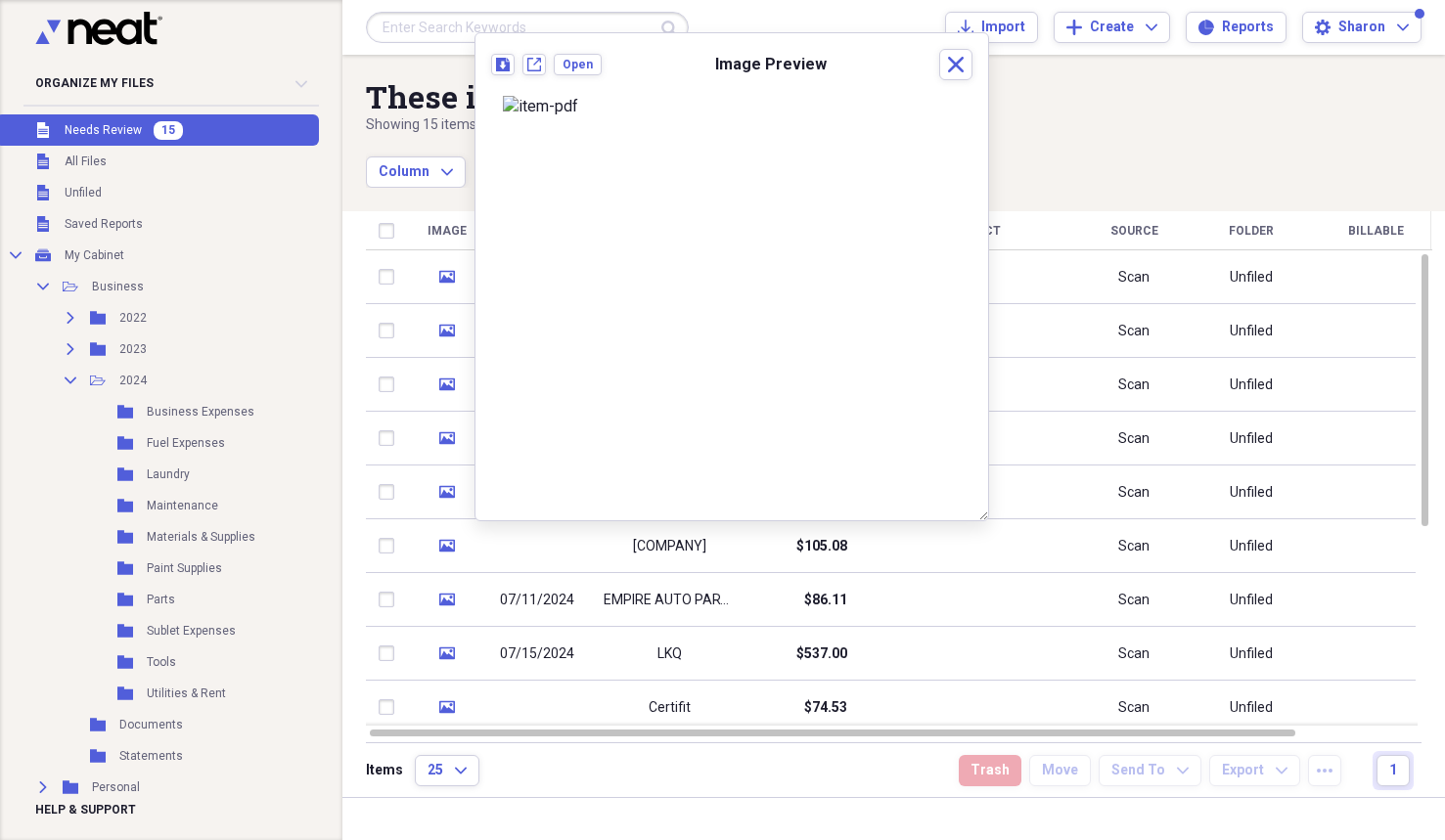 scroll, scrollTop: 164, scrollLeft: 0, axis: vertical 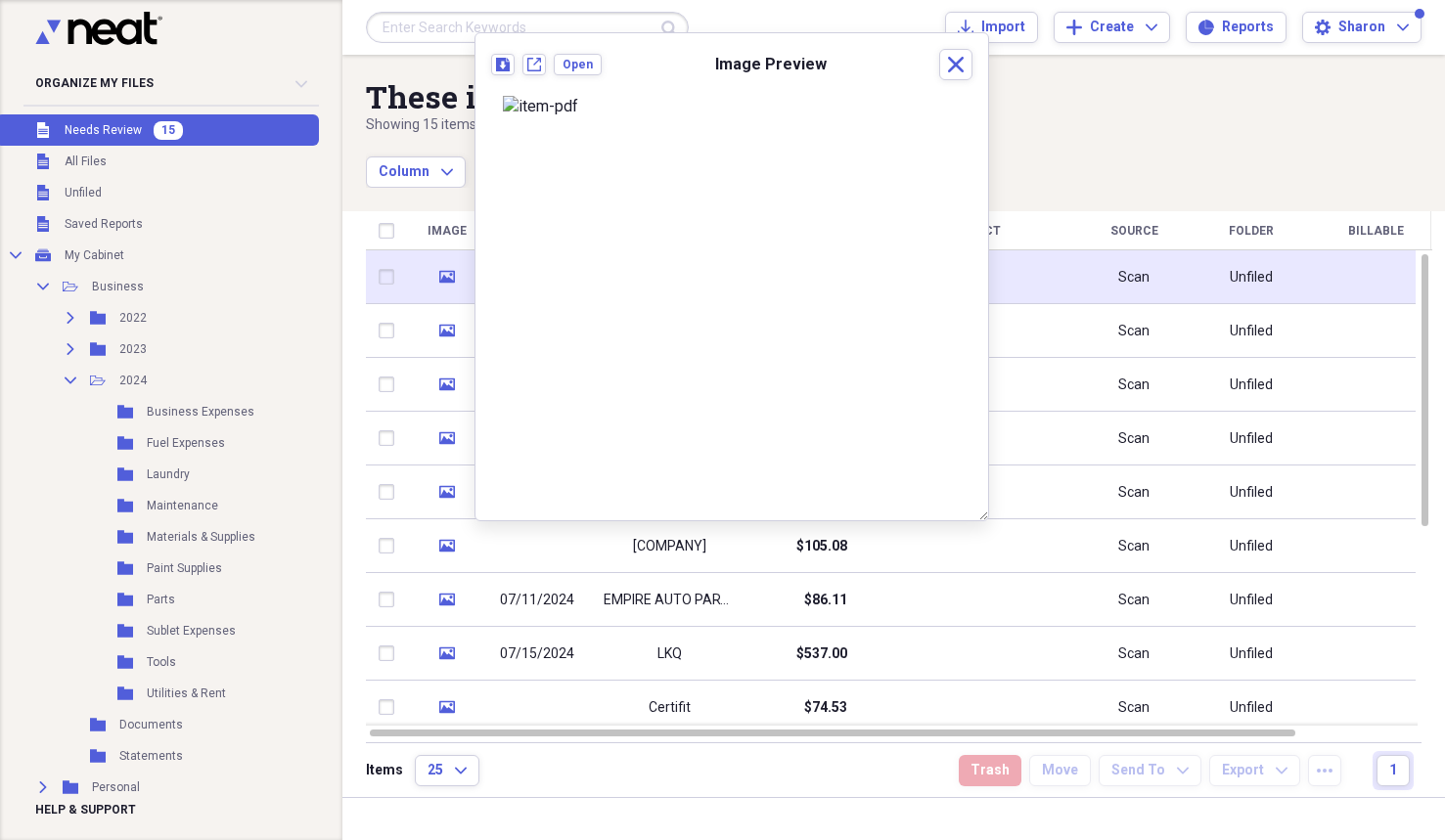 click at bounding box center [972, 277] 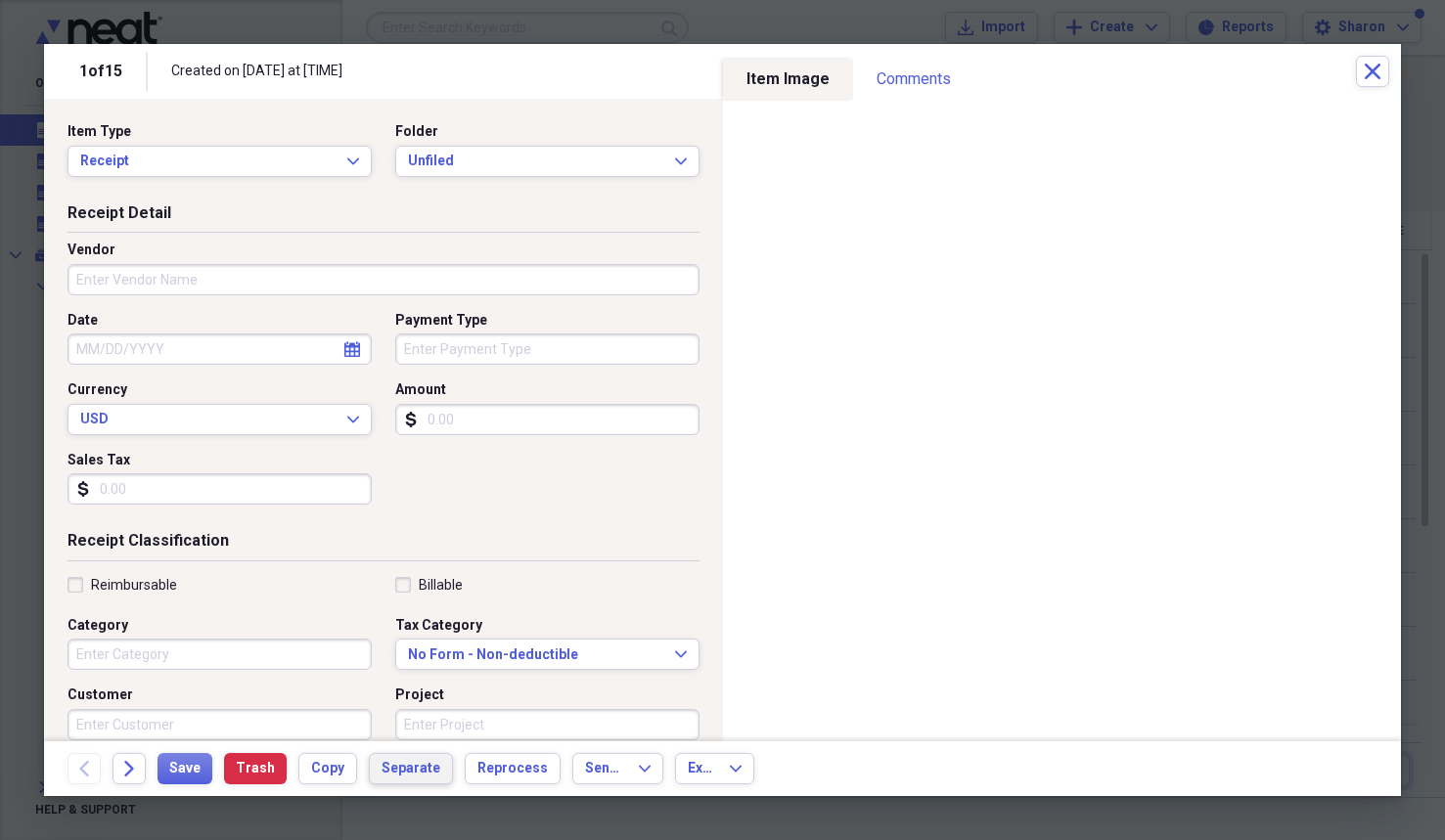 click on "Separate" at bounding box center [411, 769] 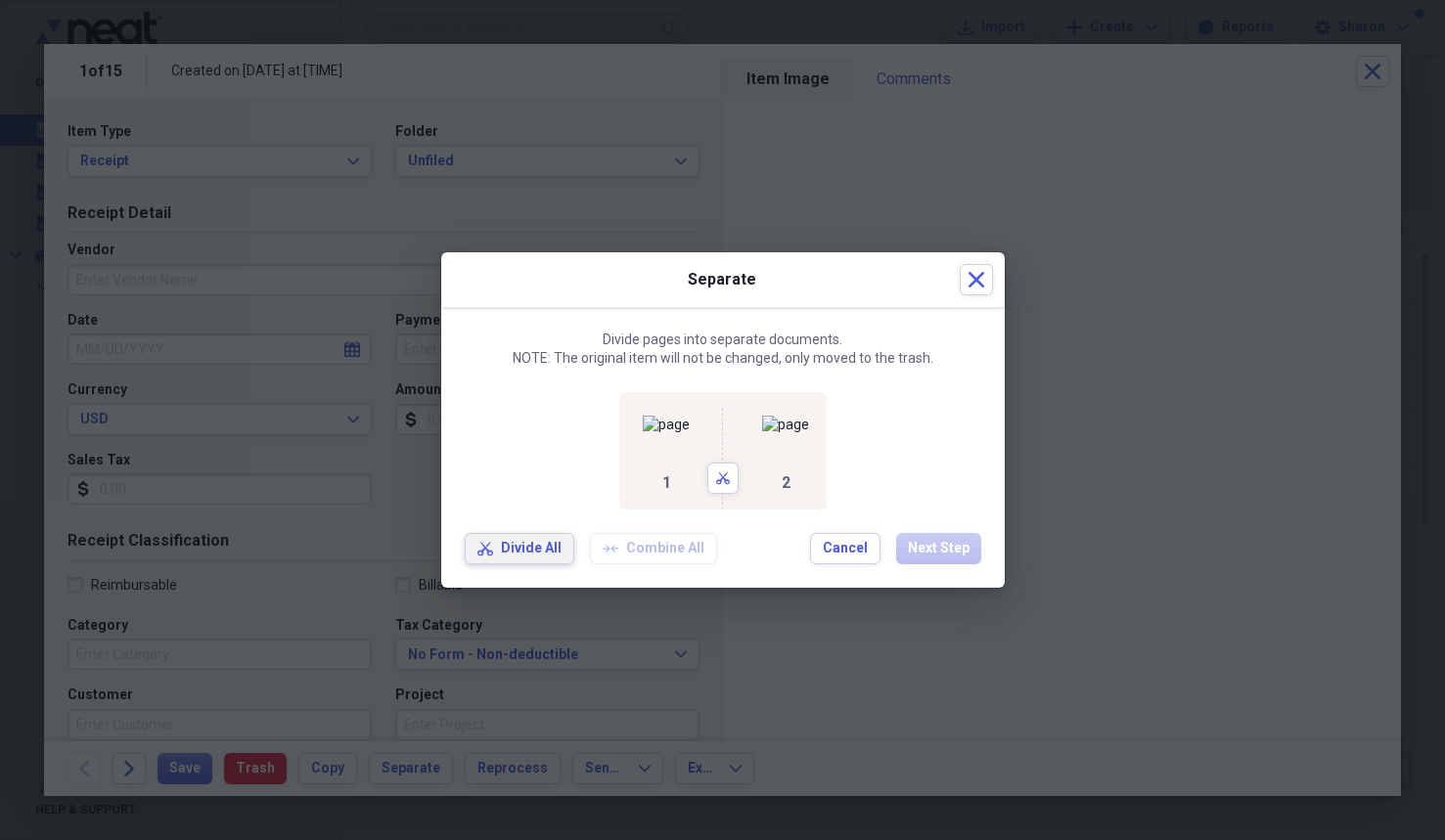 click on "Divide All" at bounding box center [531, 549] 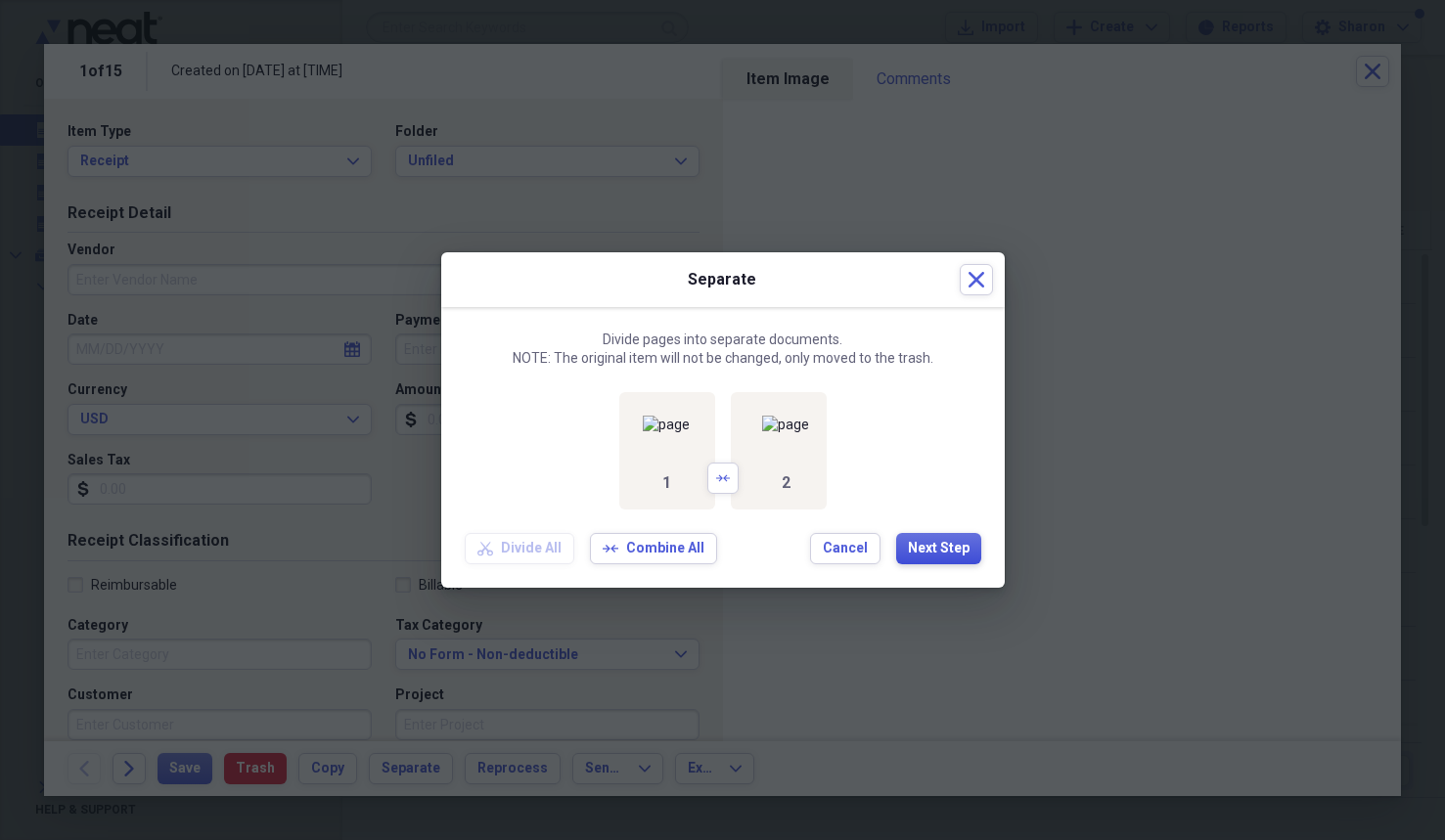 click on "Next Step" at bounding box center [938, 549] 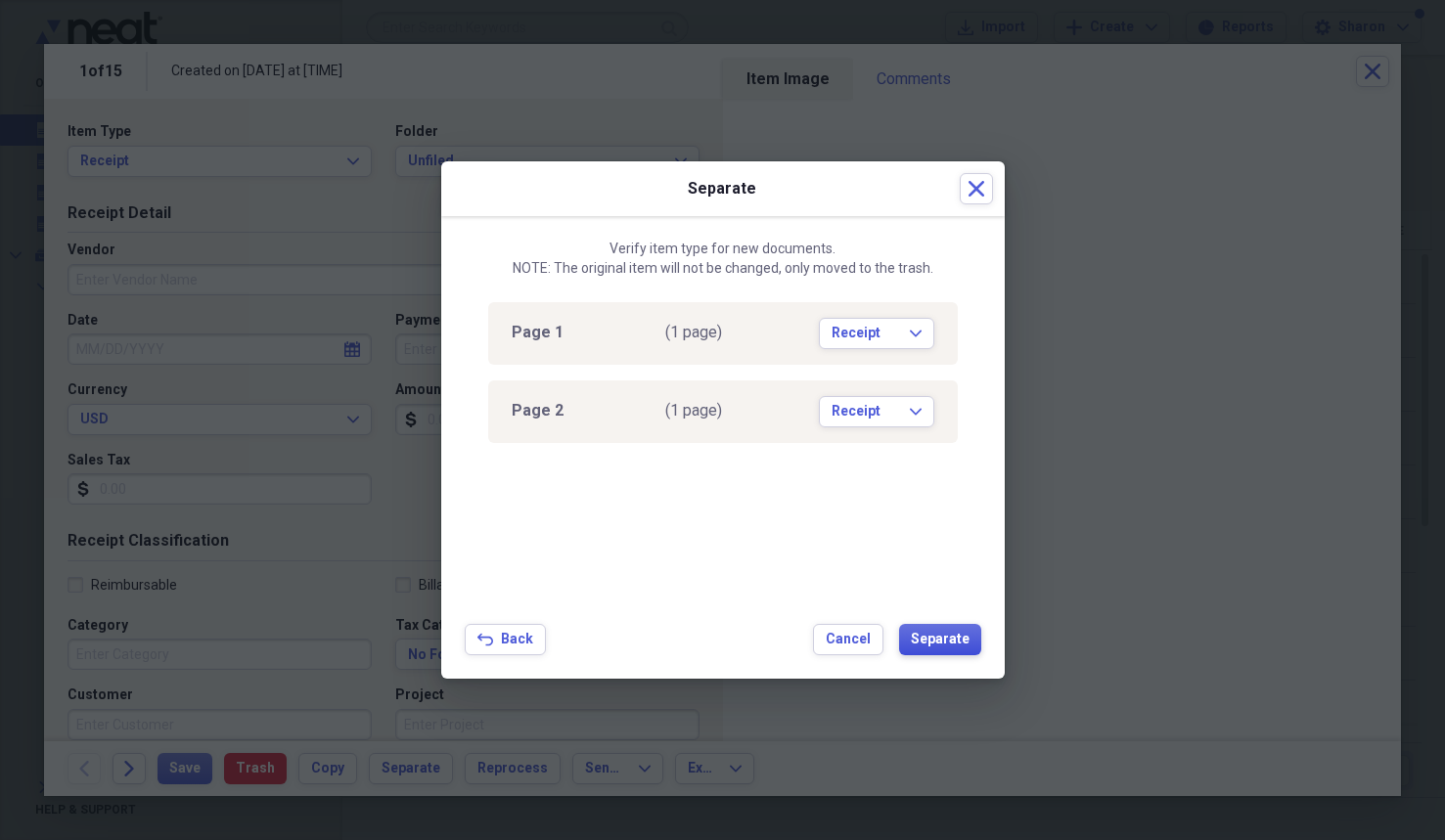 click on "Separate" at bounding box center (940, 640) 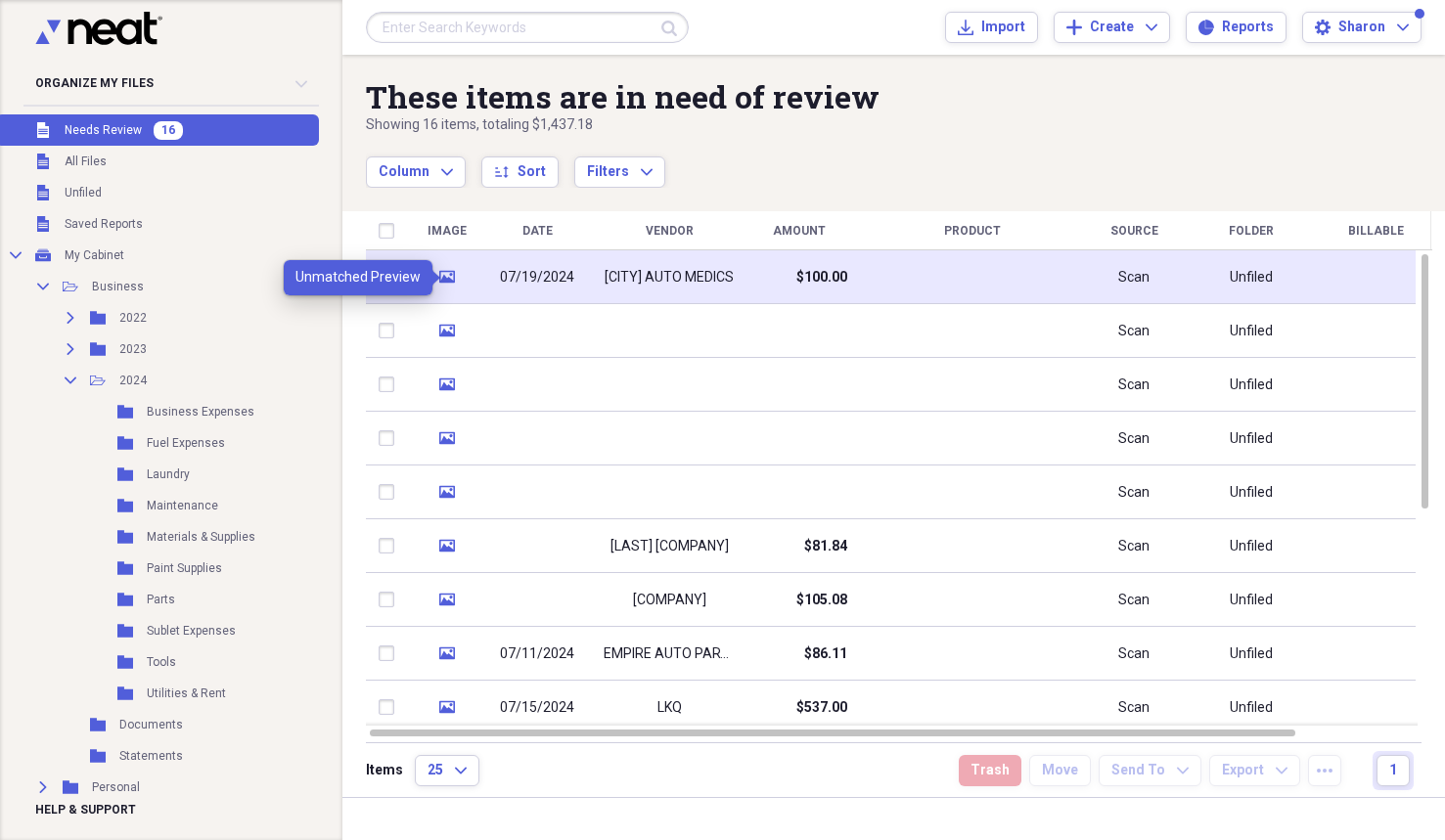 click on "media" 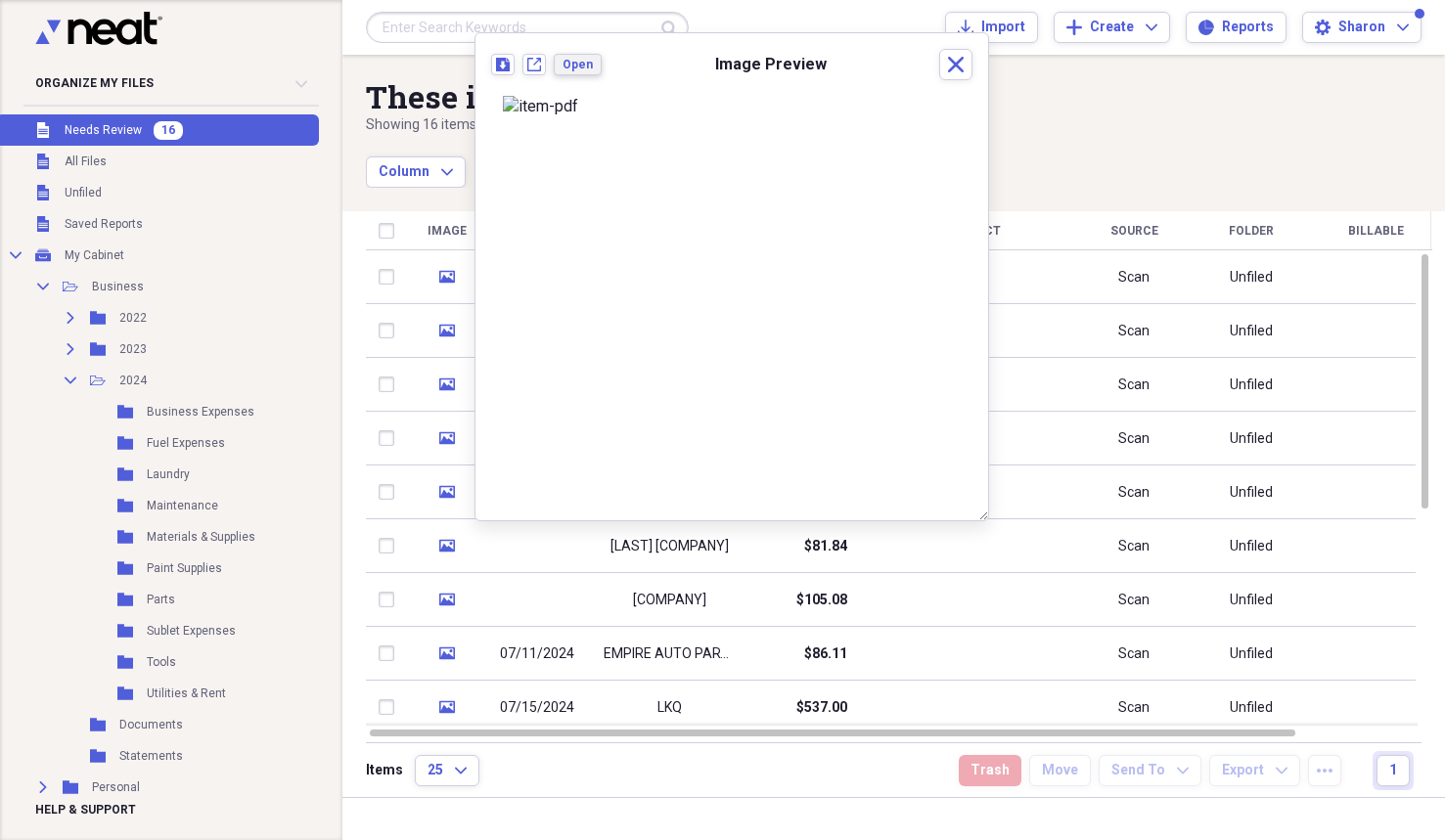 click on "Open" at bounding box center [577, 65] 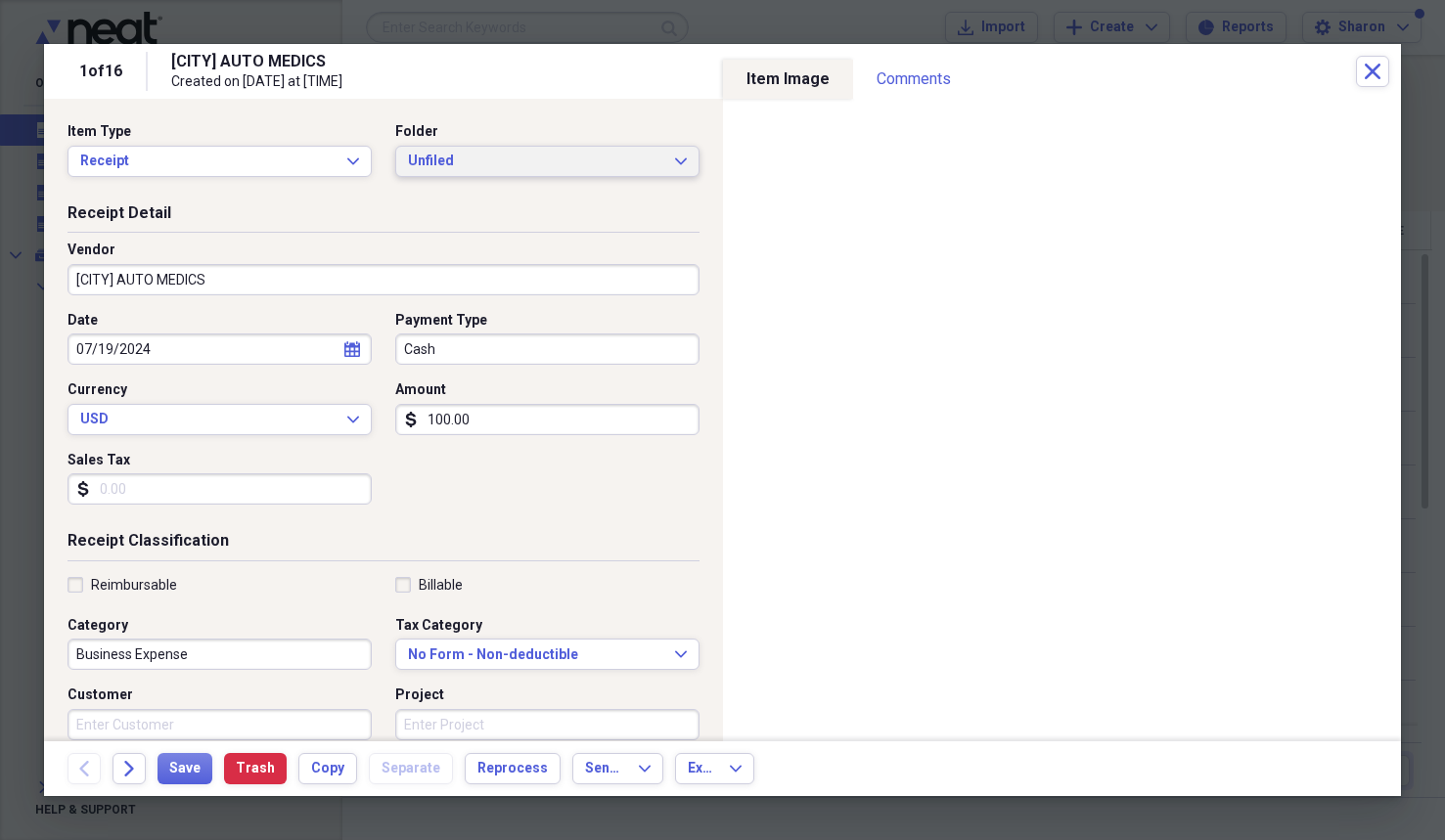 click 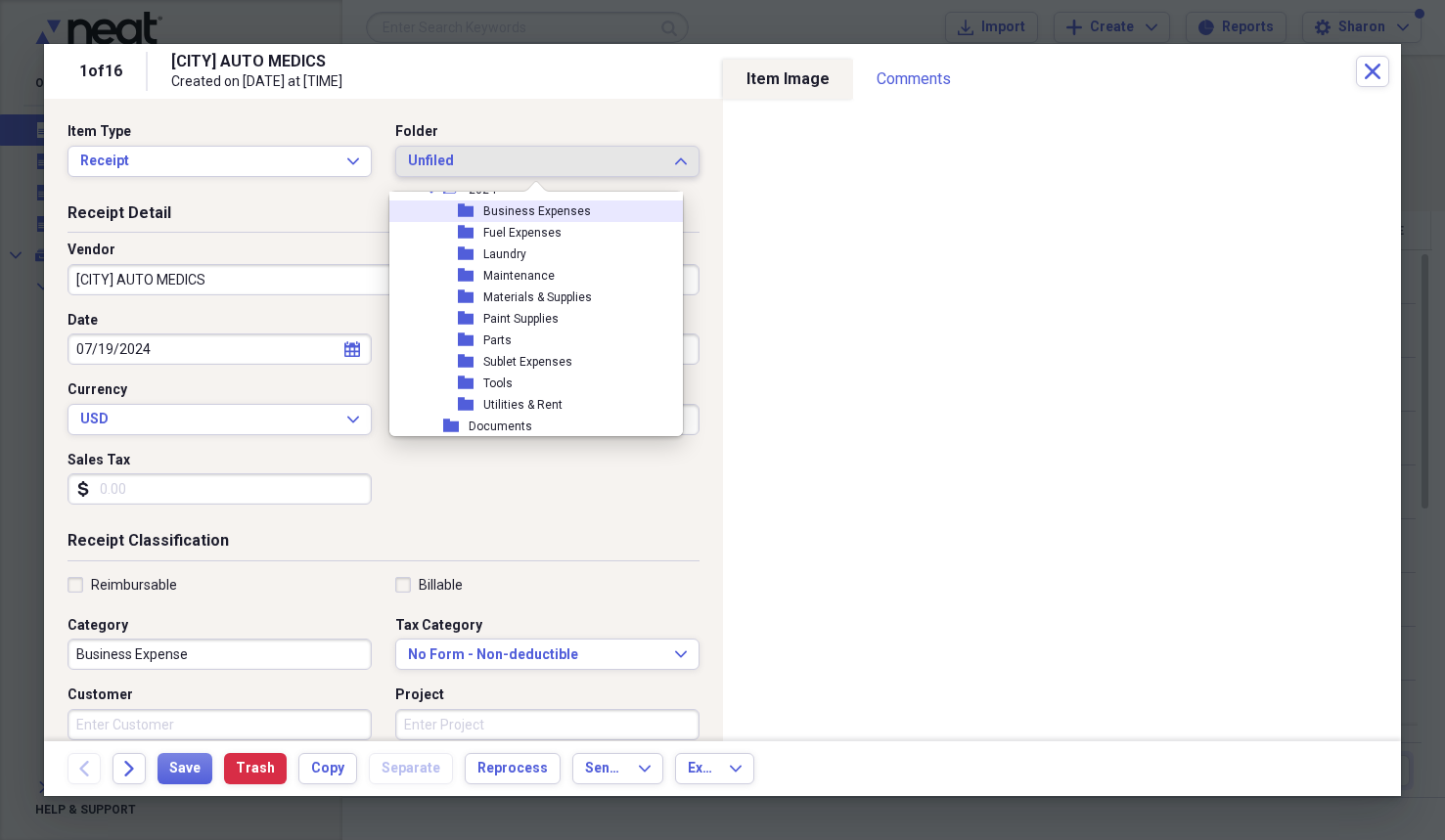 scroll, scrollTop: 143, scrollLeft: 0, axis: vertical 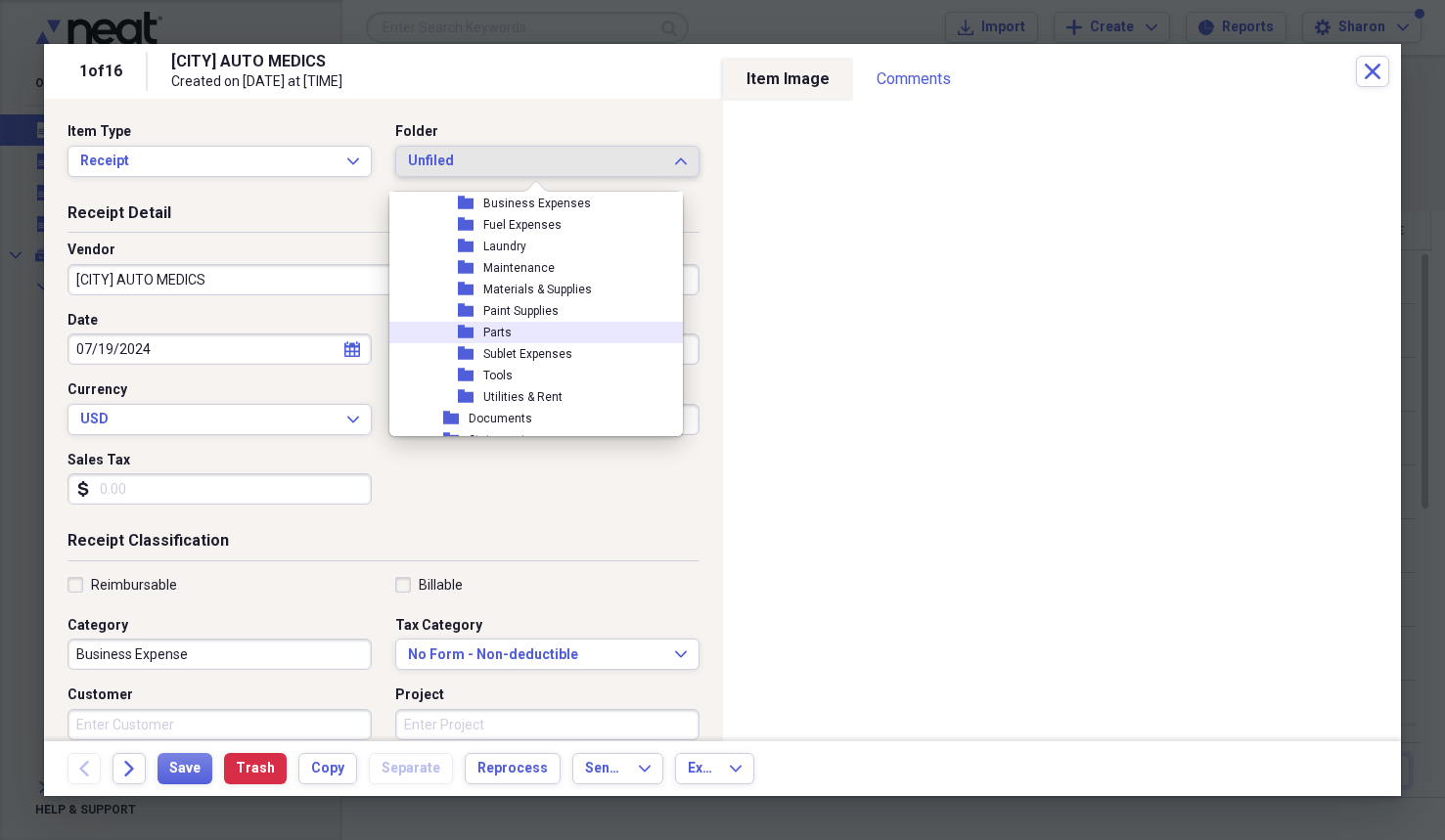 click on "Parts" at bounding box center [497, 332] 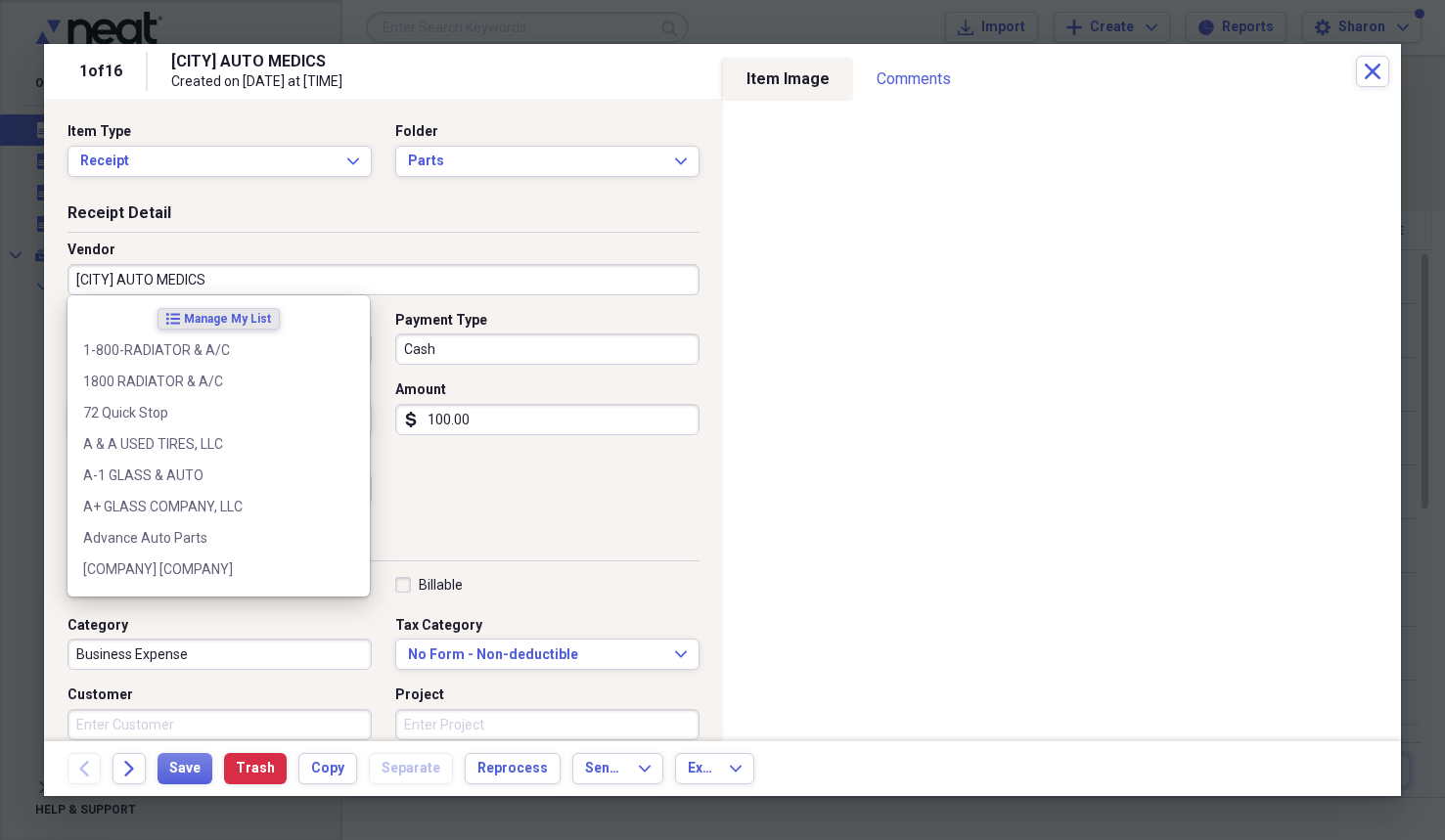 click on "[CITY] AUTO MEDICS" at bounding box center (384, 280) 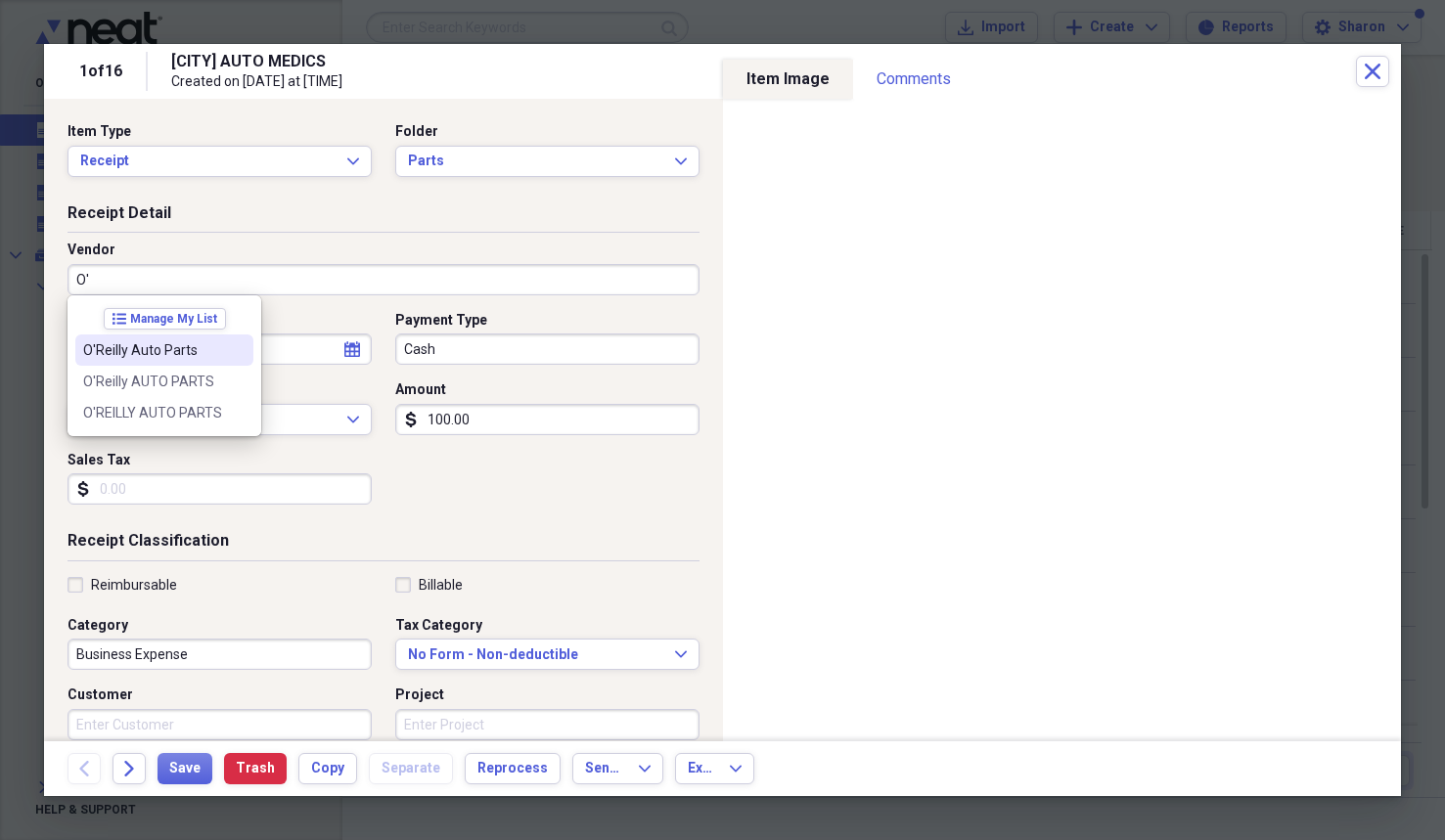 click on "O'Reilly Auto Parts" at bounding box center [153, 350] 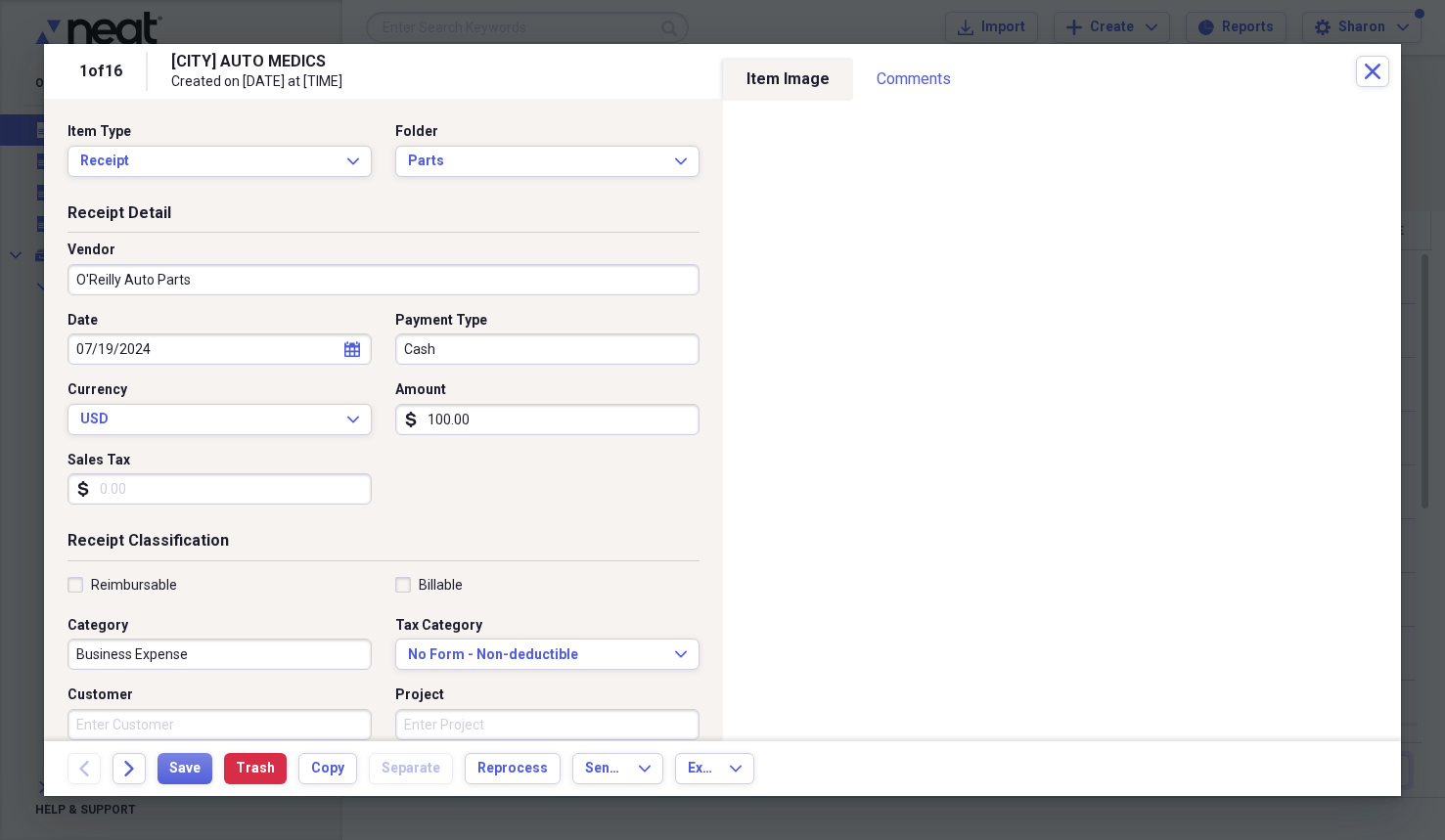 click on "100.00" at bounding box center (547, 420) 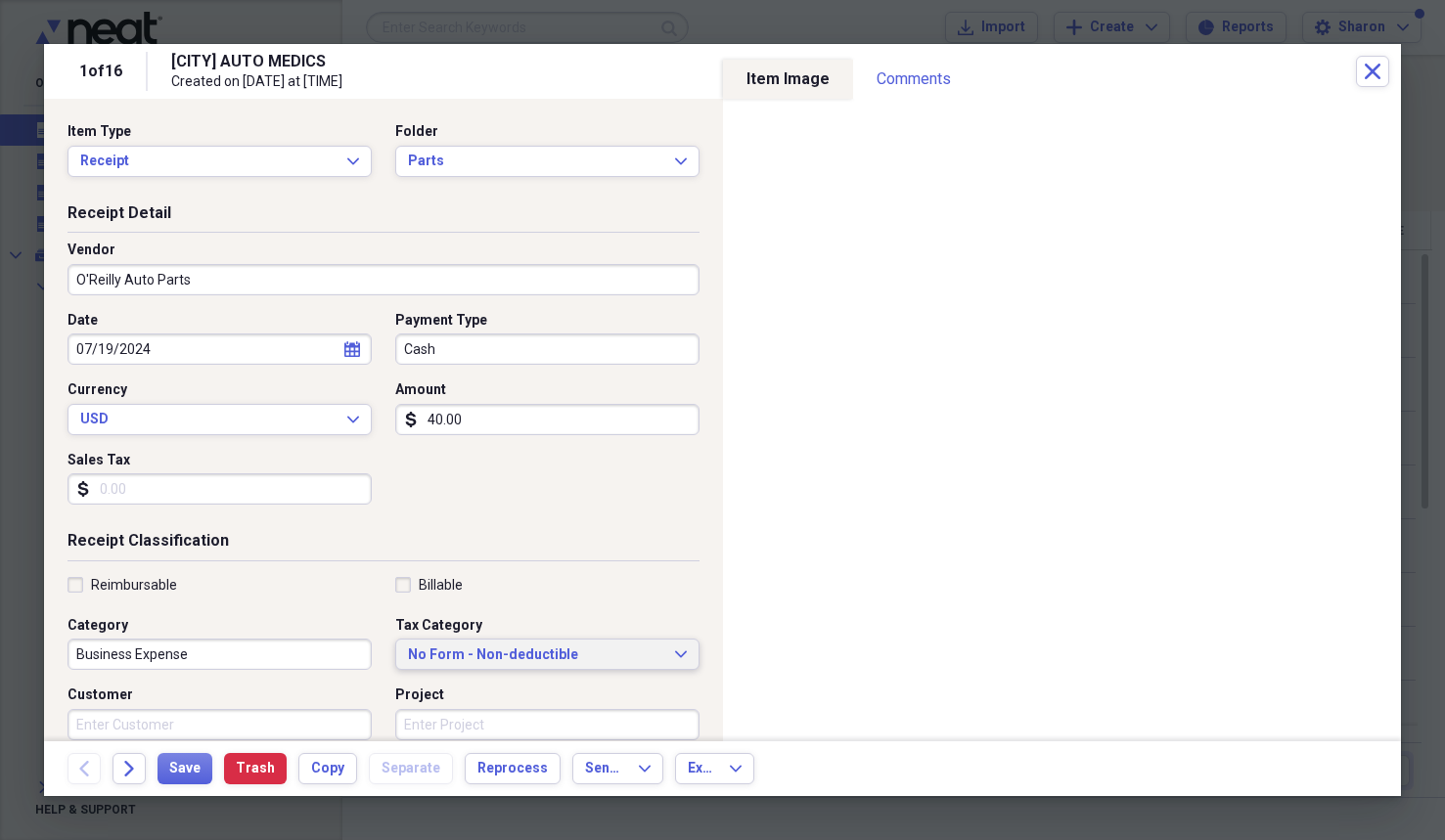 type on "40.00" 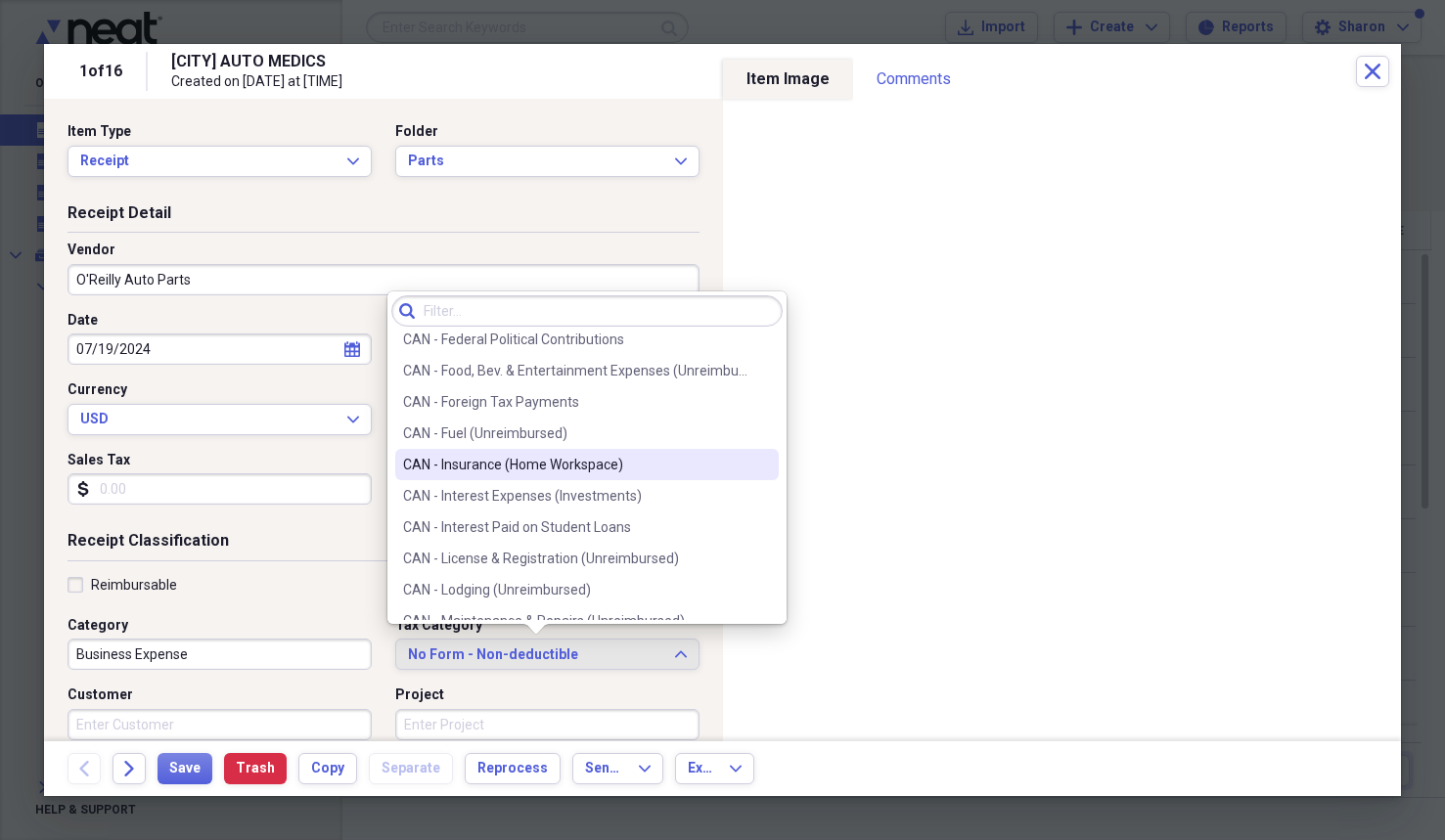 scroll, scrollTop: 880, scrollLeft: 0, axis: vertical 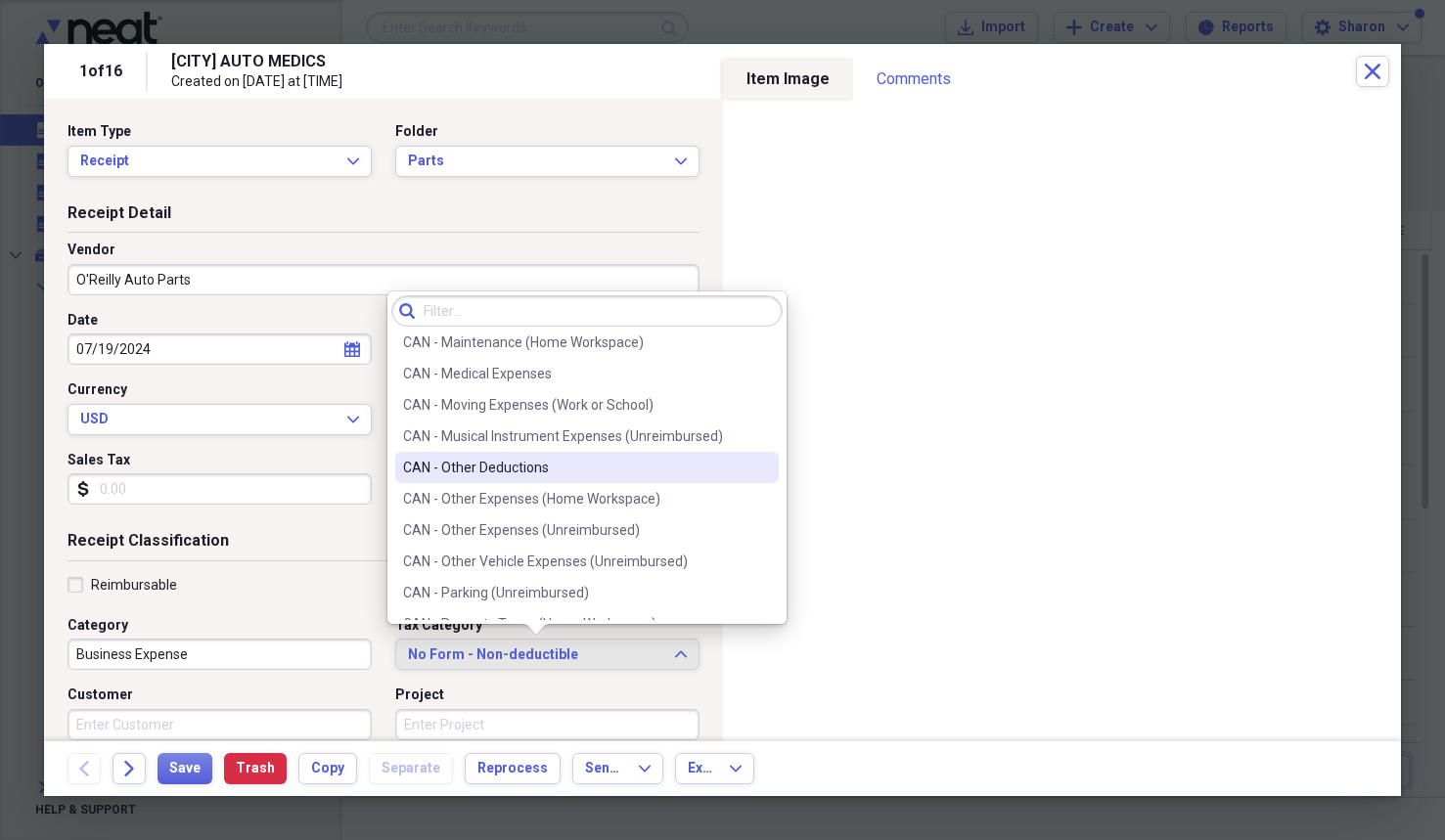 click on "CAN - Other Deductions" at bounding box center [575, 467] 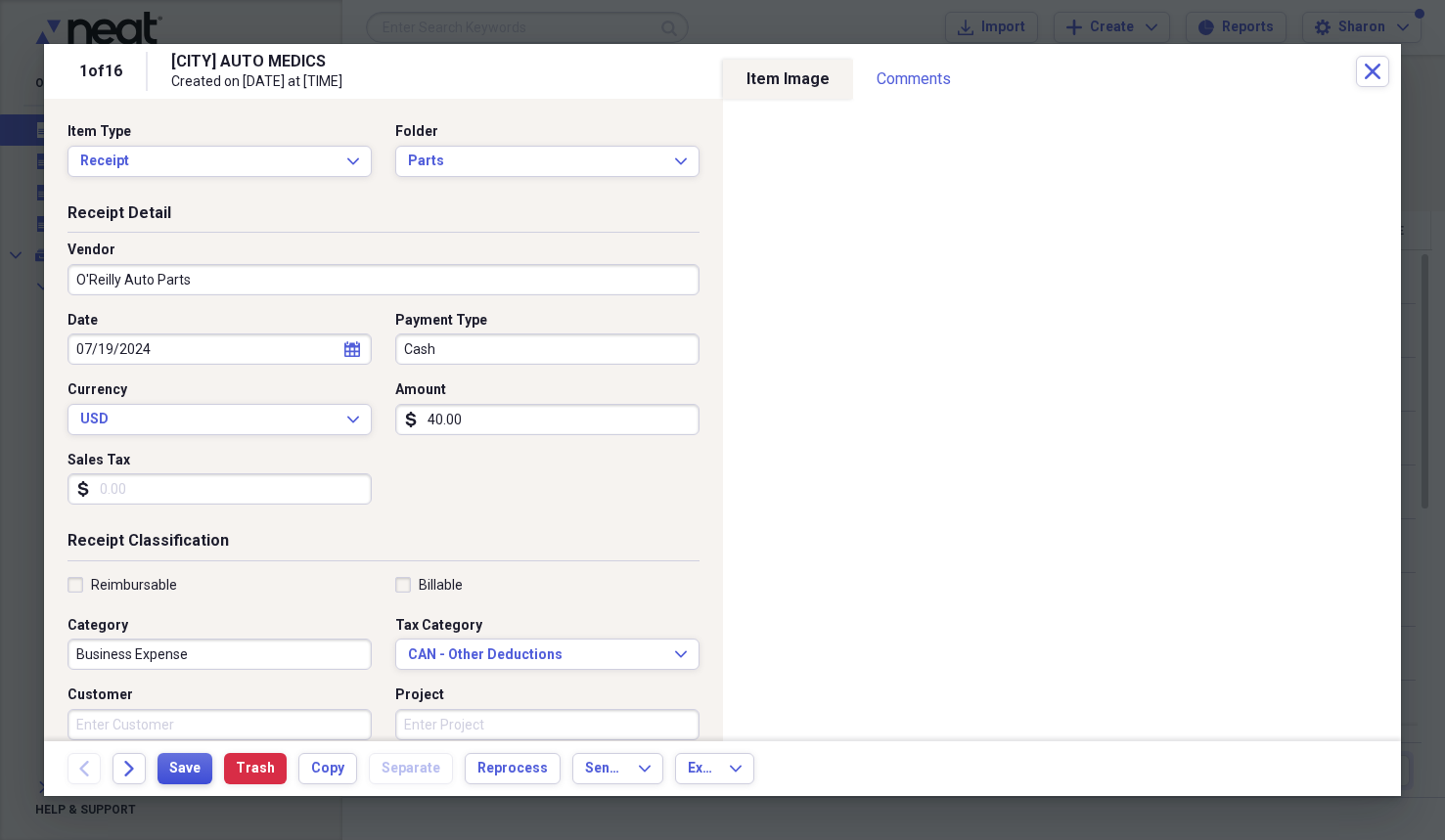 click on "Save" at bounding box center (185, 769) 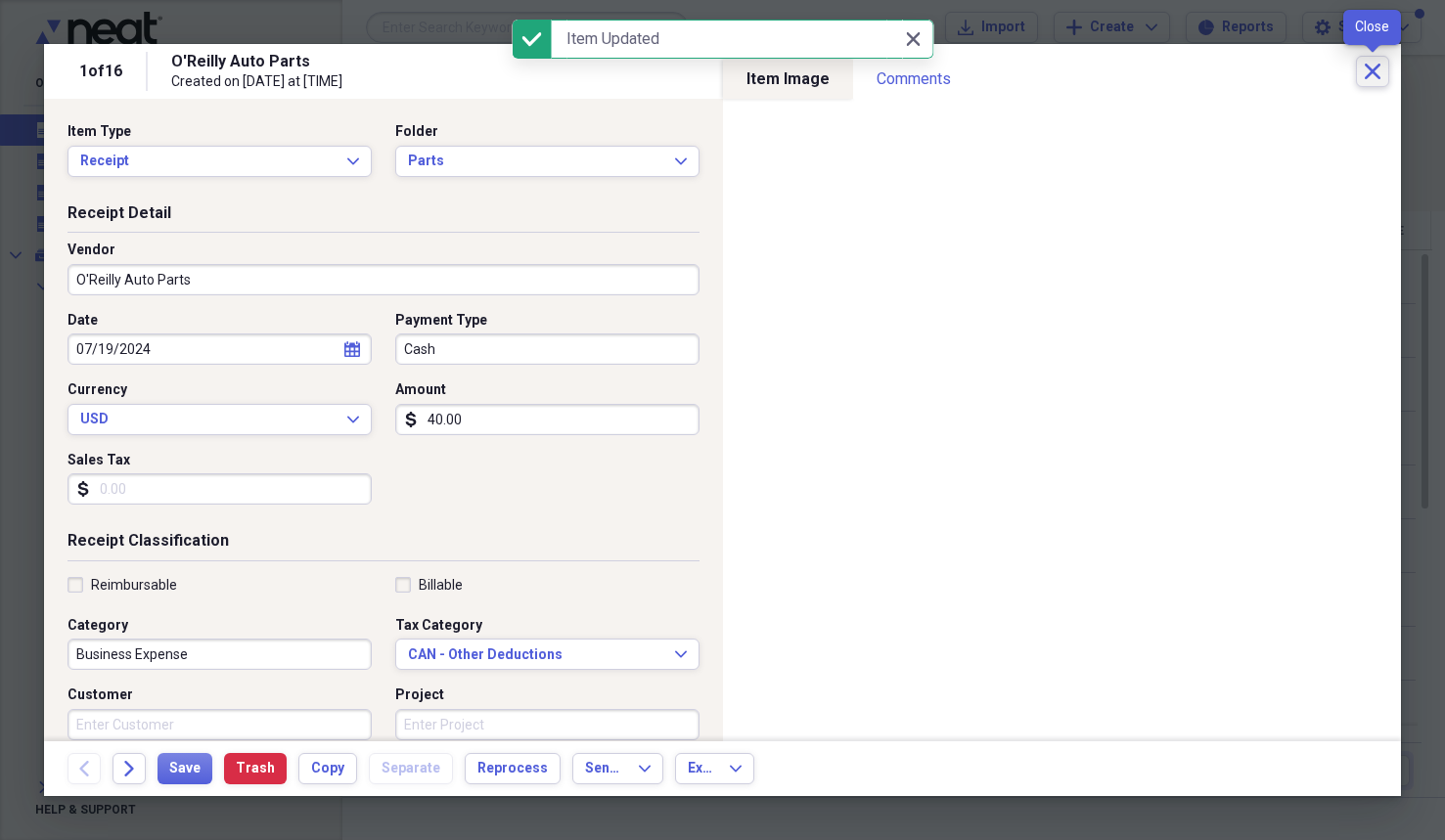 click on "Close" at bounding box center [1373, 71] 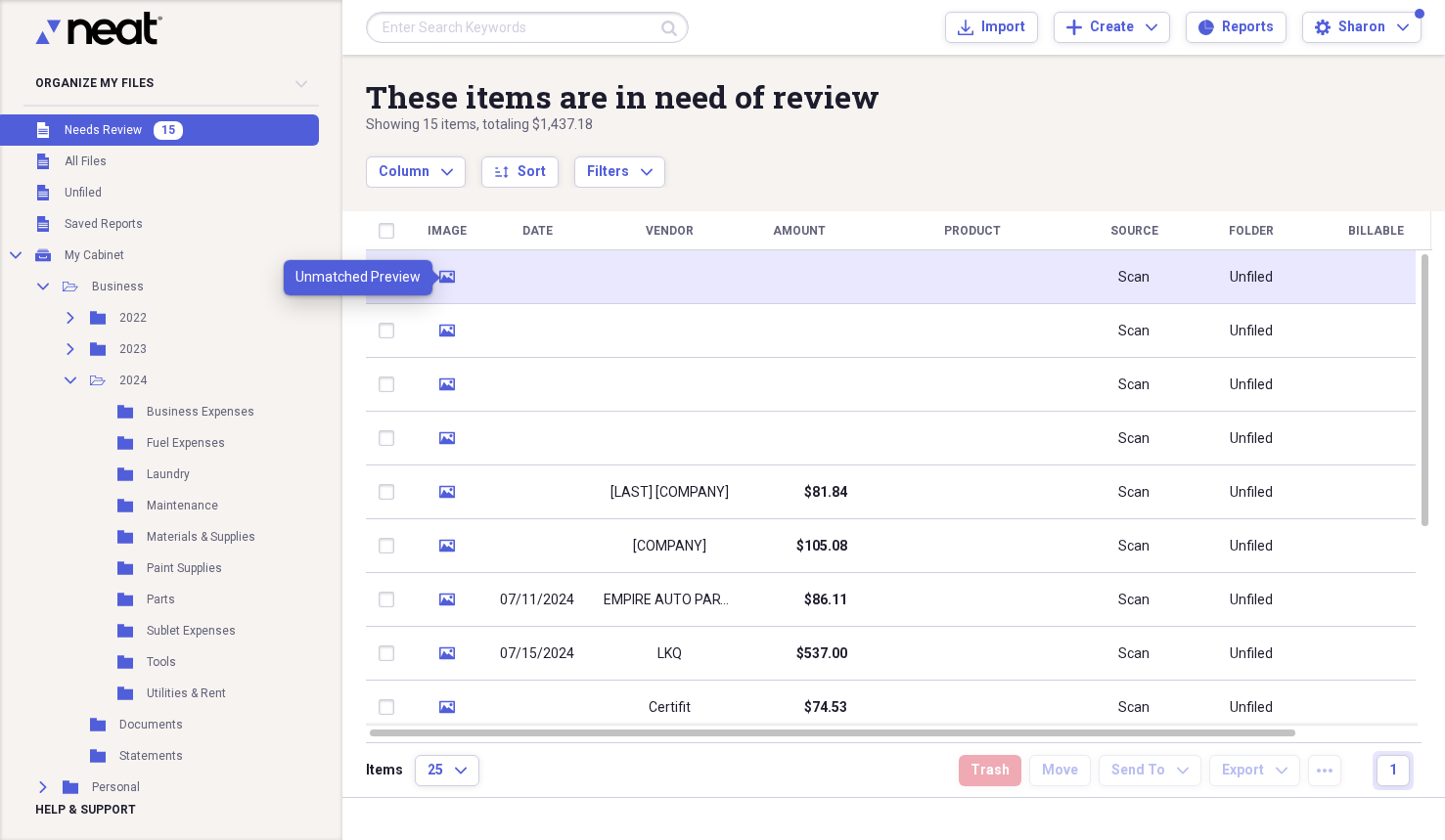 click on "media" 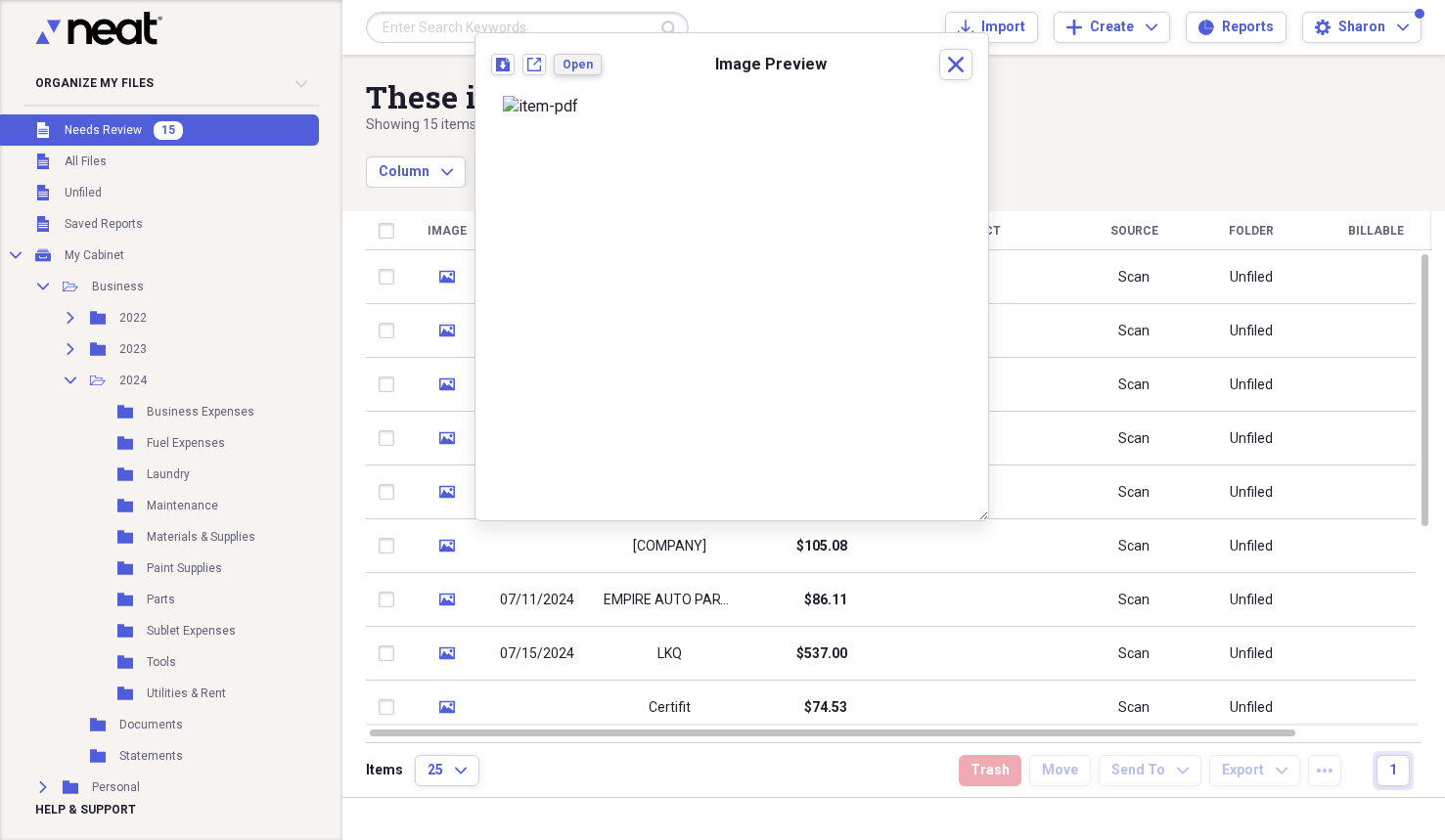 click on "Open" at bounding box center (577, 65) 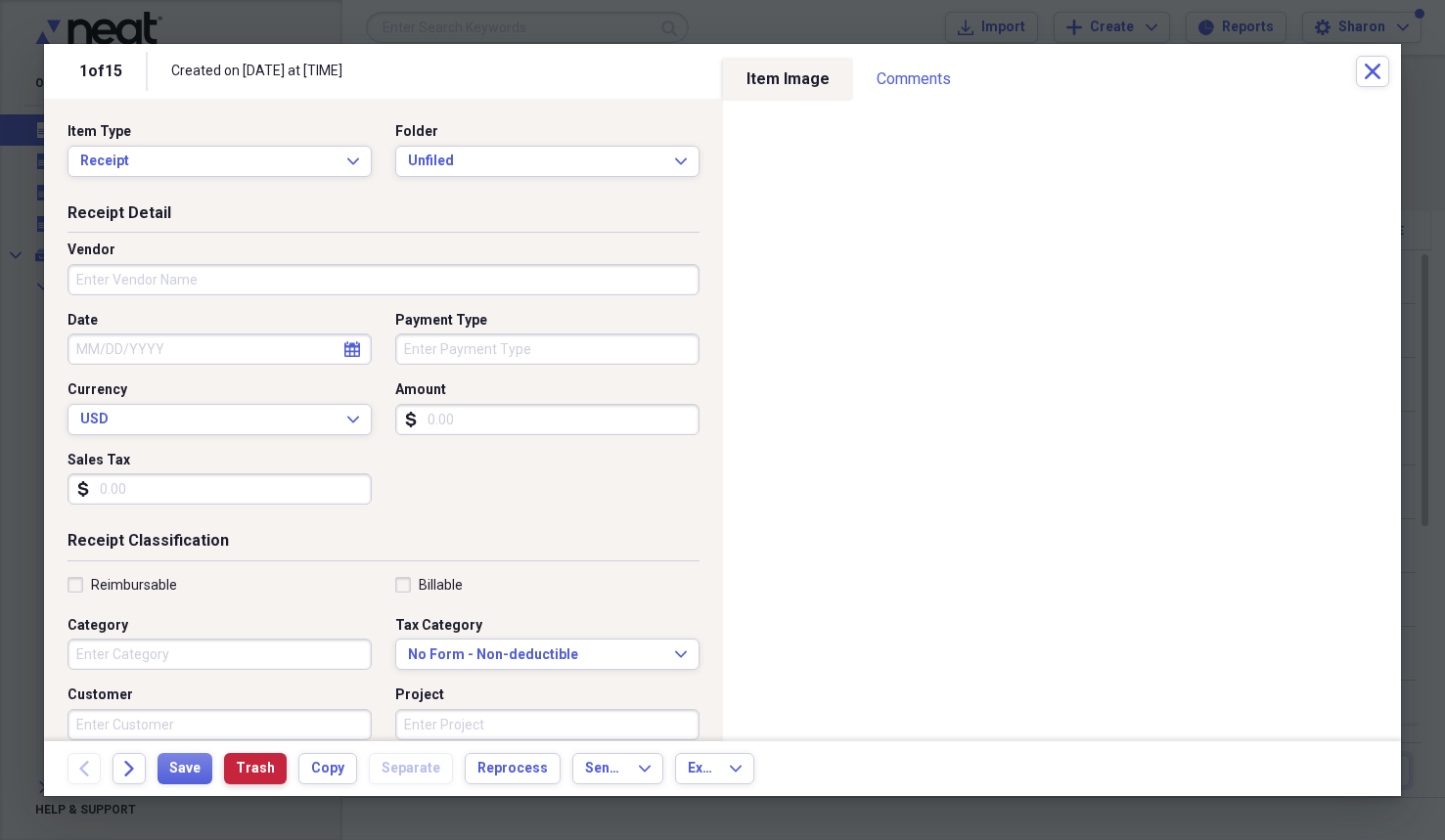 click on "Trash" at bounding box center (255, 769) 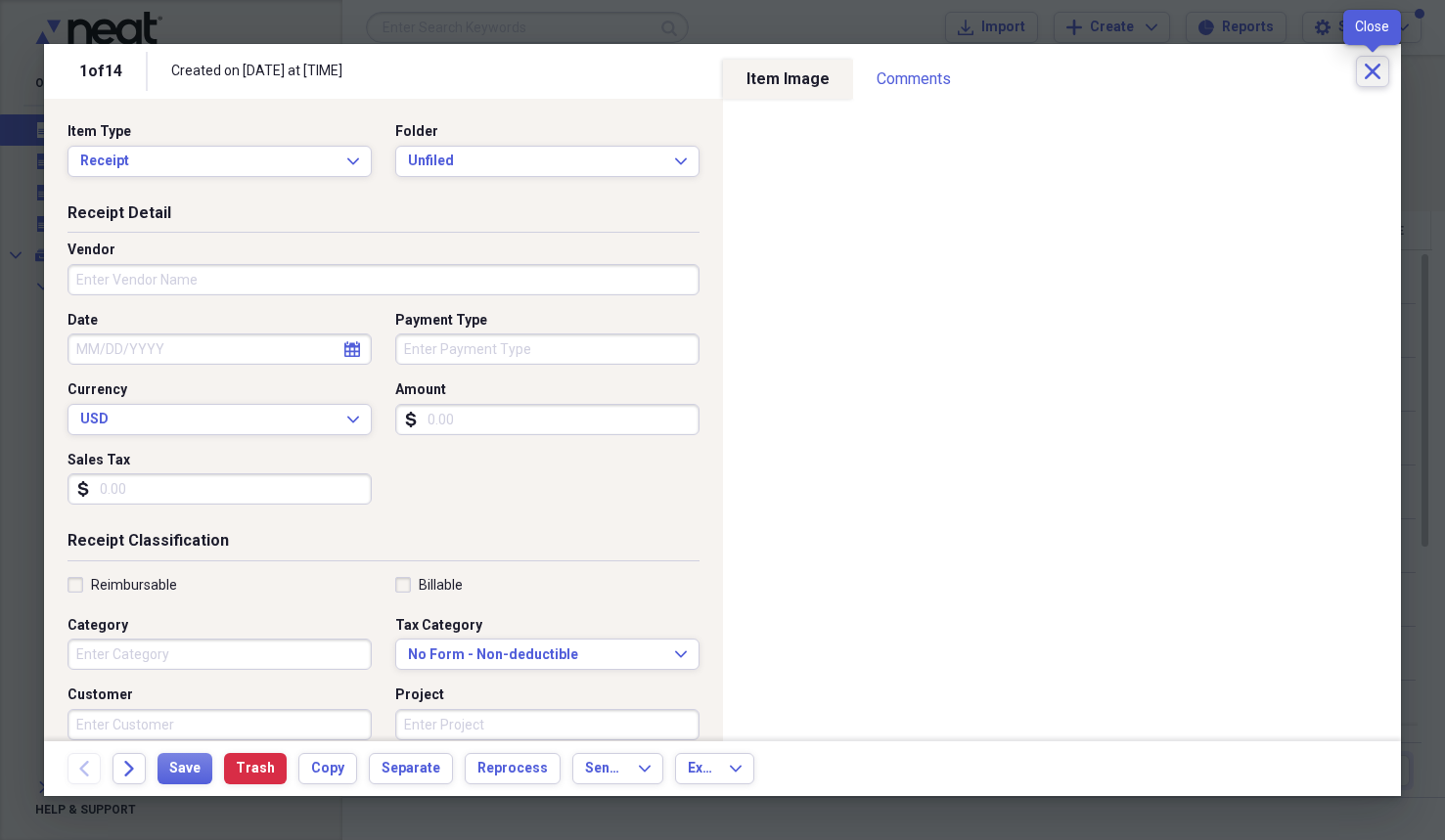 click on "Close" 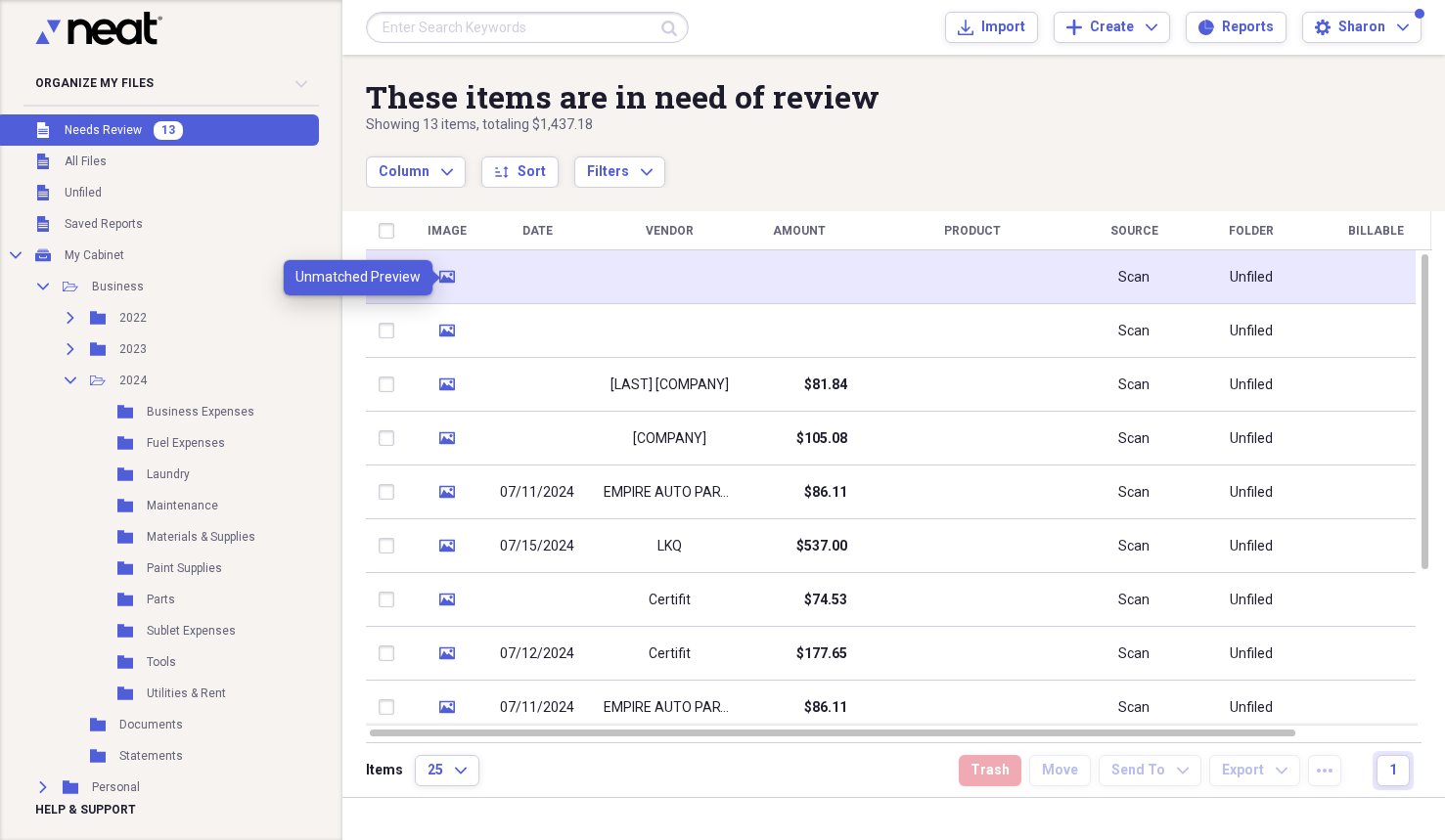click on "media" 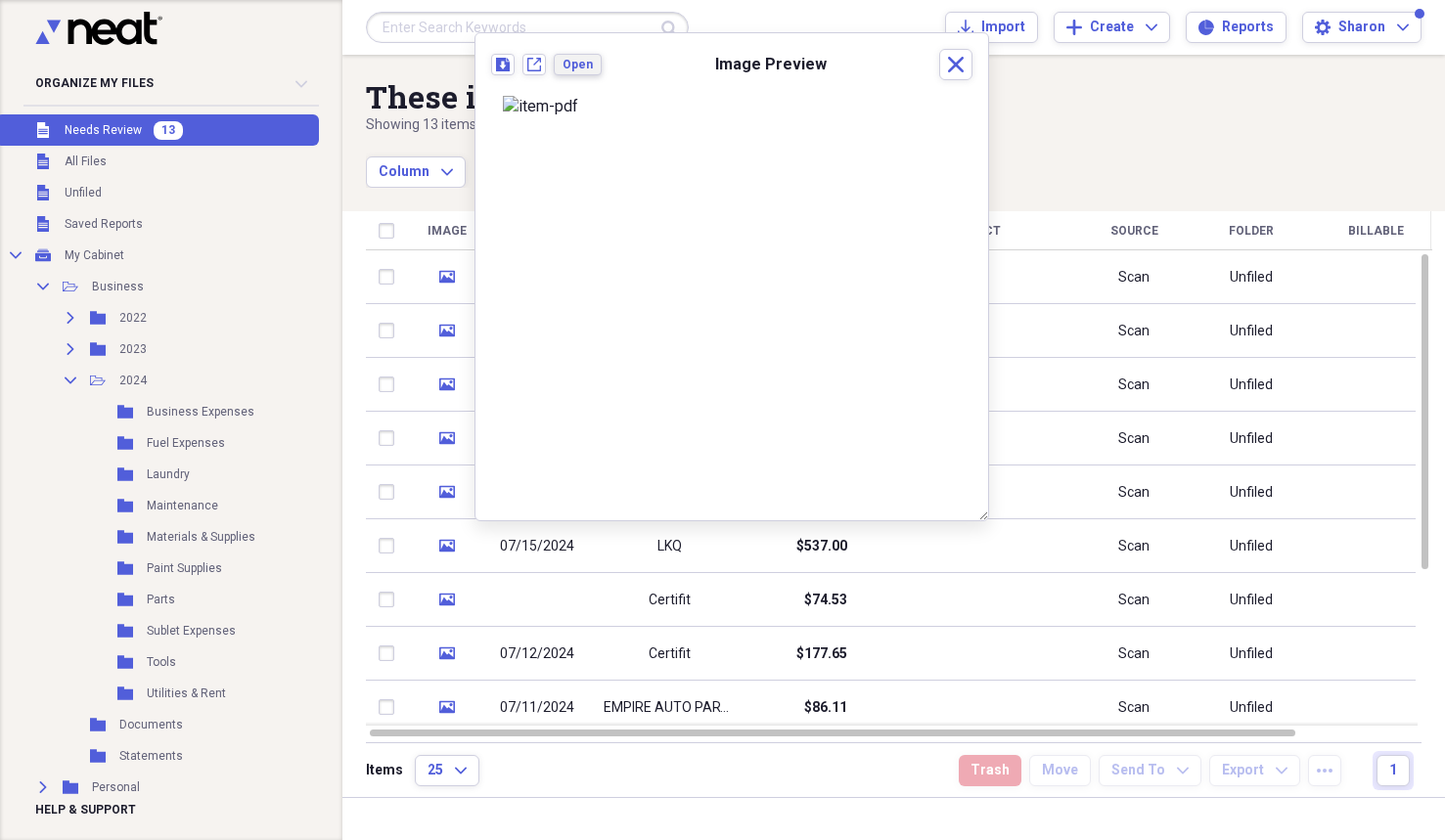 click on "Open" at bounding box center [577, 65] 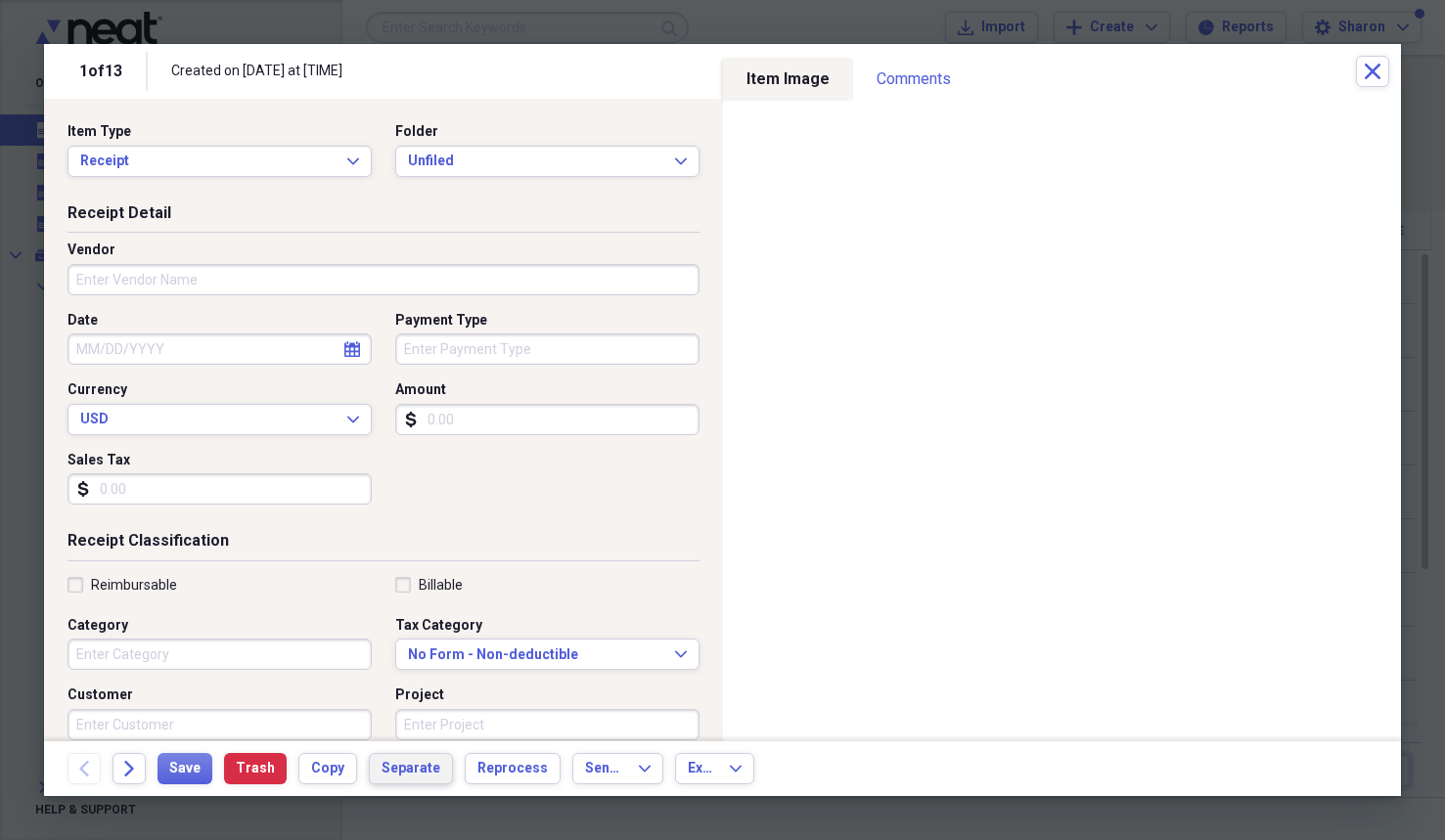 click on "Separate" at bounding box center (411, 769) 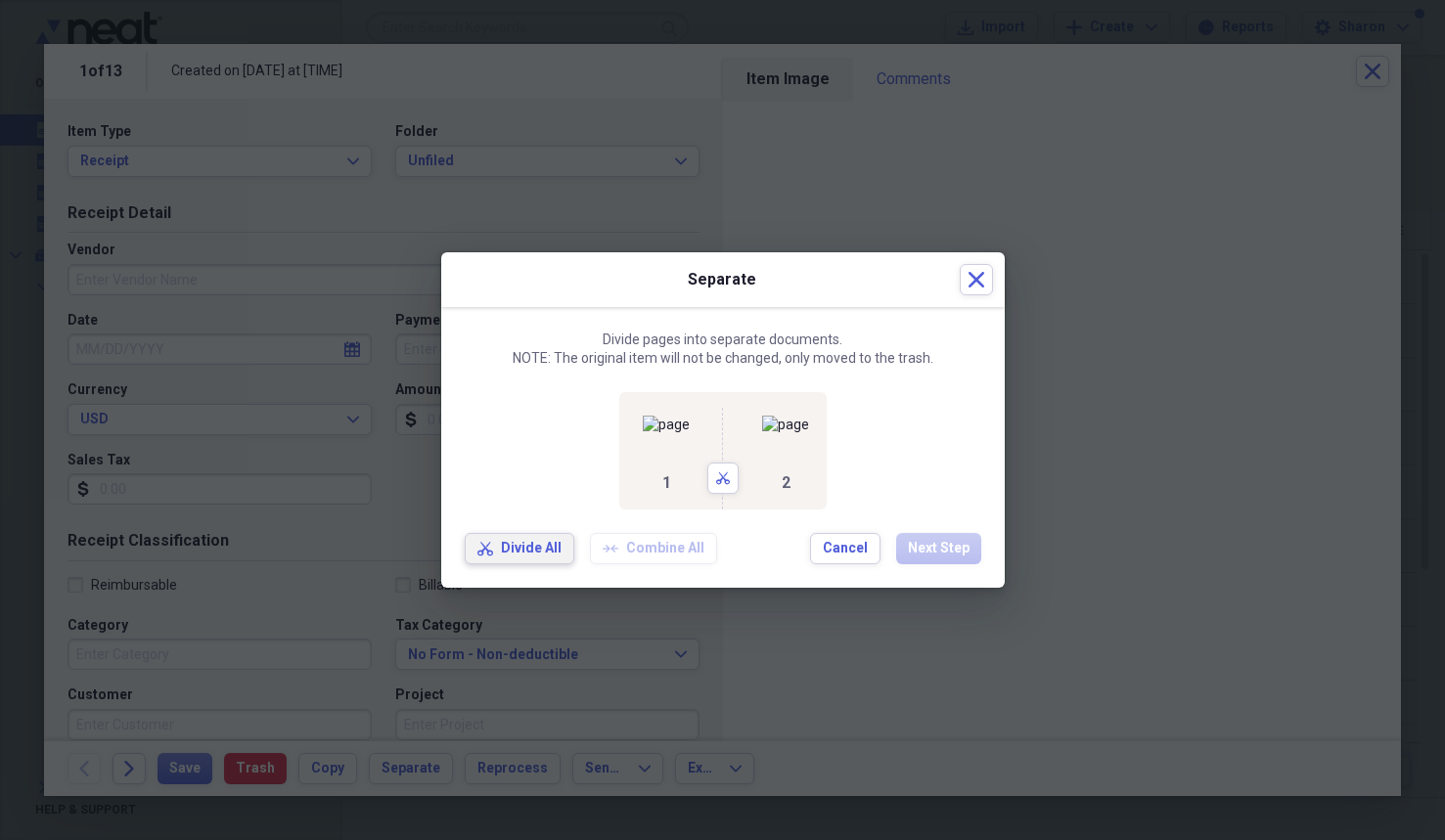 click on "Divide All" at bounding box center (531, 549) 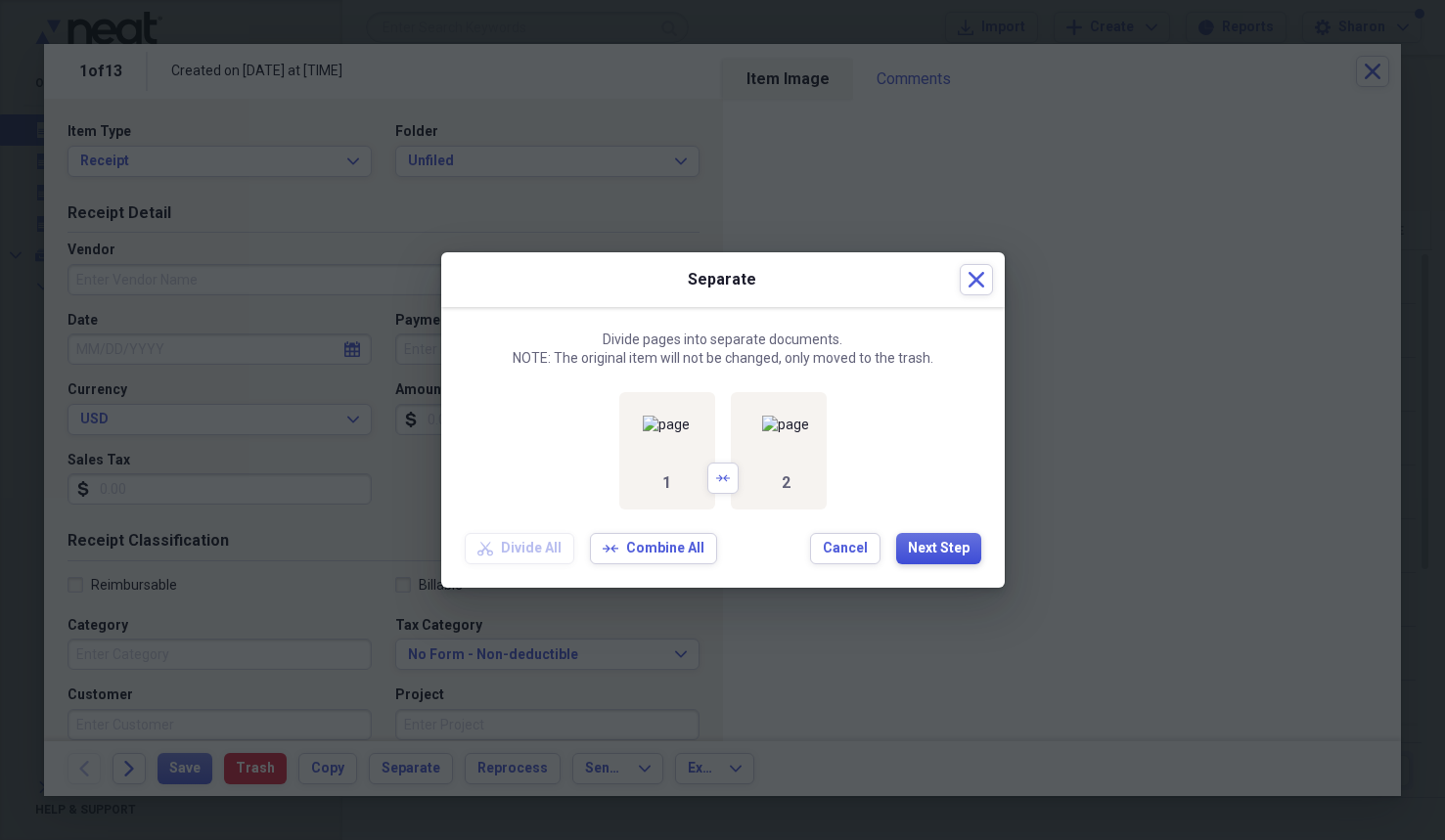 click on "Next Step" at bounding box center [938, 549] 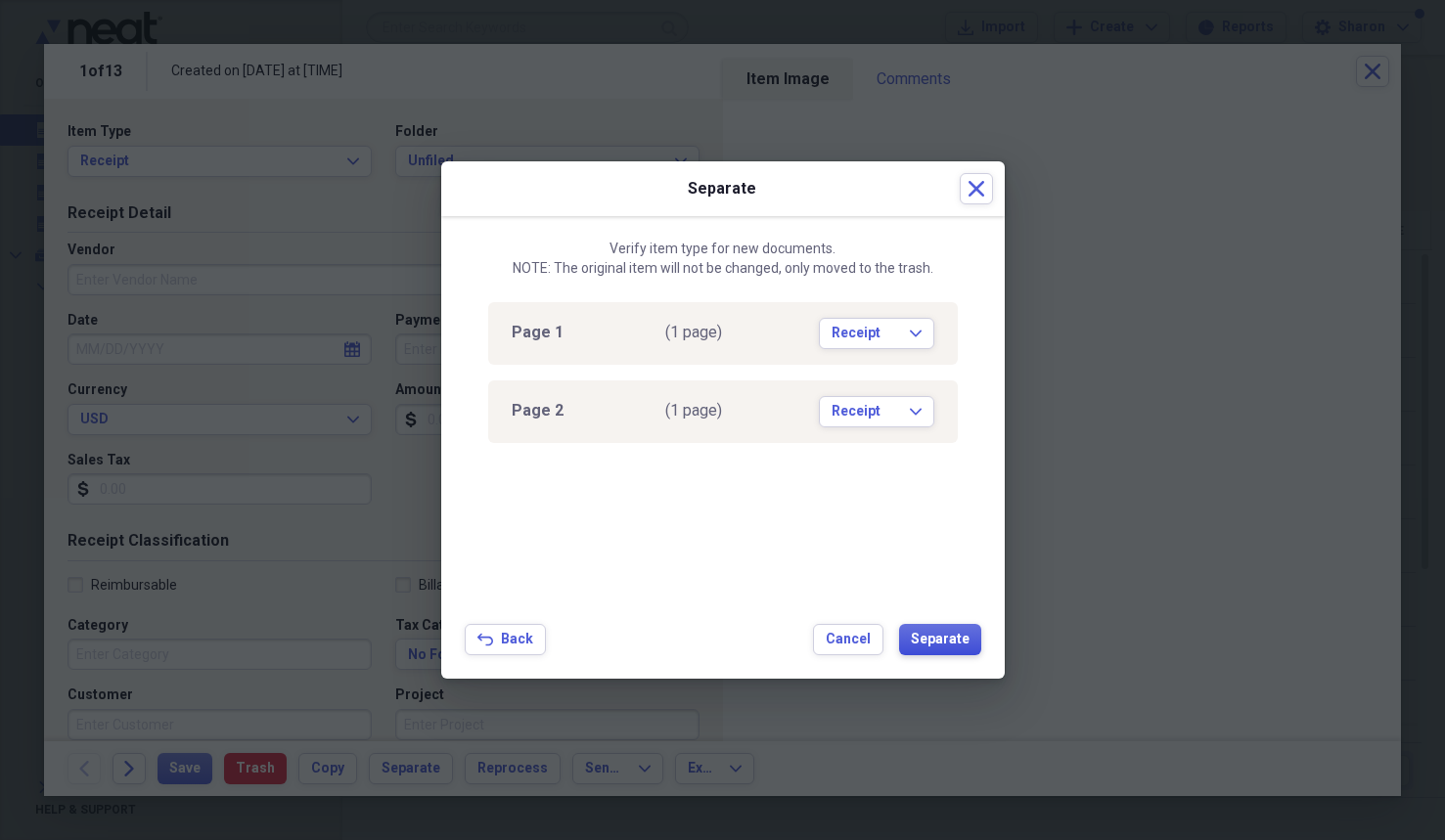 click on "Separate" at bounding box center [940, 640] 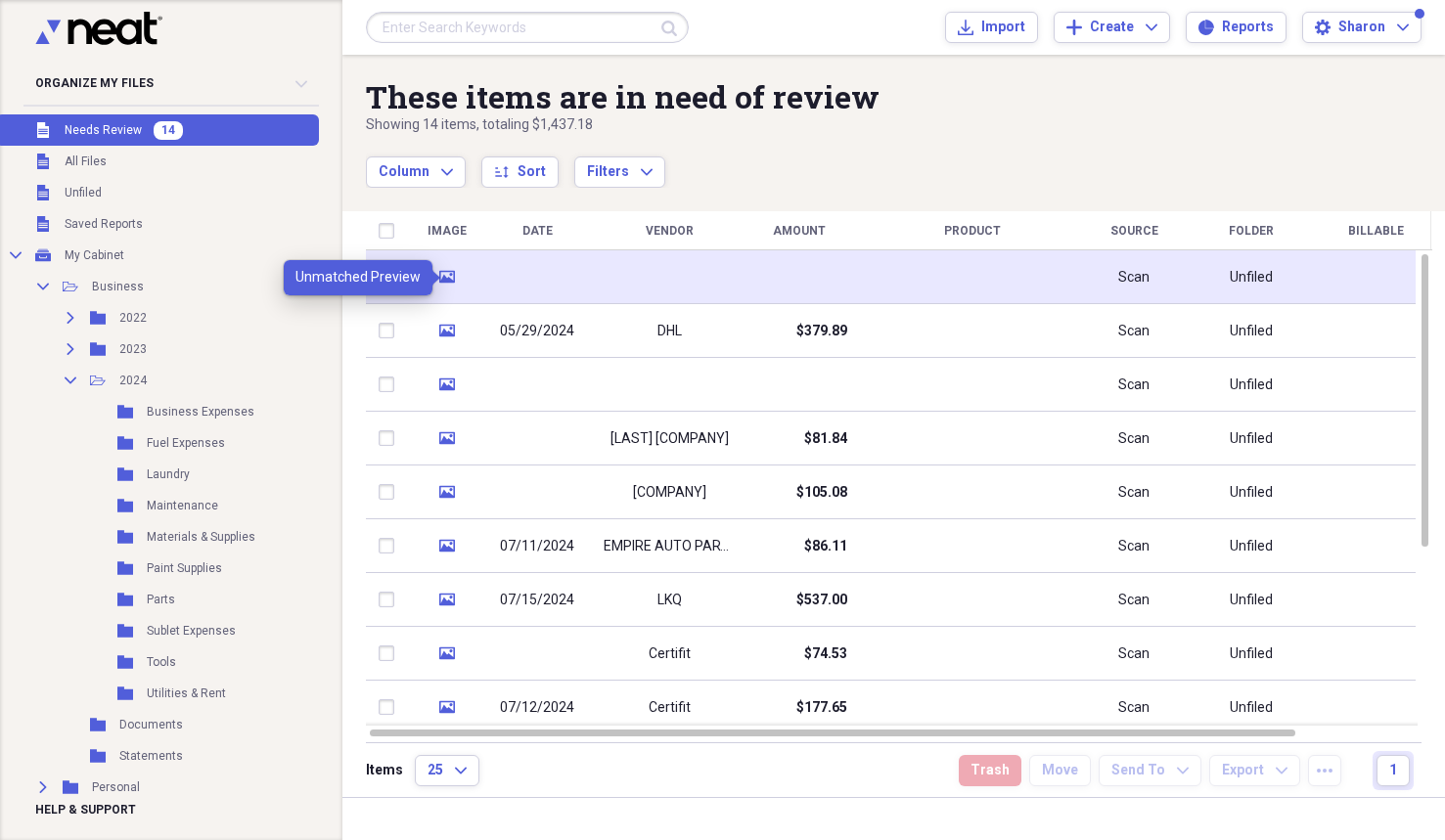 click 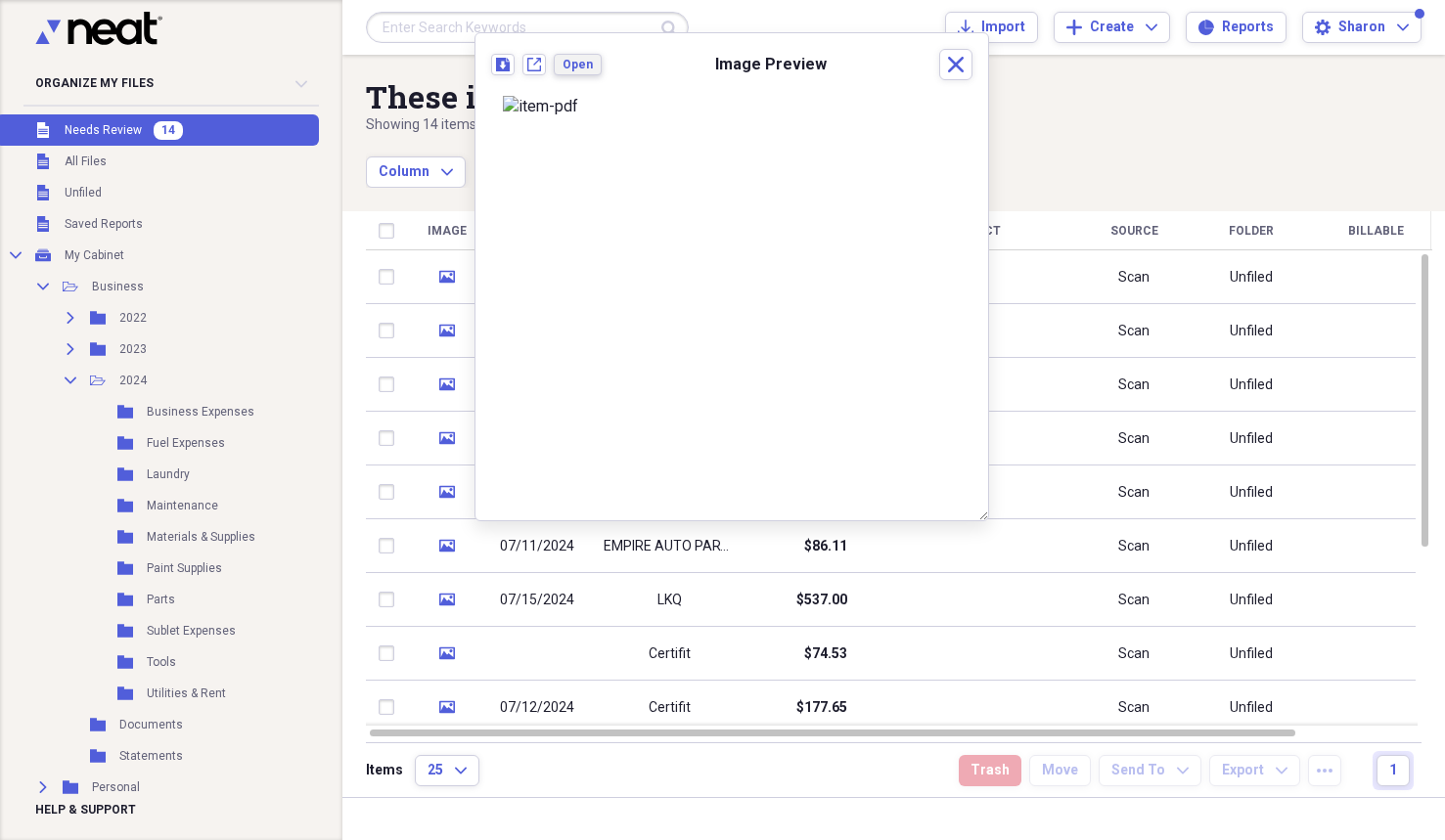 click on "Open" at bounding box center [577, 65] 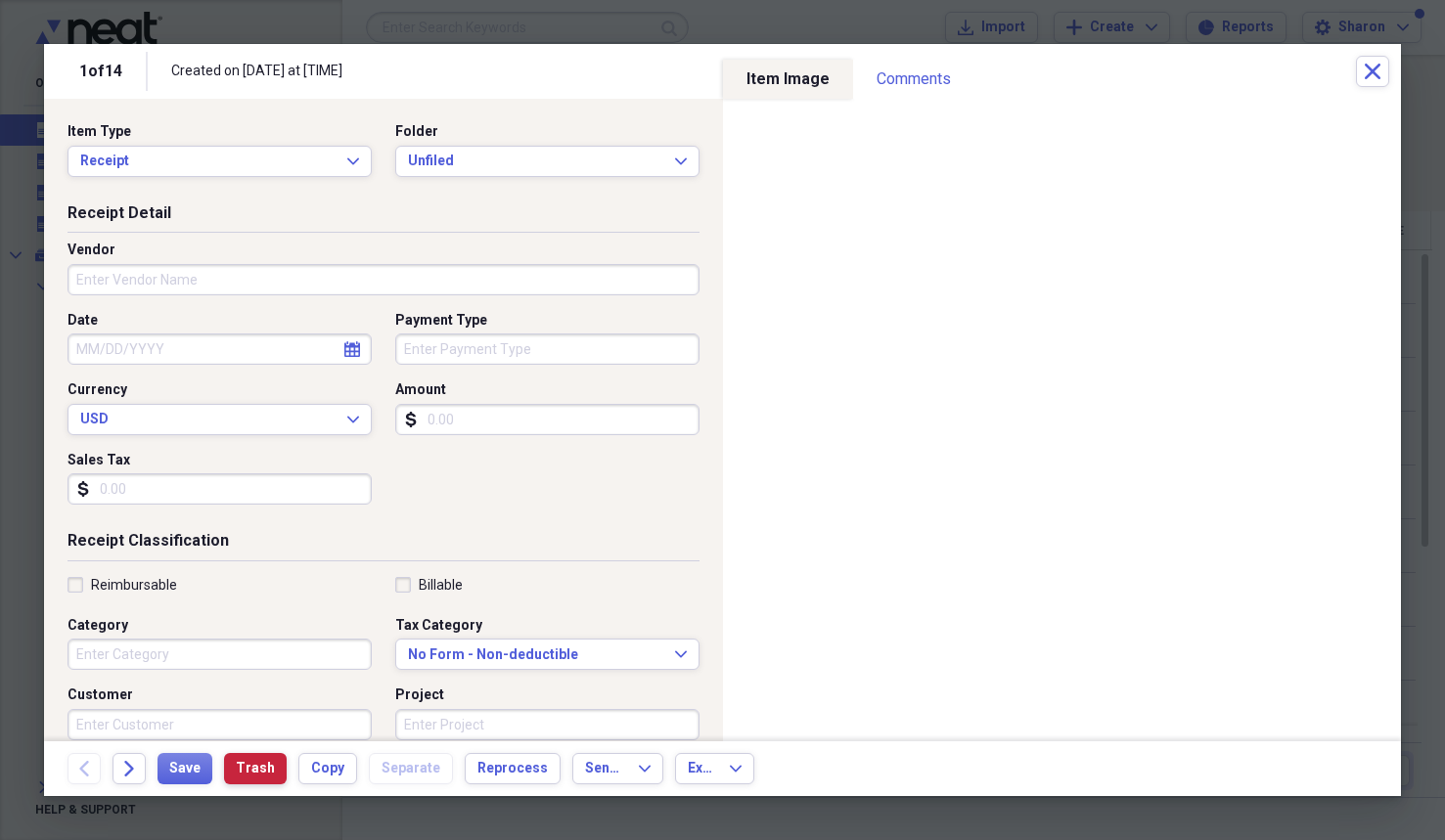 click on "Trash" at bounding box center (255, 769) 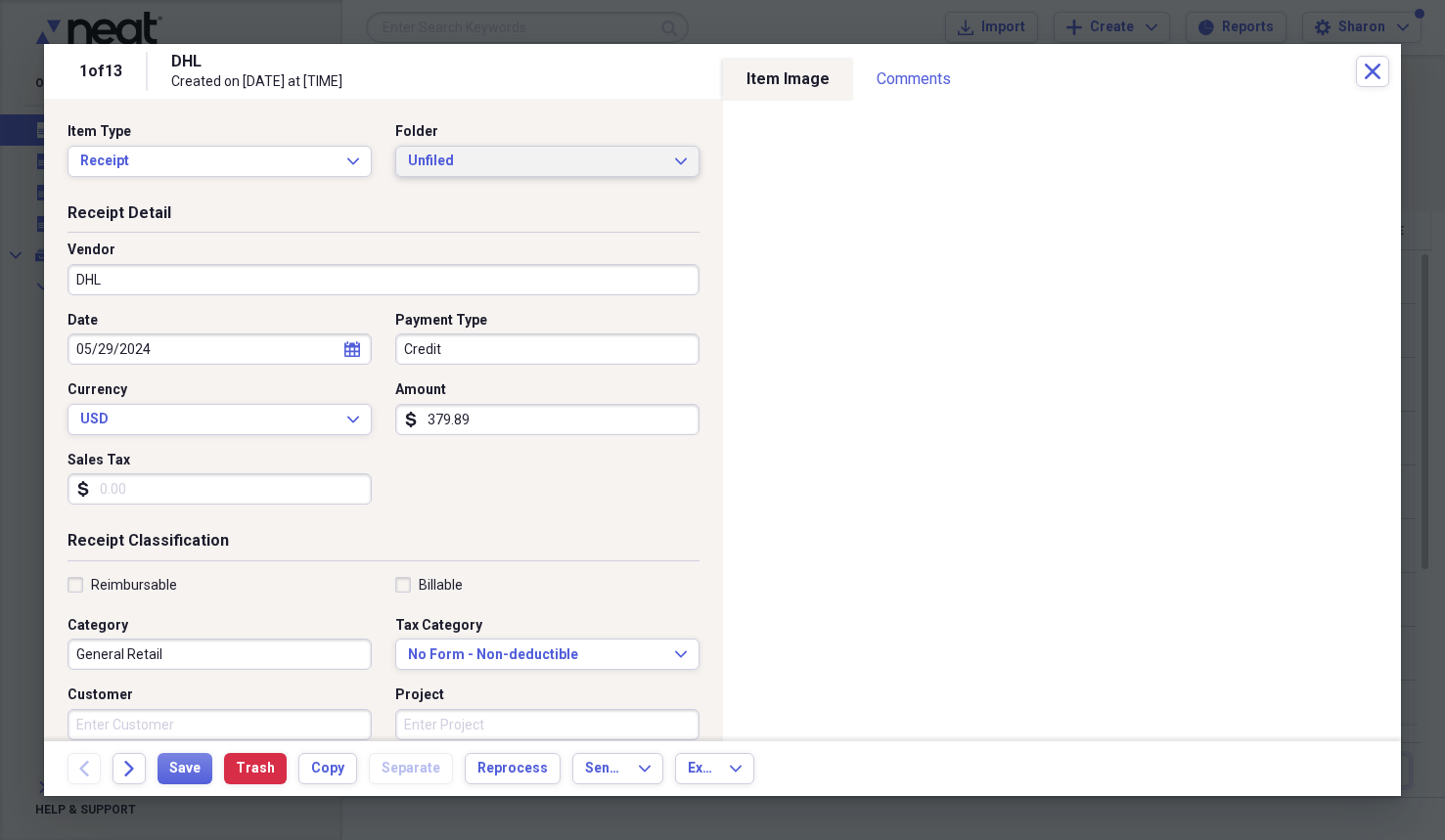 click on "Expand" 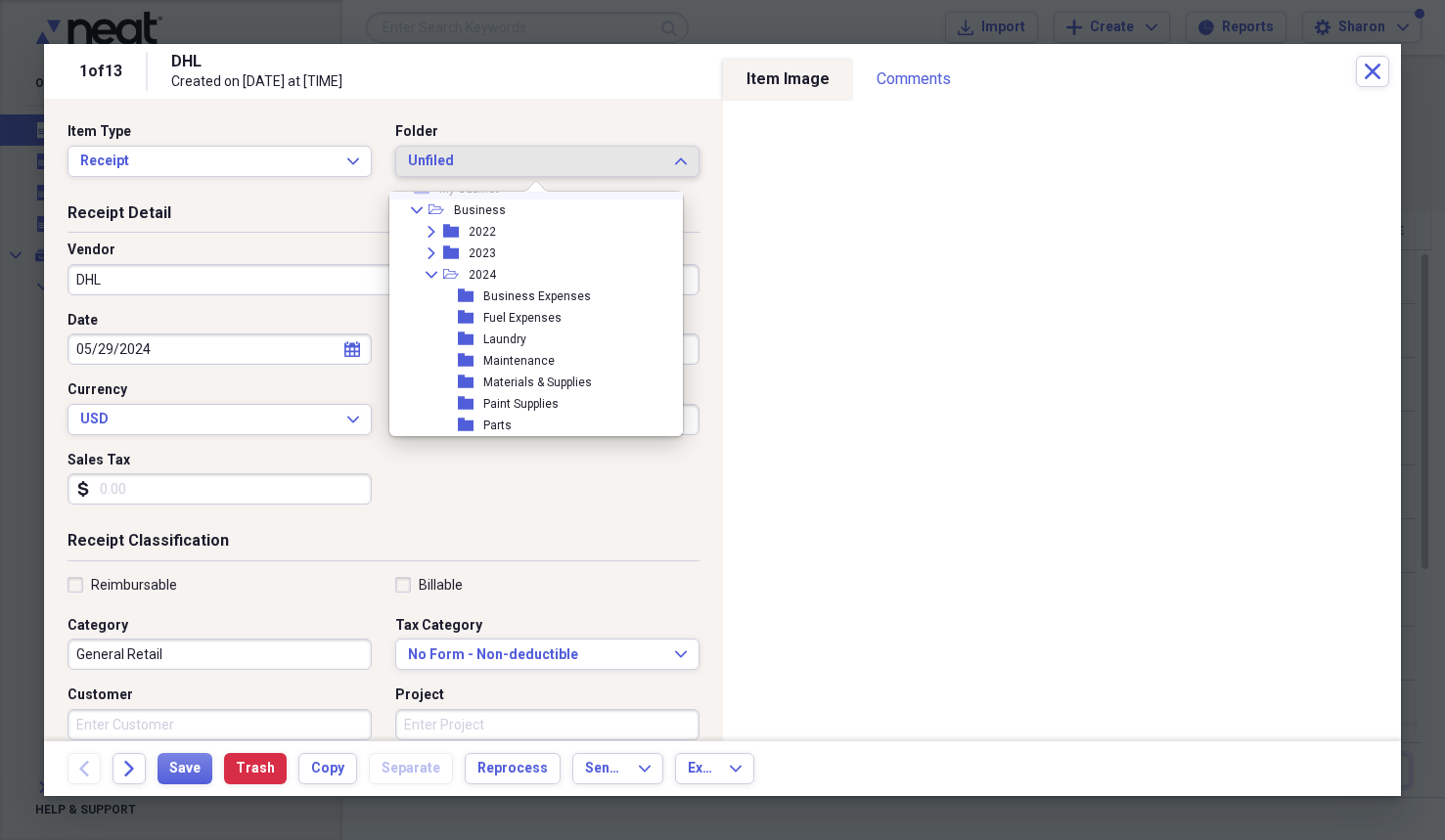 scroll, scrollTop: 87, scrollLeft: 0, axis: vertical 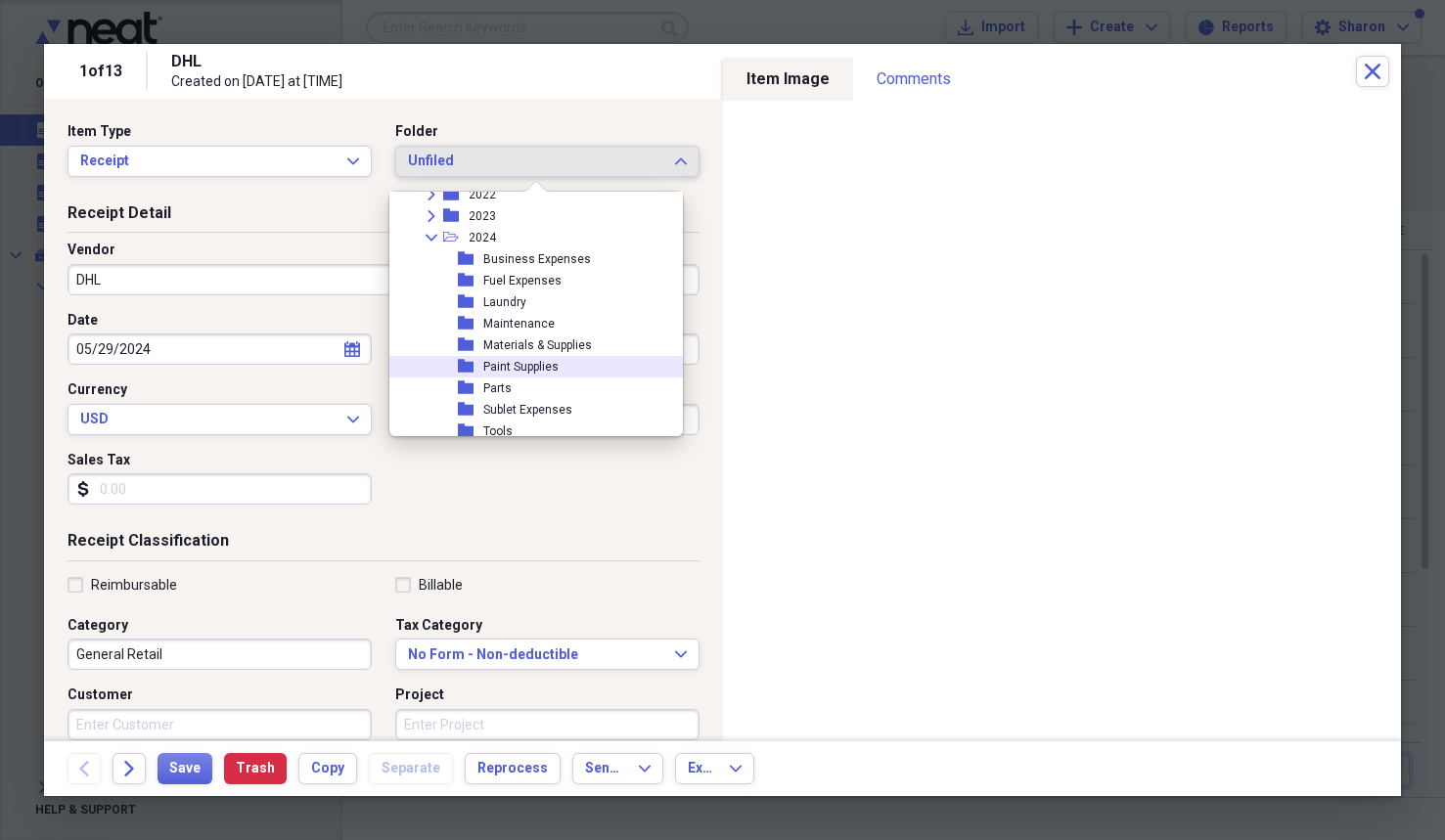 click on "Paint Supplies" at bounding box center (520, 367) 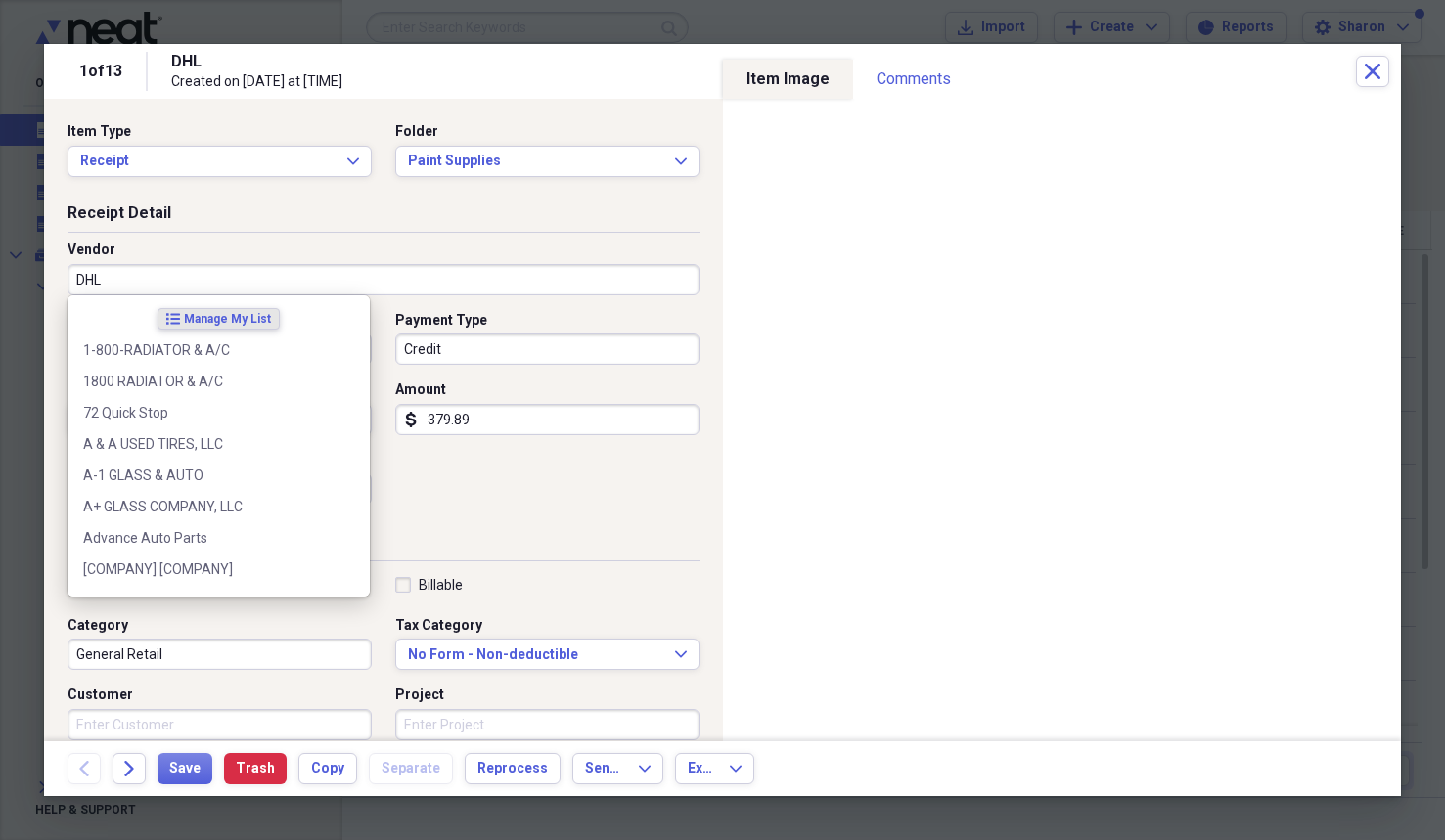click on "DHL" at bounding box center (384, 280) 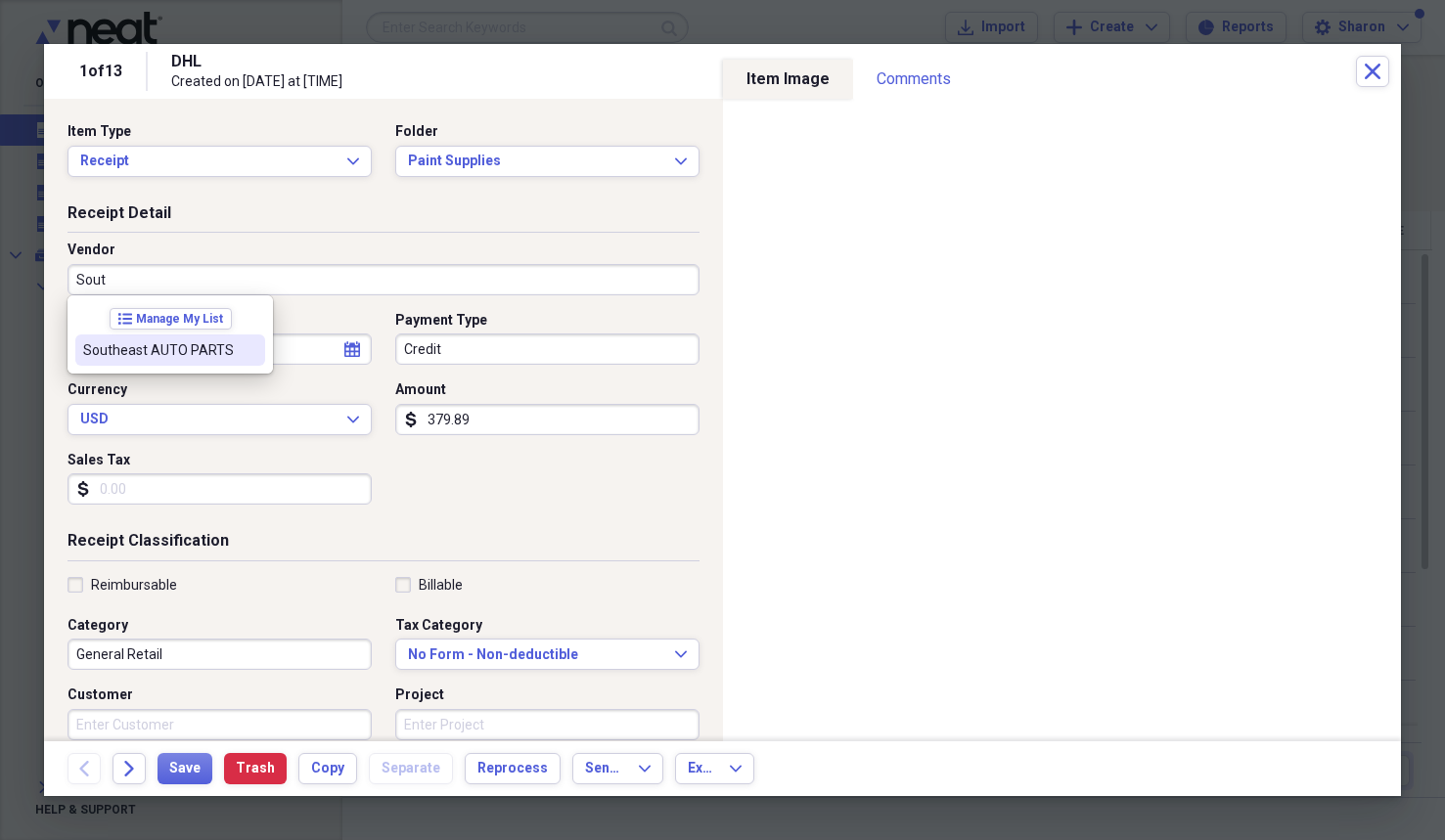 click on "Southeast AUTO PARTS" at bounding box center [158, 350] 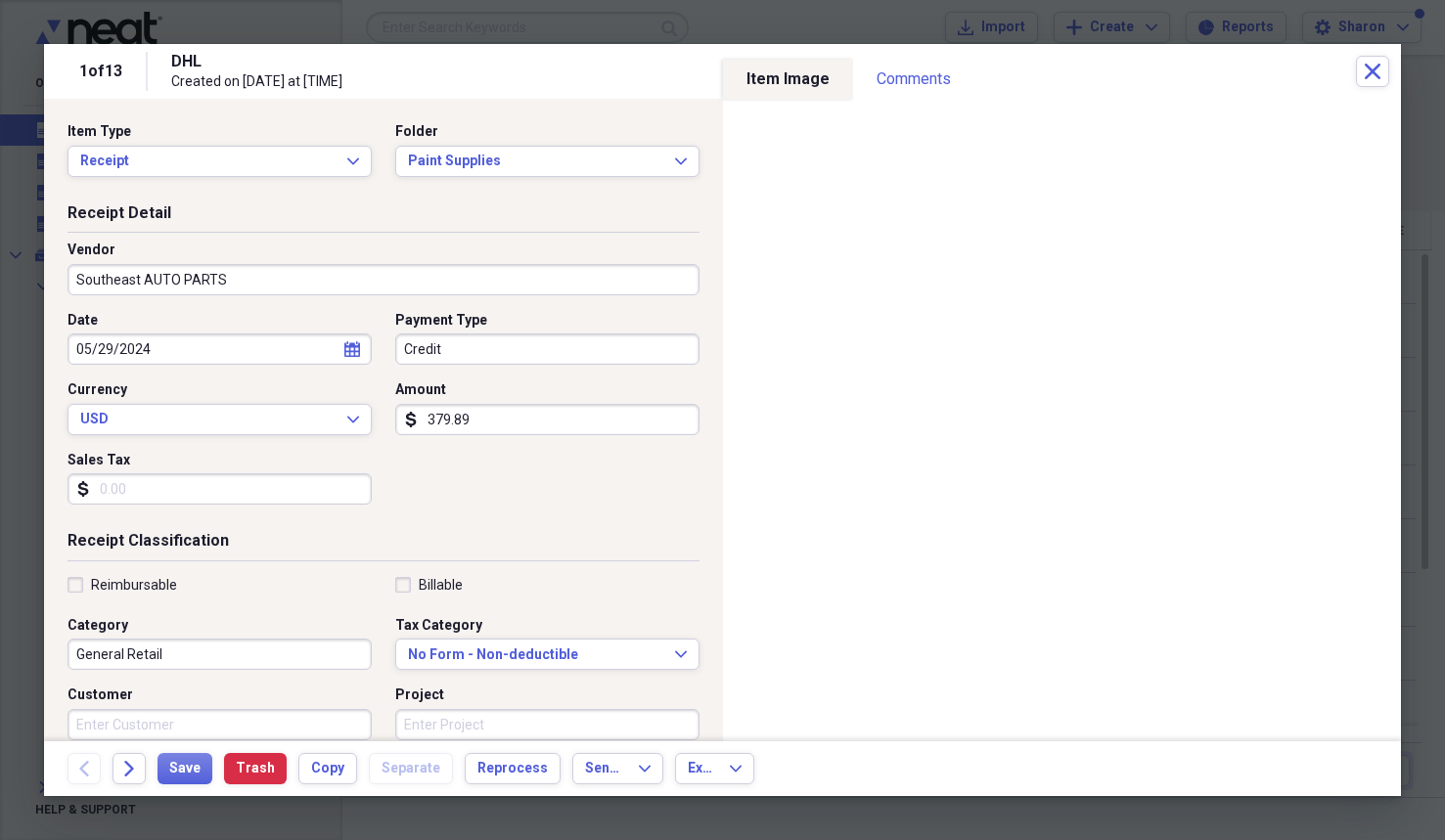 type on "Business Expense" 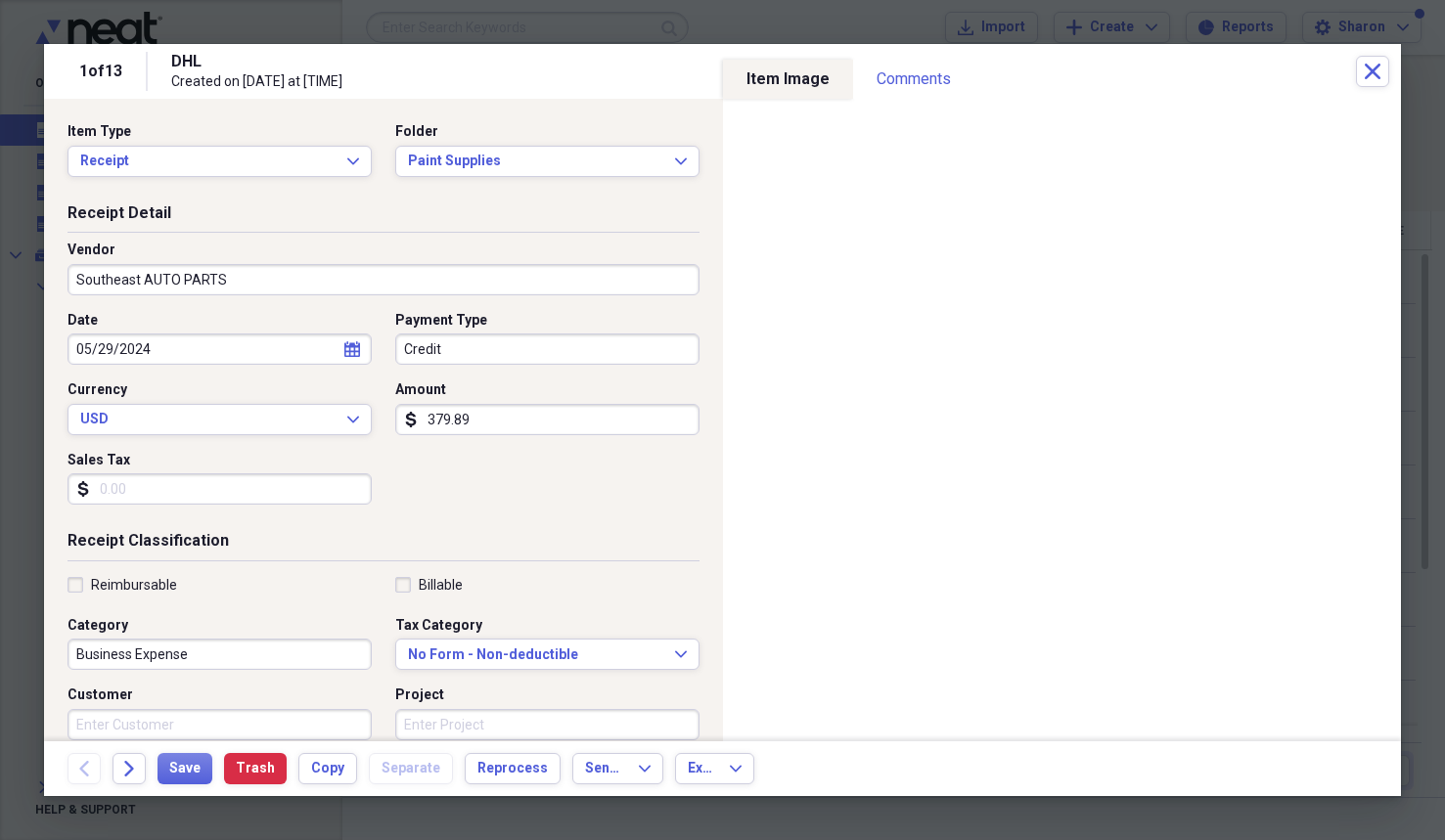 click on "379.89" at bounding box center (547, 420) 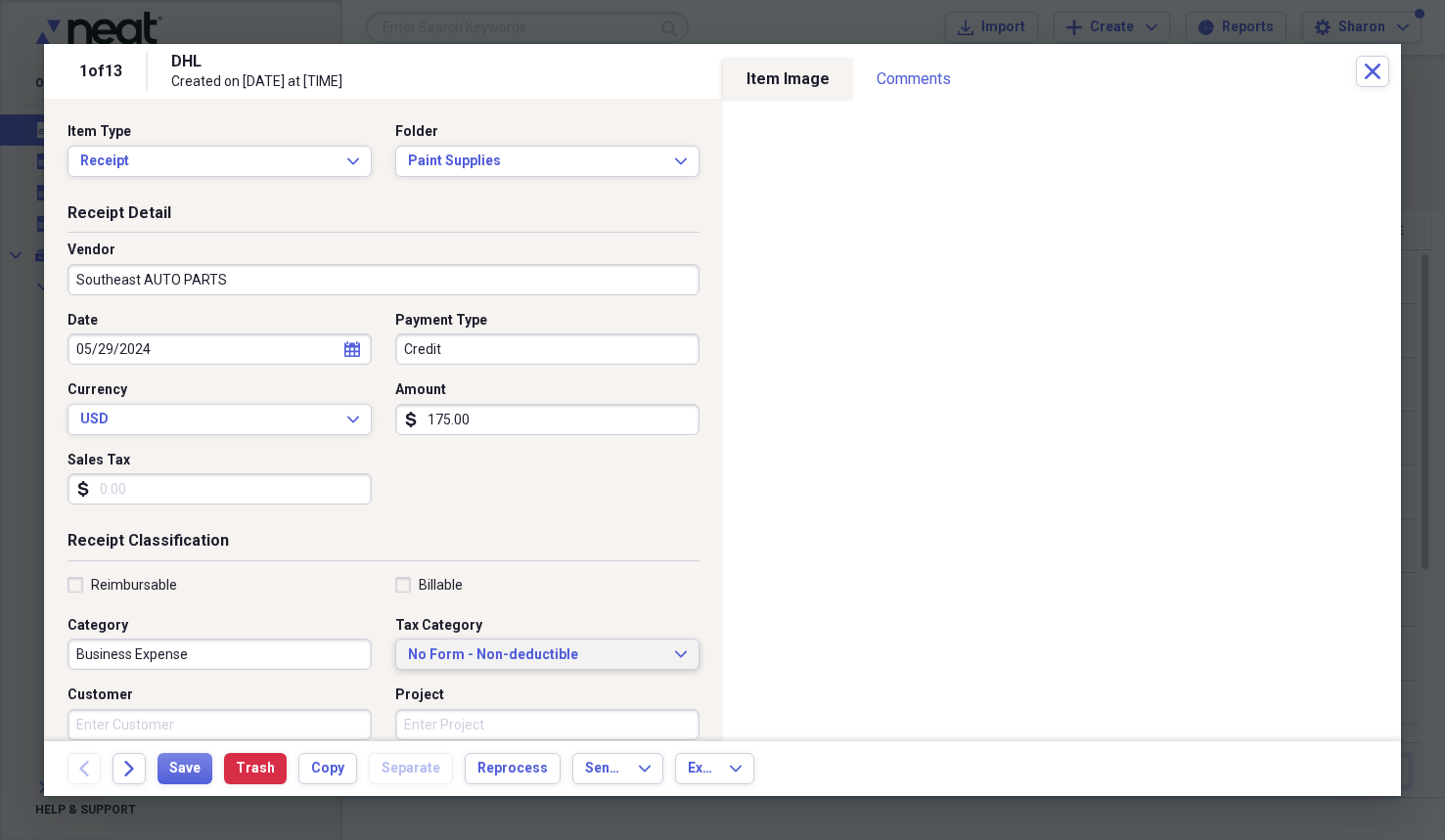type on "175.00" 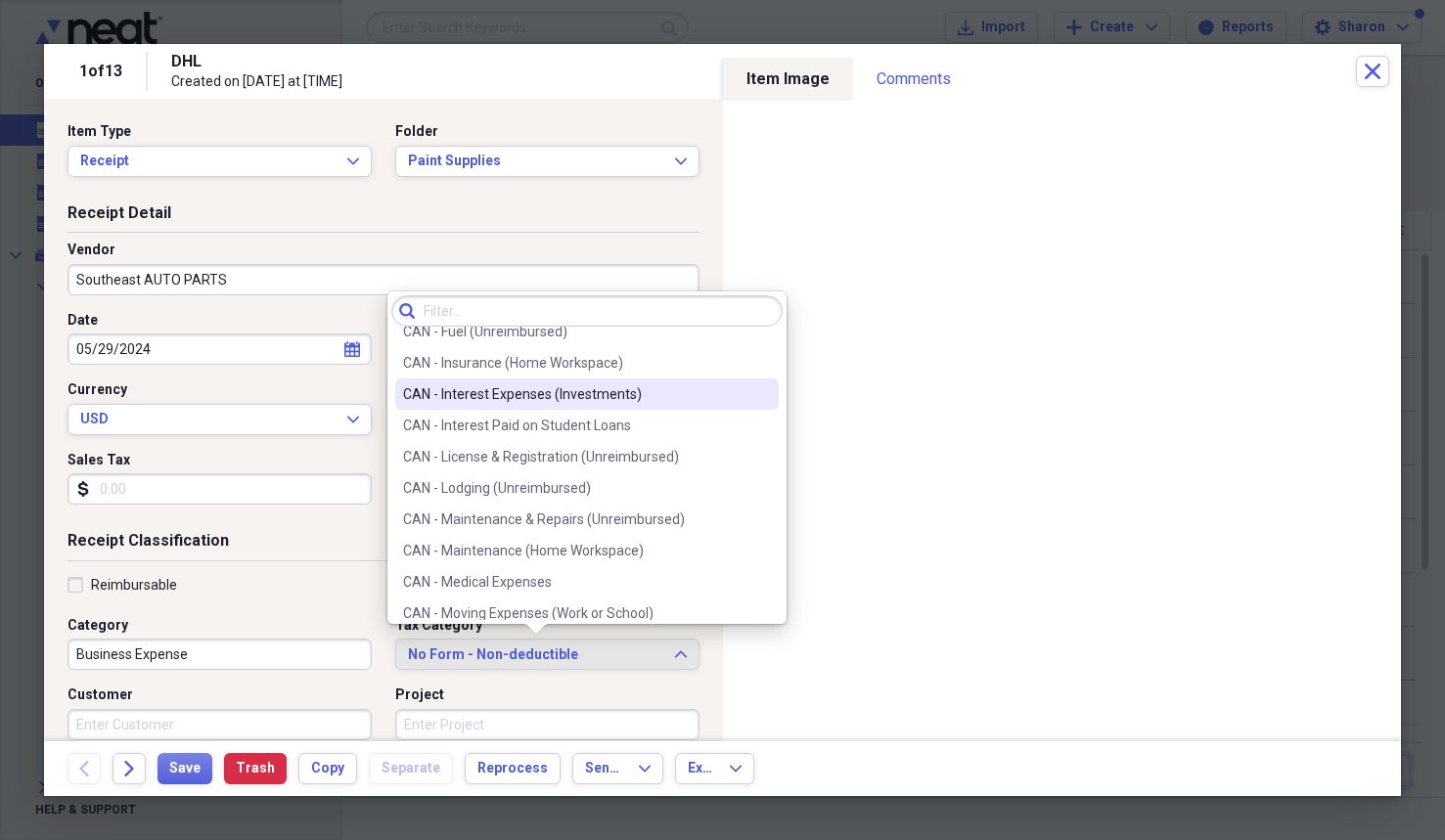 scroll, scrollTop: 782, scrollLeft: 0, axis: vertical 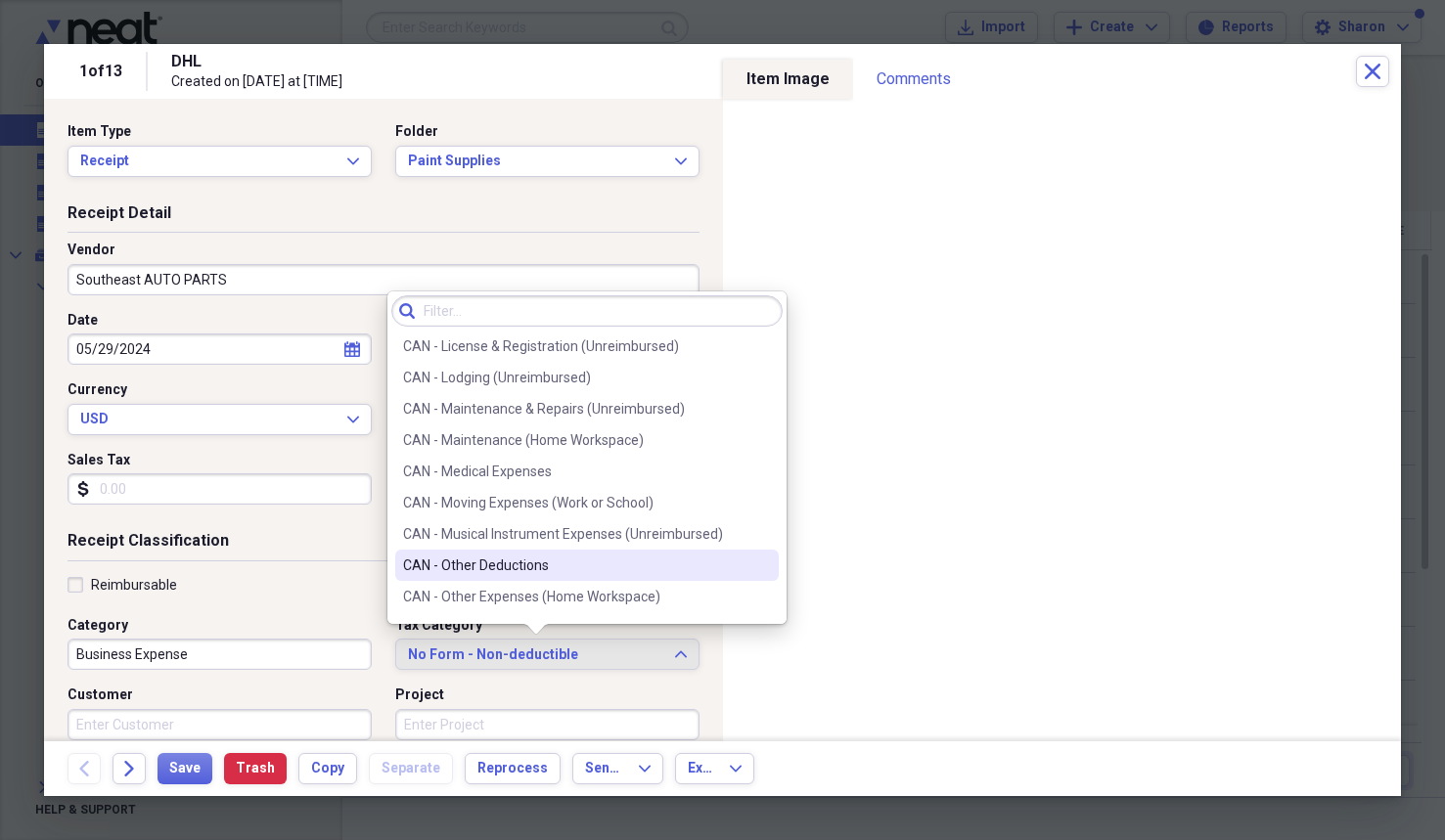click on "CAN - Other Deductions" at bounding box center (575, 565) 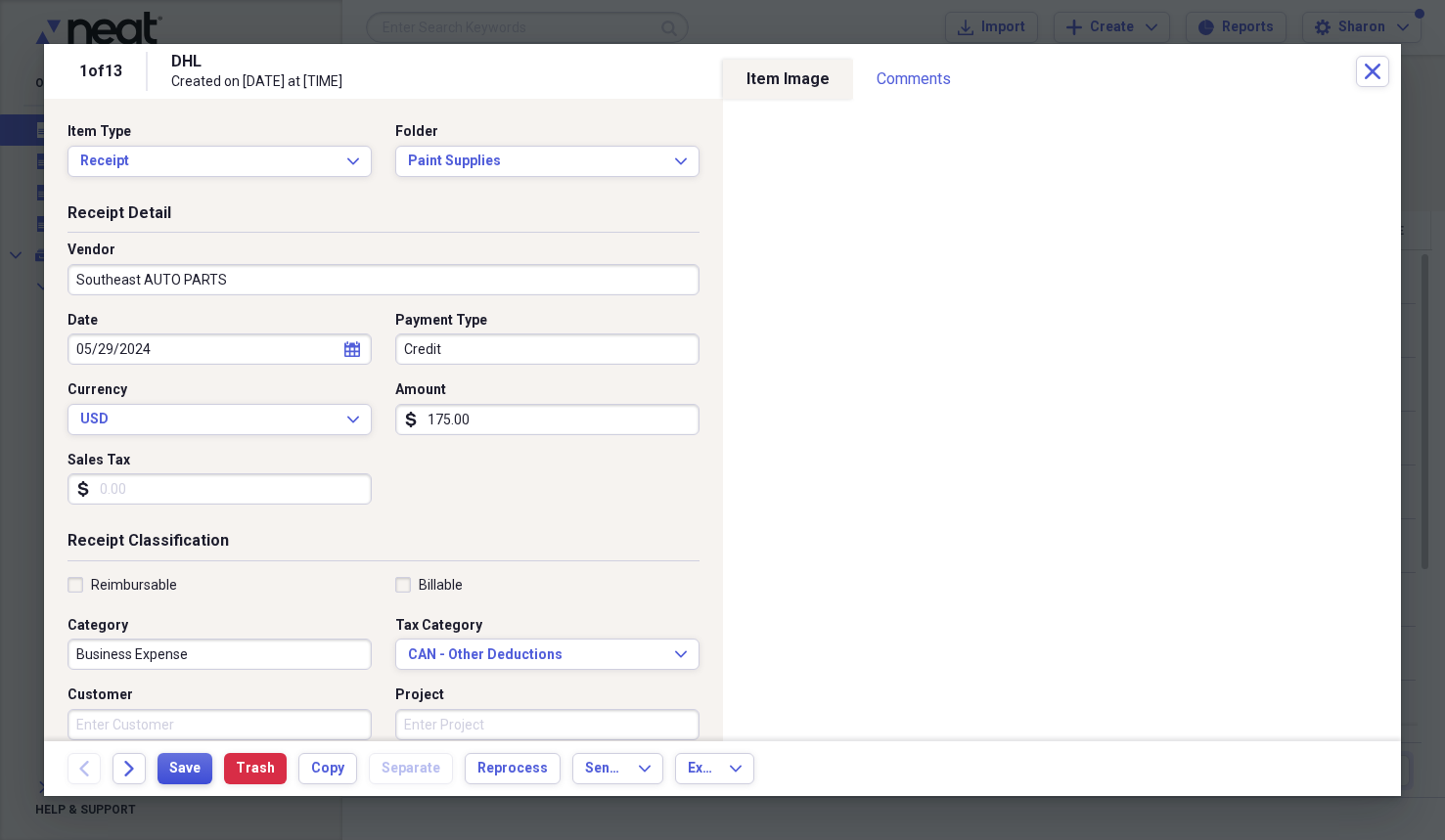 click on "Save" at bounding box center [185, 769] 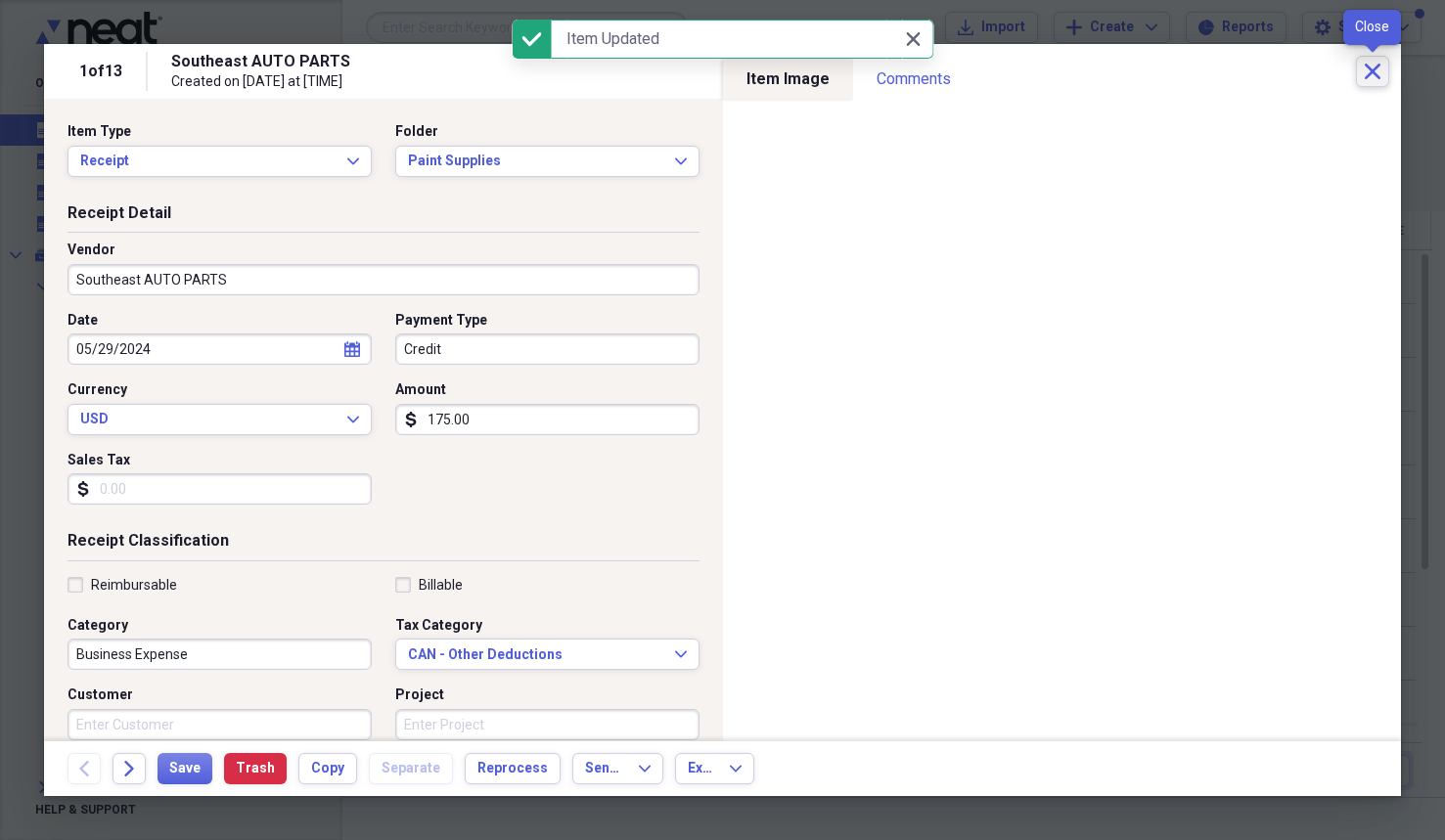 click 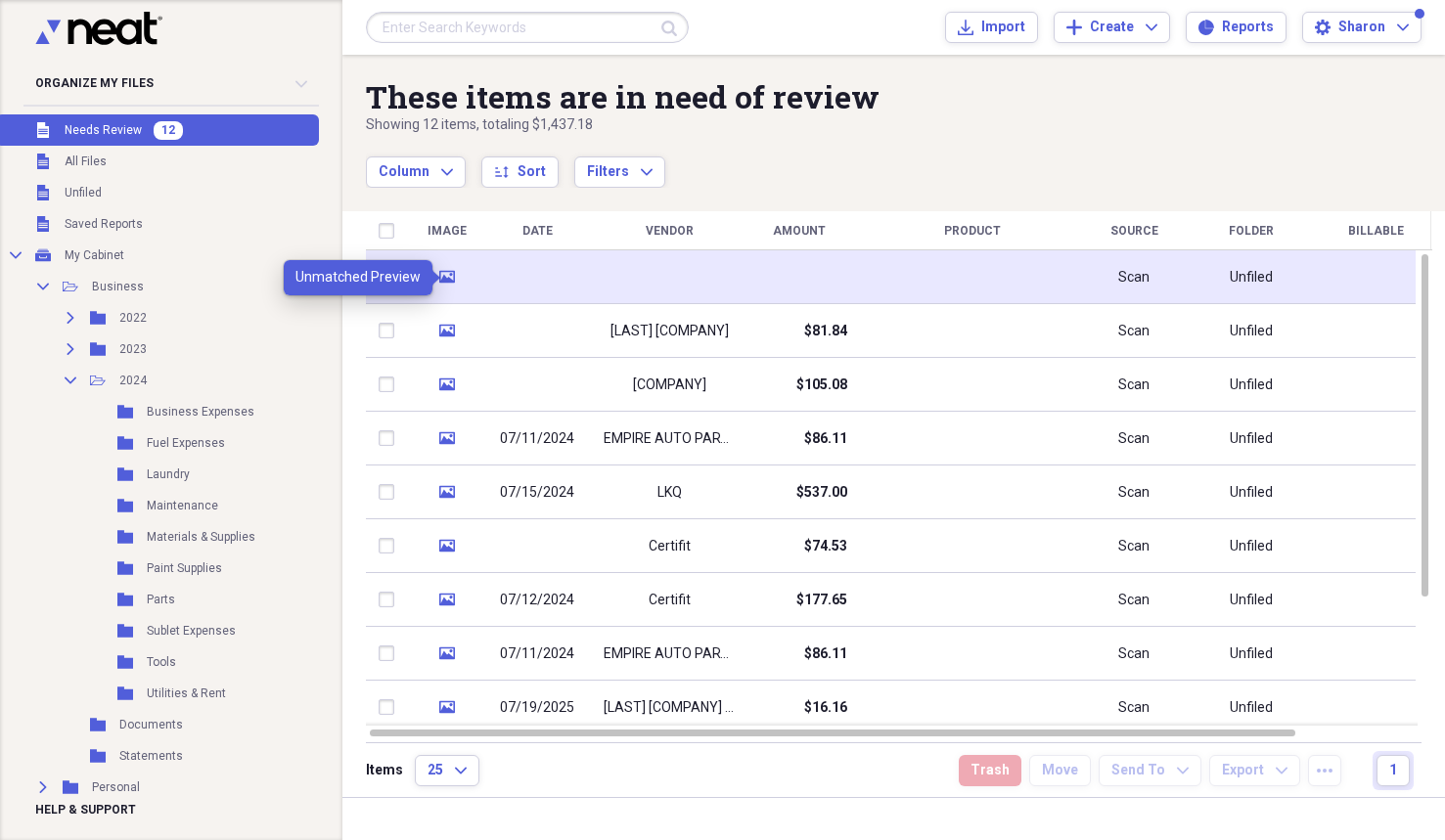 click 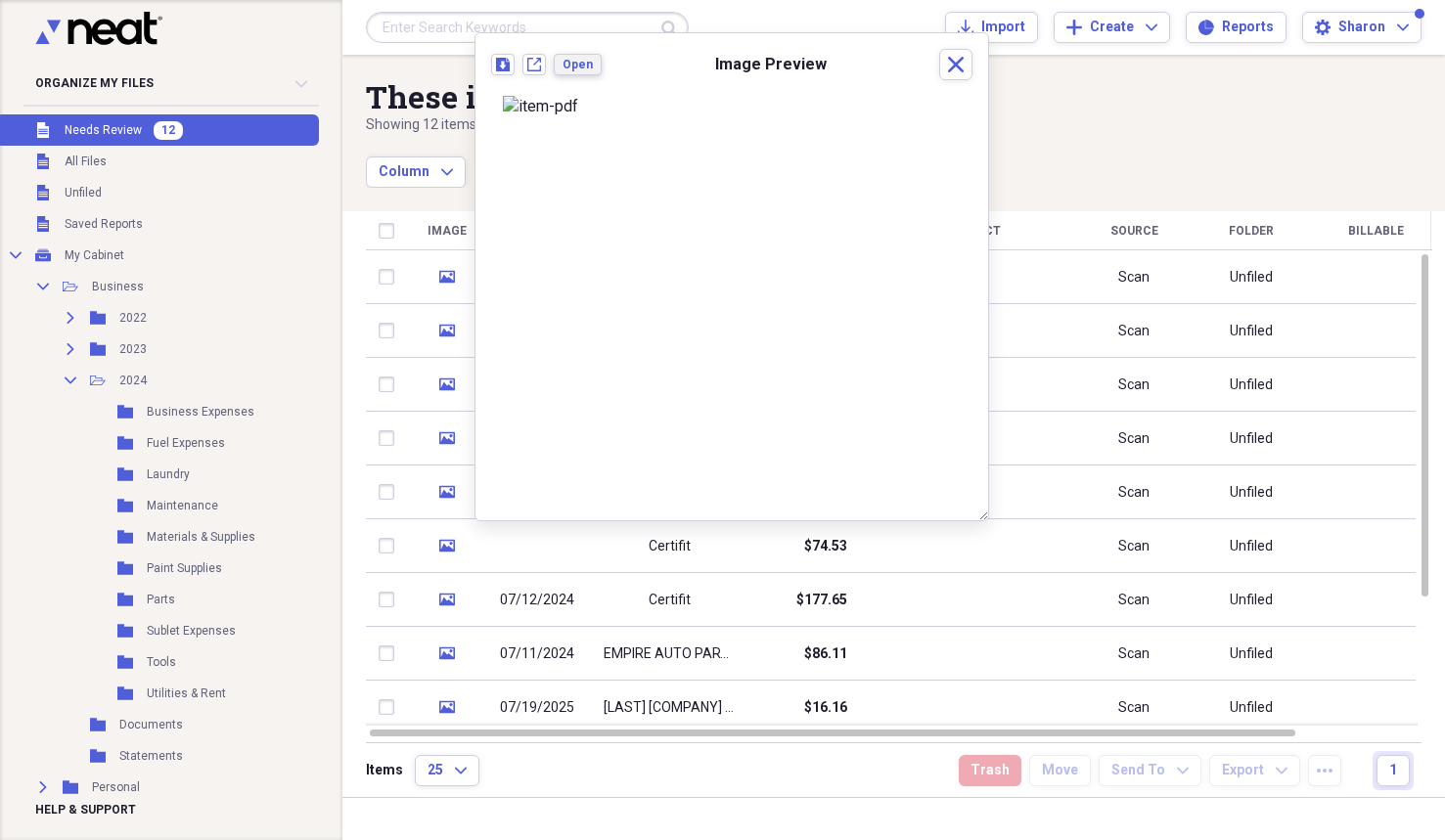 click on "Open" at bounding box center (577, 65) 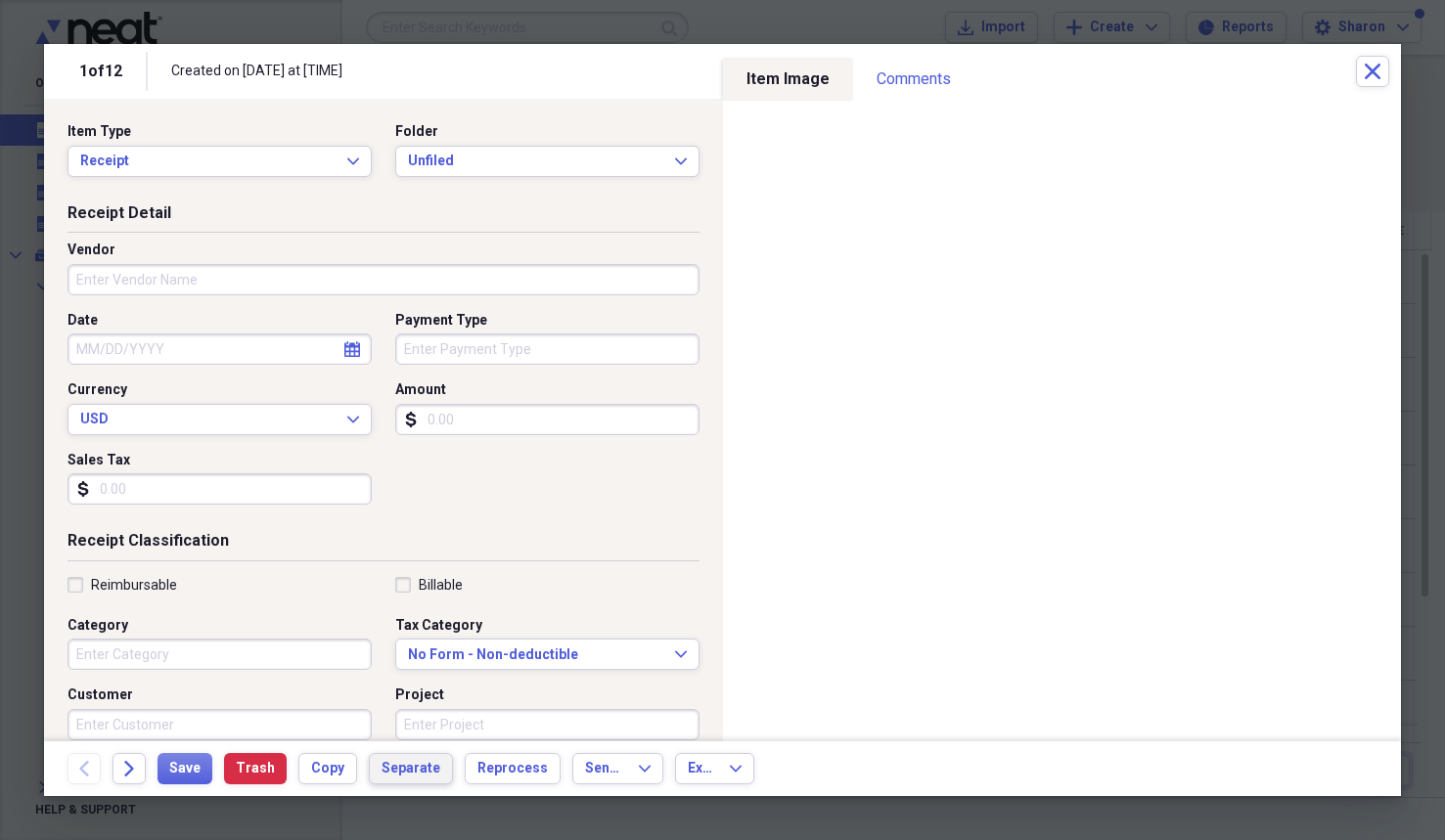 click on "Separate" at bounding box center [411, 769] 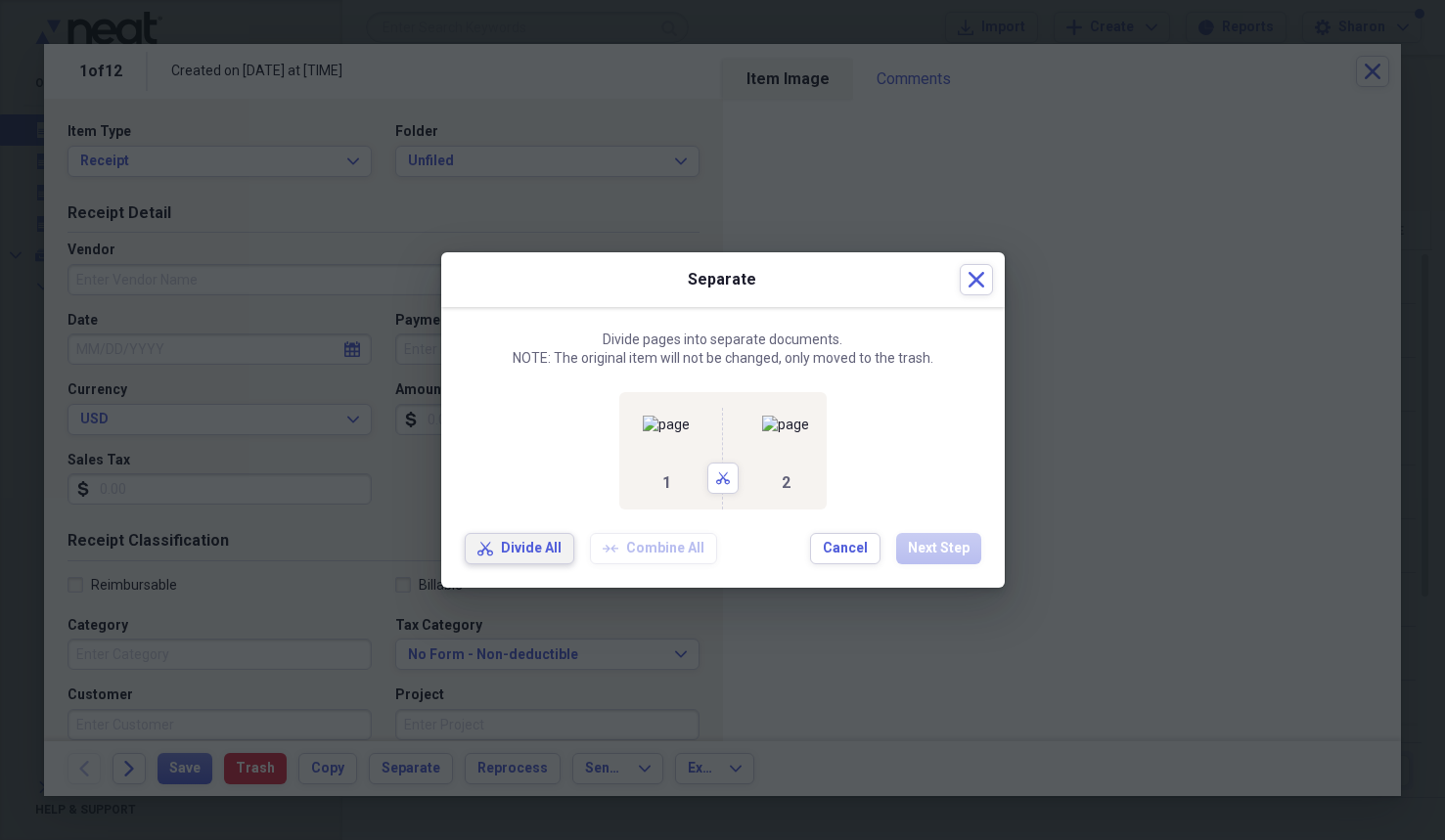 click on "Divide All" at bounding box center (531, 549) 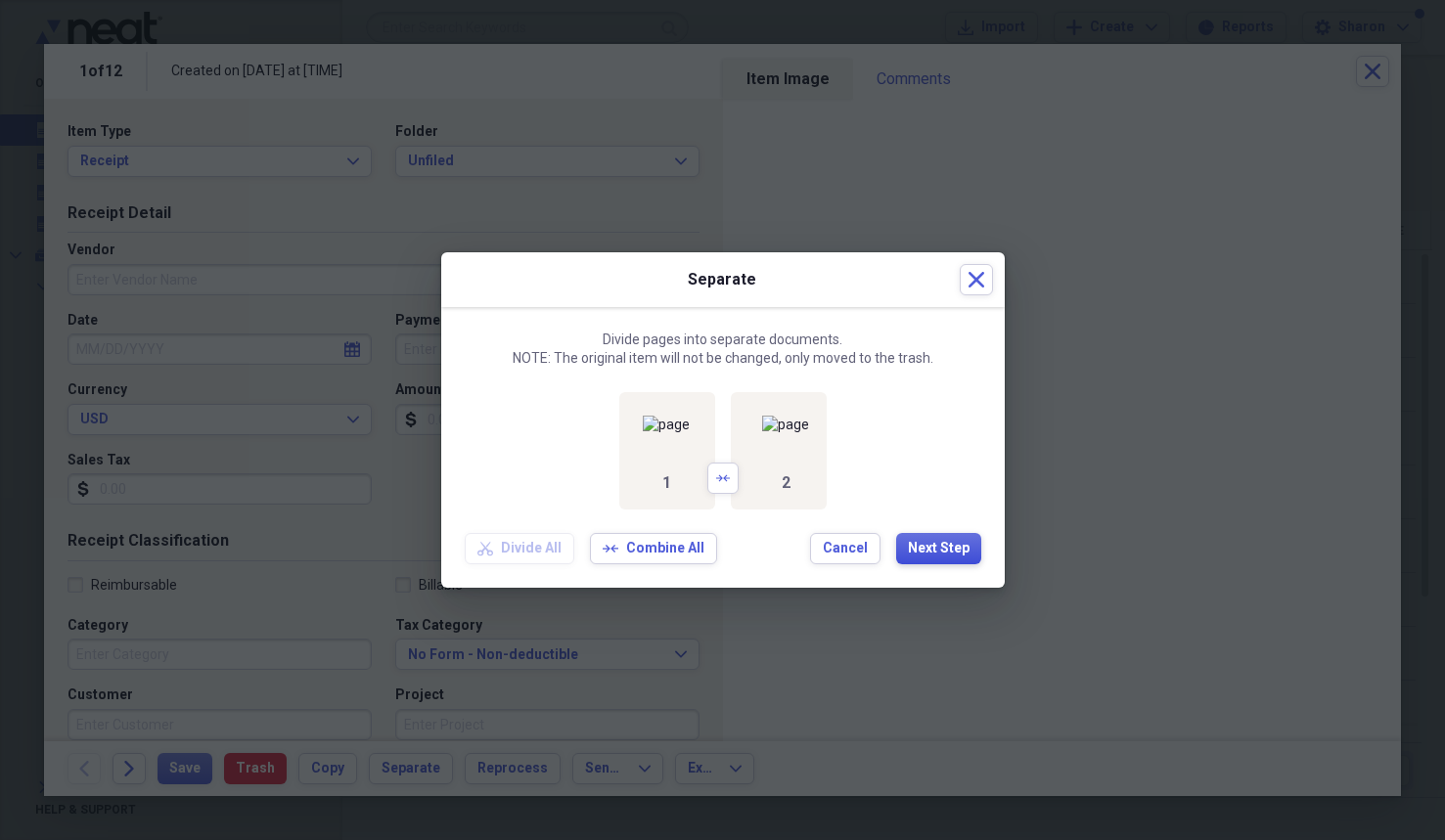 click on "Next Step" at bounding box center (938, 549) 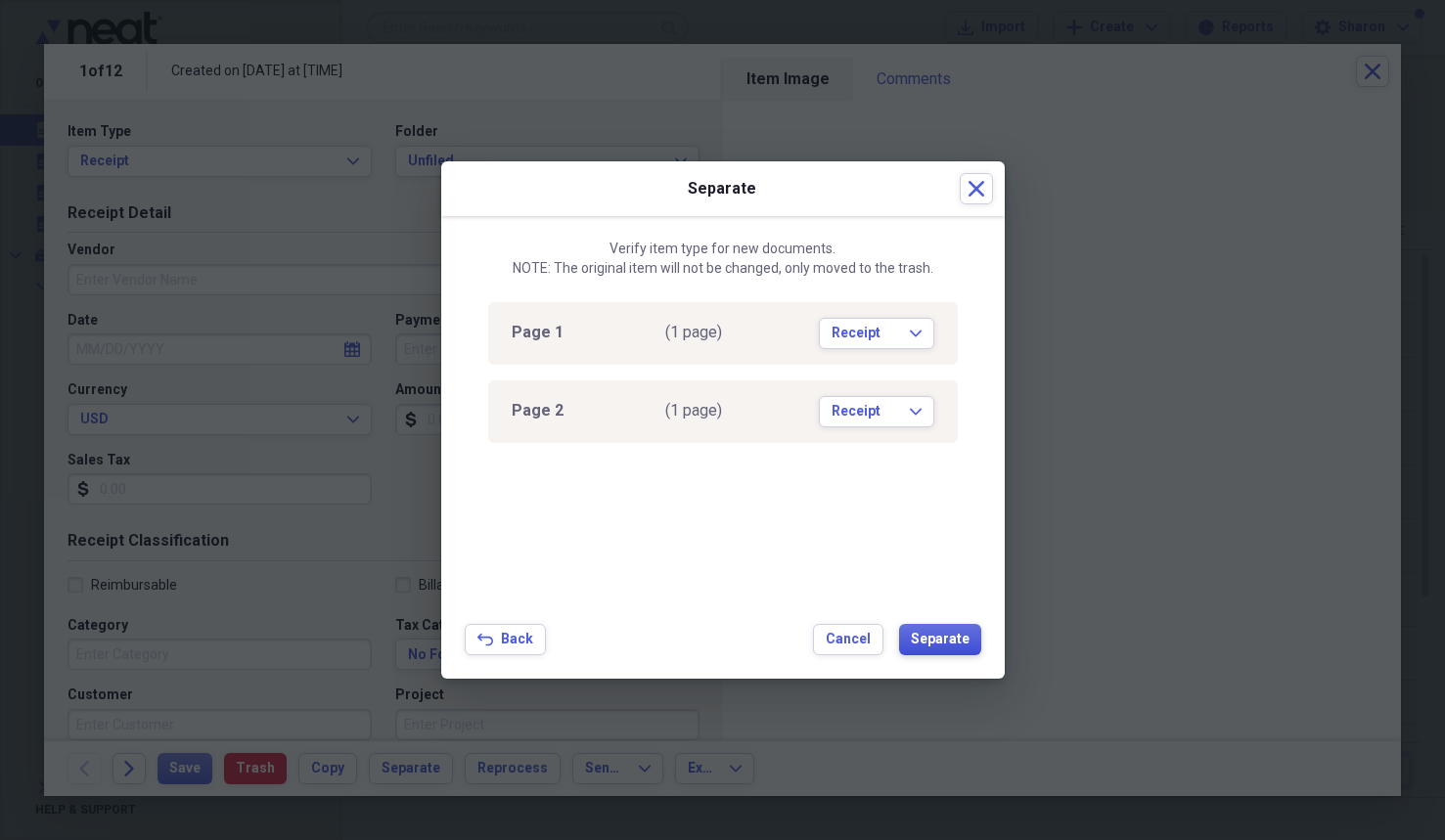 click on "Separate" at bounding box center (940, 640) 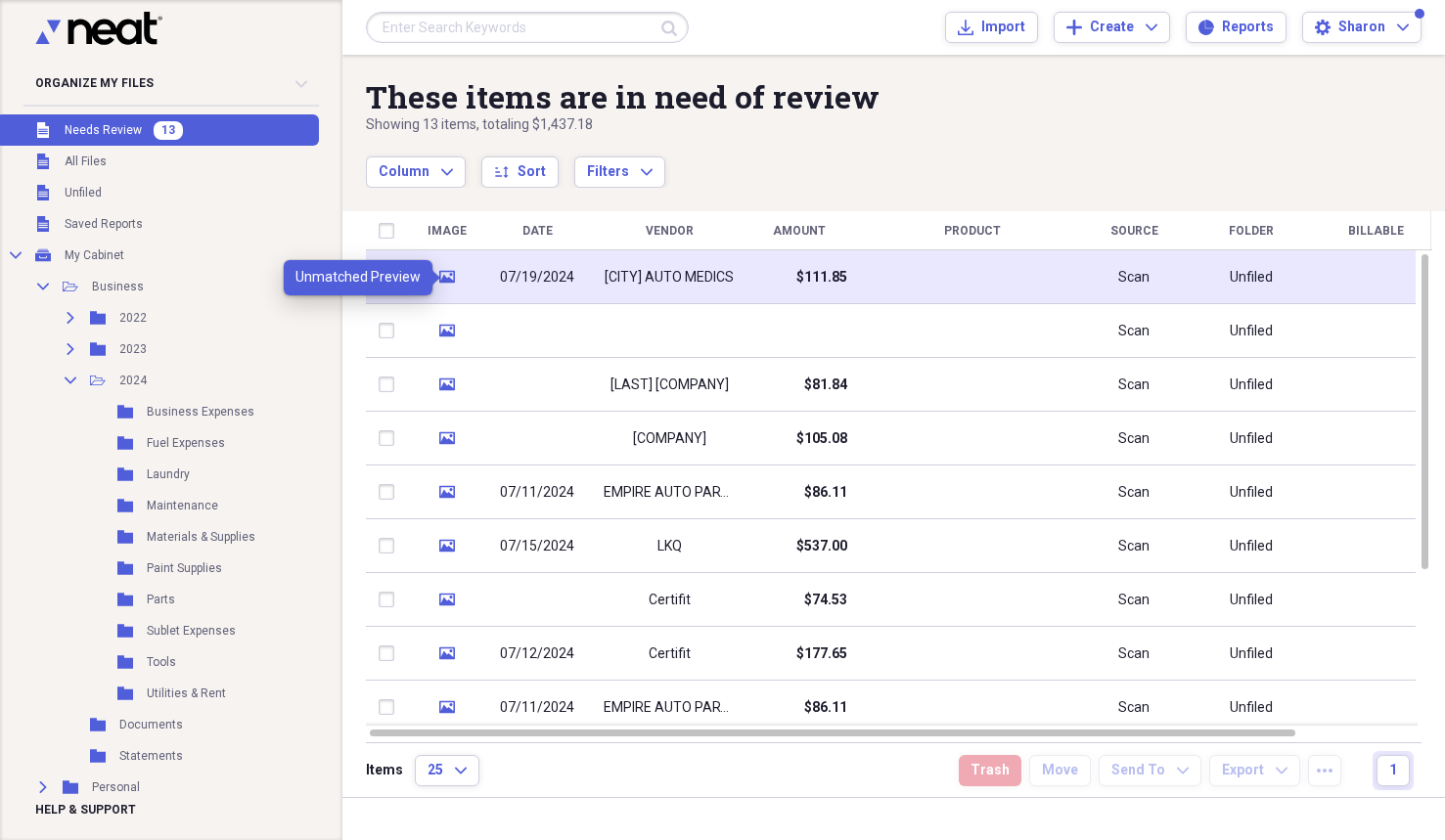 click 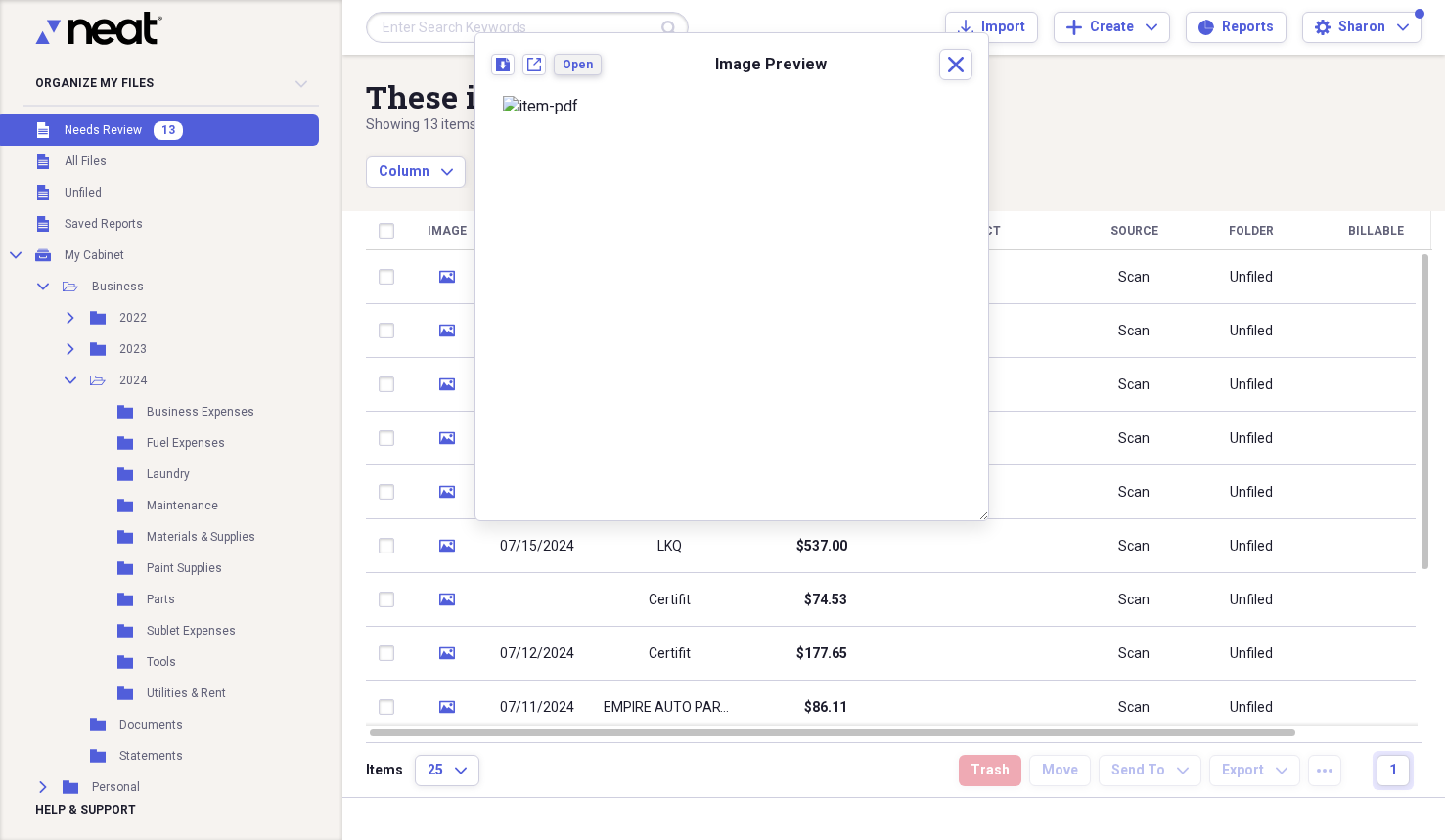 click on "Open" at bounding box center (577, 65) 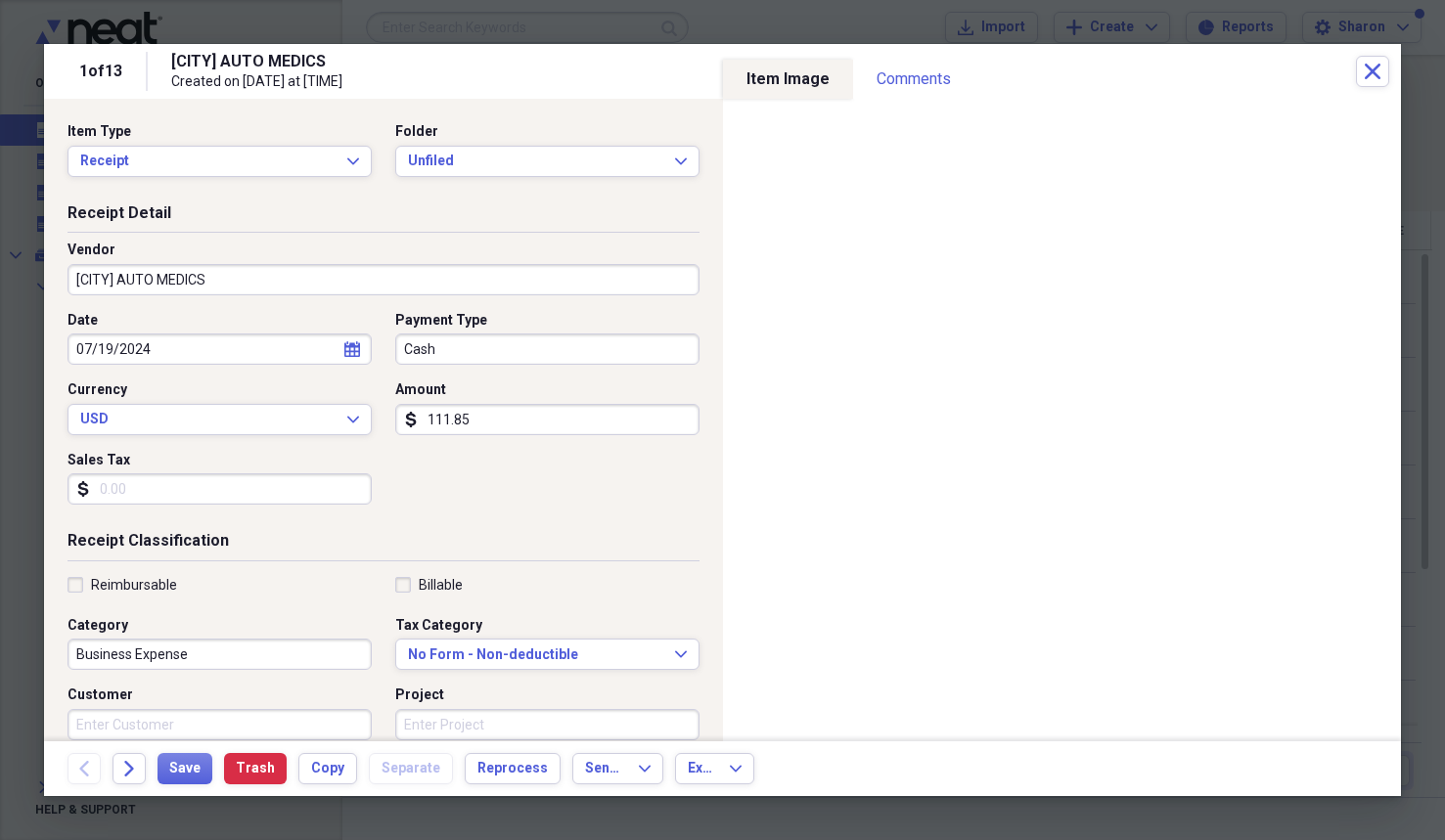 click on "111.85" at bounding box center (547, 420) 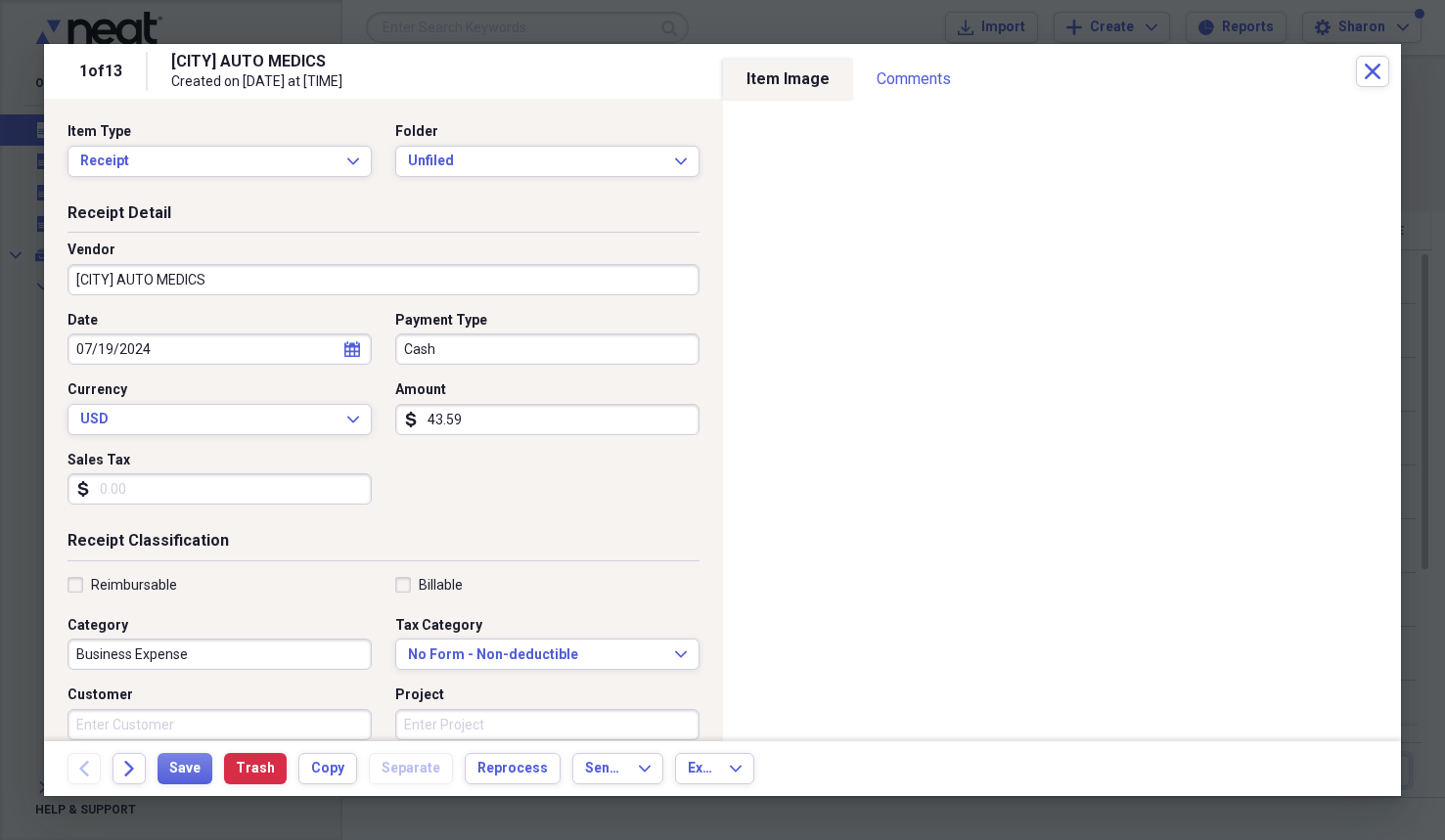 type on "43.59" 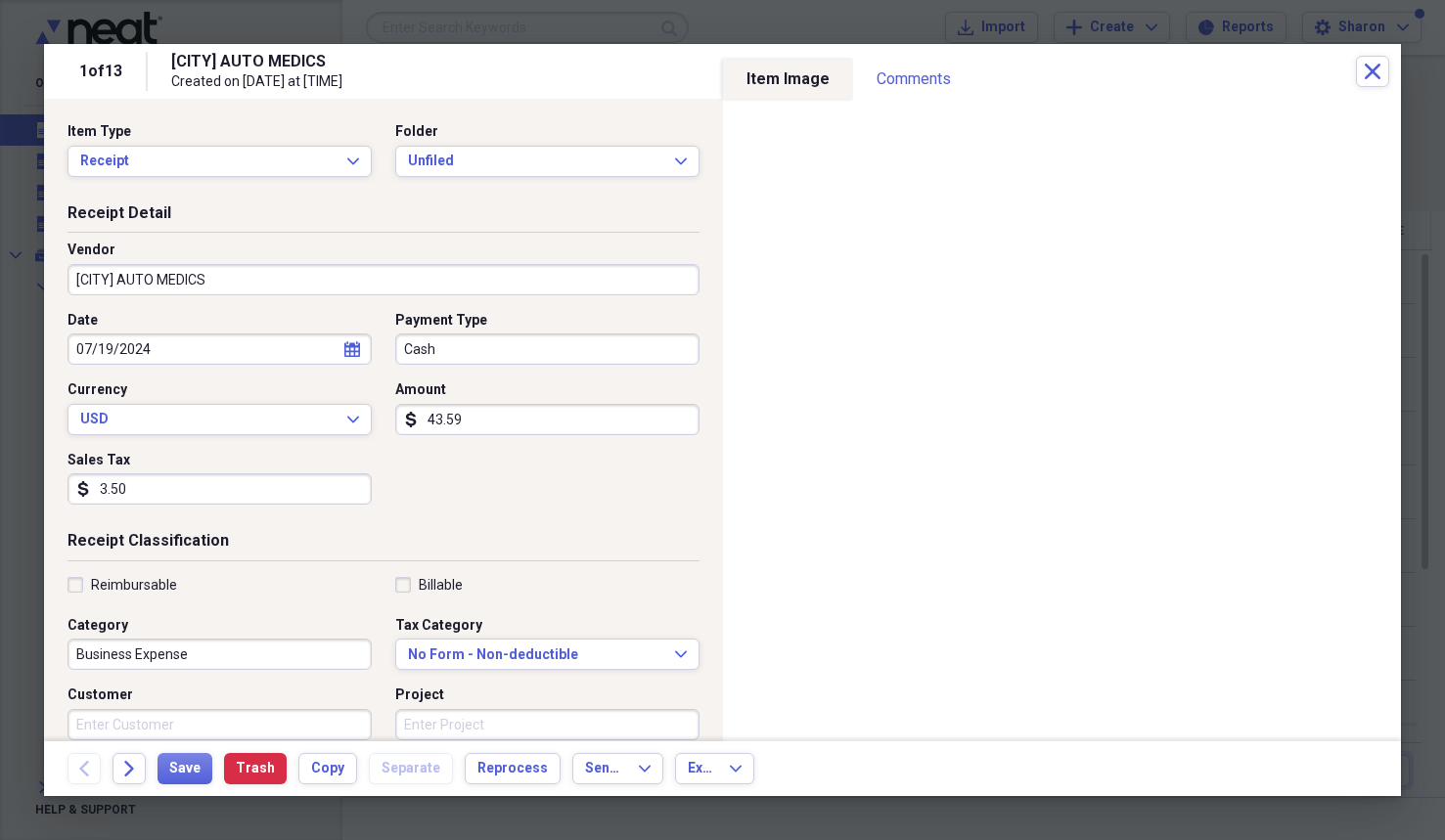 click on "3.50" at bounding box center (219, 489) 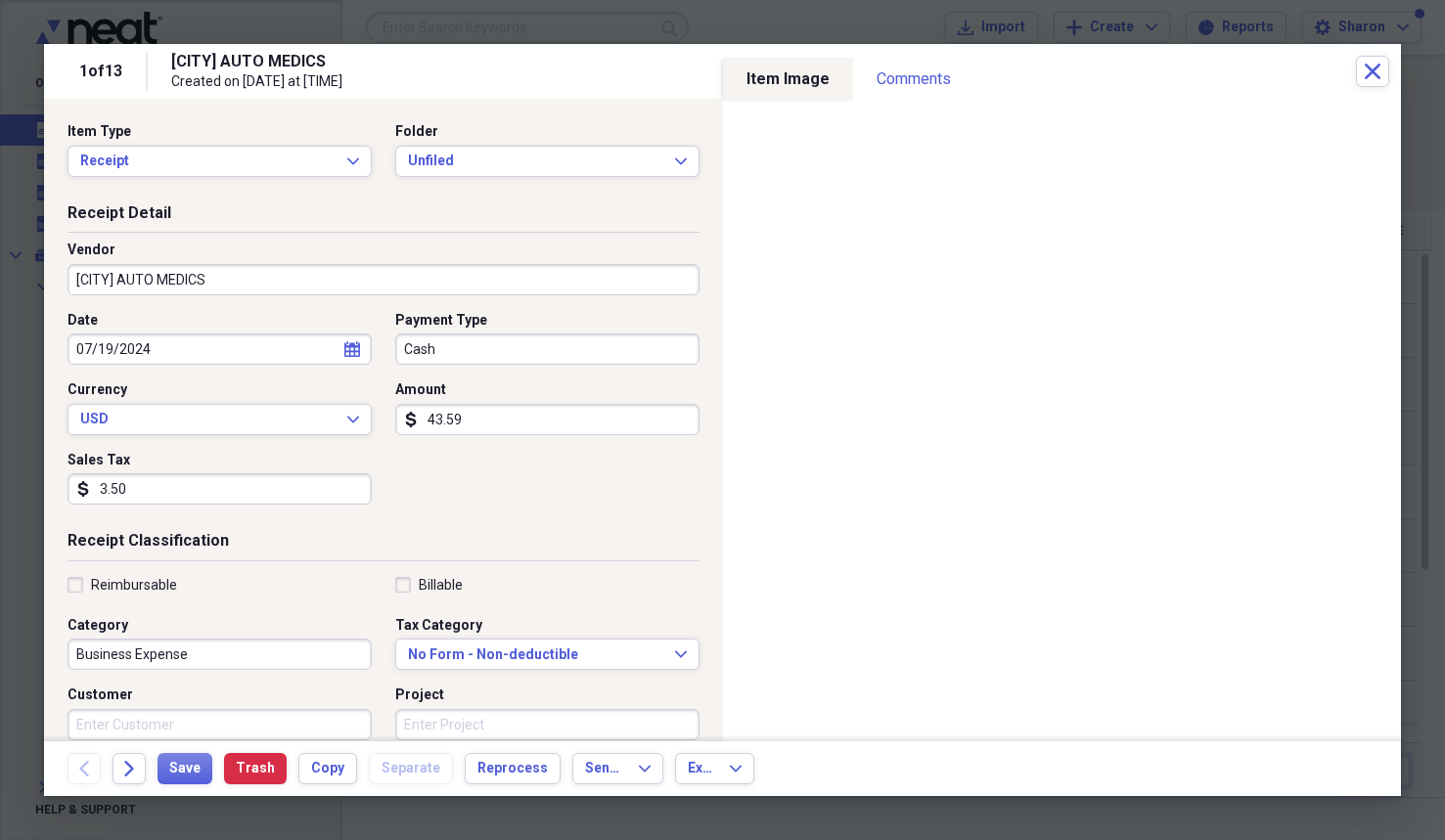 click on "3.50" at bounding box center [219, 489] 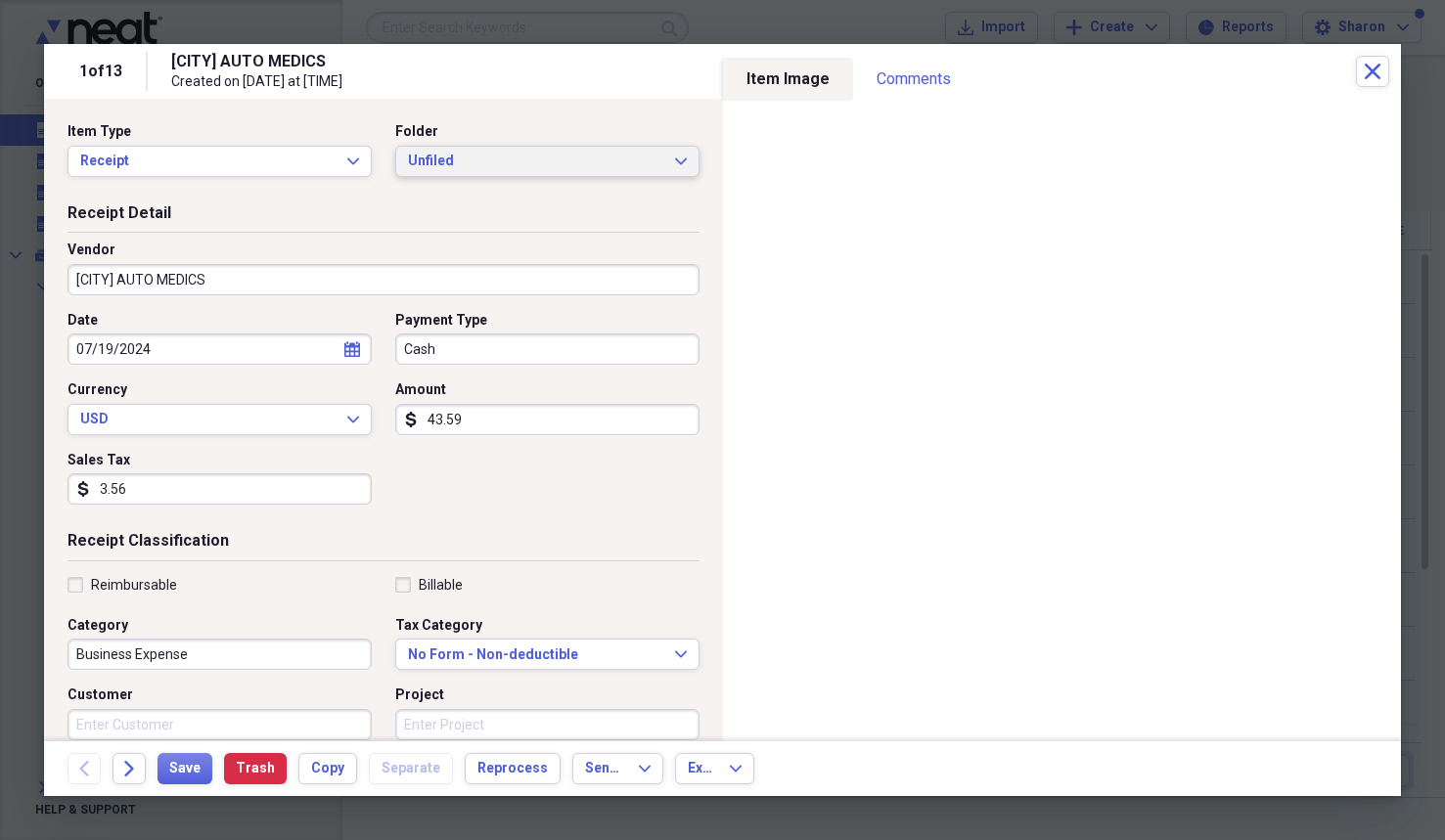 type on "3.56" 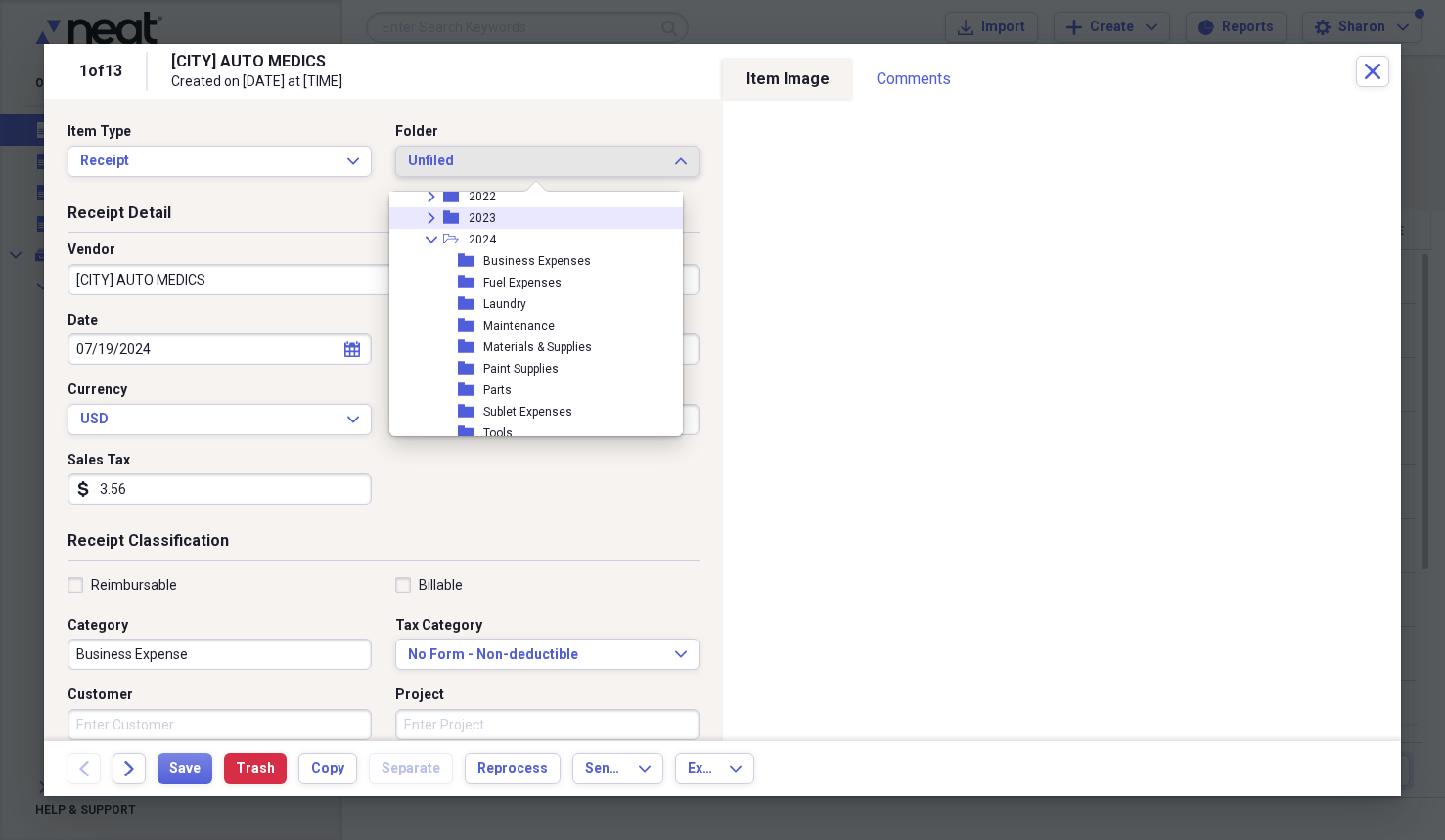scroll, scrollTop: 117, scrollLeft: 0, axis: vertical 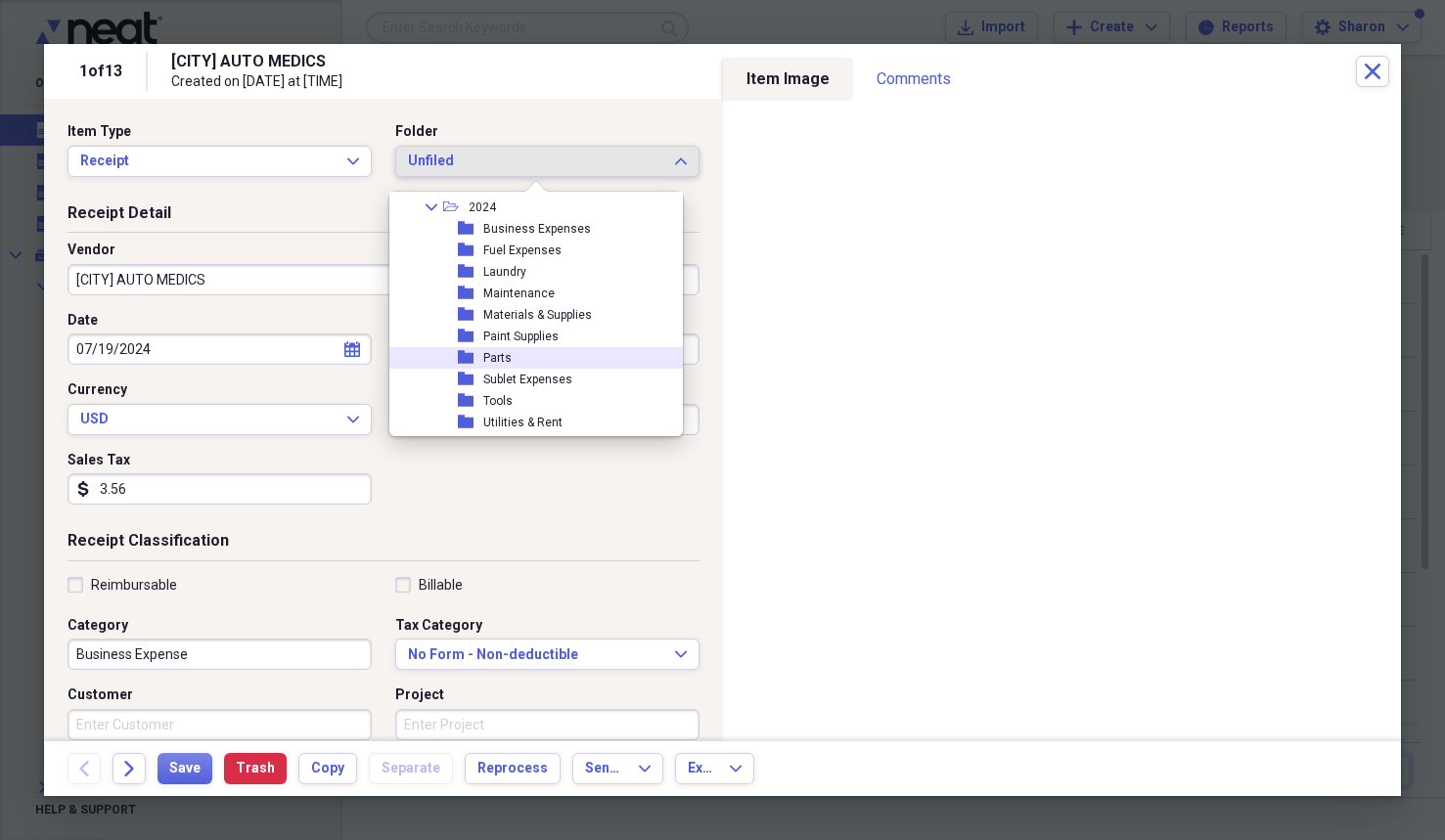 click on "Parts" at bounding box center [497, 358] 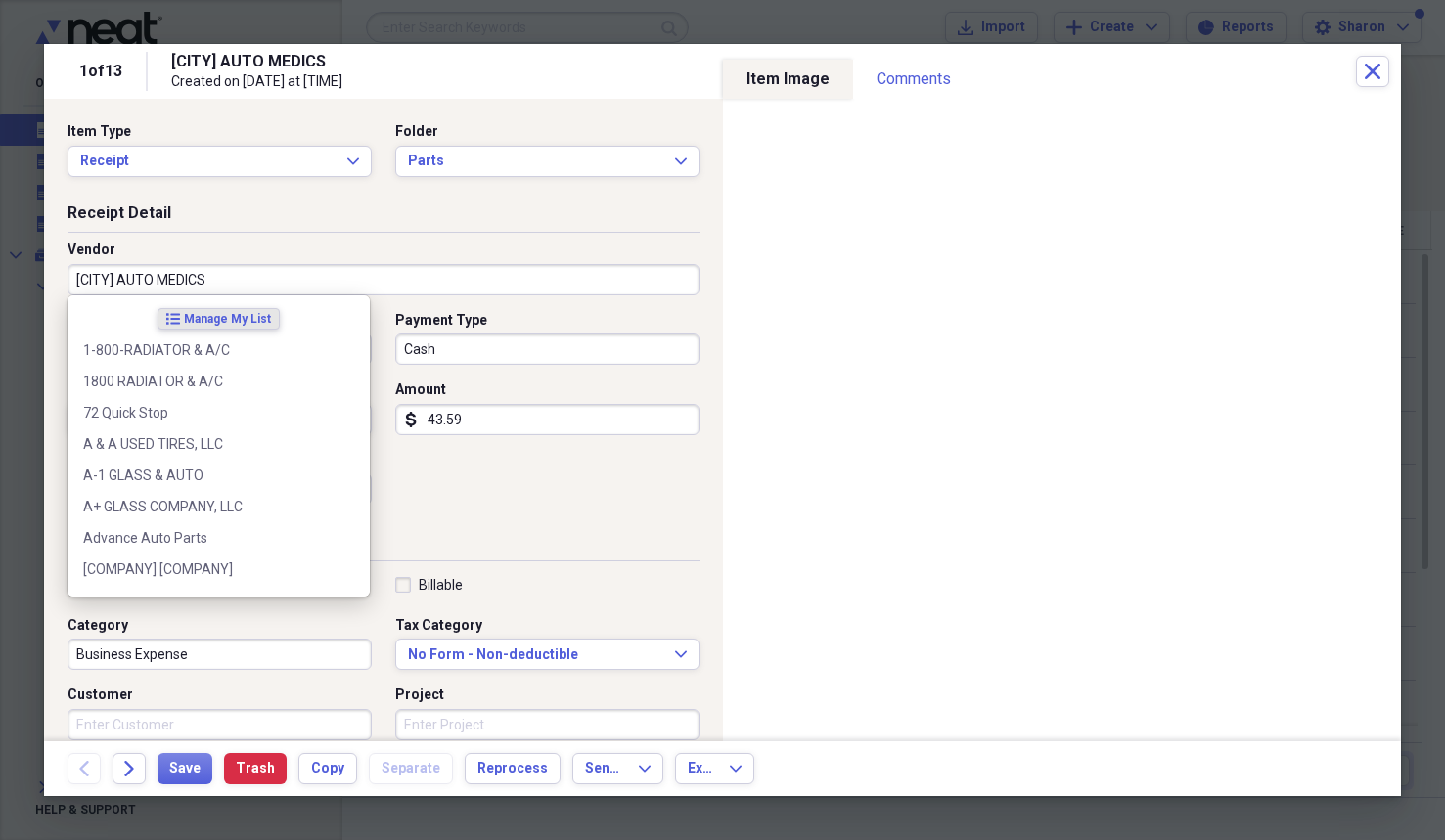 click on "[CITY] AUTO MEDICS" at bounding box center [384, 280] 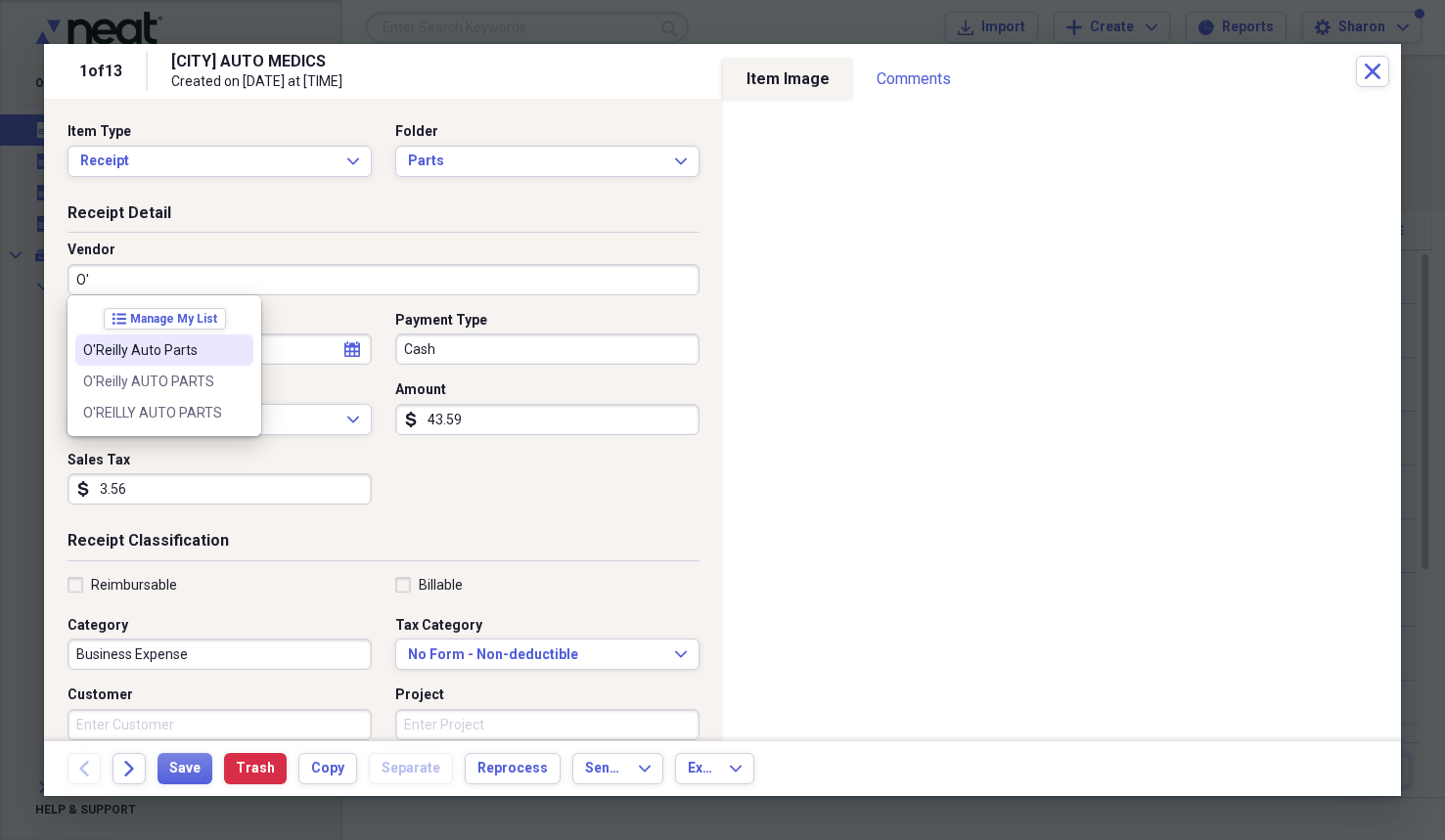 click on "O'Reilly Auto Parts" at bounding box center [153, 350] 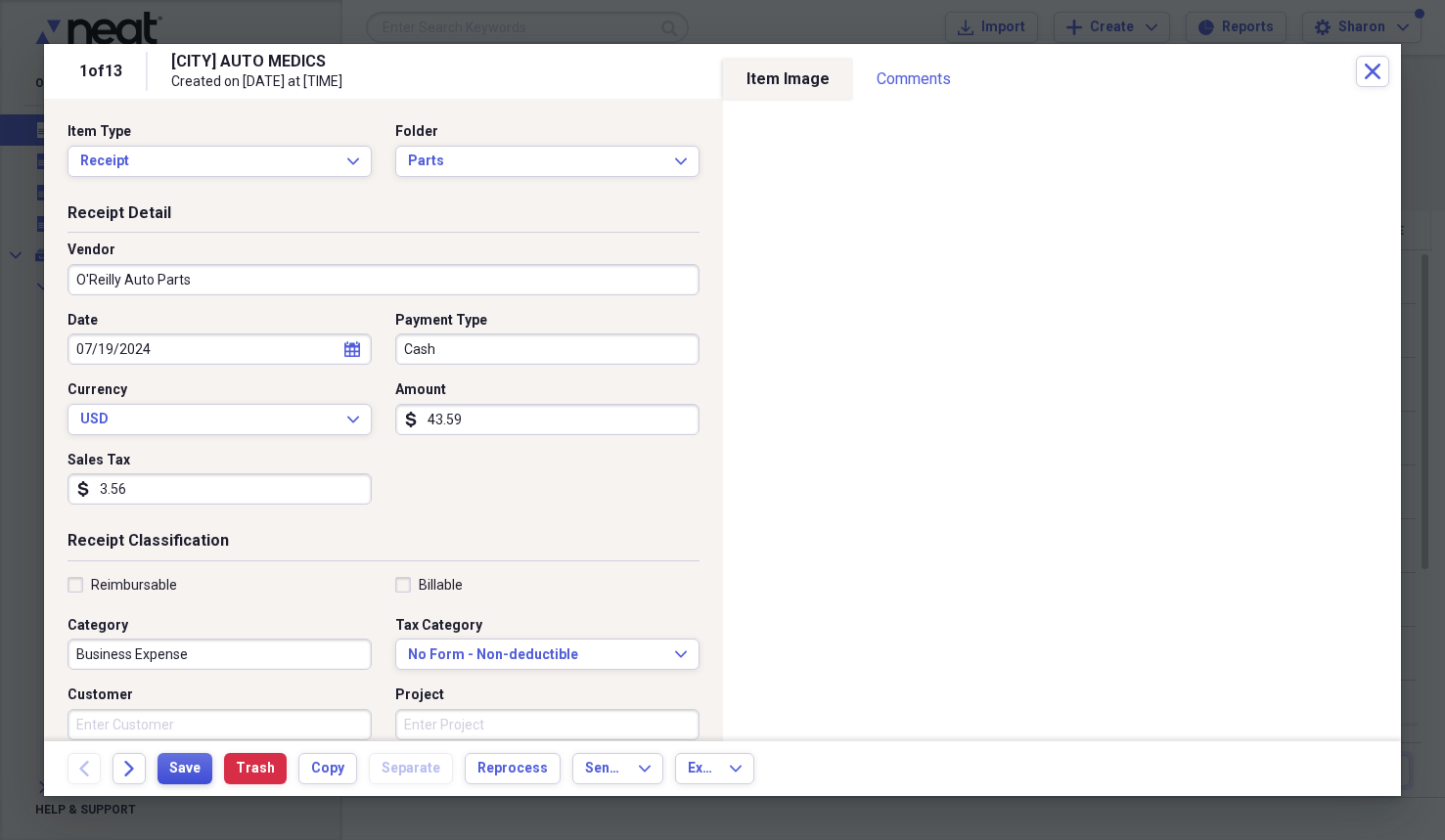 click on "Save" at bounding box center [185, 769] 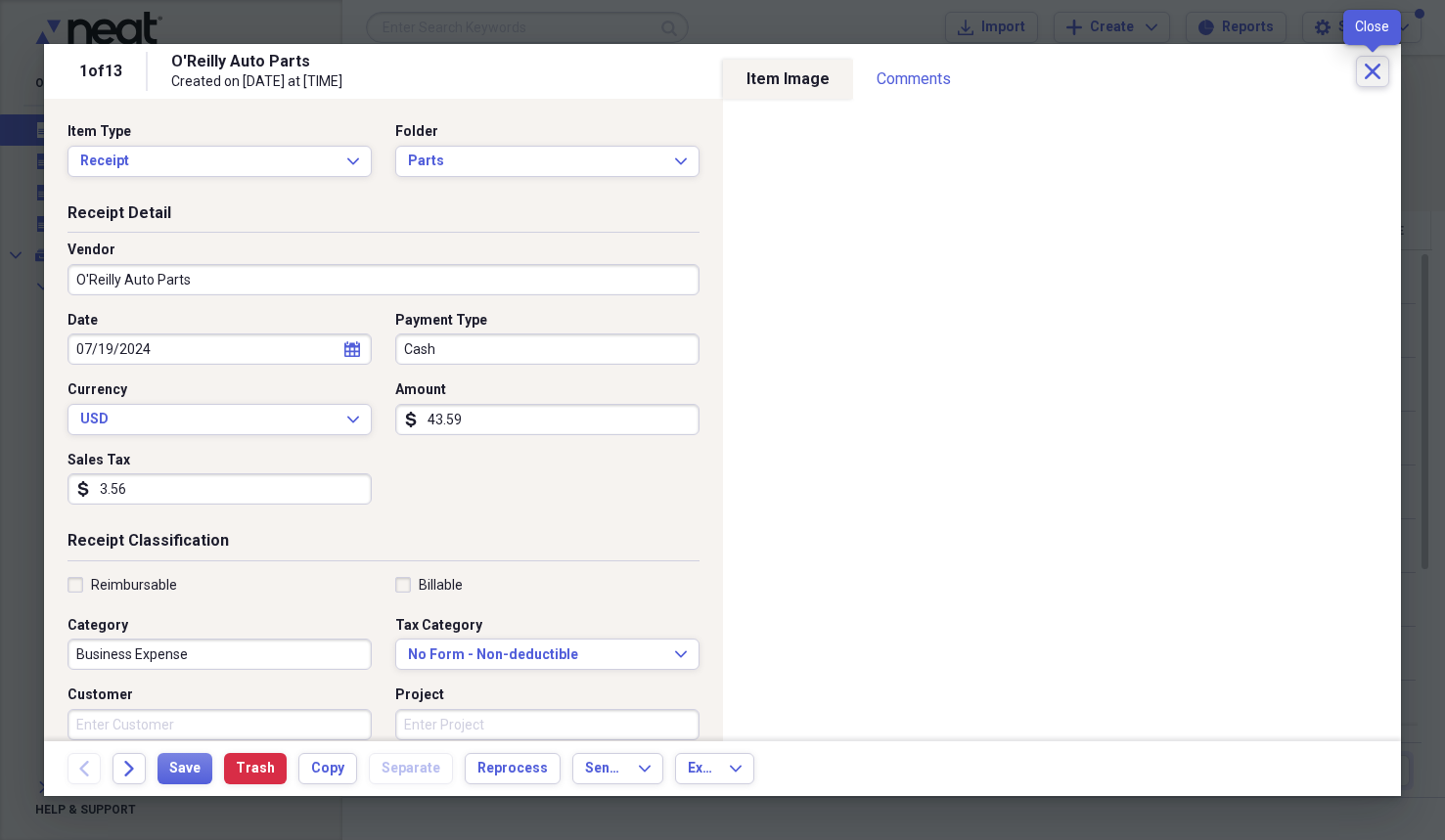 click on "Close" 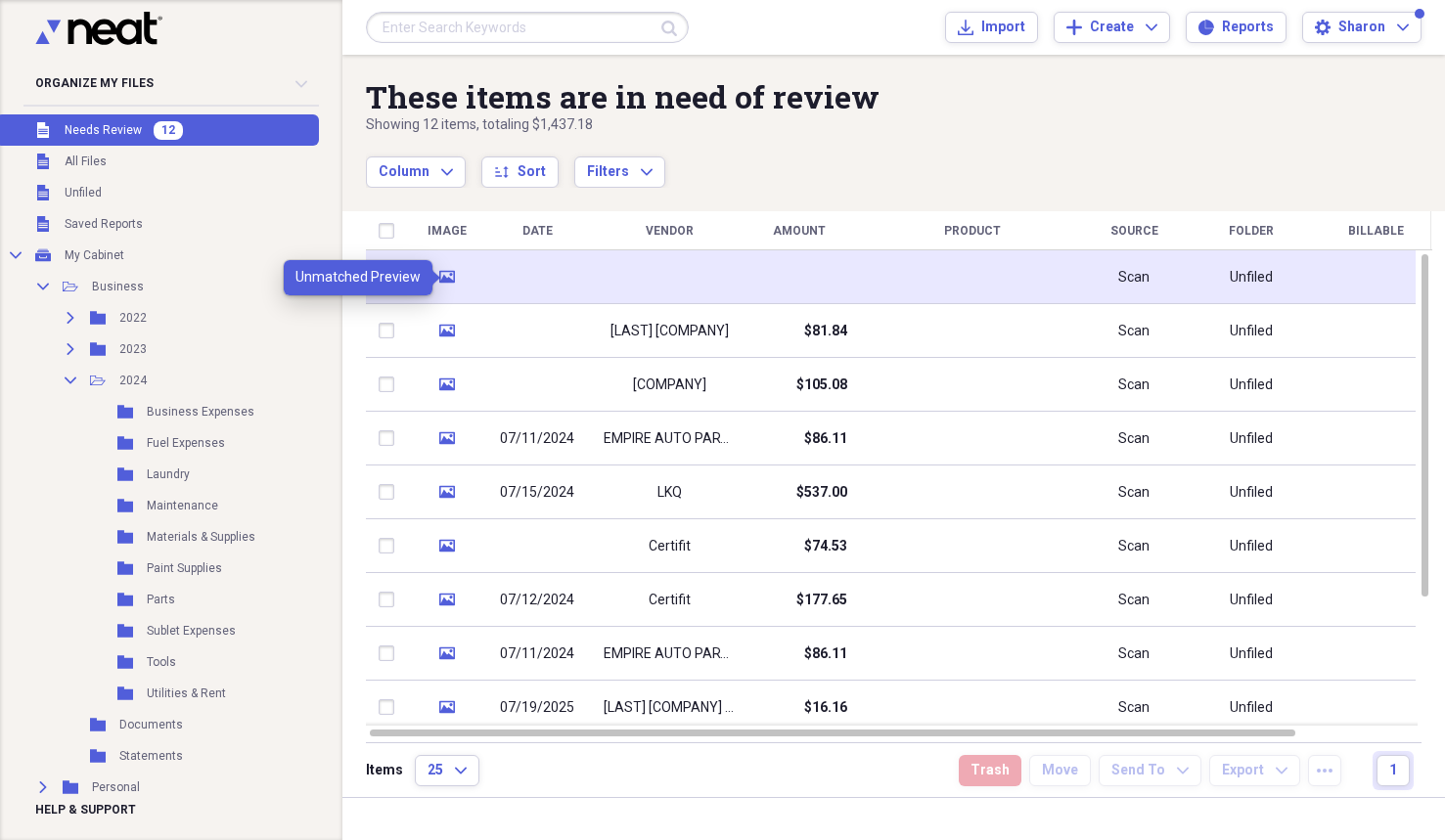 click 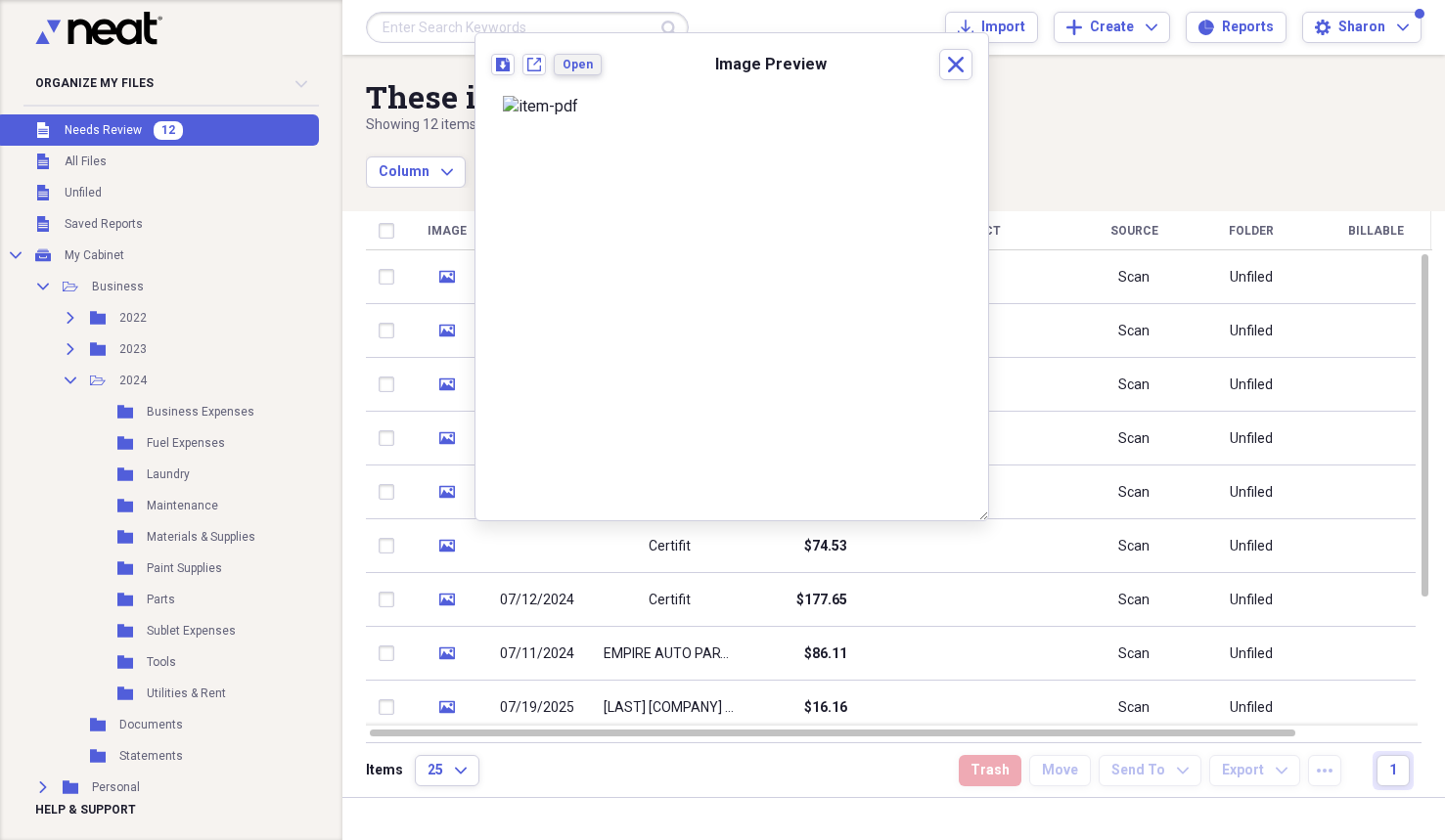 click on "Open" at bounding box center (577, 65) 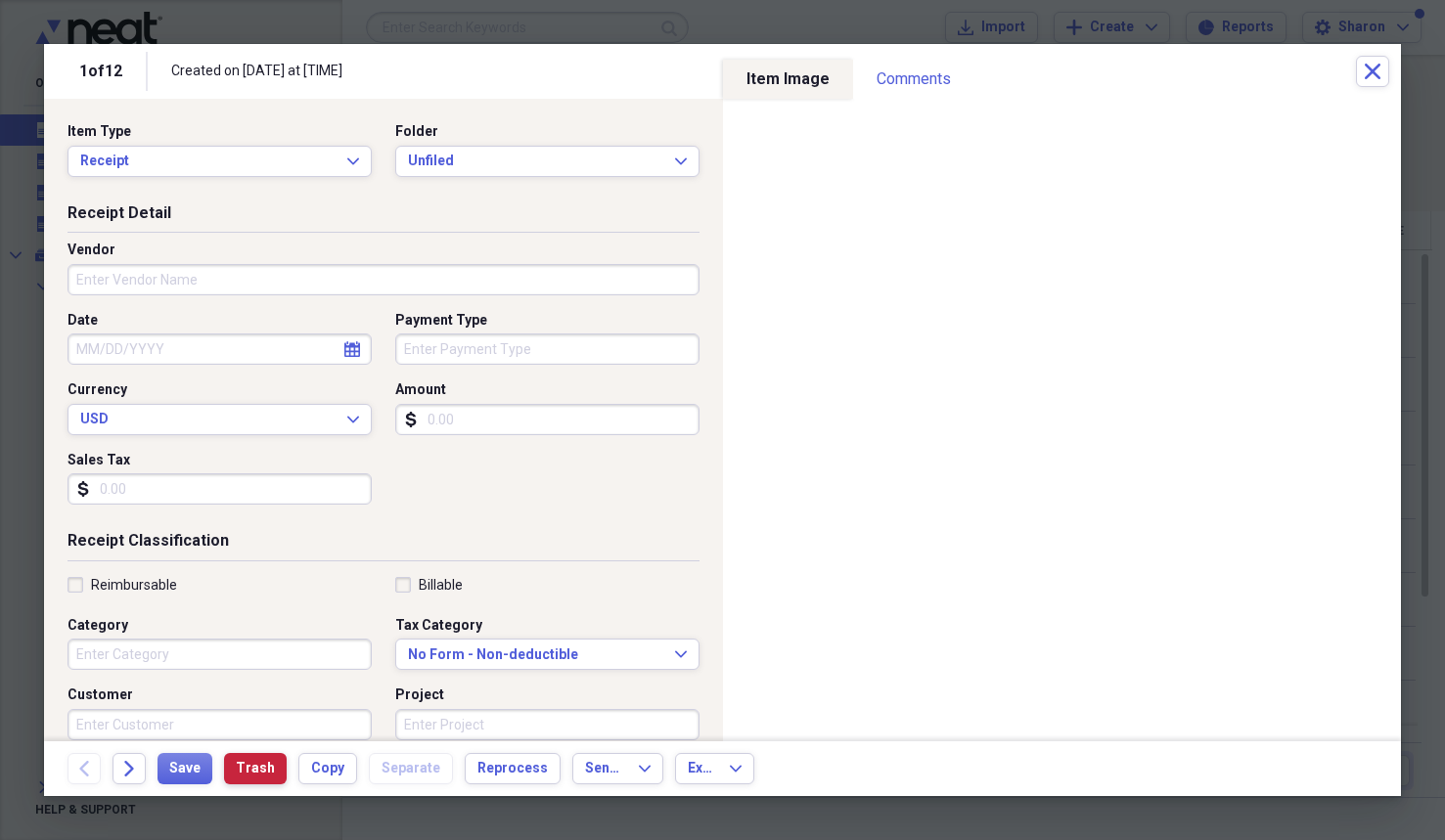 click on "Trash" at bounding box center (255, 769) 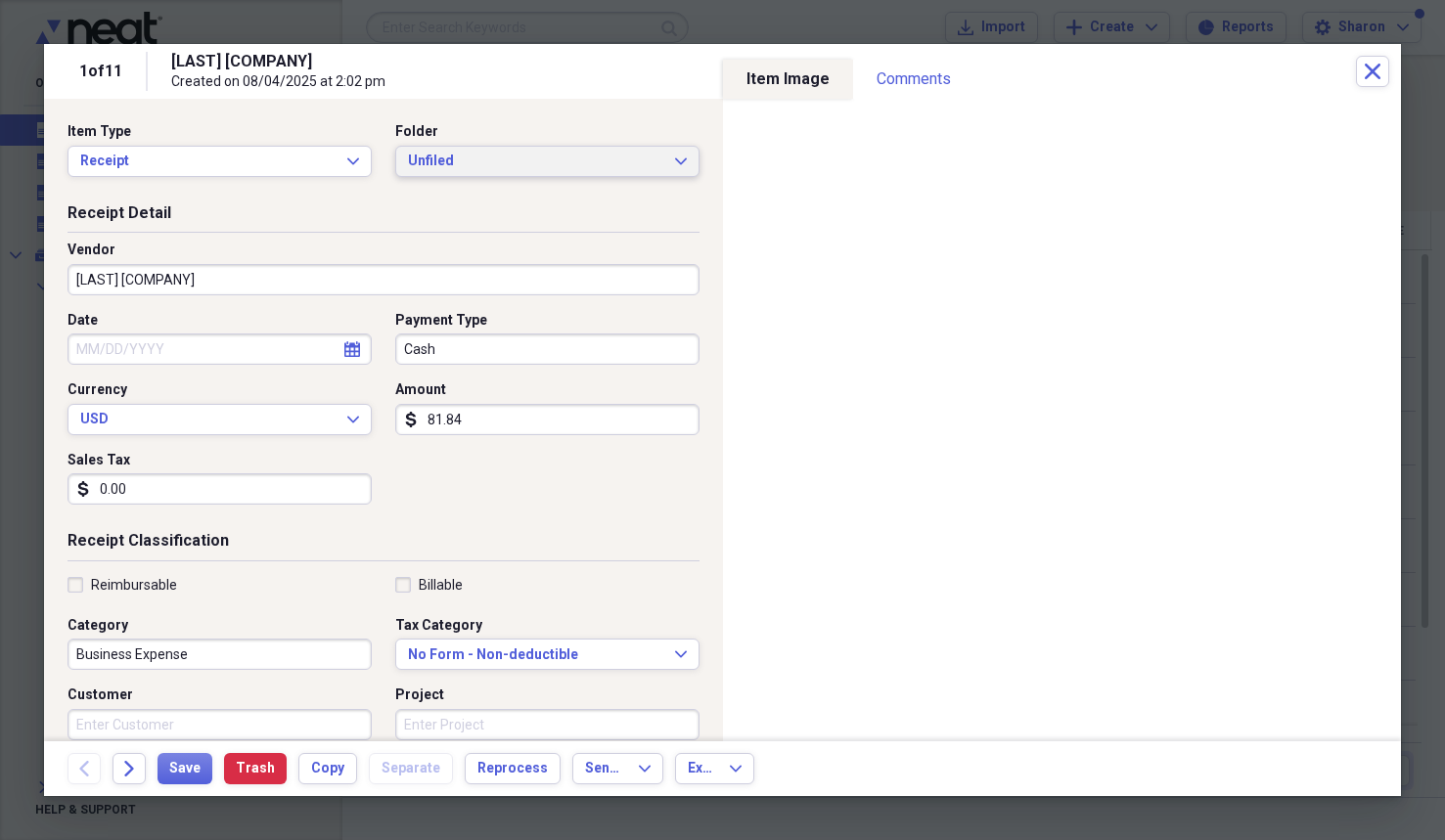 click on "Unfiled" at bounding box center [535, 161] 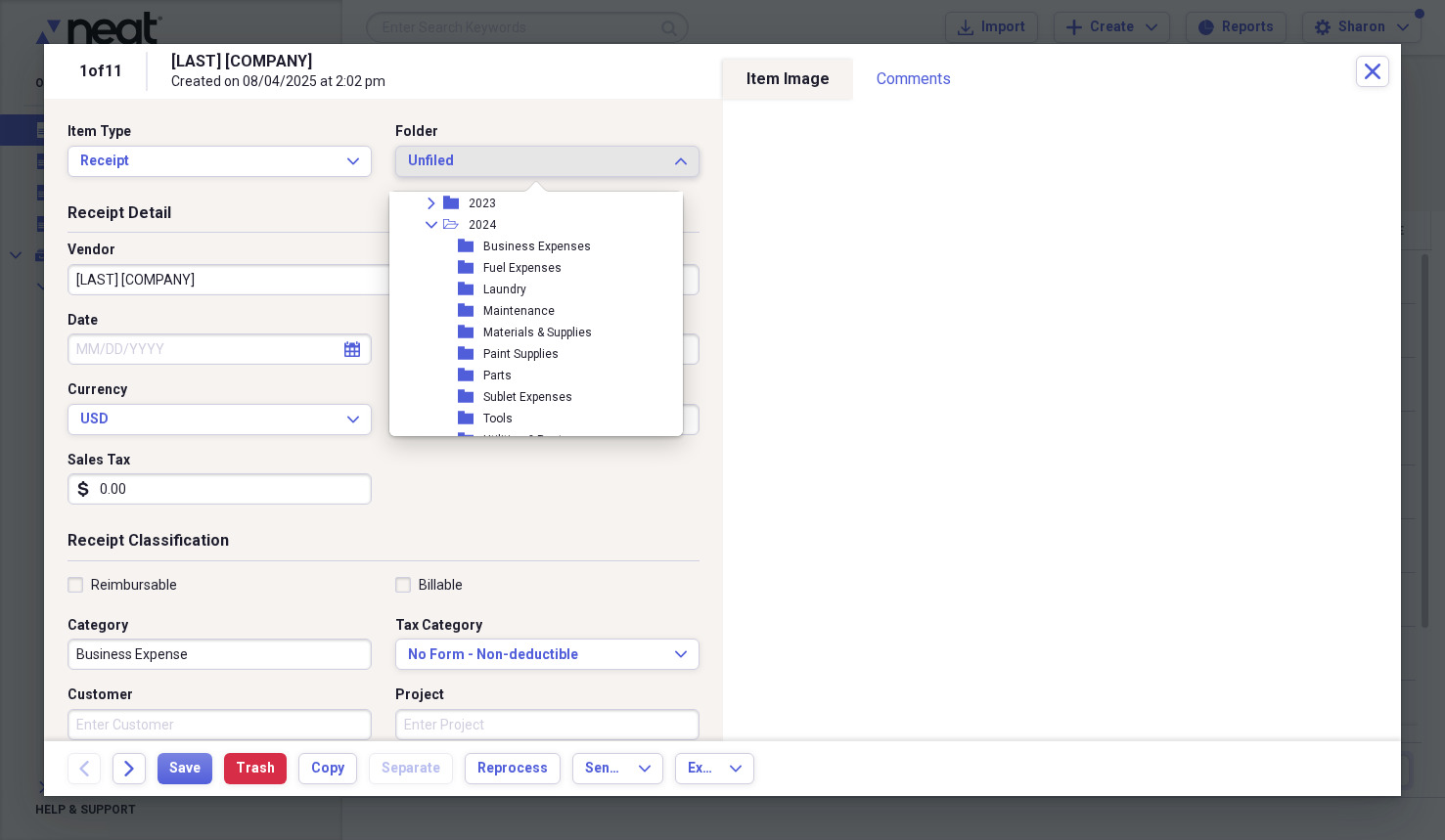 scroll, scrollTop: 103, scrollLeft: 0, axis: vertical 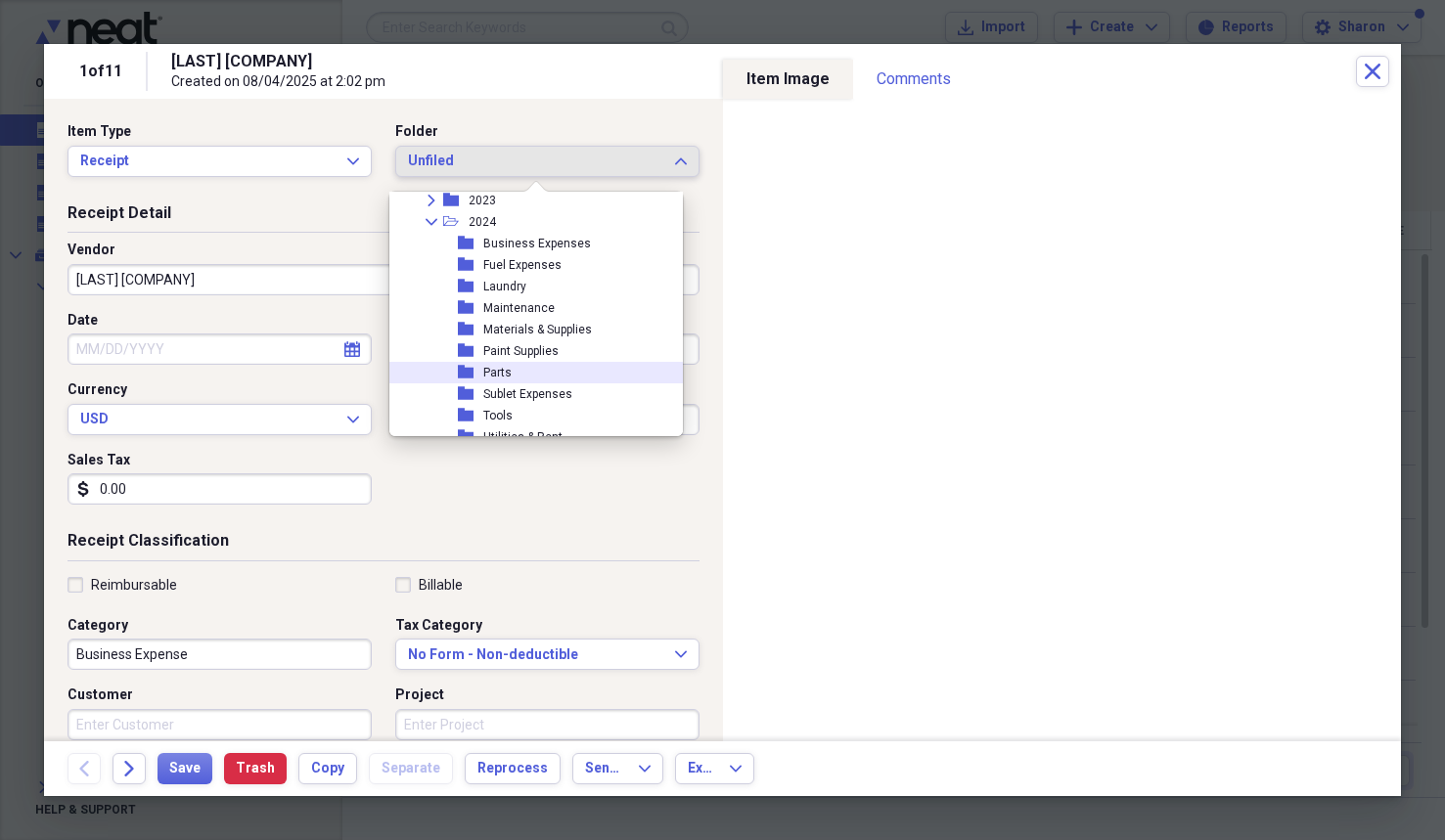 click on "Parts" at bounding box center (497, 373) 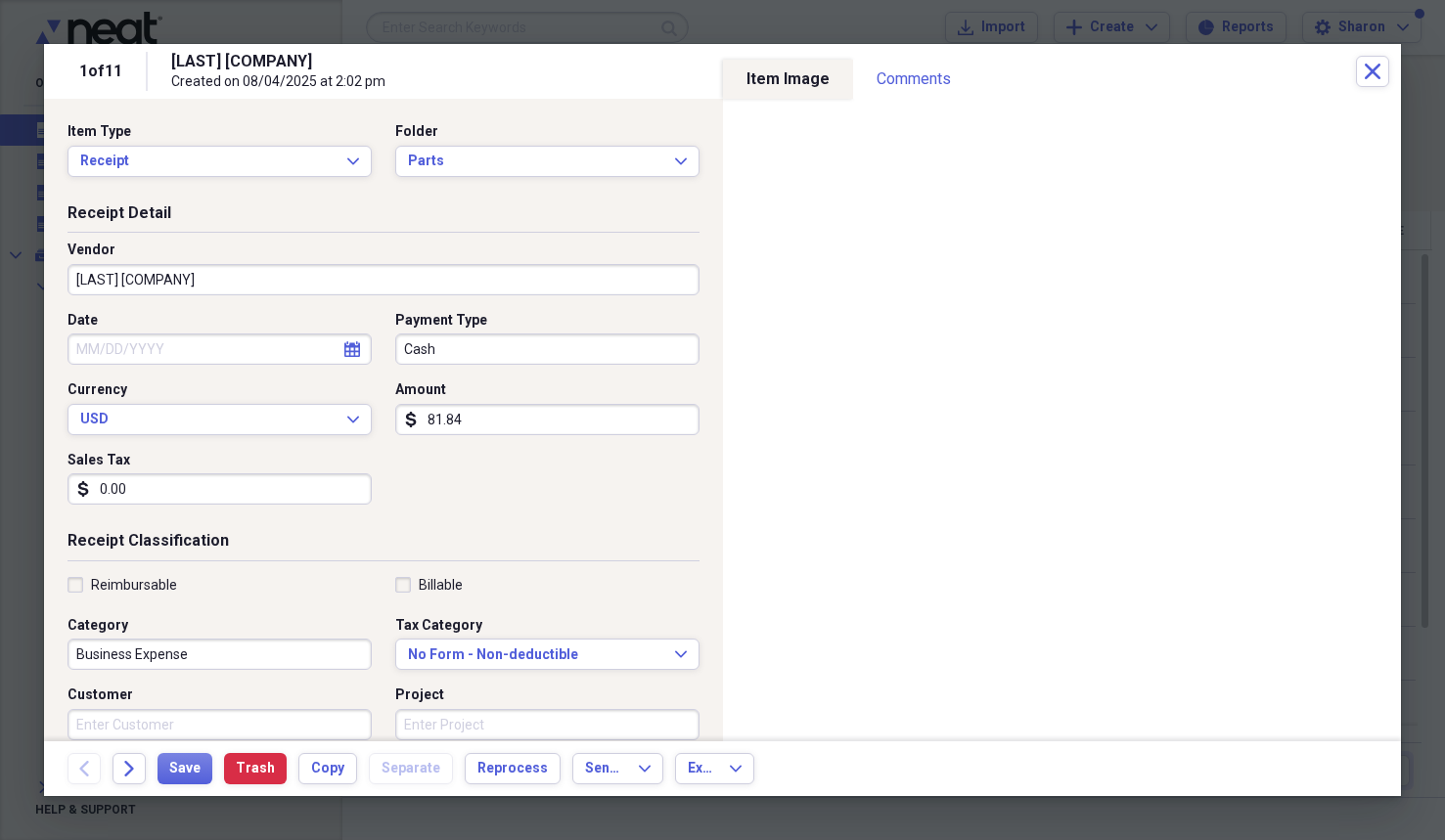 select on "7" 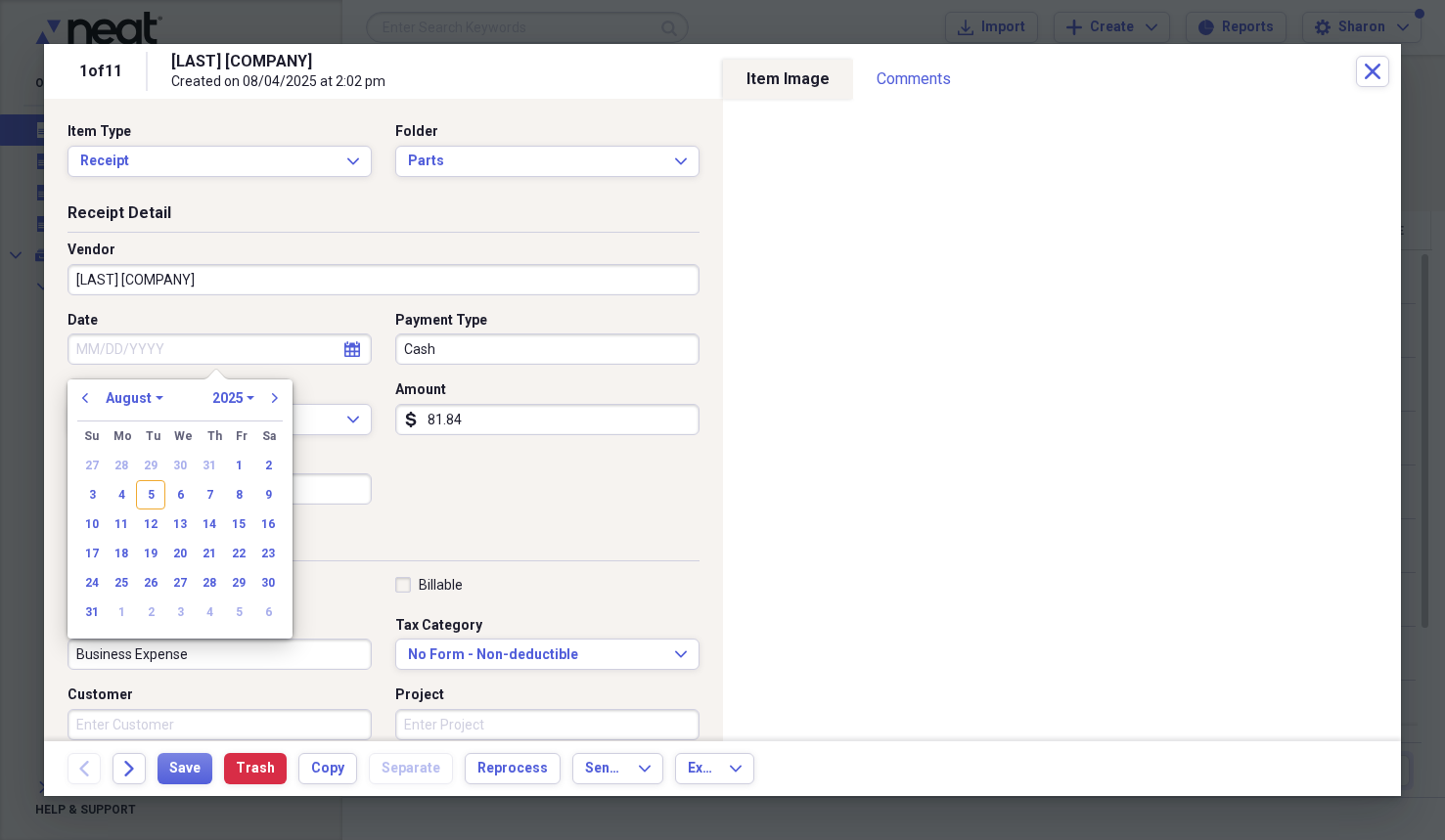 click on "Date" at bounding box center [219, 349] 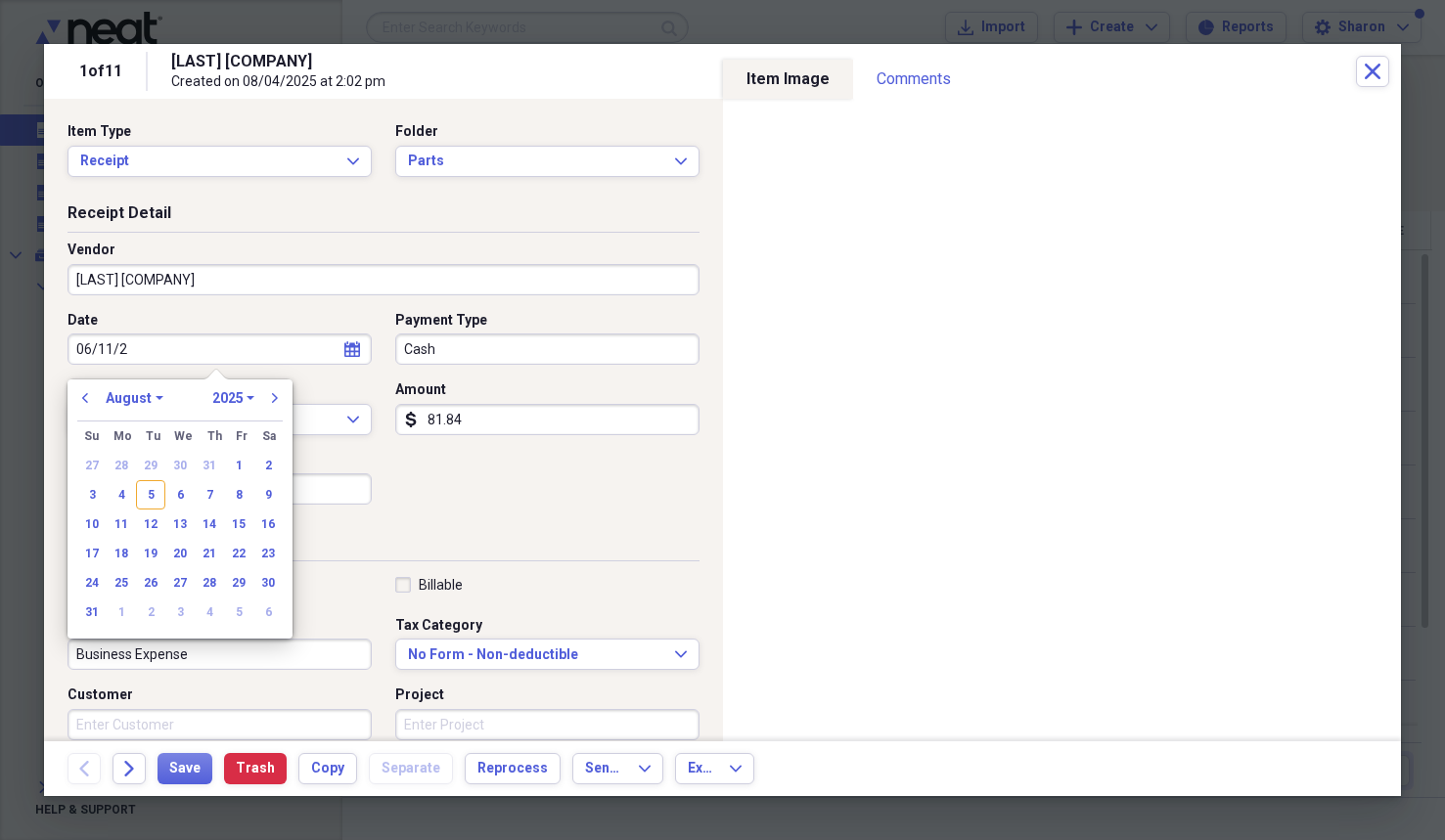 type on "06/11/20" 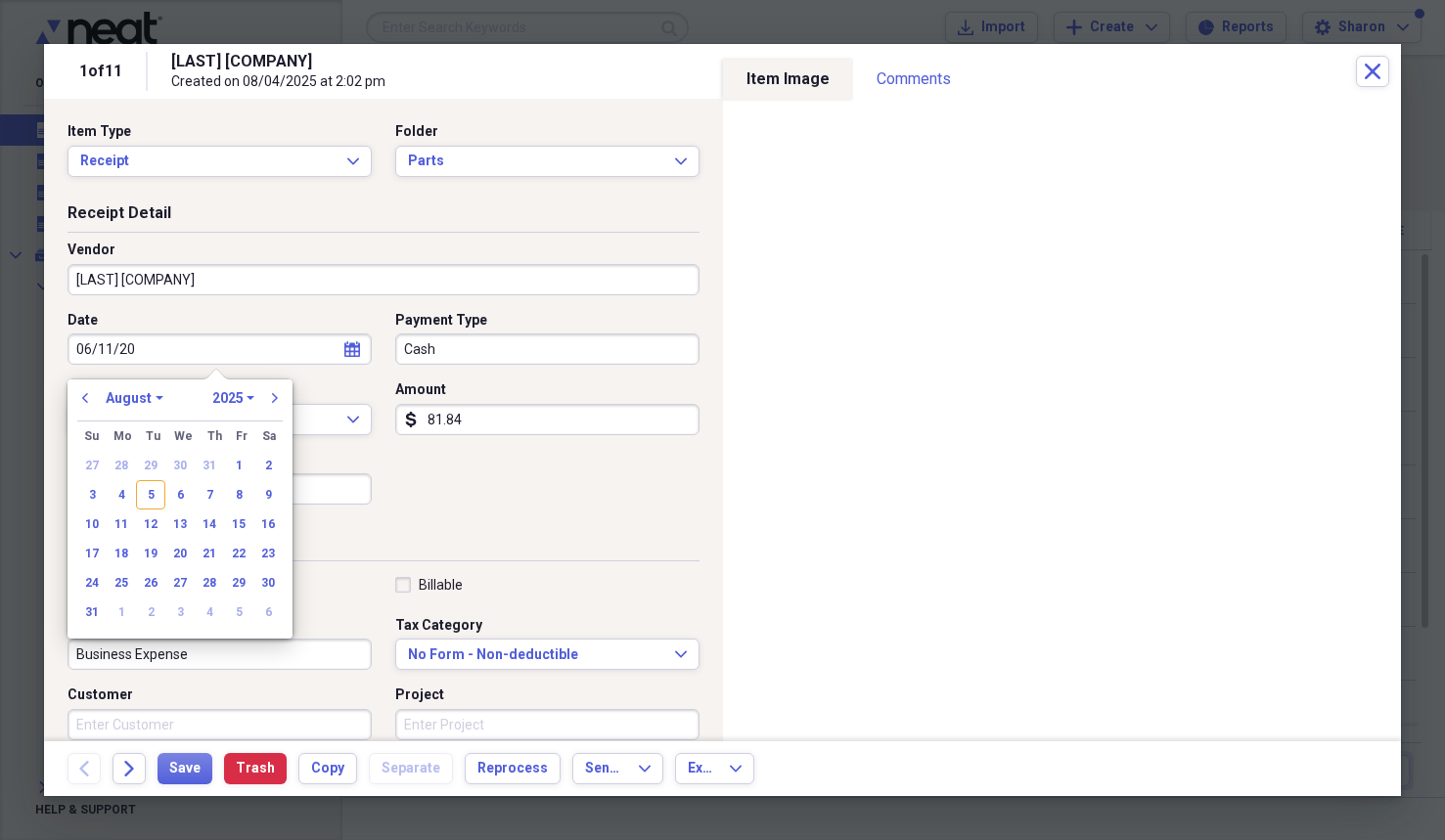 select on "5" 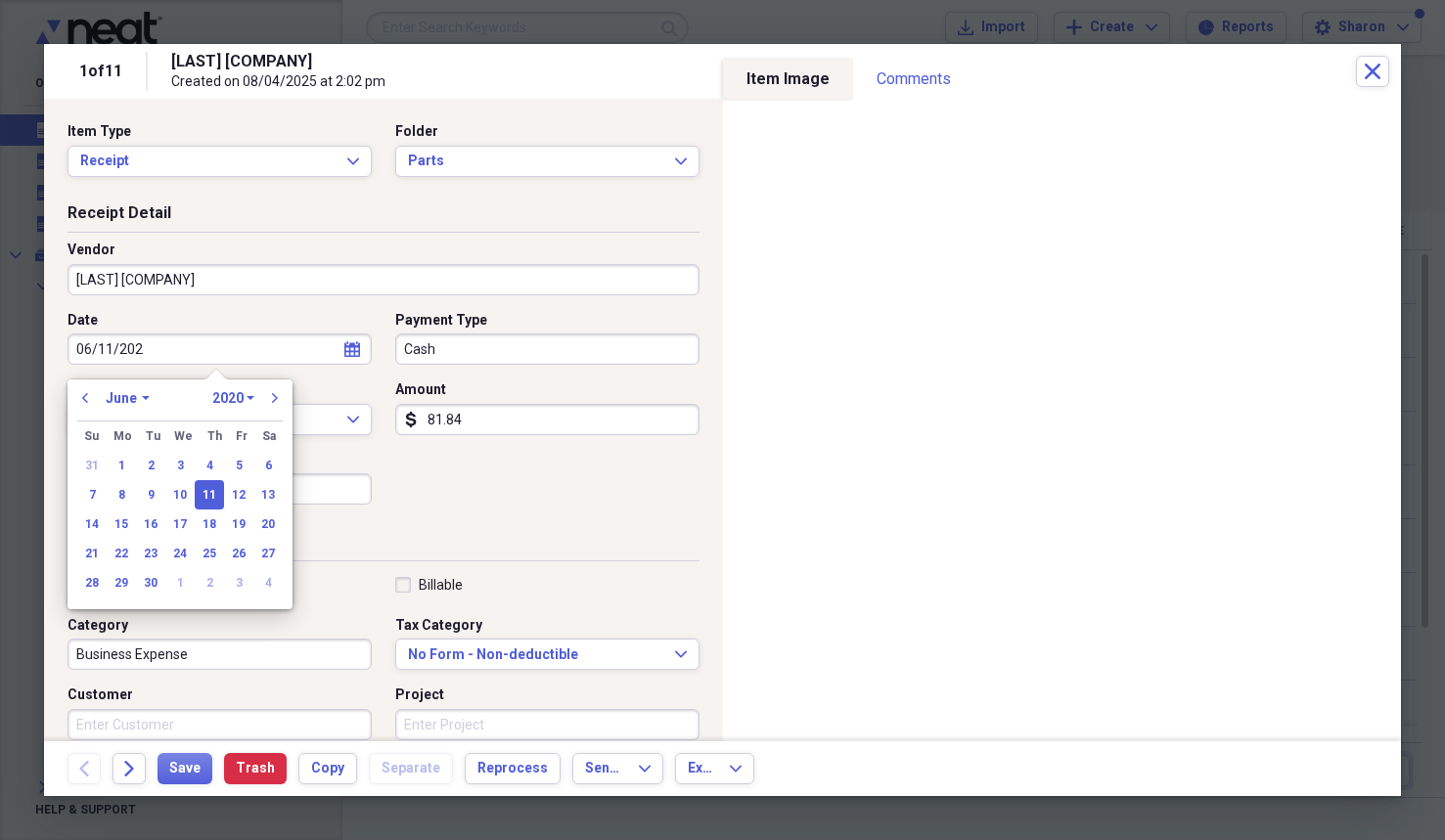 type on "06/11/2024" 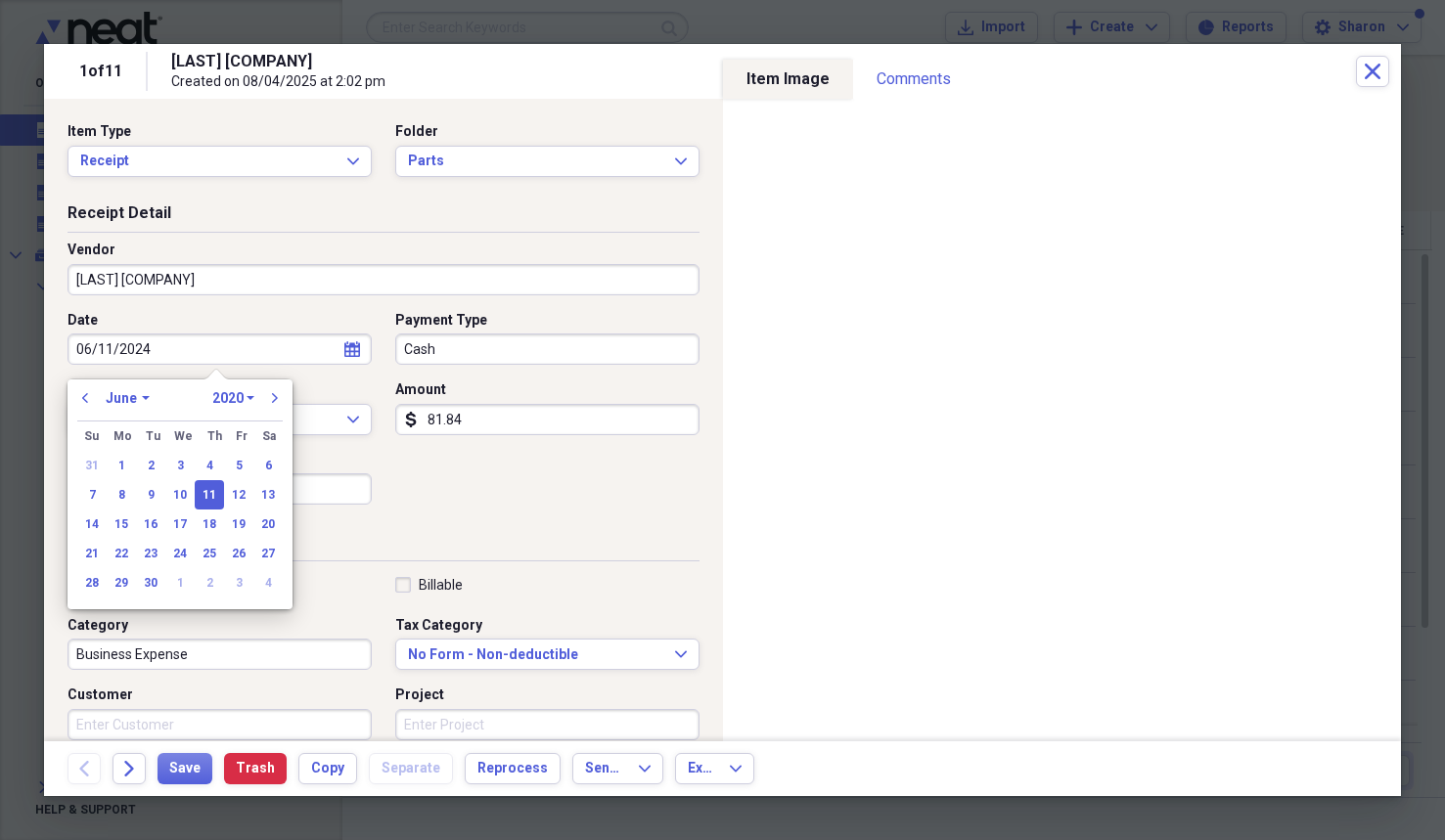 select on "2024" 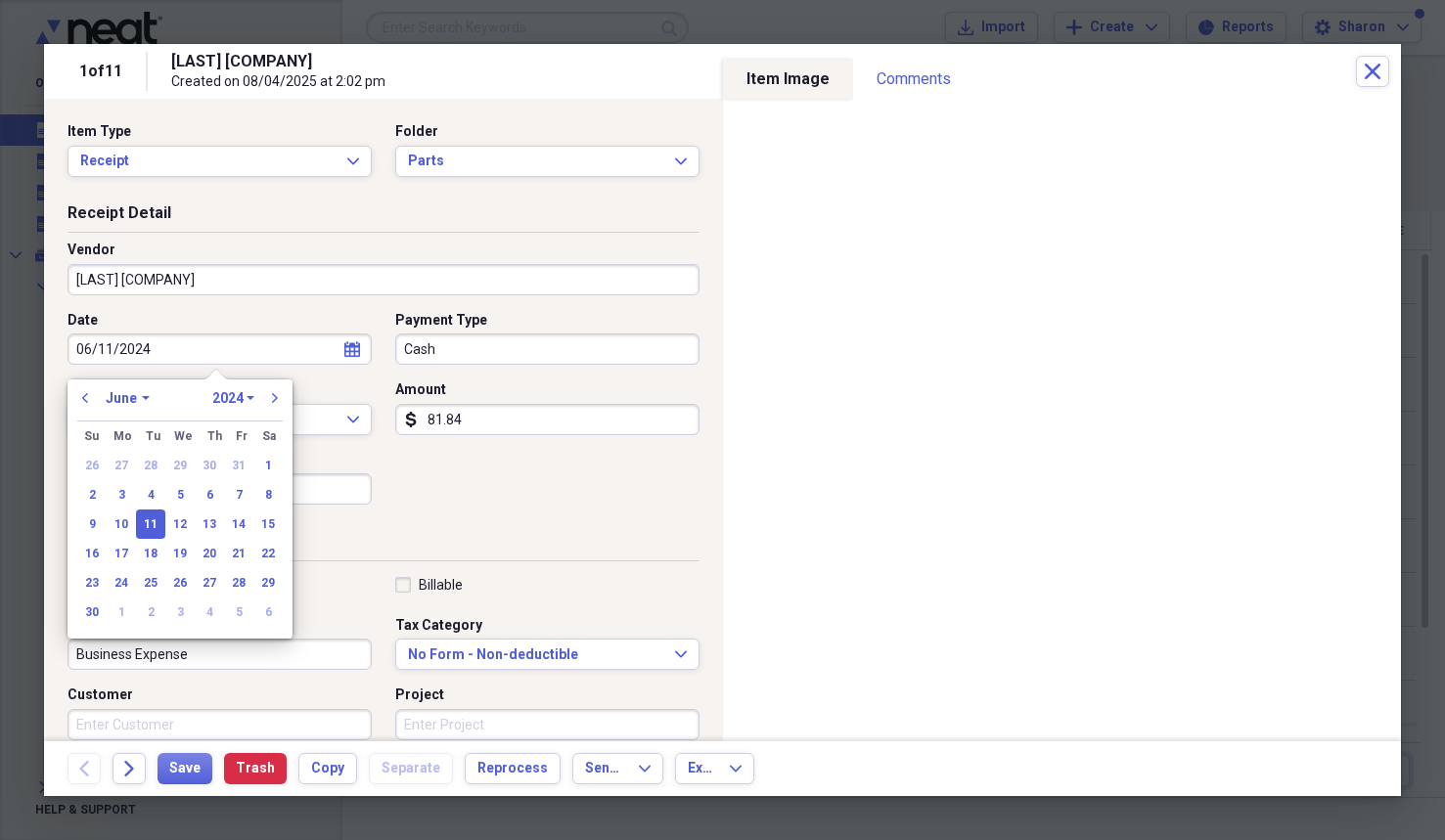 type on "06/11/2024" 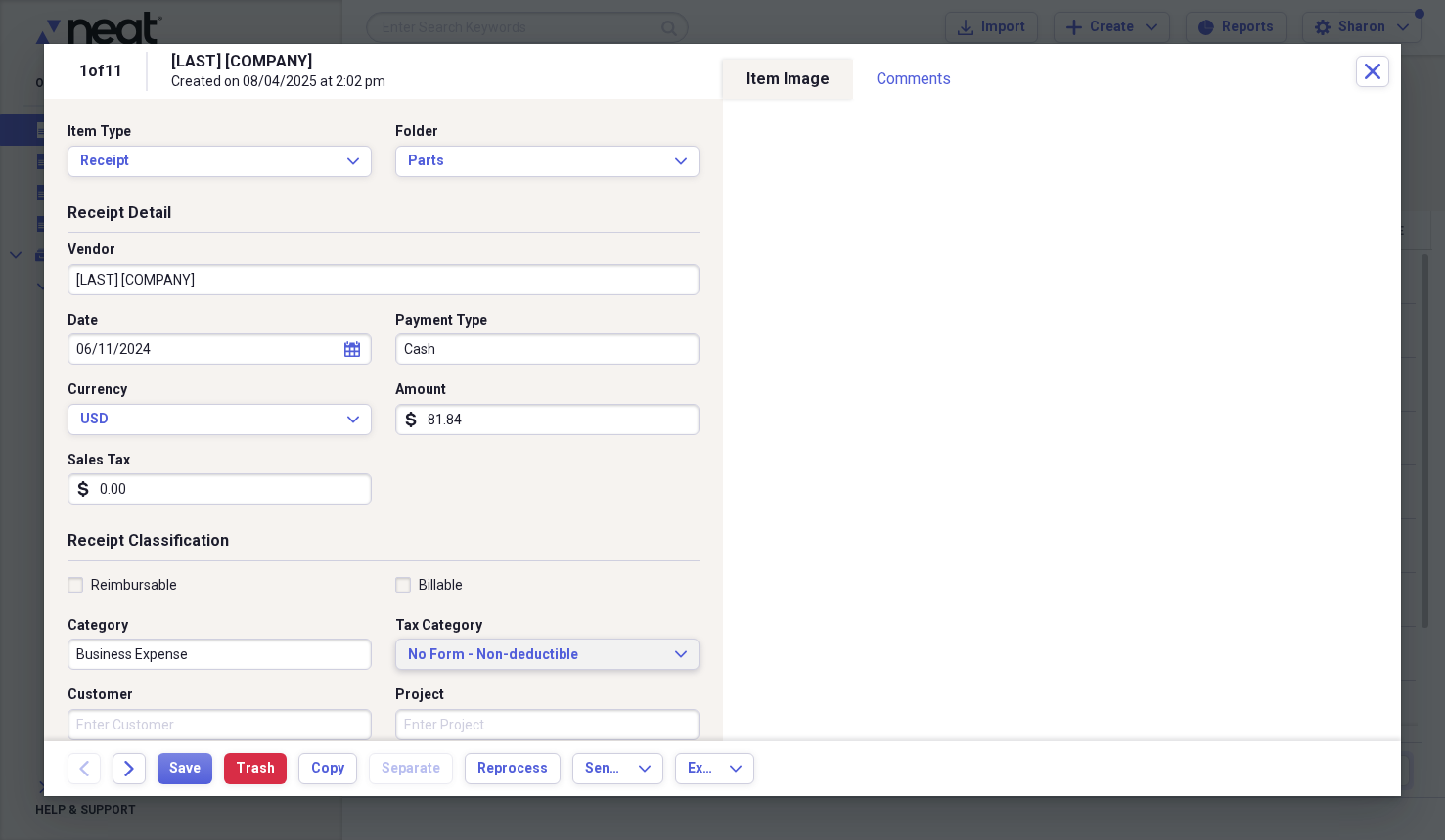 click on "No Form - Non-deductible" at bounding box center (535, 655) 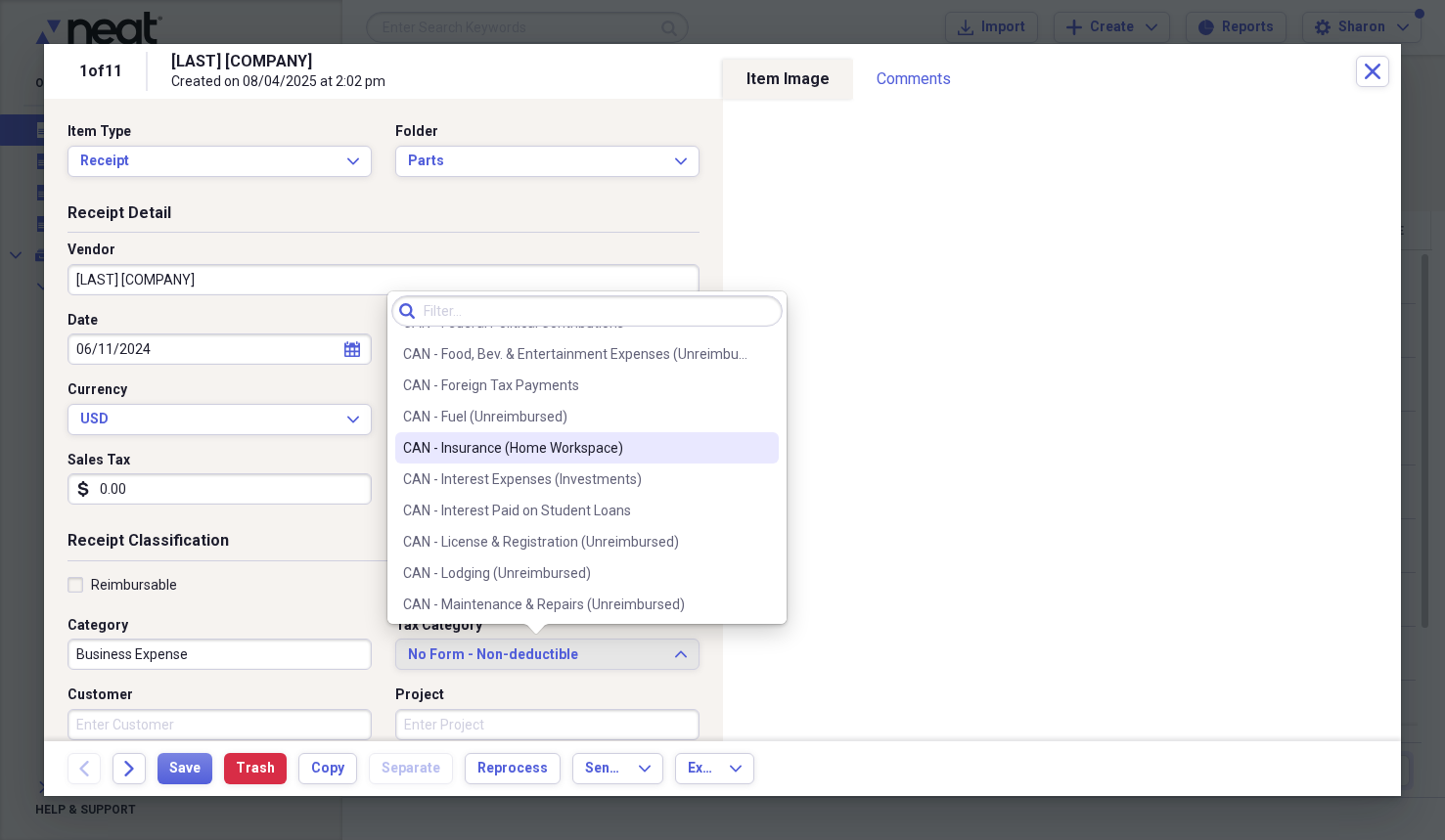 scroll, scrollTop: 880, scrollLeft: 0, axis: vertical 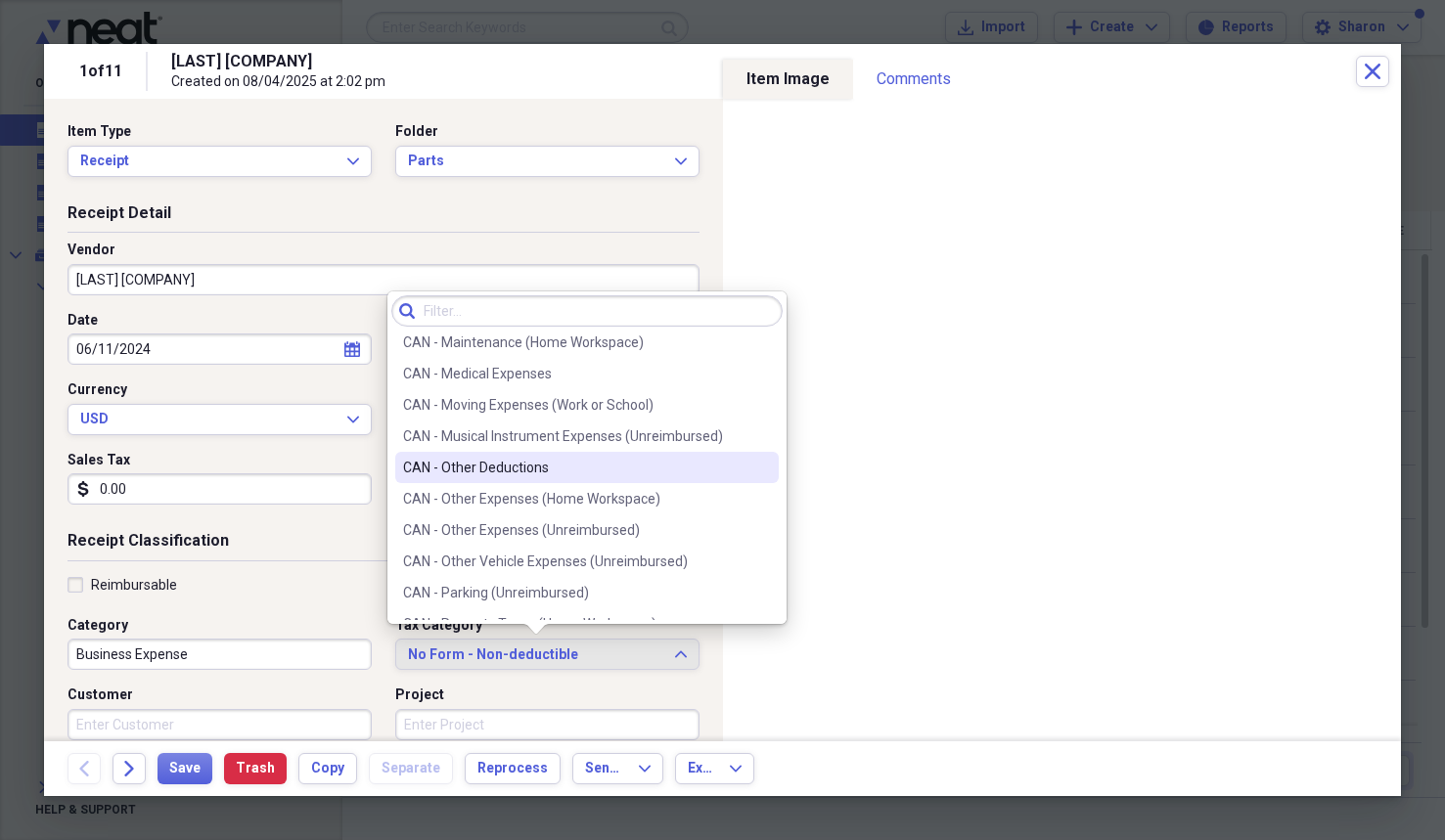 click on "CAN - Other Deductions" at bounding box center [575, 467] 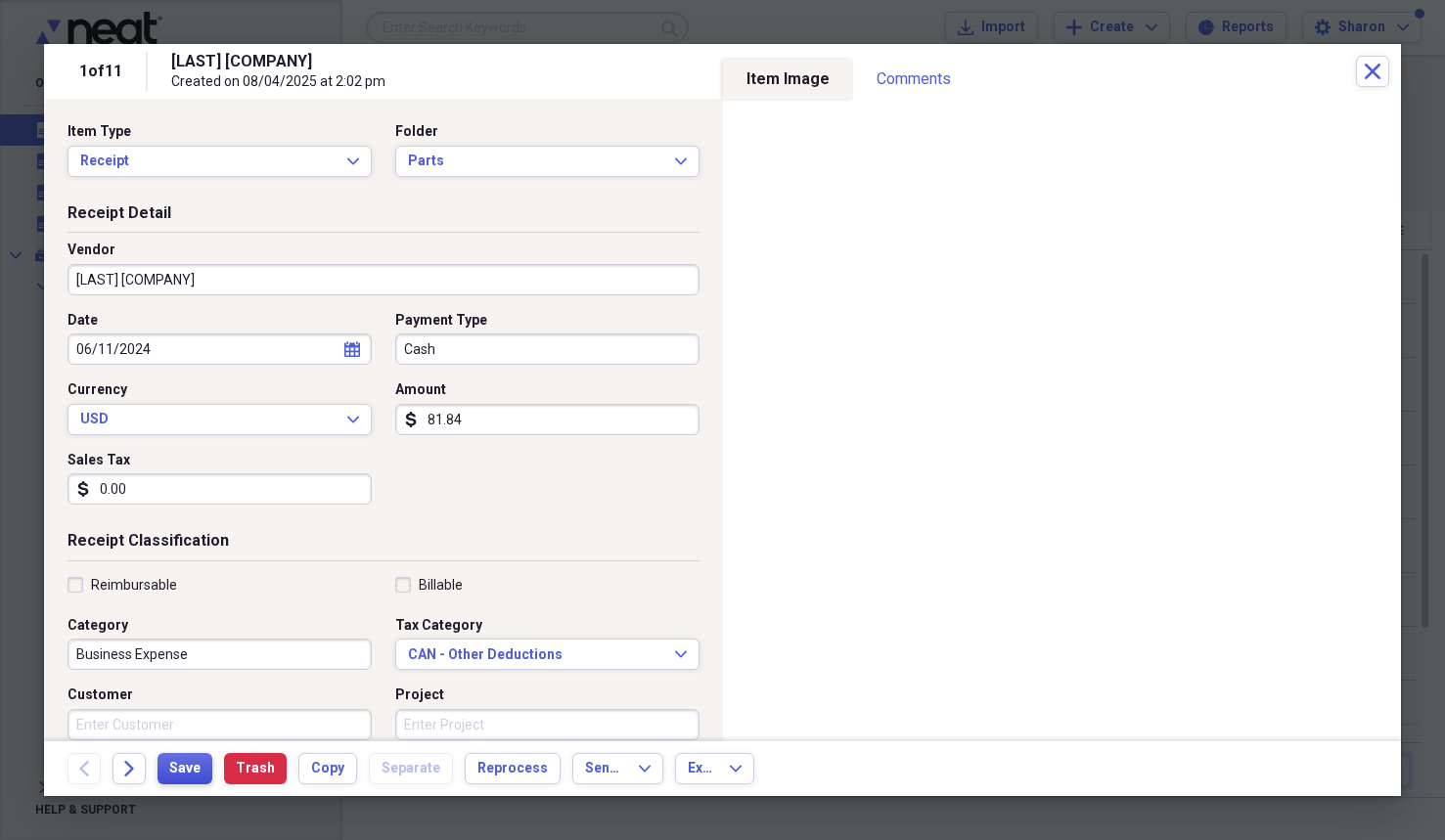 click on "Save" at bounding box center (185, 769) 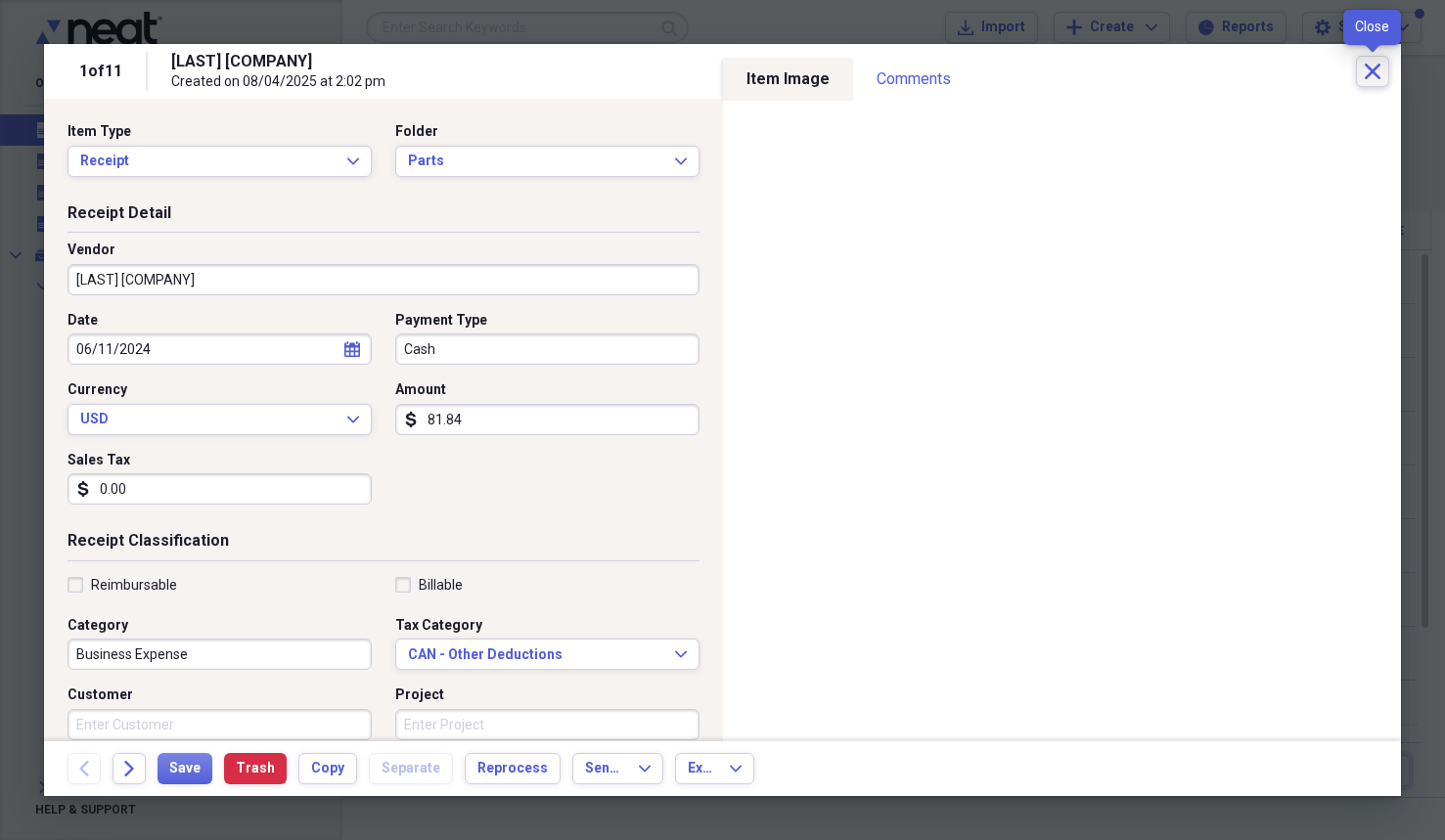click 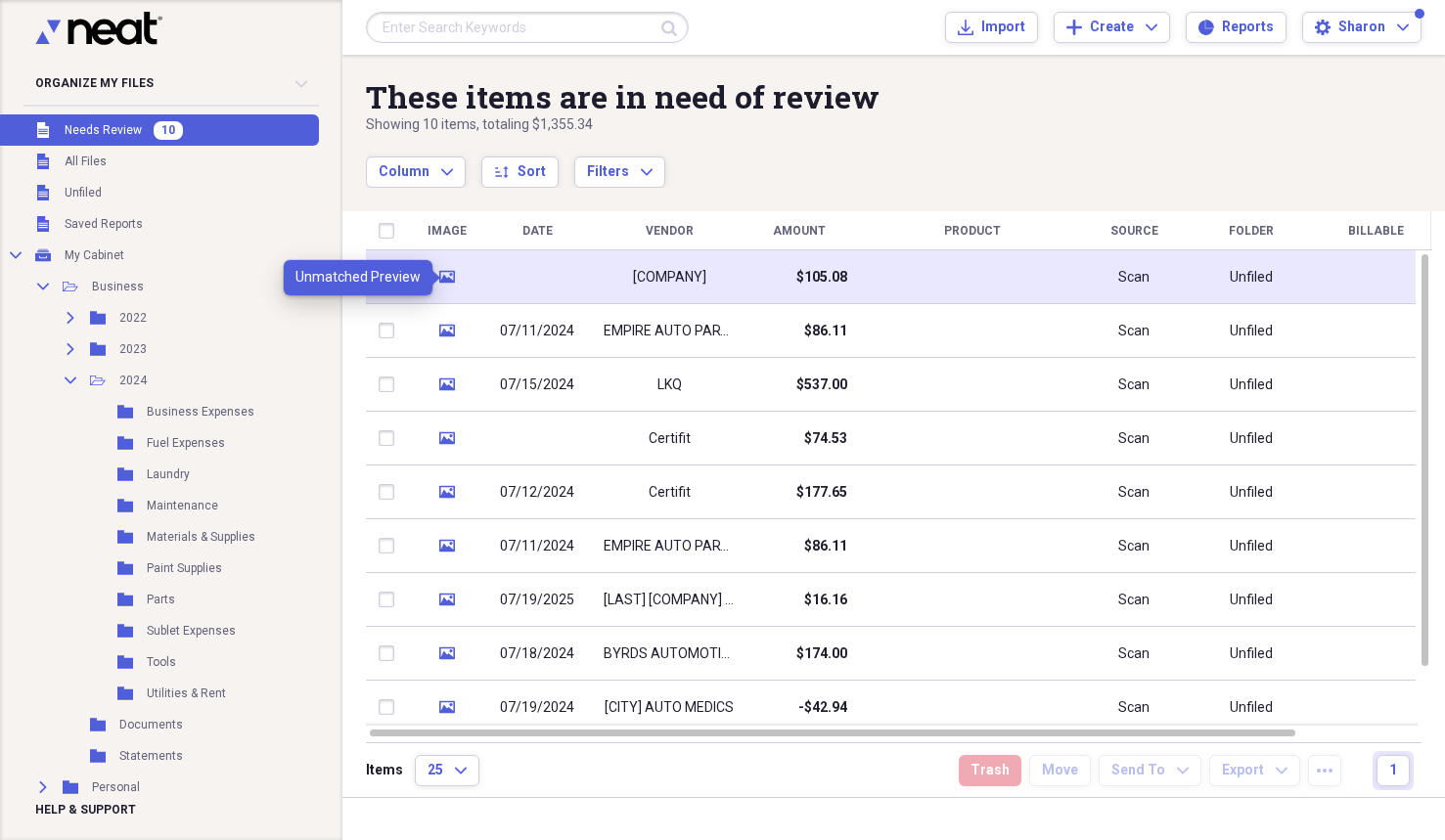 click 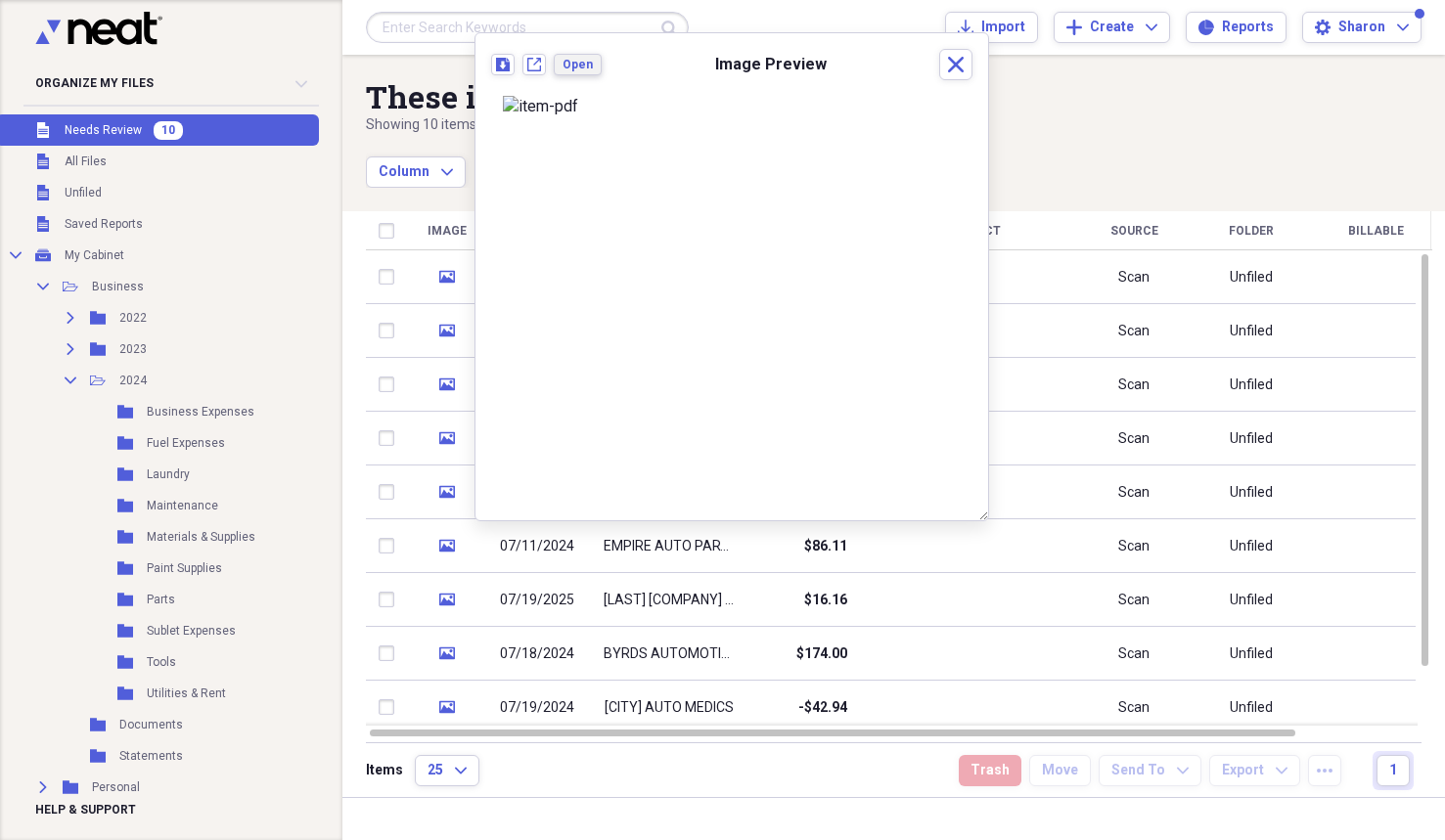 click on "Open" at bounding box center [577, 65] 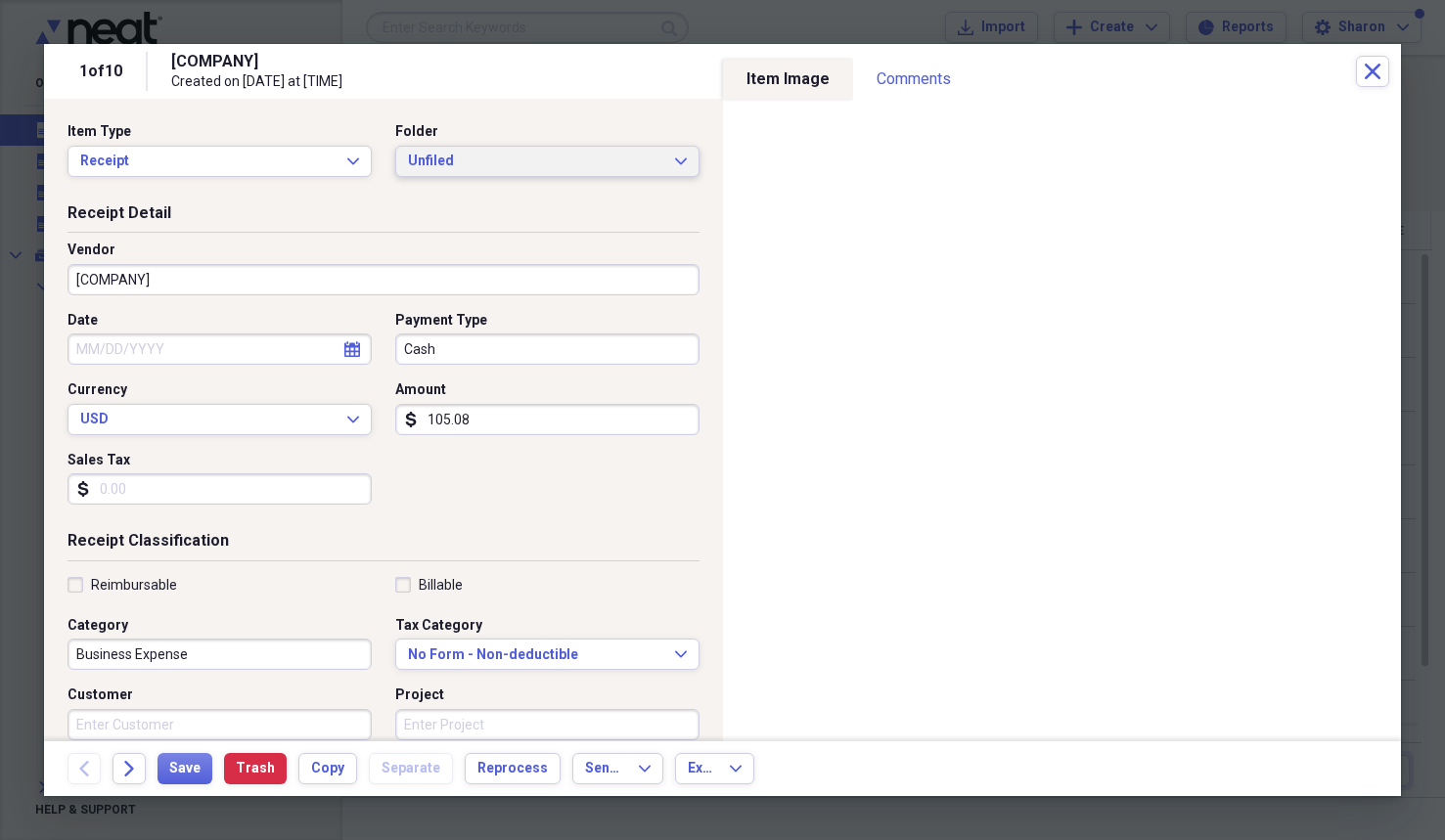click on "Expand" 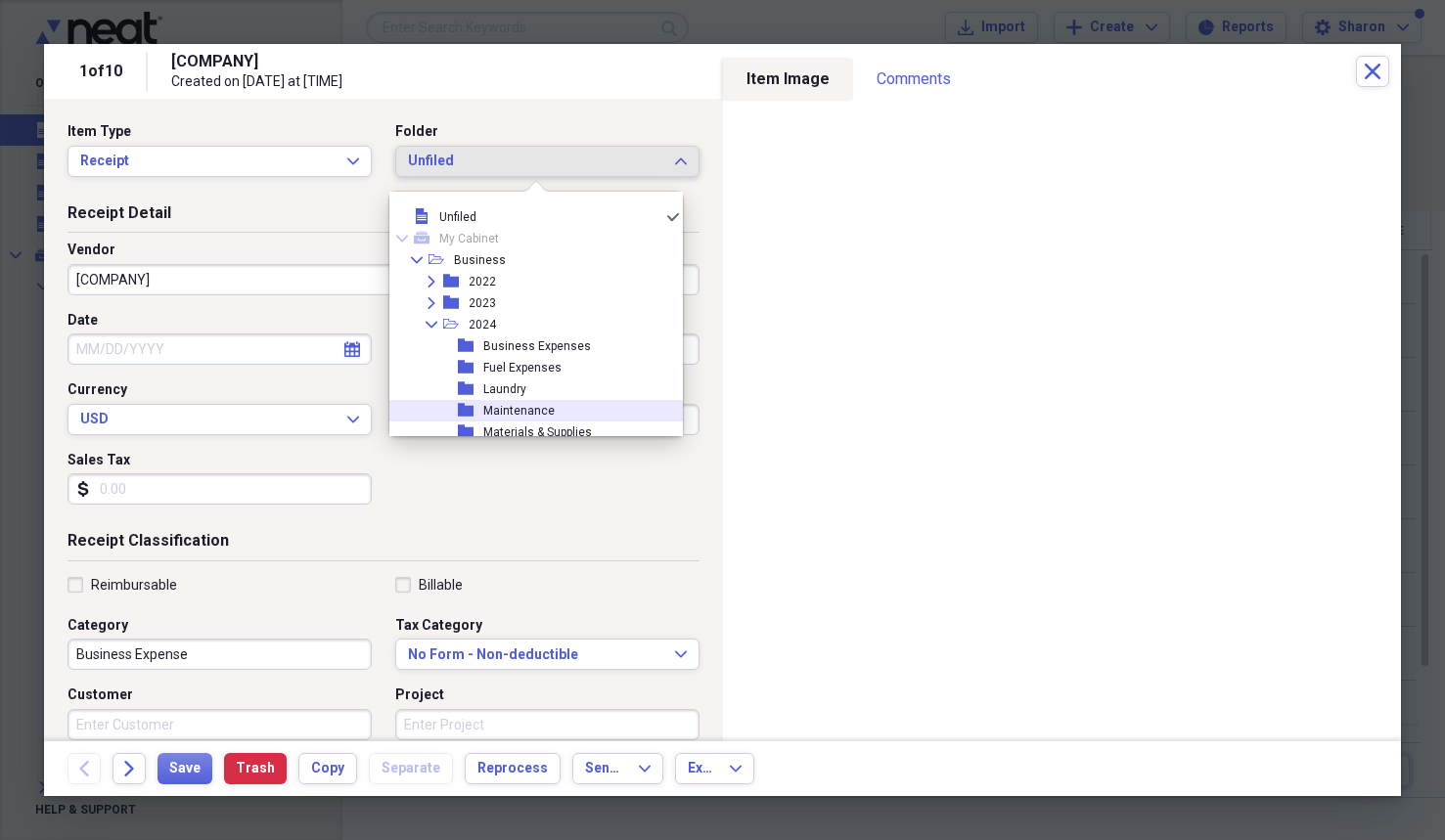 scroll, scrollTop: 39, scrollLeft: 0, axis: vertical 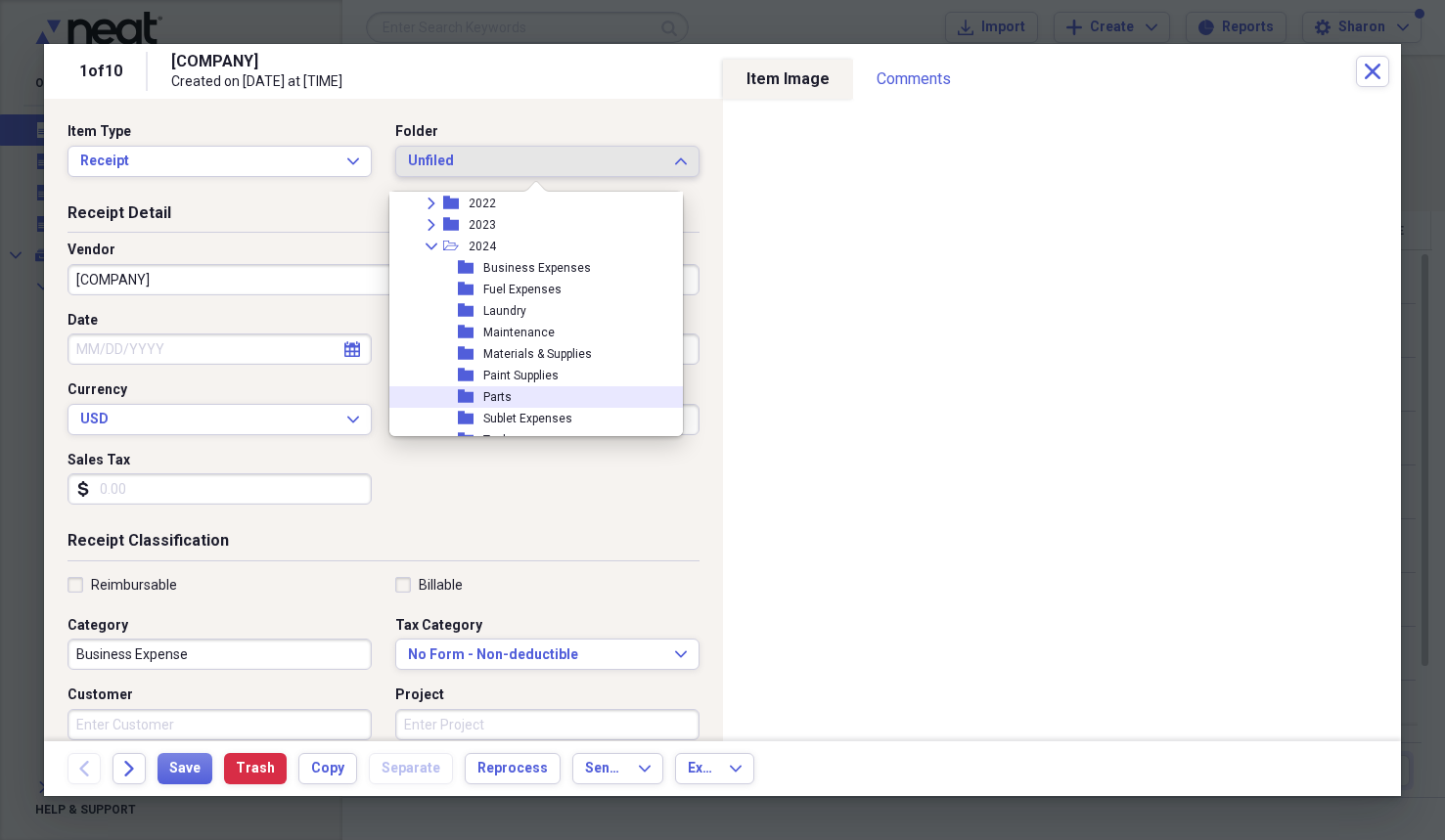 click on "Parts" at bounding box center [497, 397] 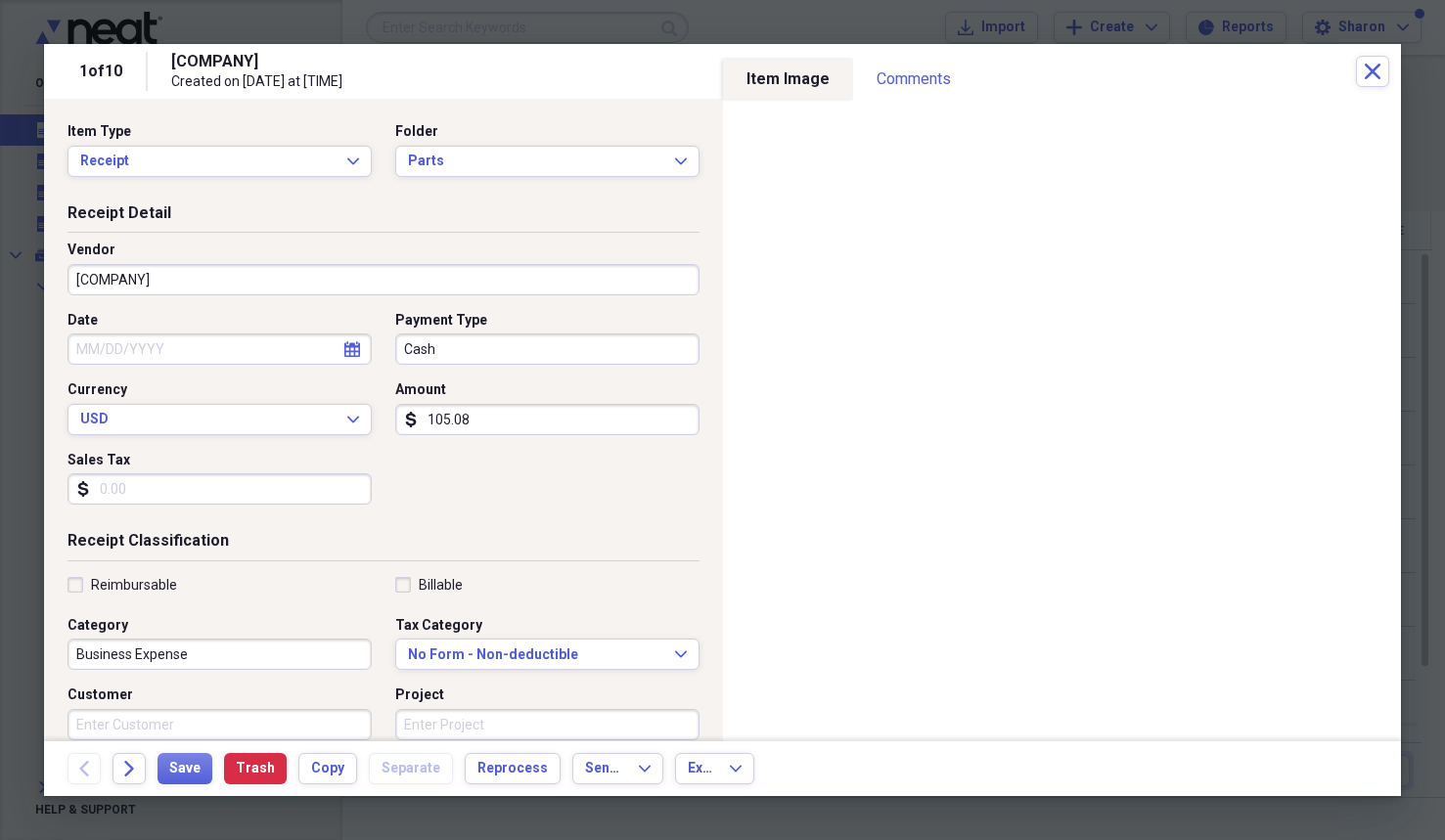 select on "7" 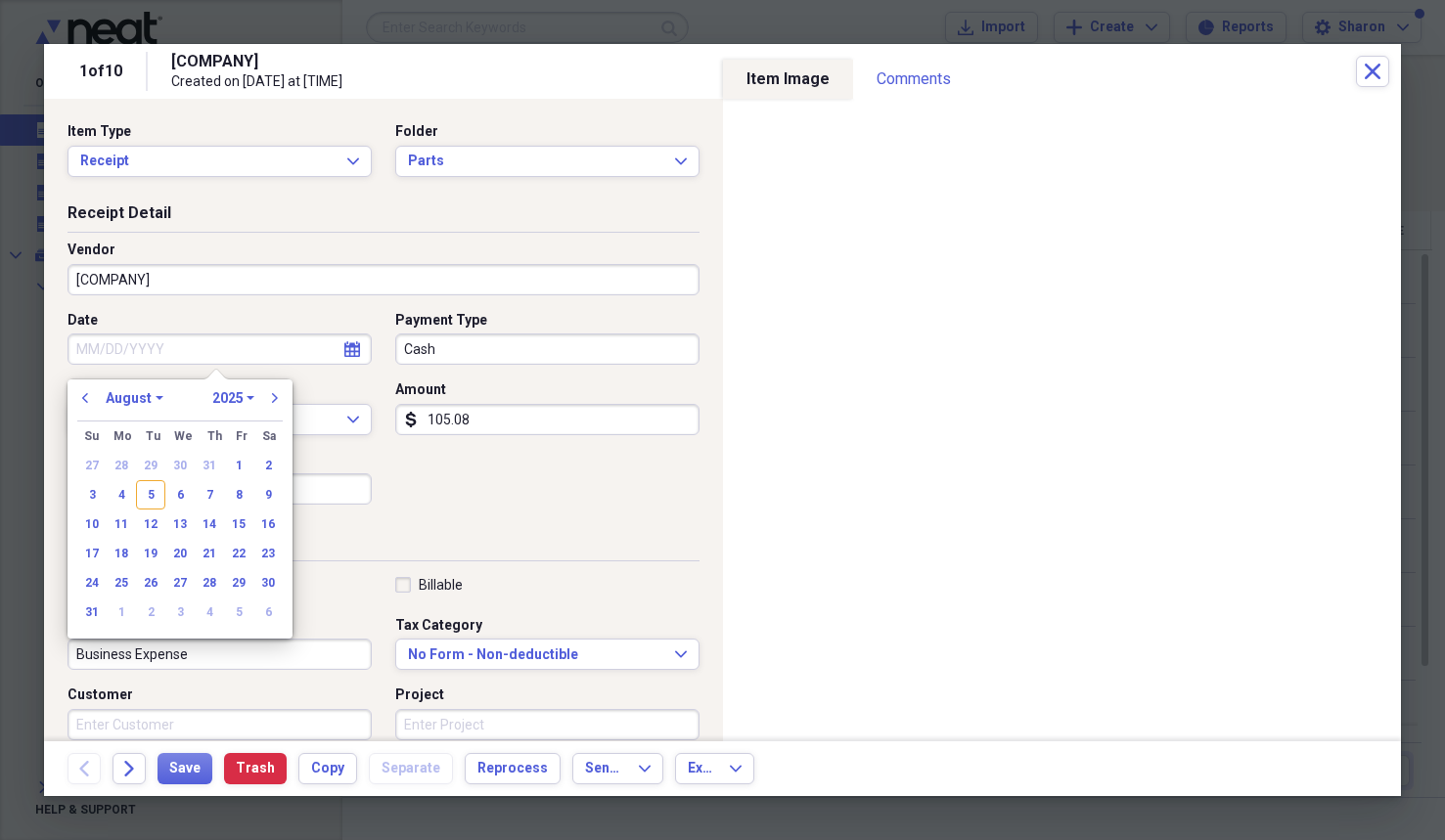 click on "Date" at bounding box center [219, 349] 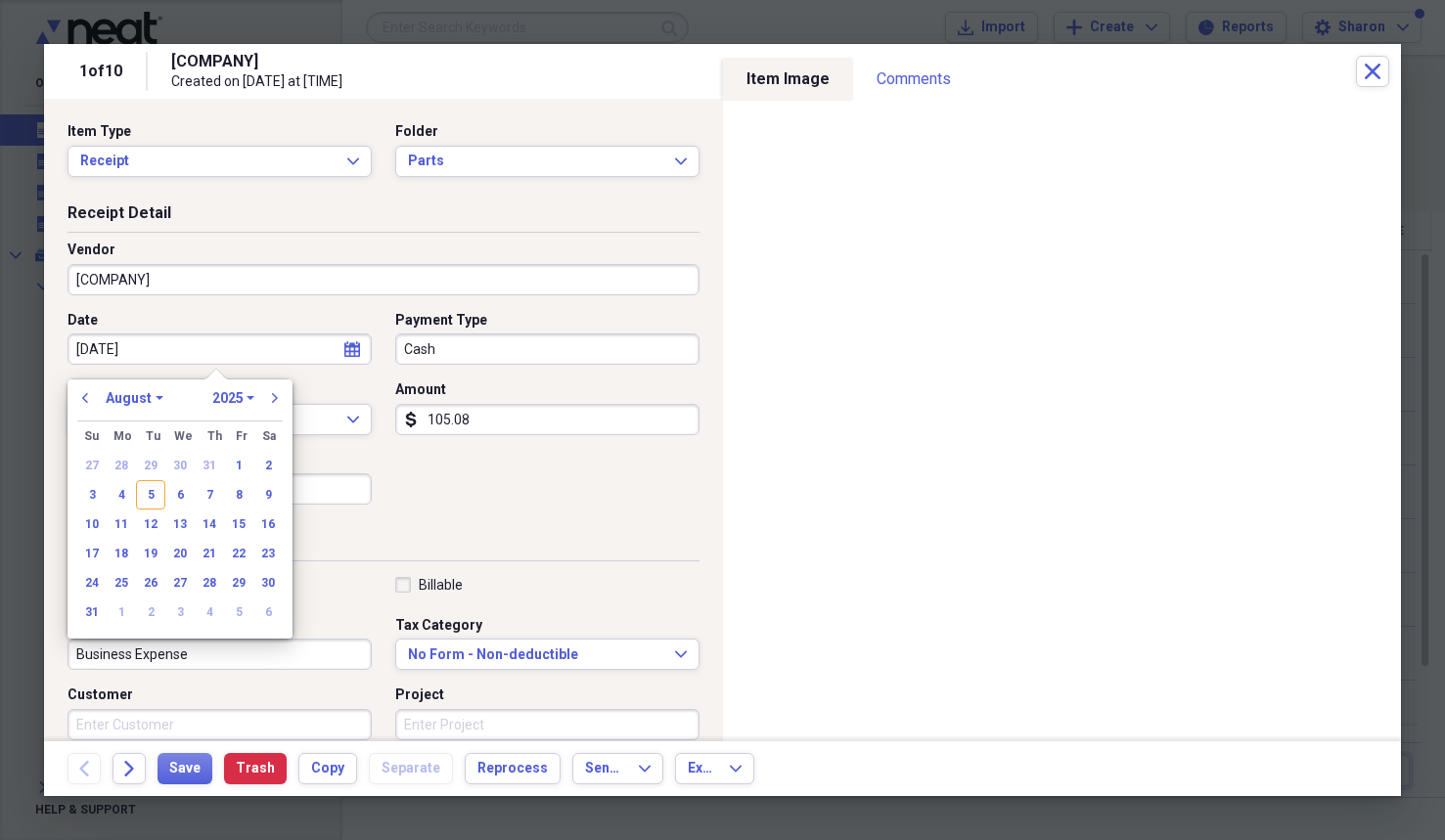 click on "[DATE]" at bounding box center [219, 349] 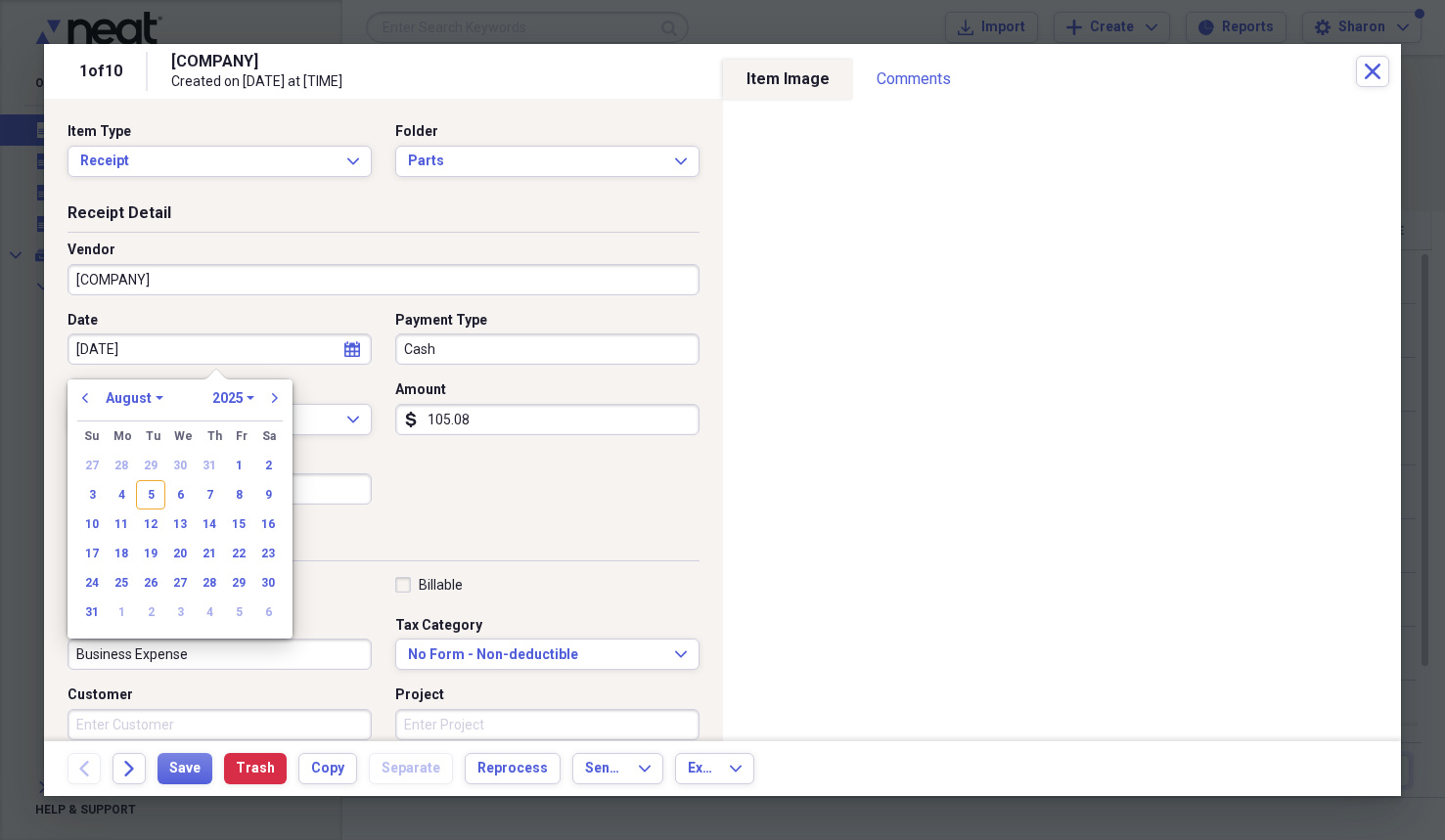 click on "[DATE]" at bounding box center [219, 349] 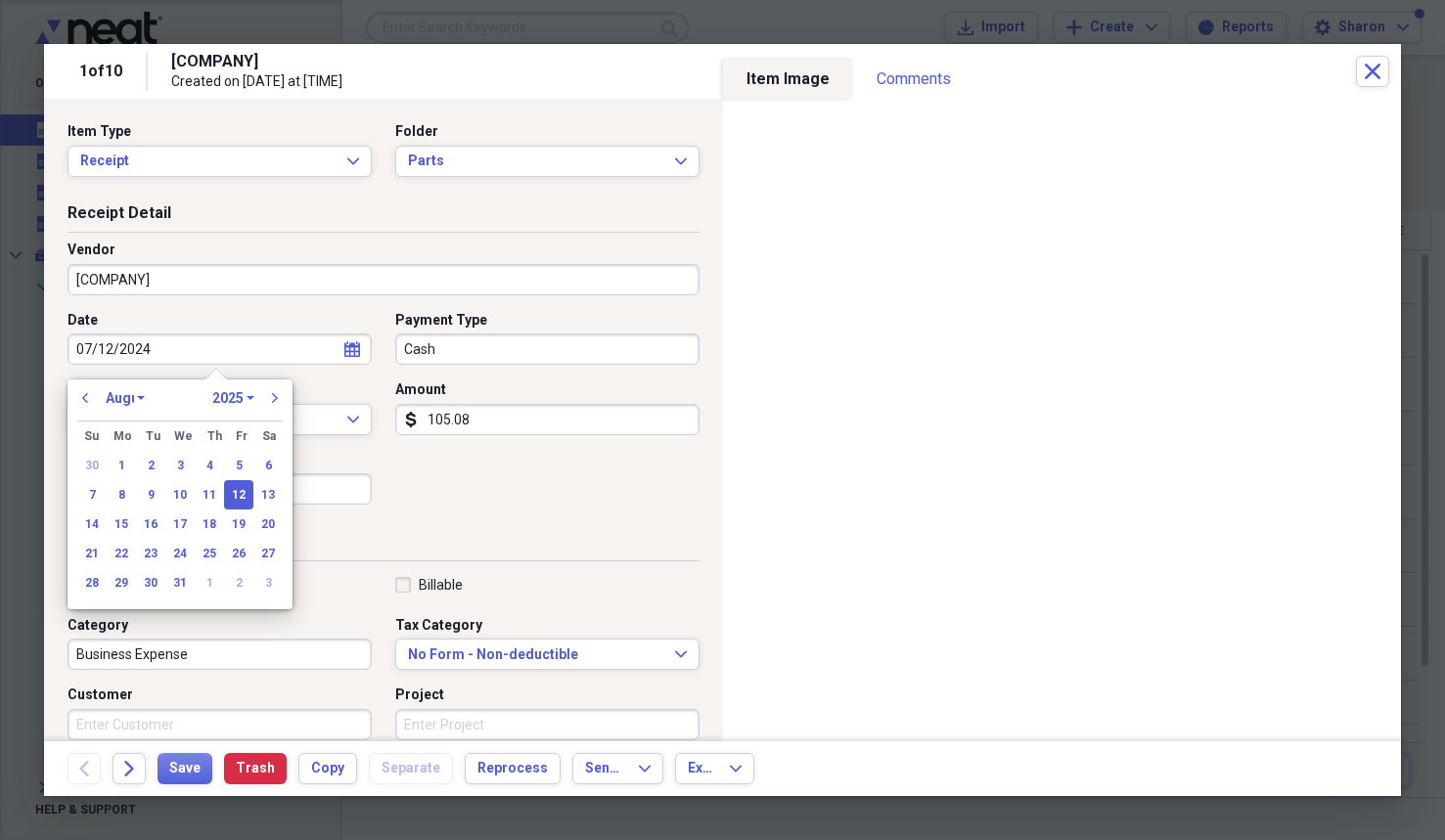 select on "6" 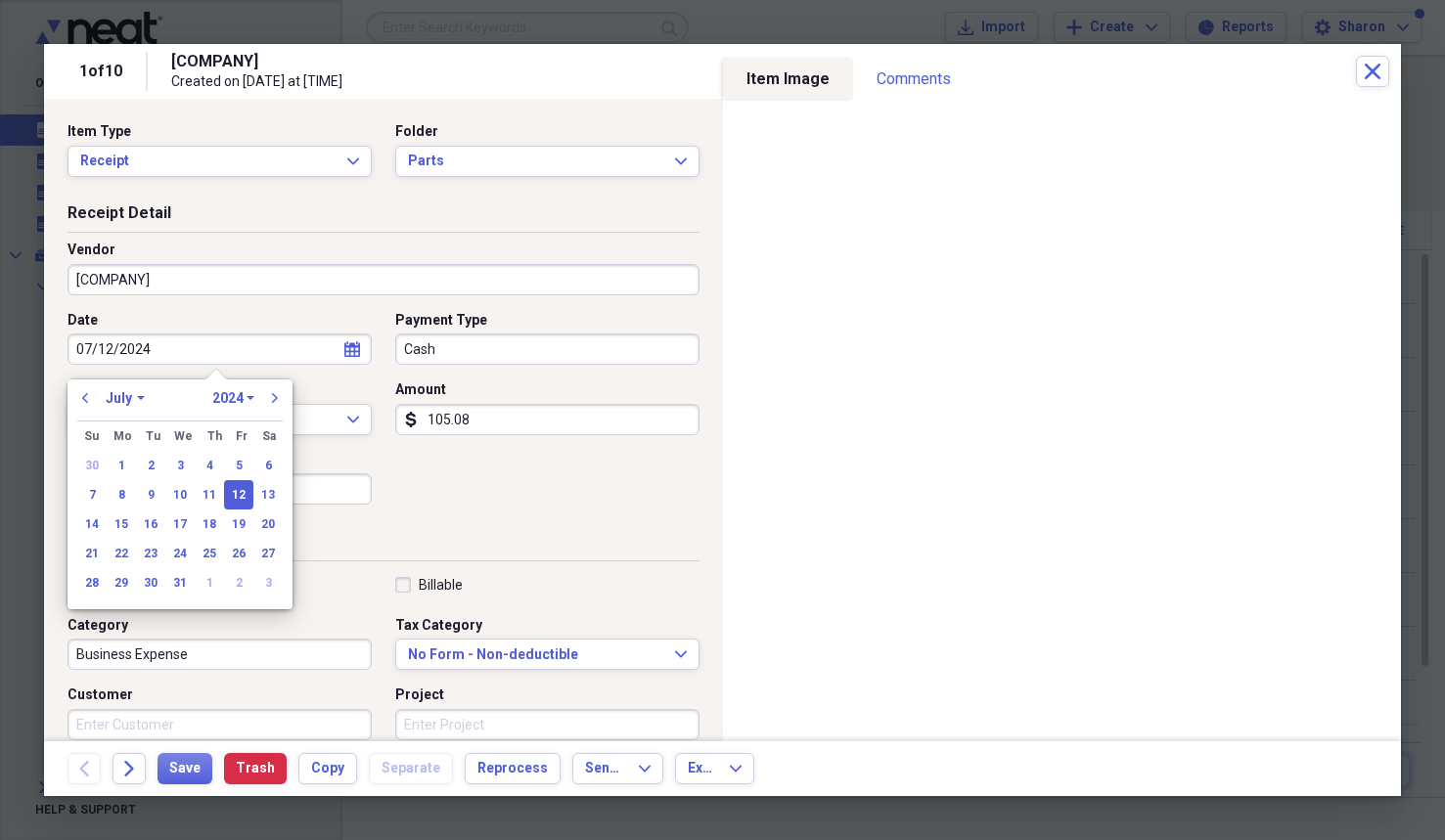type on "07/12/2024" 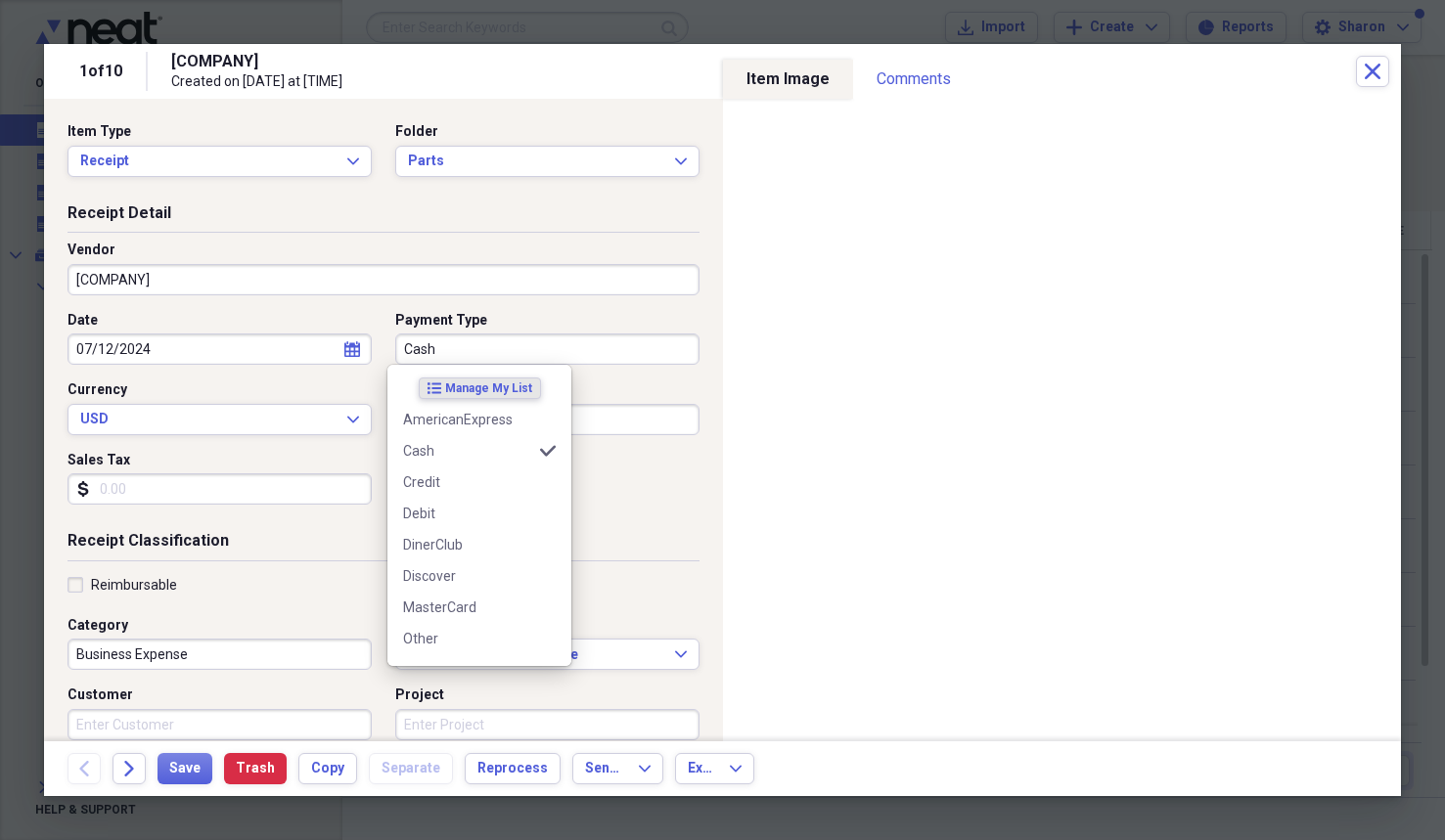 click on "Cash" at bounding box center (547, 349) 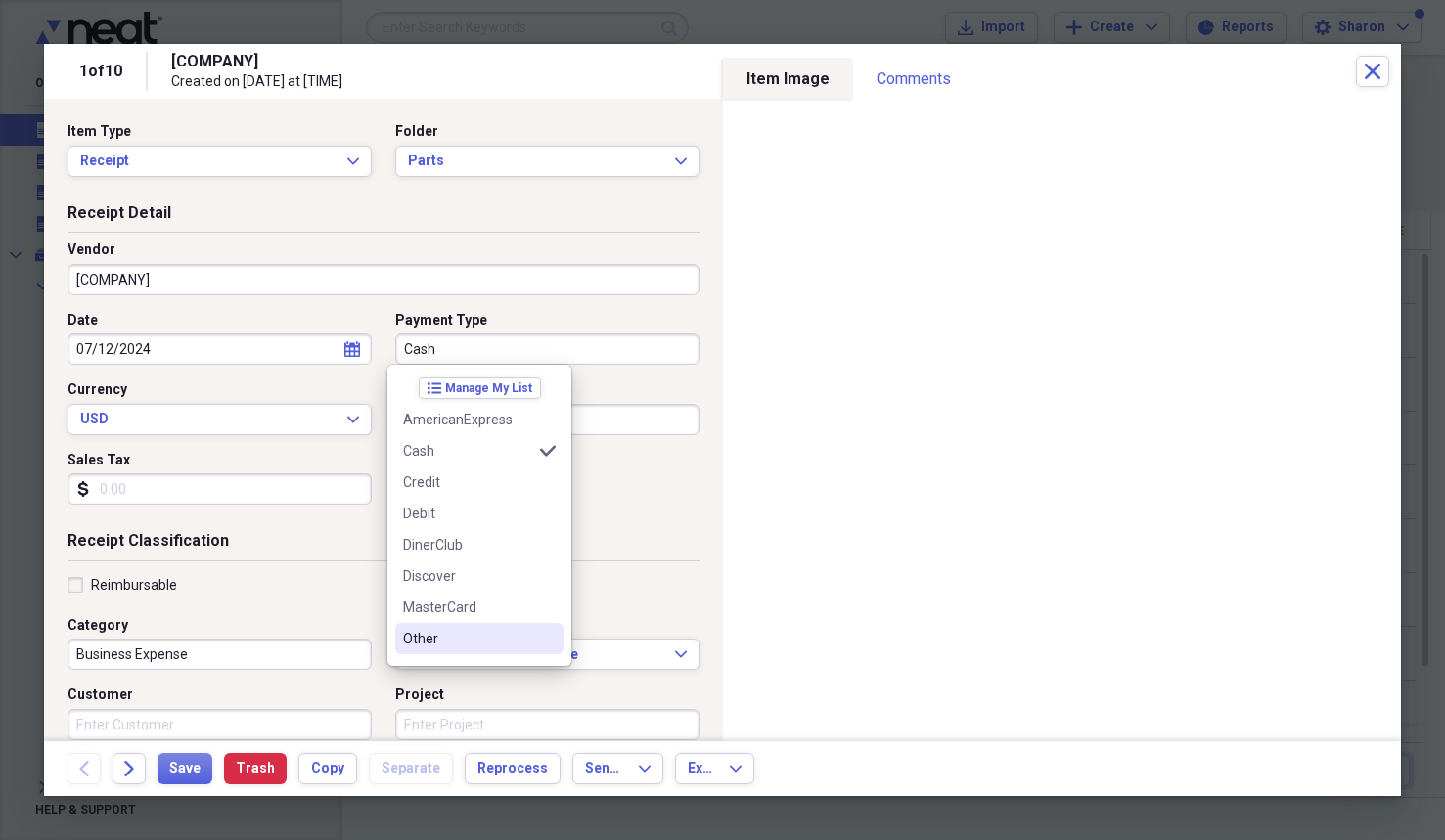click on "Other" at bounding box center [468, 639] 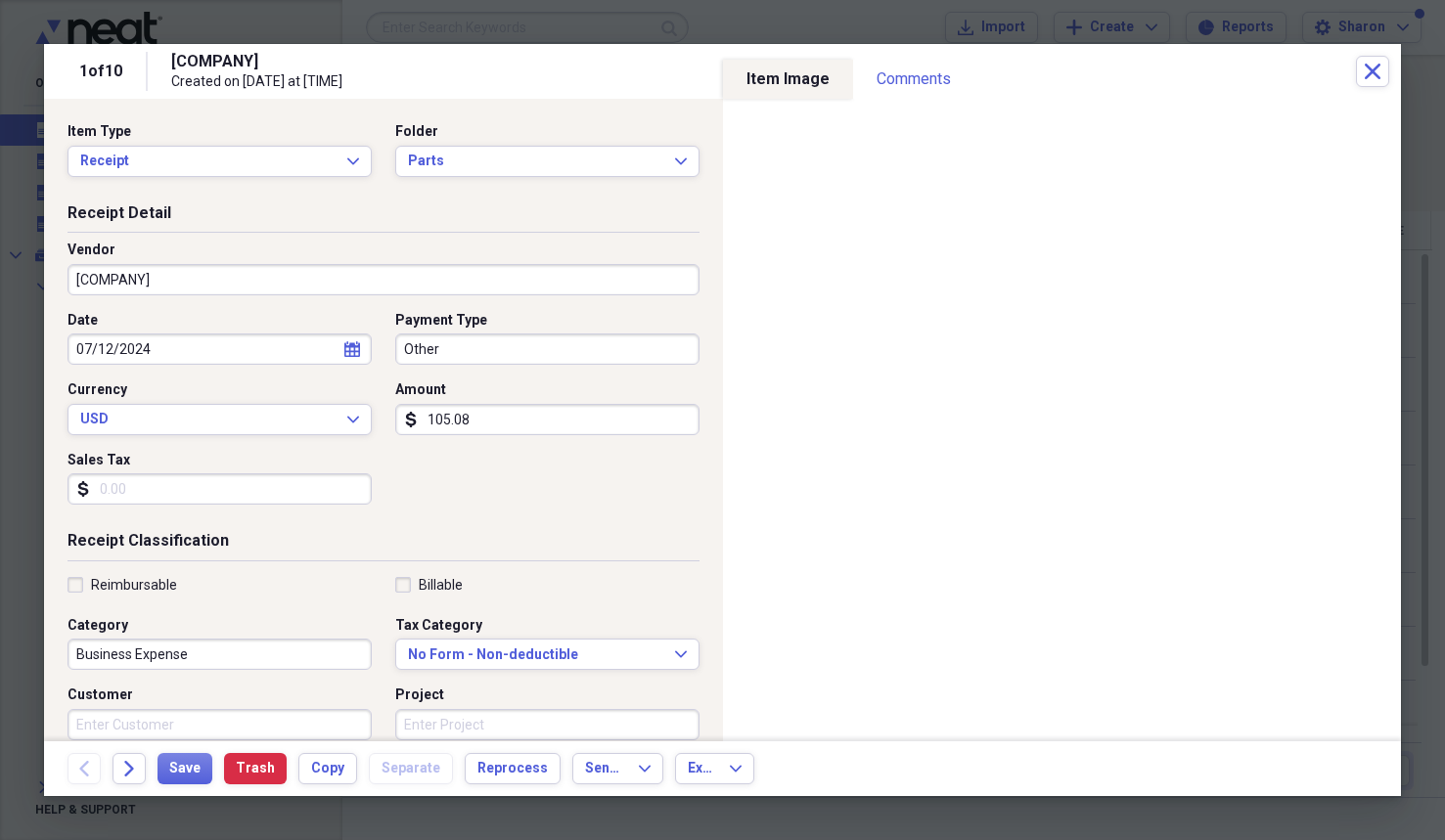 click on "Sales Tax" at bounding box center (219, 489) 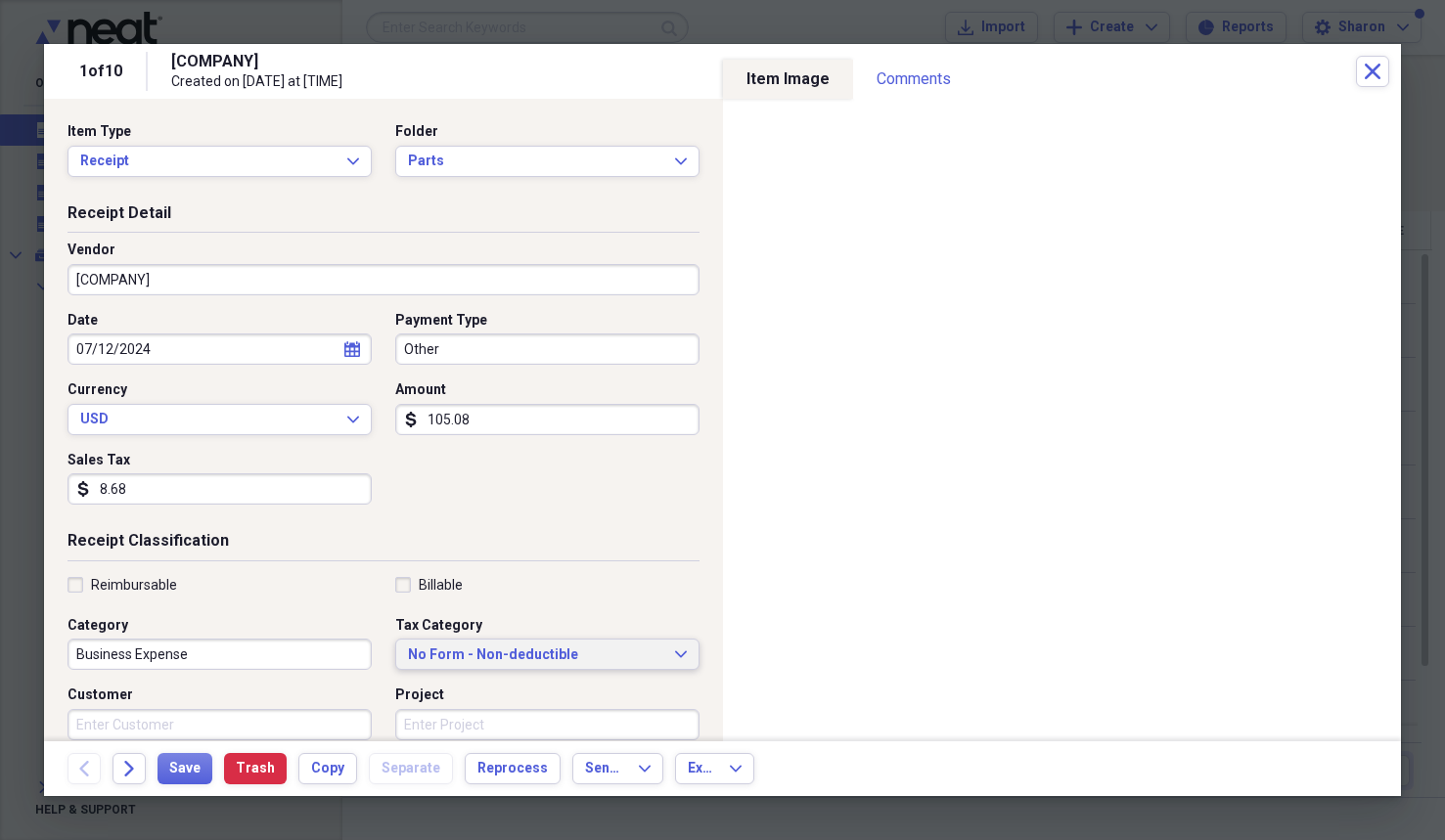 type on "8.68" 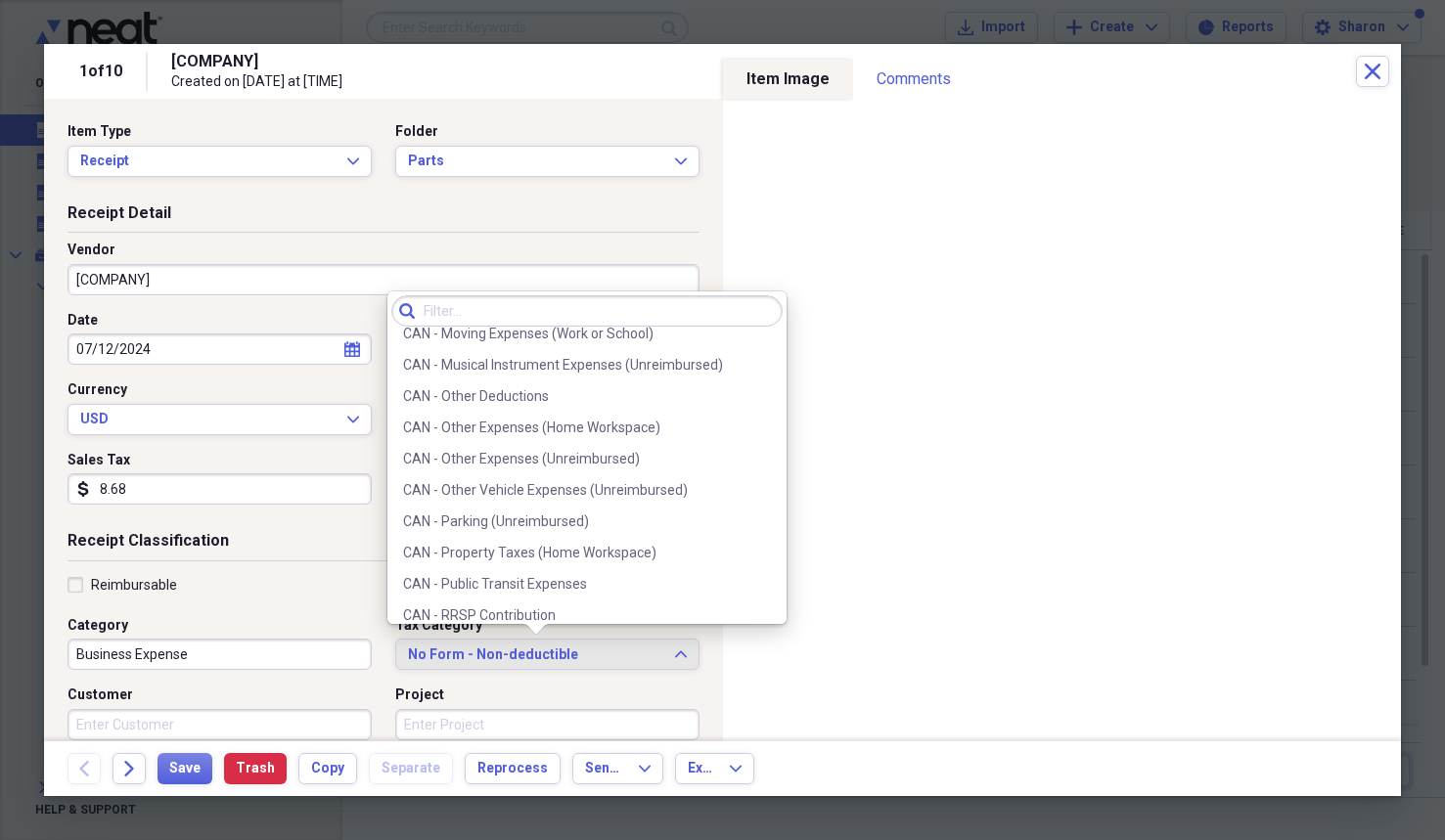 scroll, scrollTop: 978, scrollLeft: 0, axis: vertical 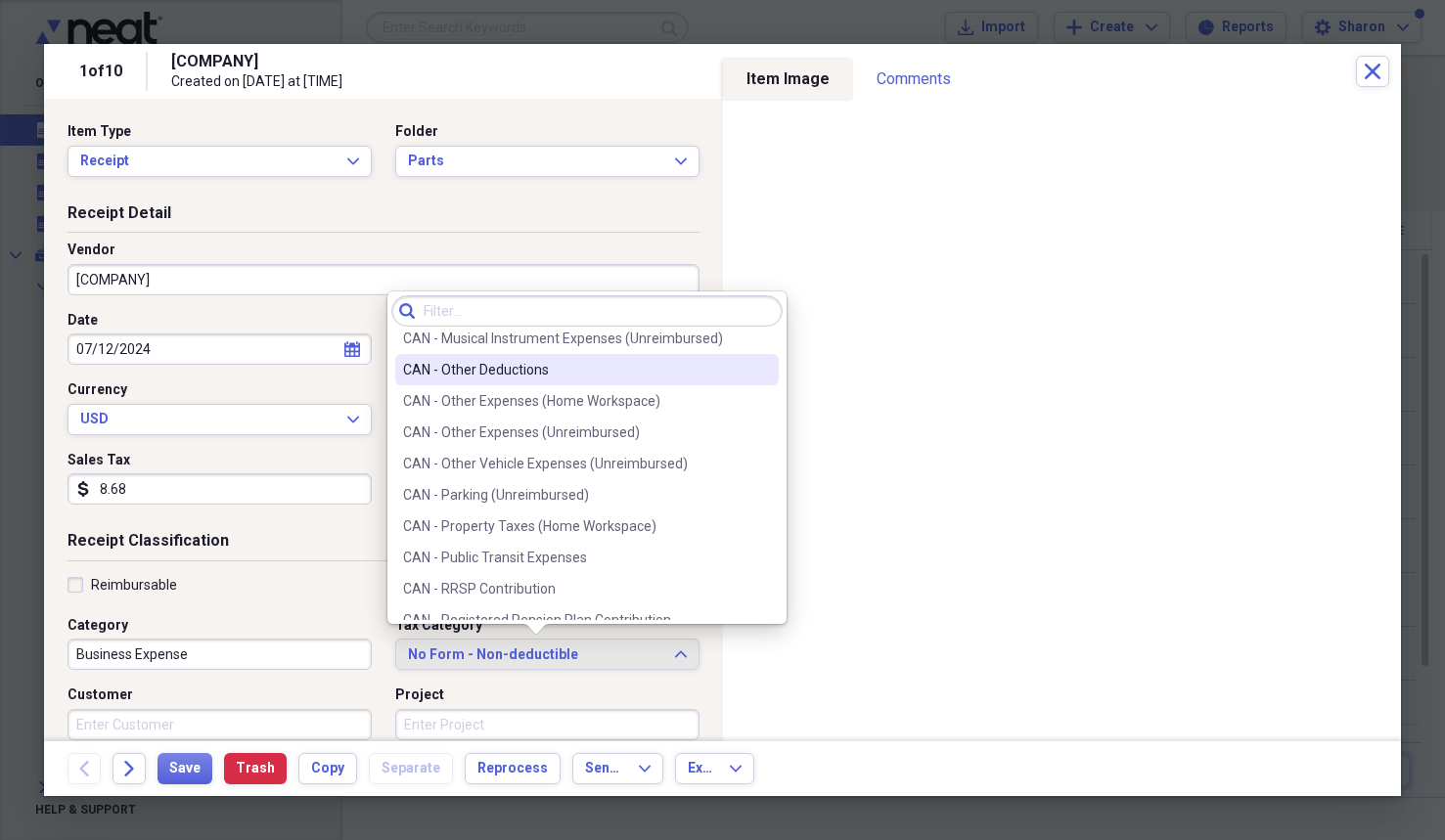 click on "CAN - Other Deductions" at bounding box center [575, 370] 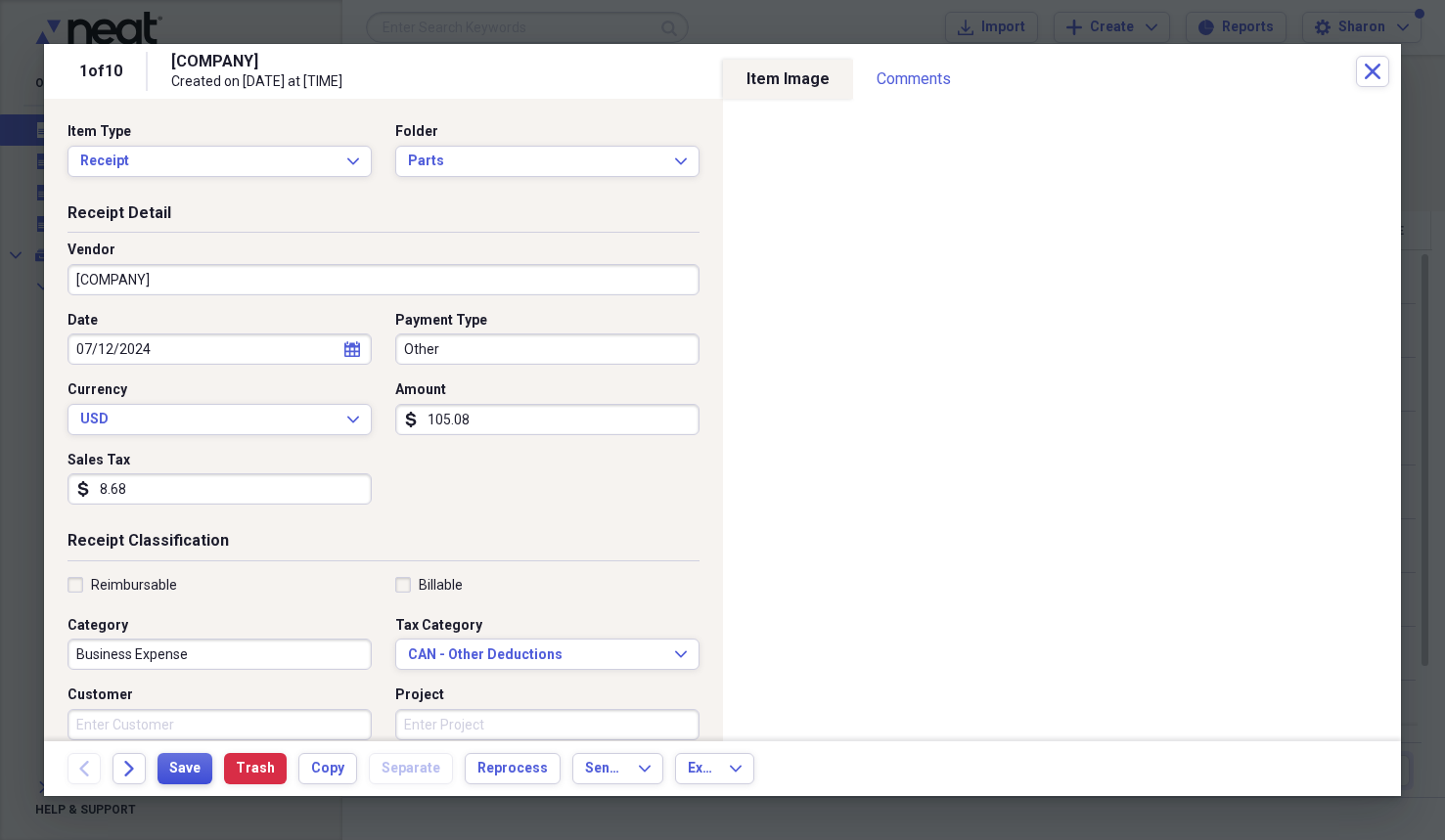 click on "Save" at bounding box center [185, 769] 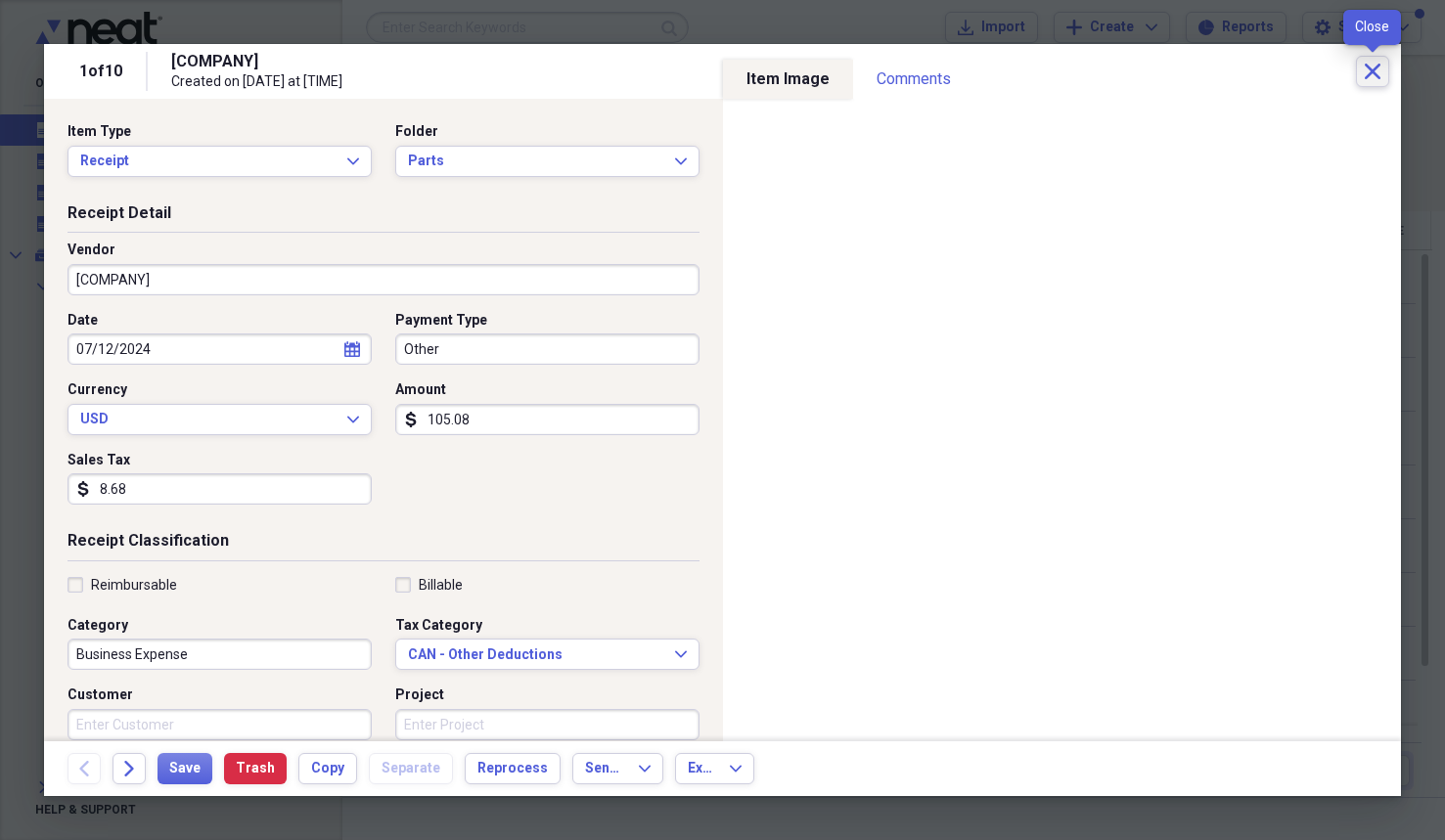 click on "Close" 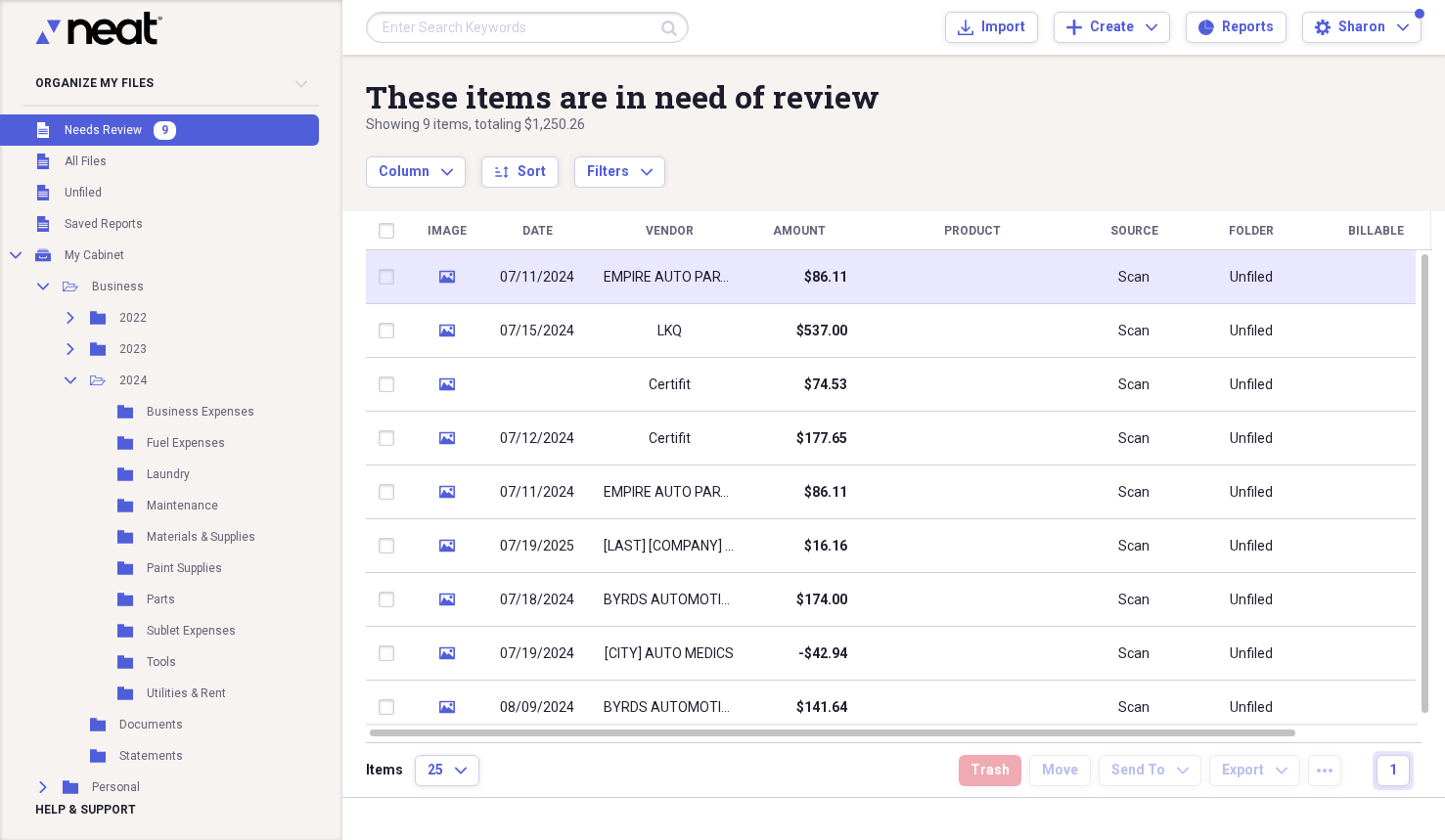 click on "media" 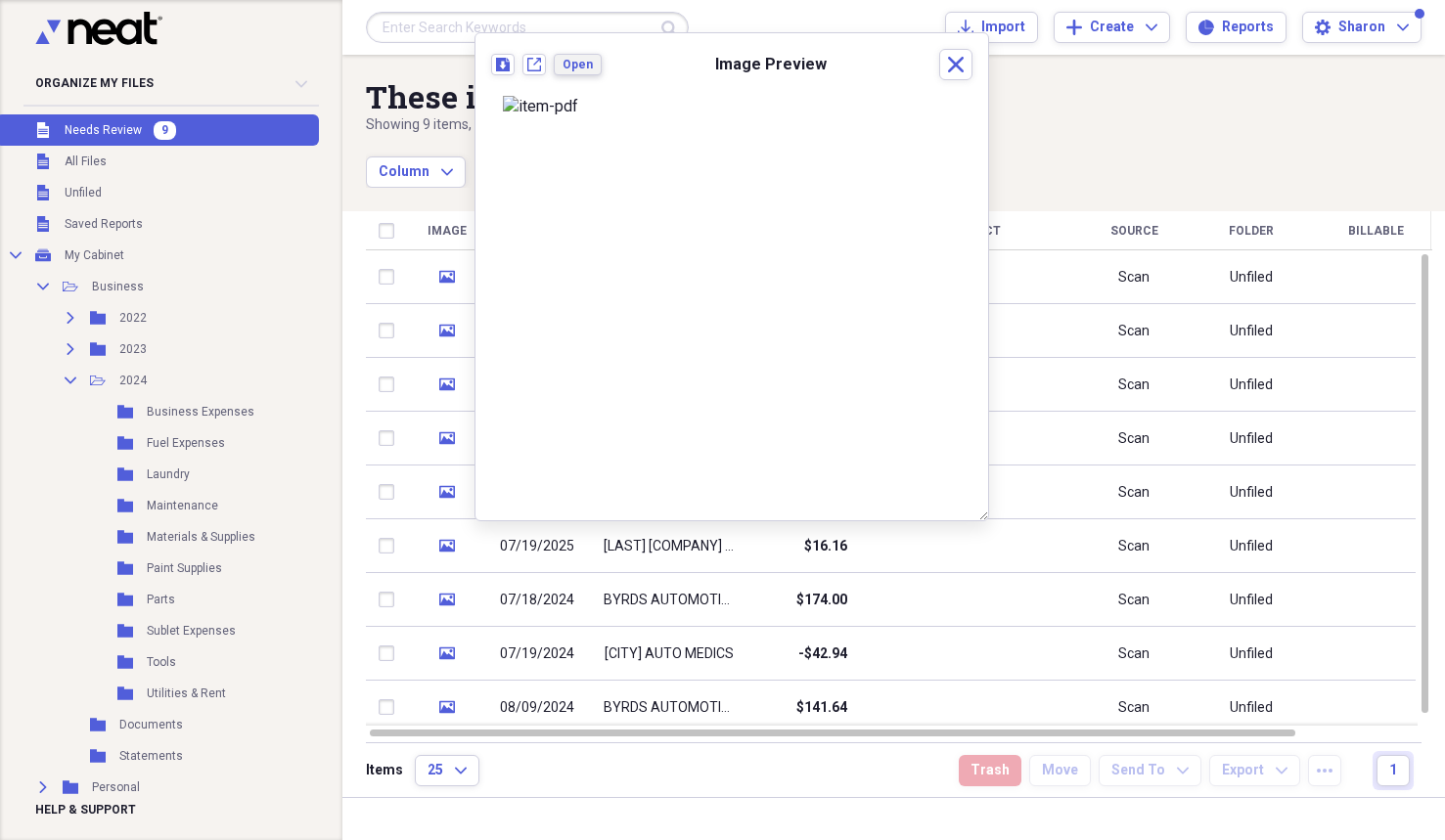 click on "Open" at bounding box center [577, 65] 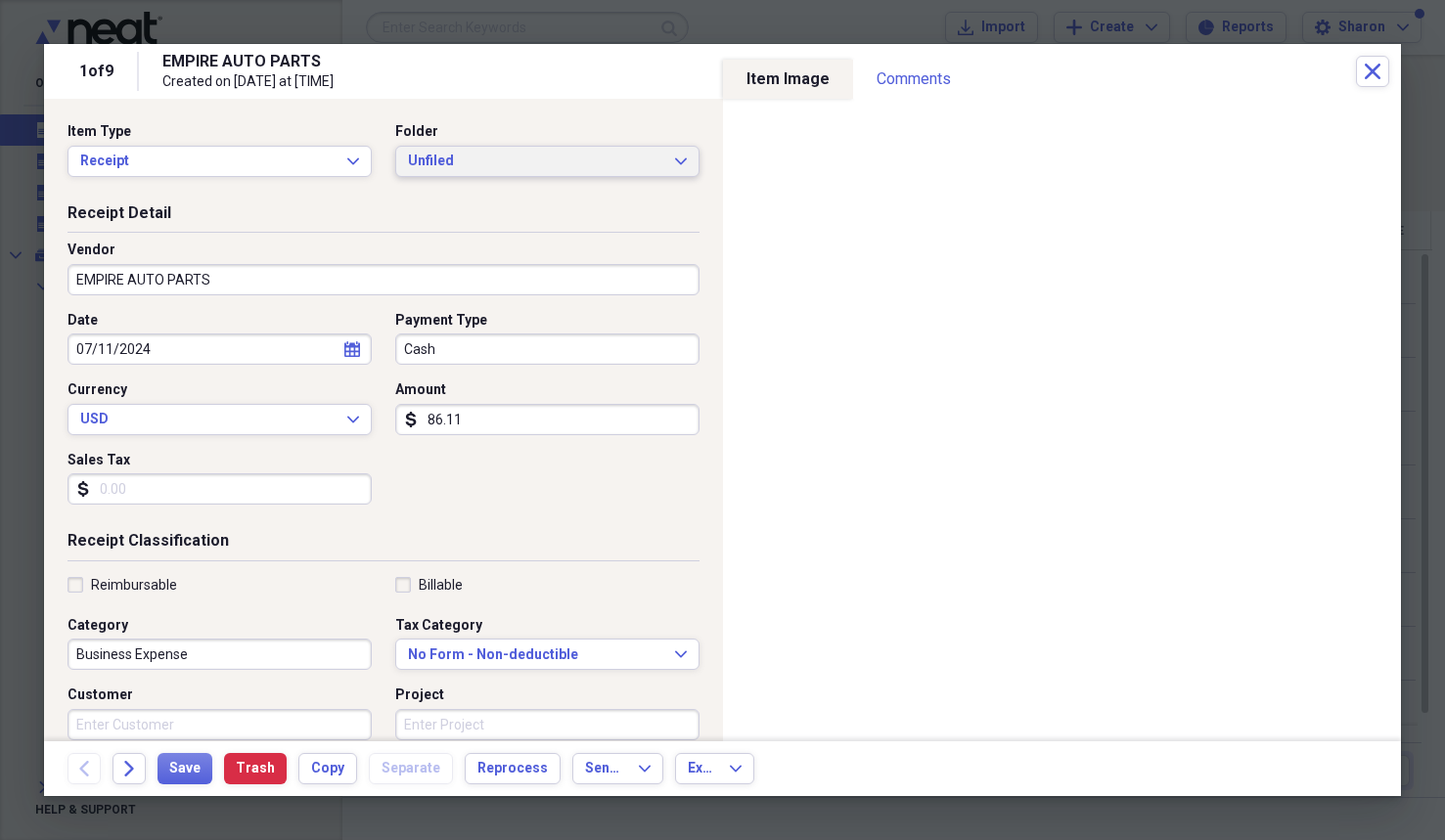 click on "Unfiled" at bounding box center (535, 161) 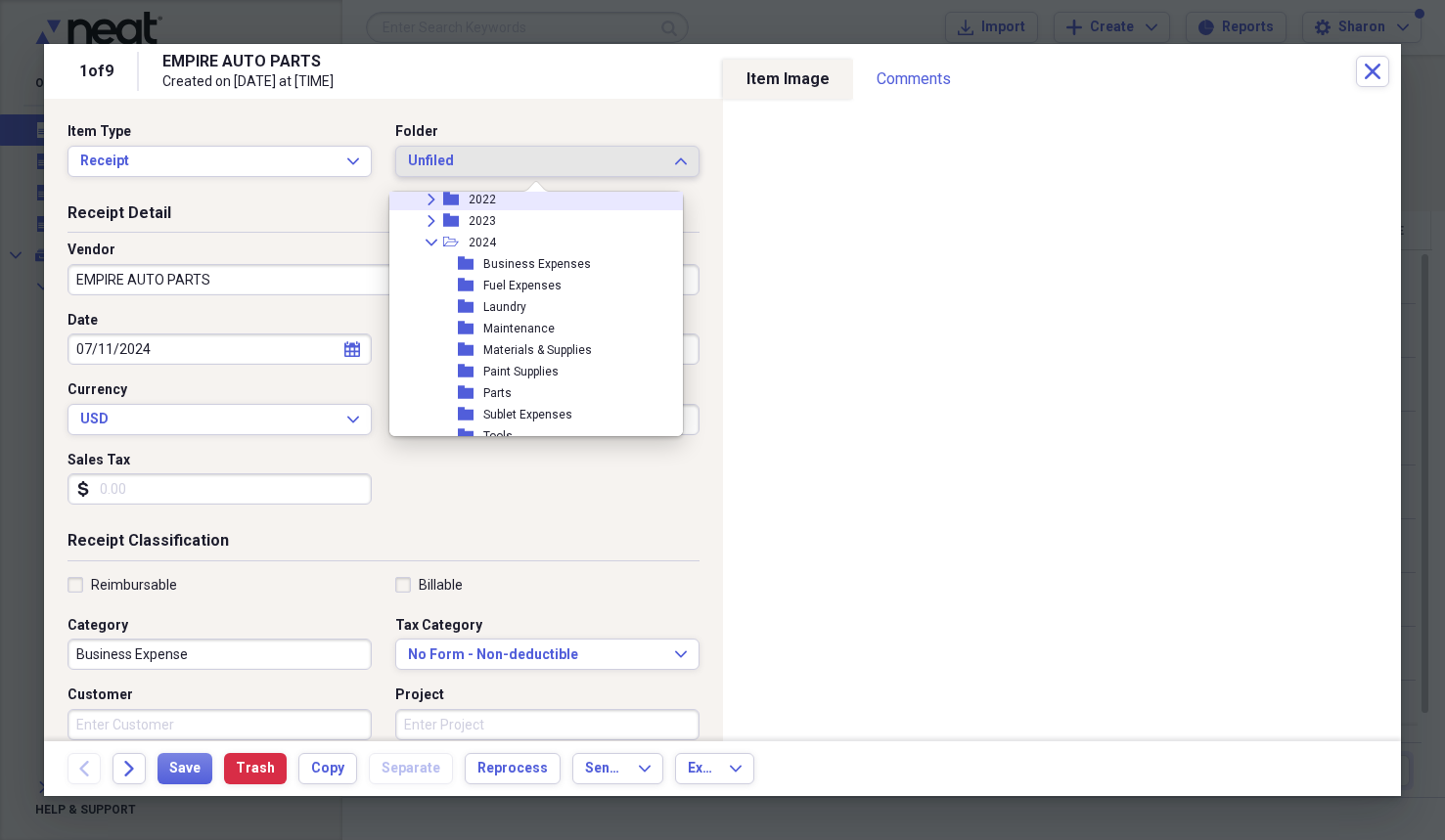 scroll, scrollTop: 115, scrollLeft: 0, axis: vertical 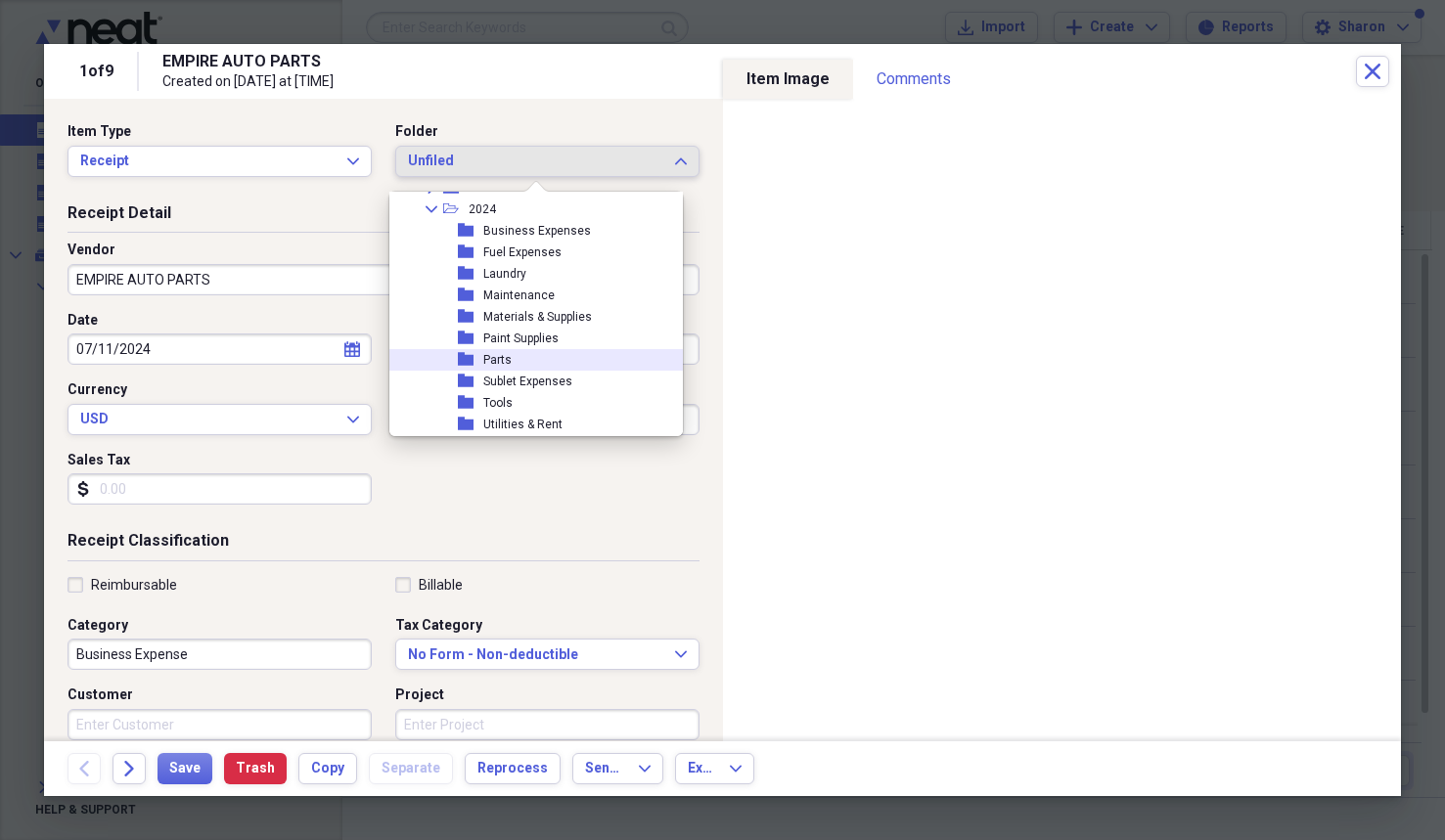 click on "Parts" at bounding box center (497, 360) 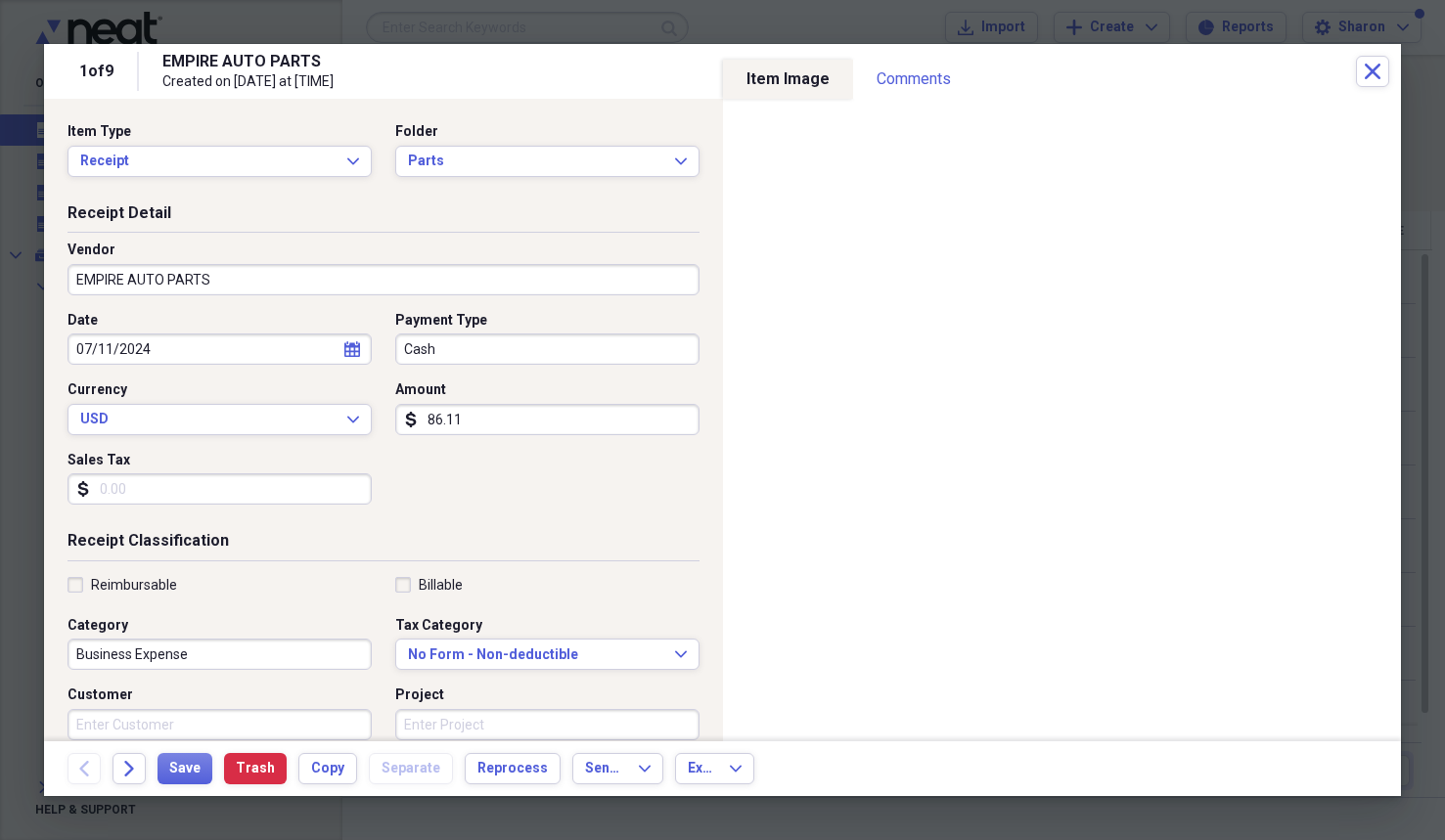click on "Sales Tax" at bounding box center [219, 489] 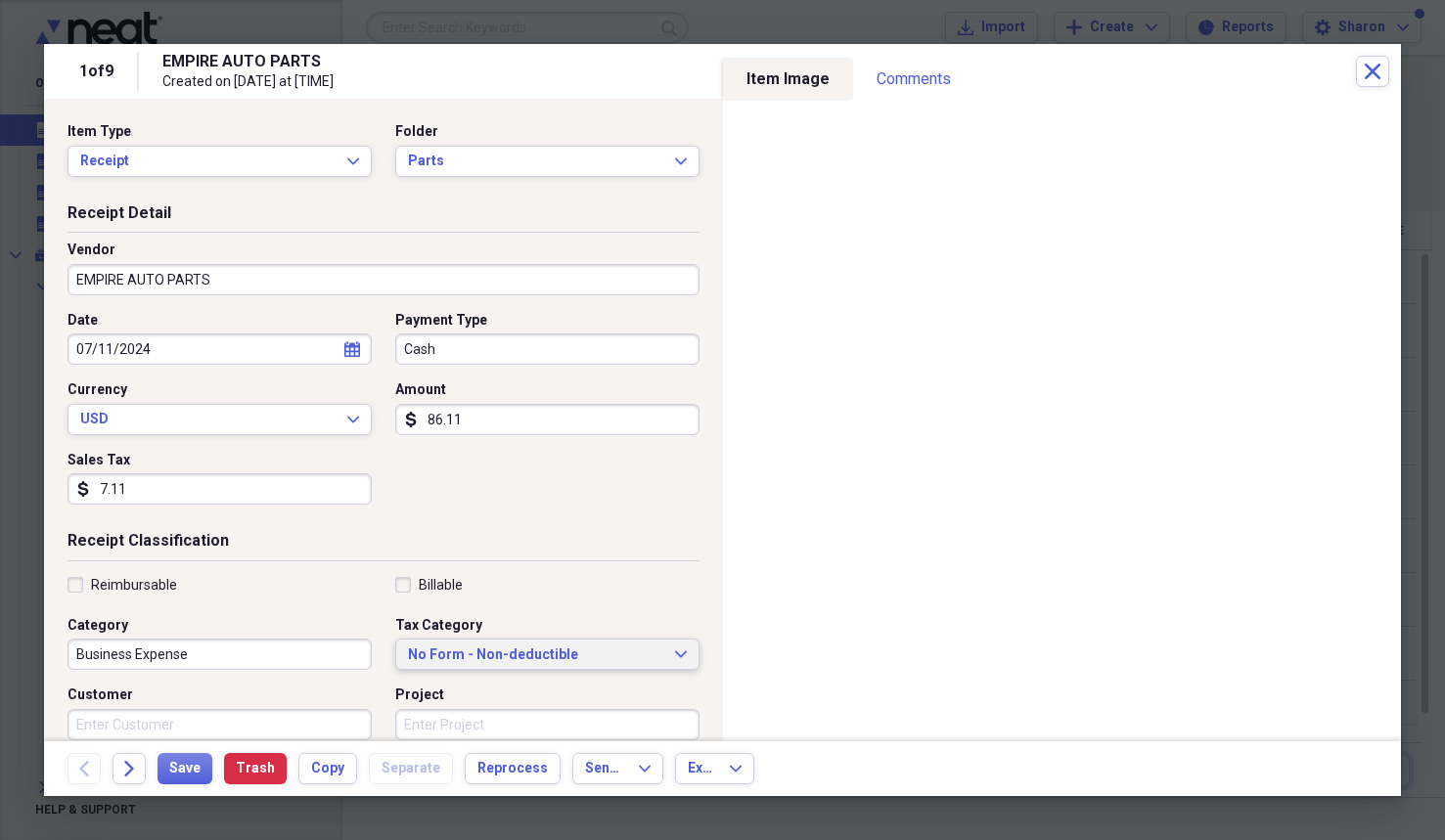 type on "7.11" 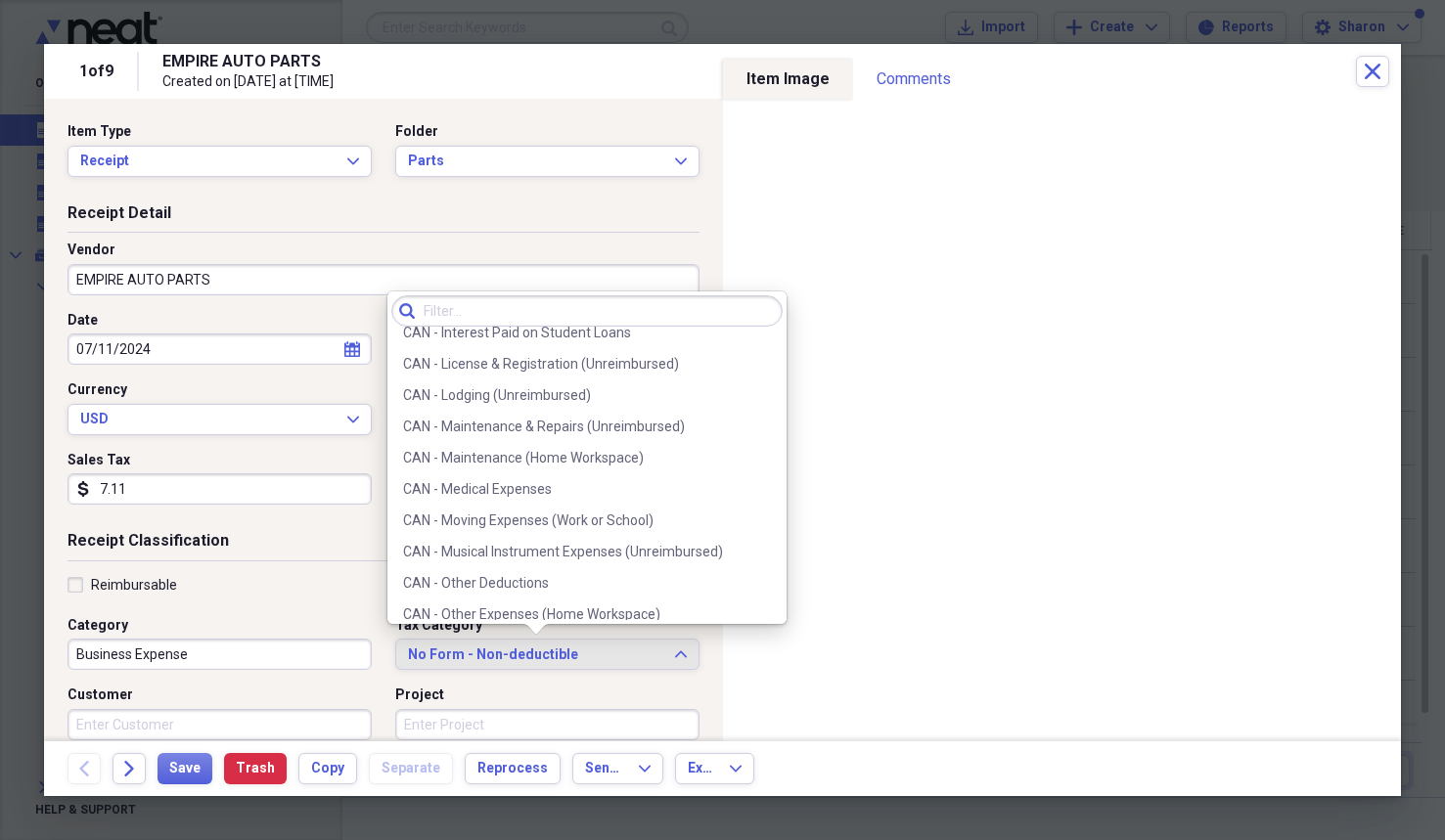 scroll, scrollTop: 782, scrollLeft: 0, axis: vertical 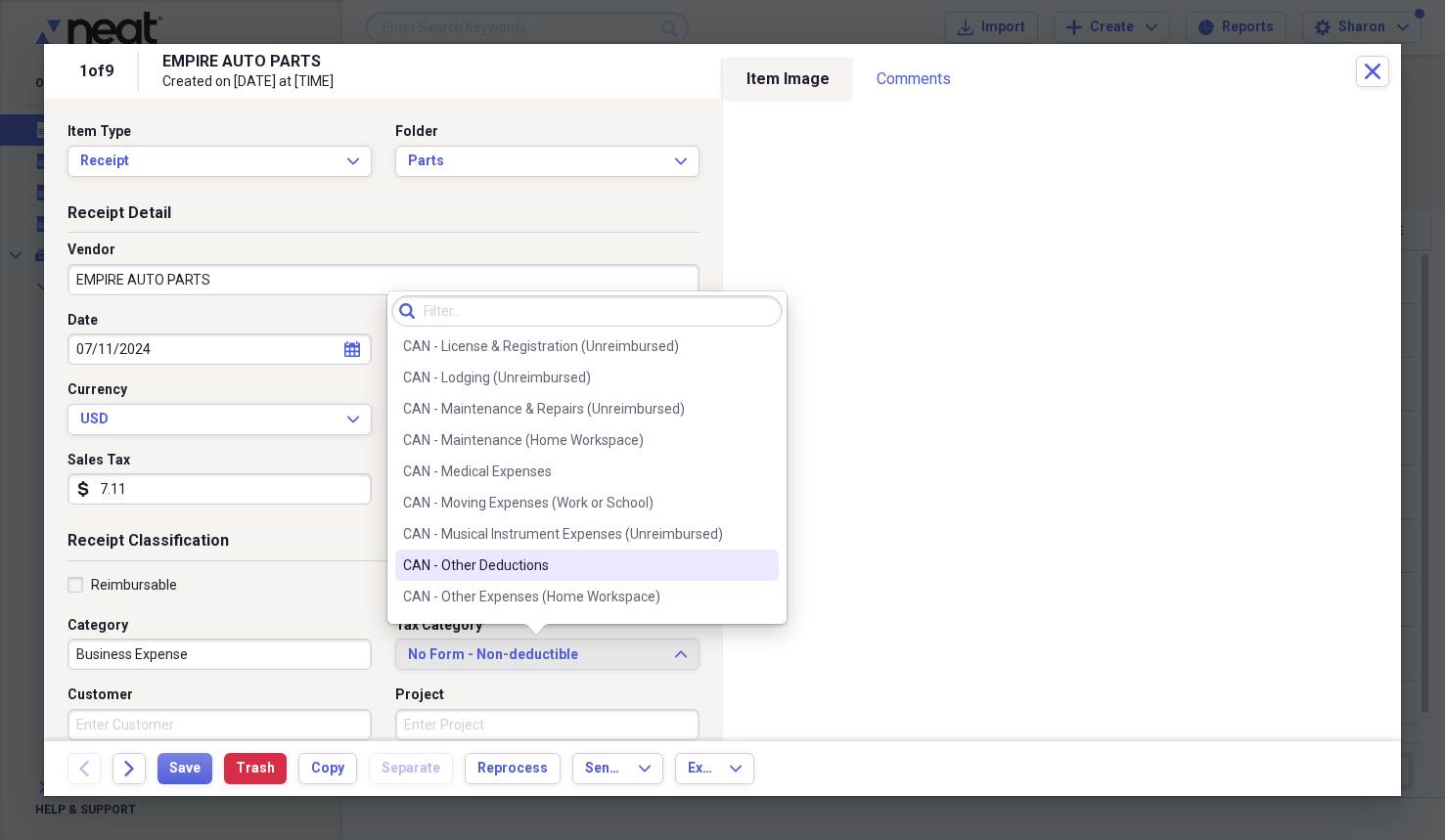 click on "CAN - Other Deductions" at bounding box center (575, 565) 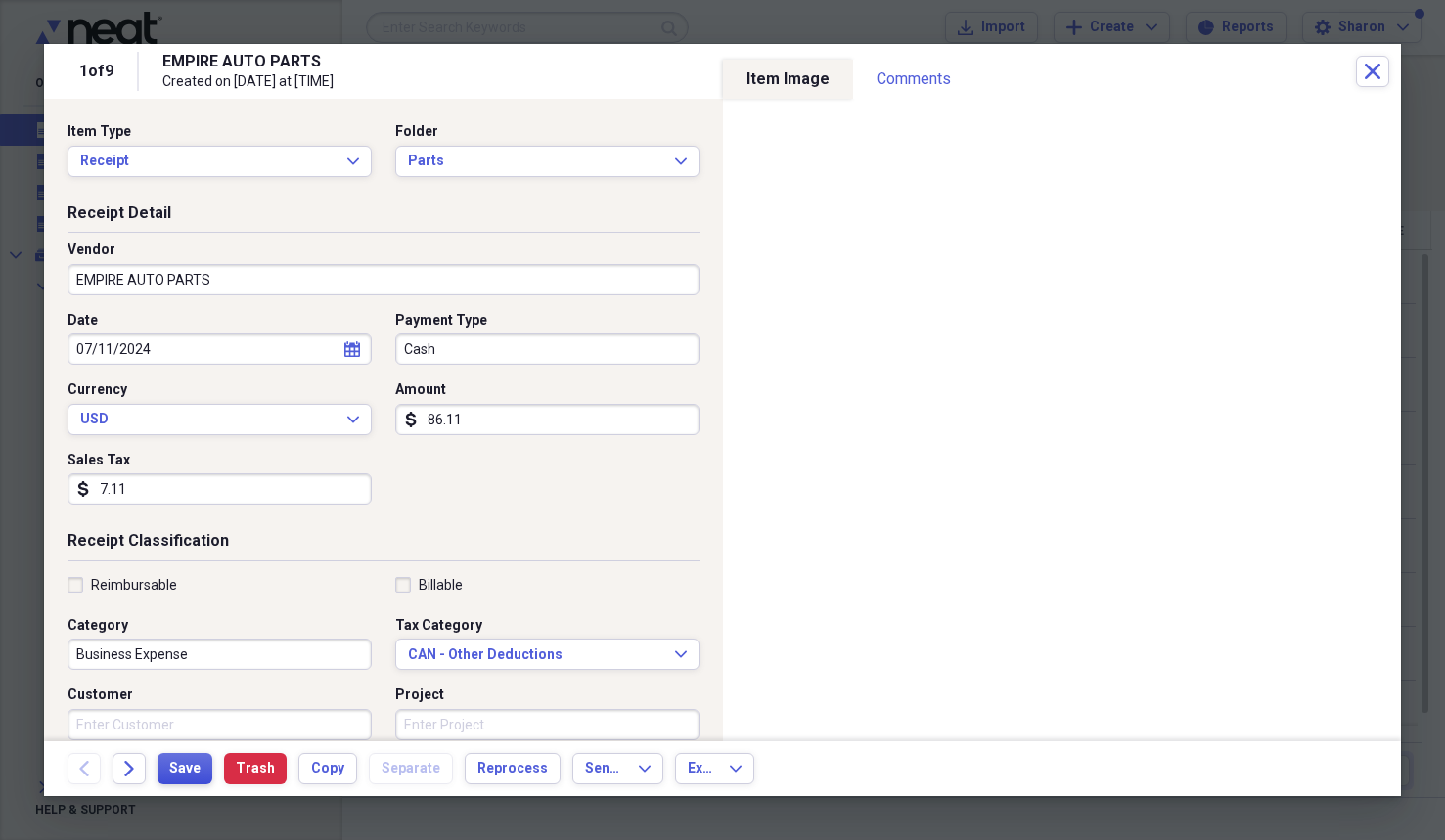 click on "Save" at bounding box center [185, 769] 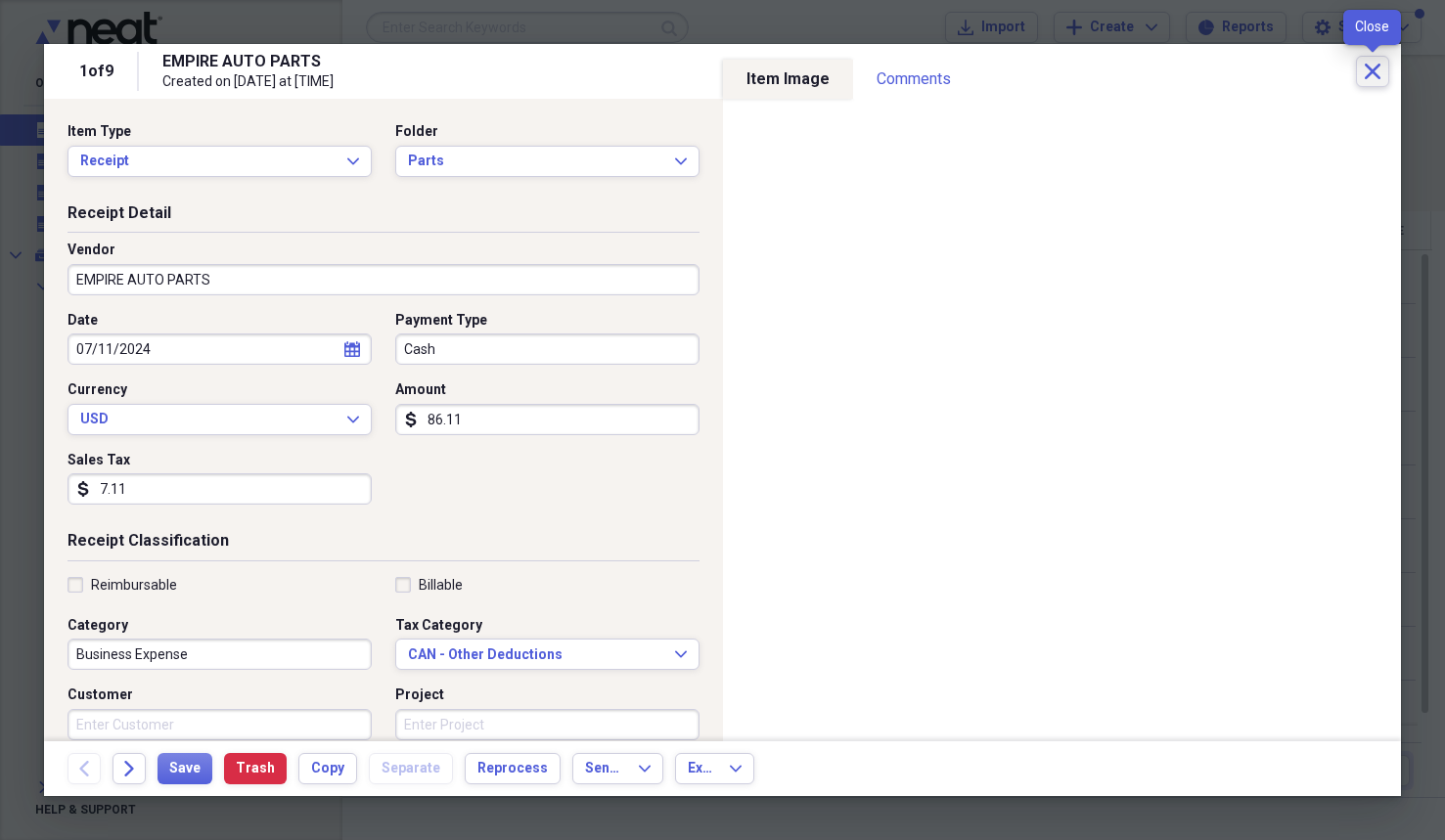 click on "Close" 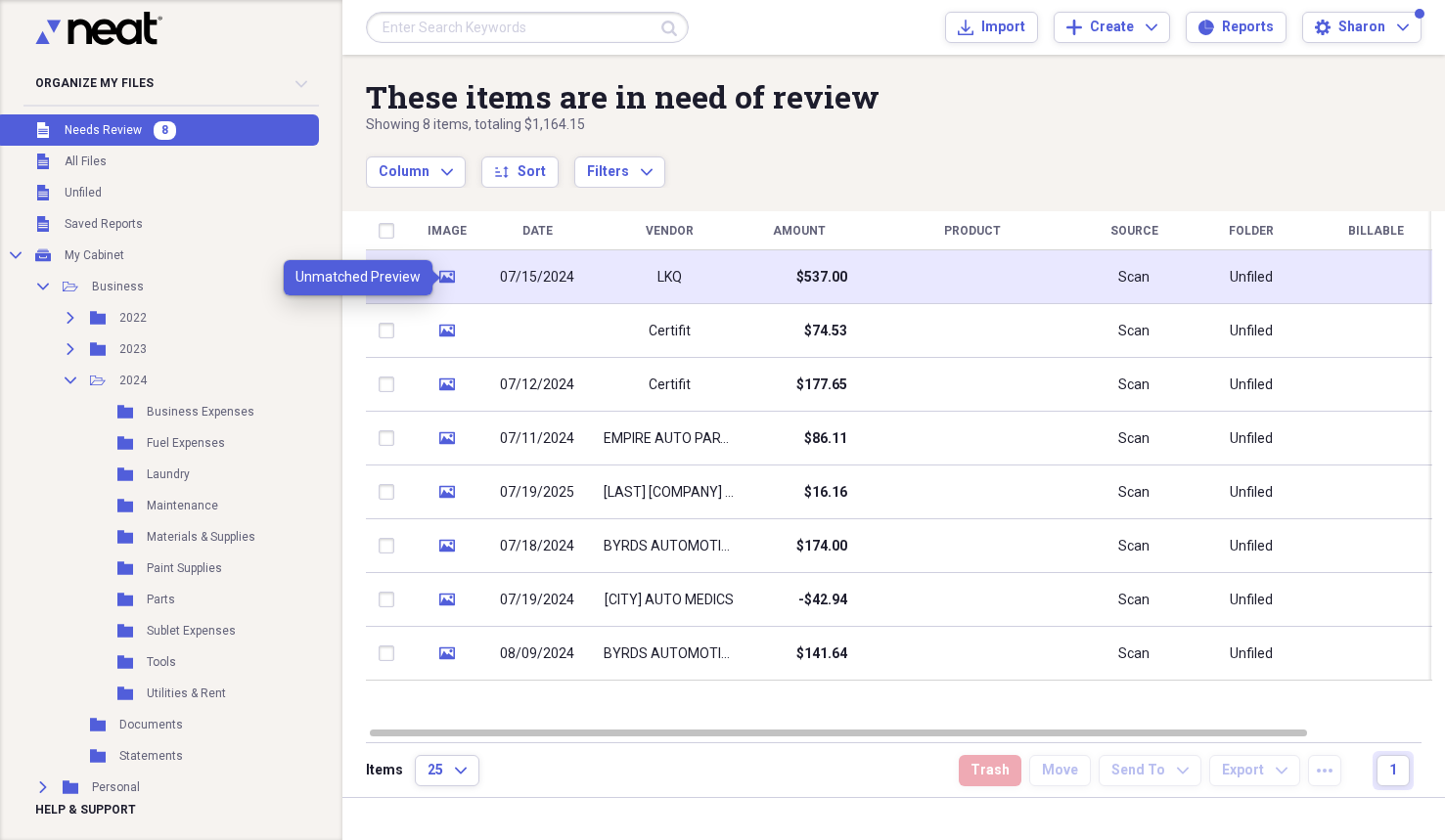 click 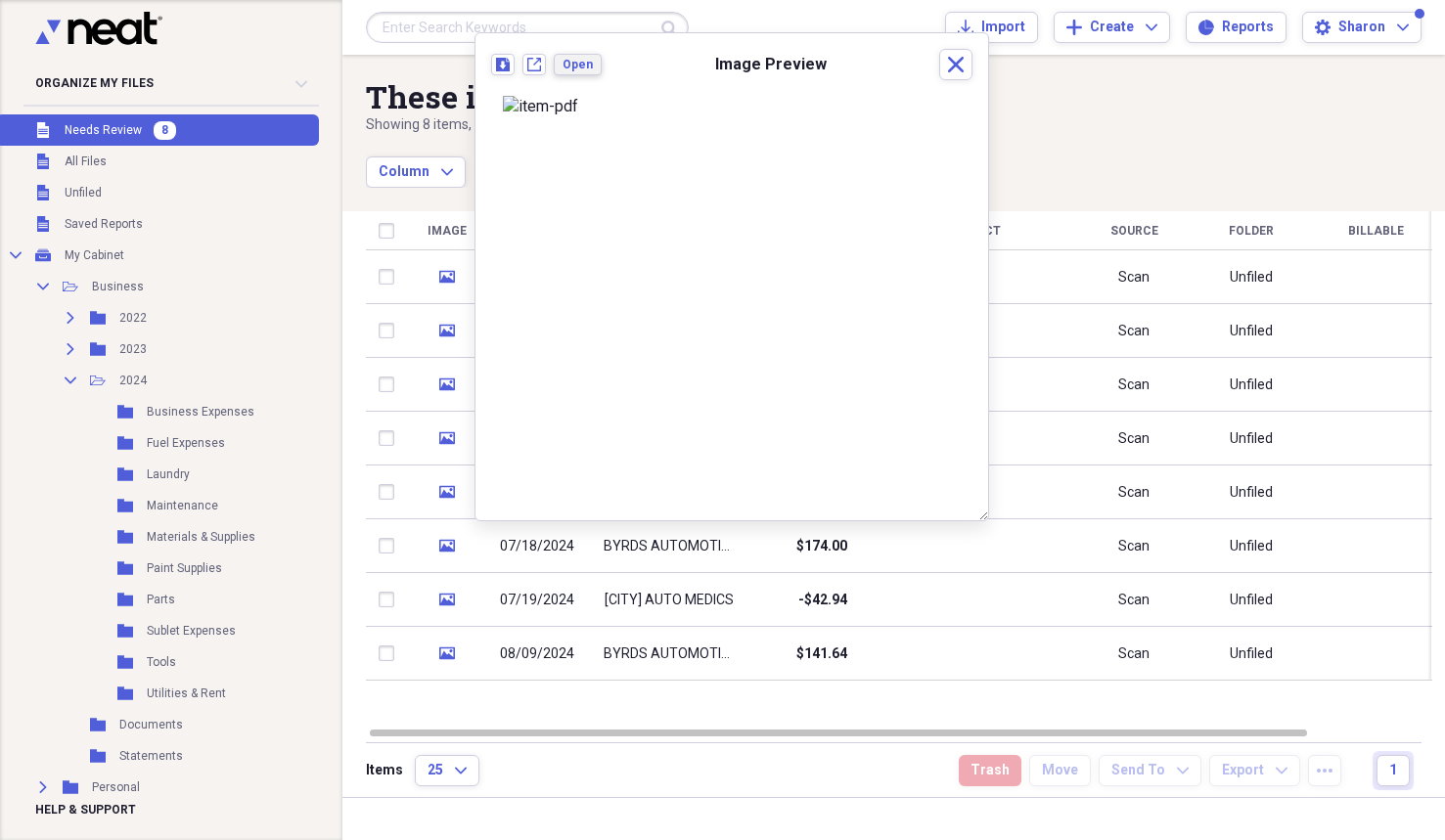 click on "Open" at bounding box center (577, 65) 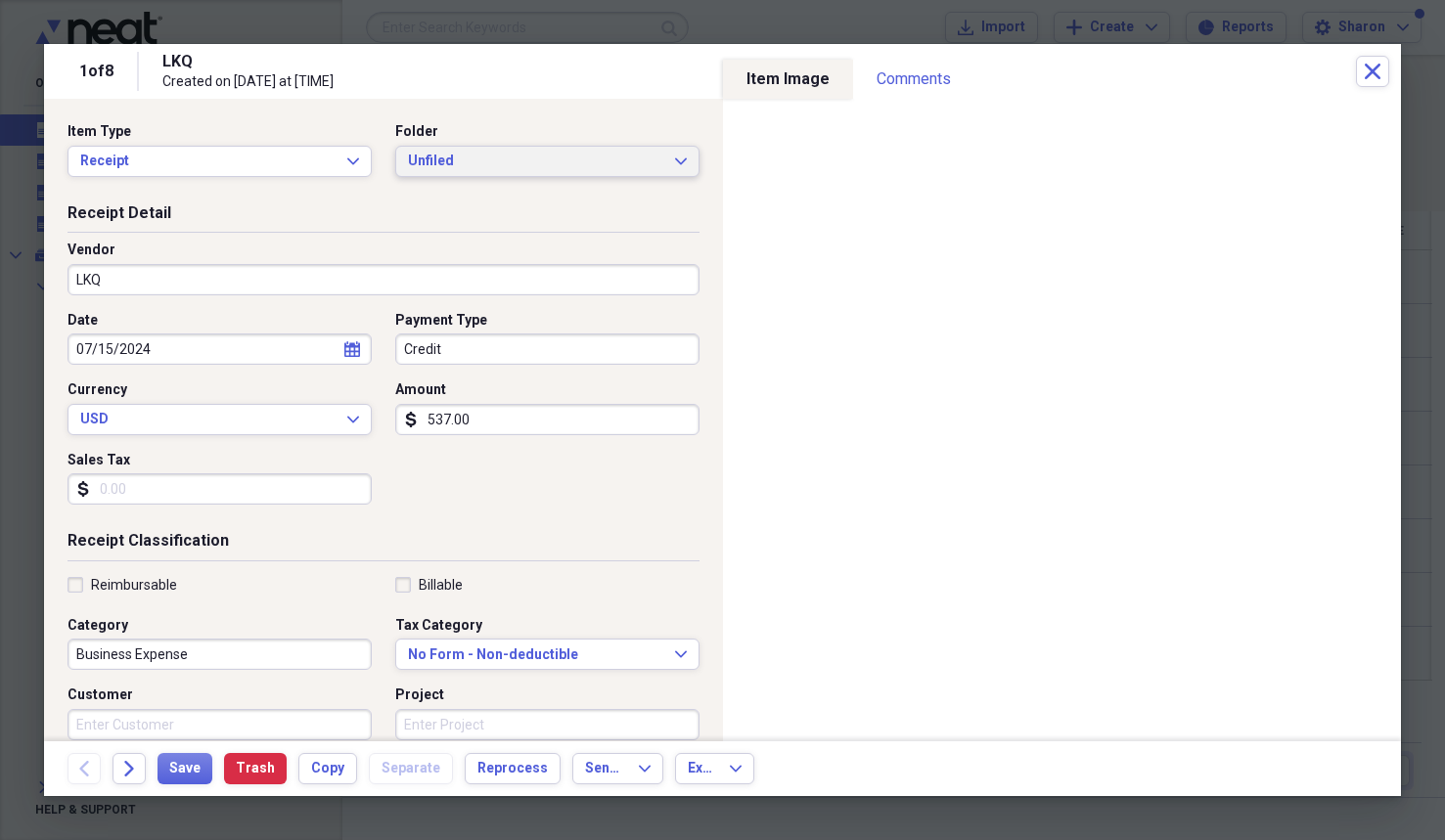click on "Expand" 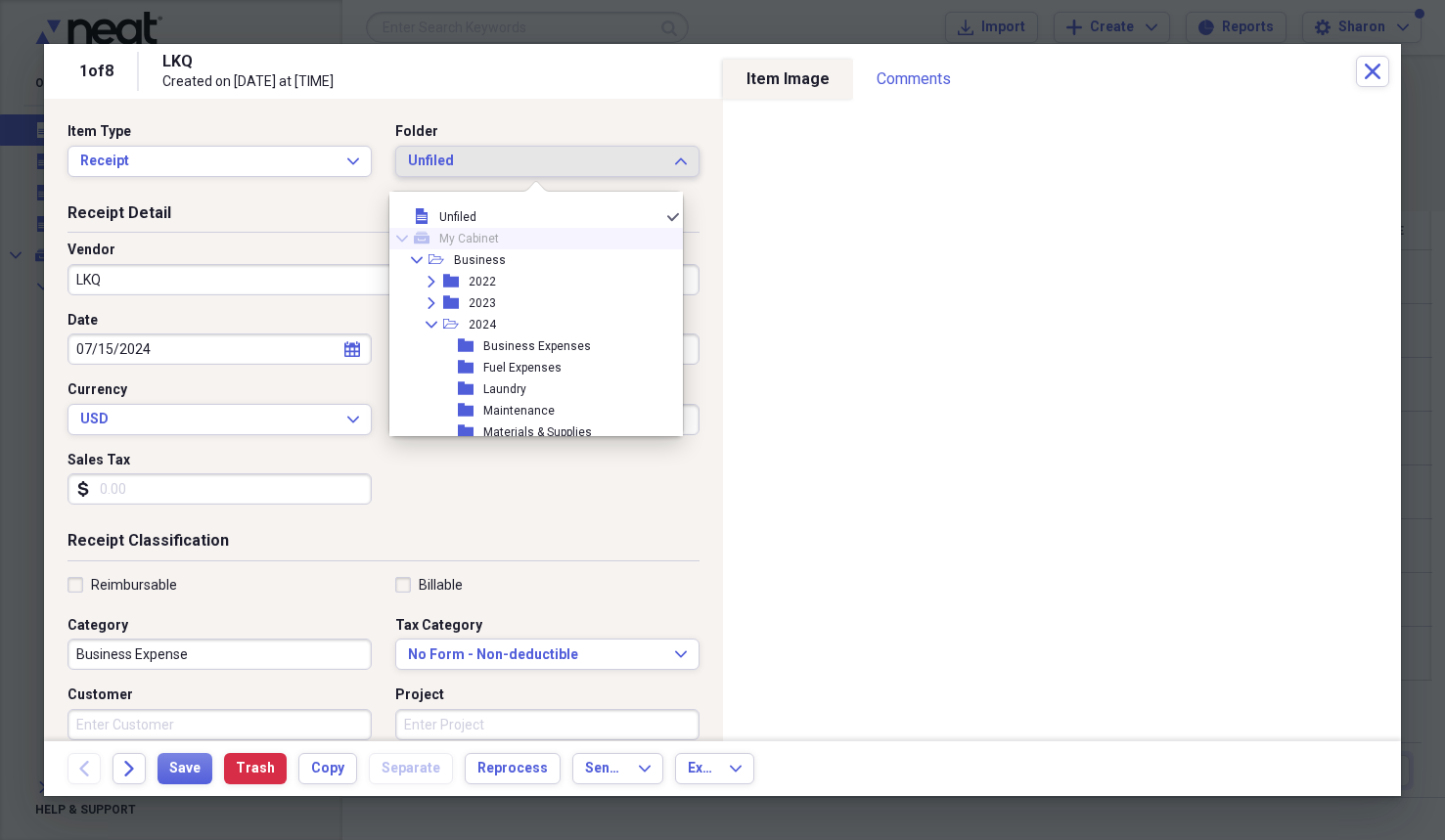 scroll, scrollTop: 143, scrollLeft: 0, axis: vertical 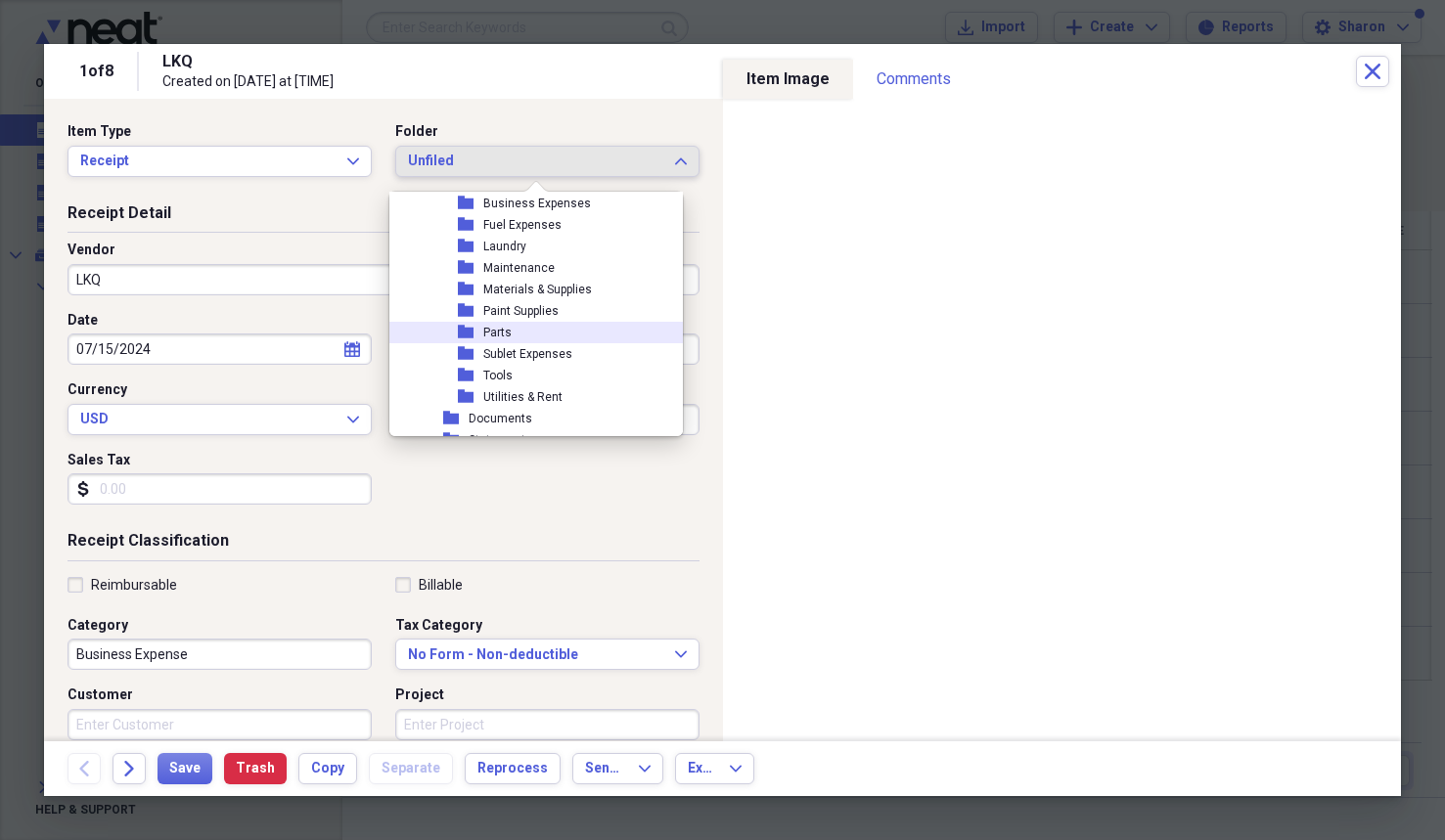 click on "Parts" at bounding box center (497, 332) 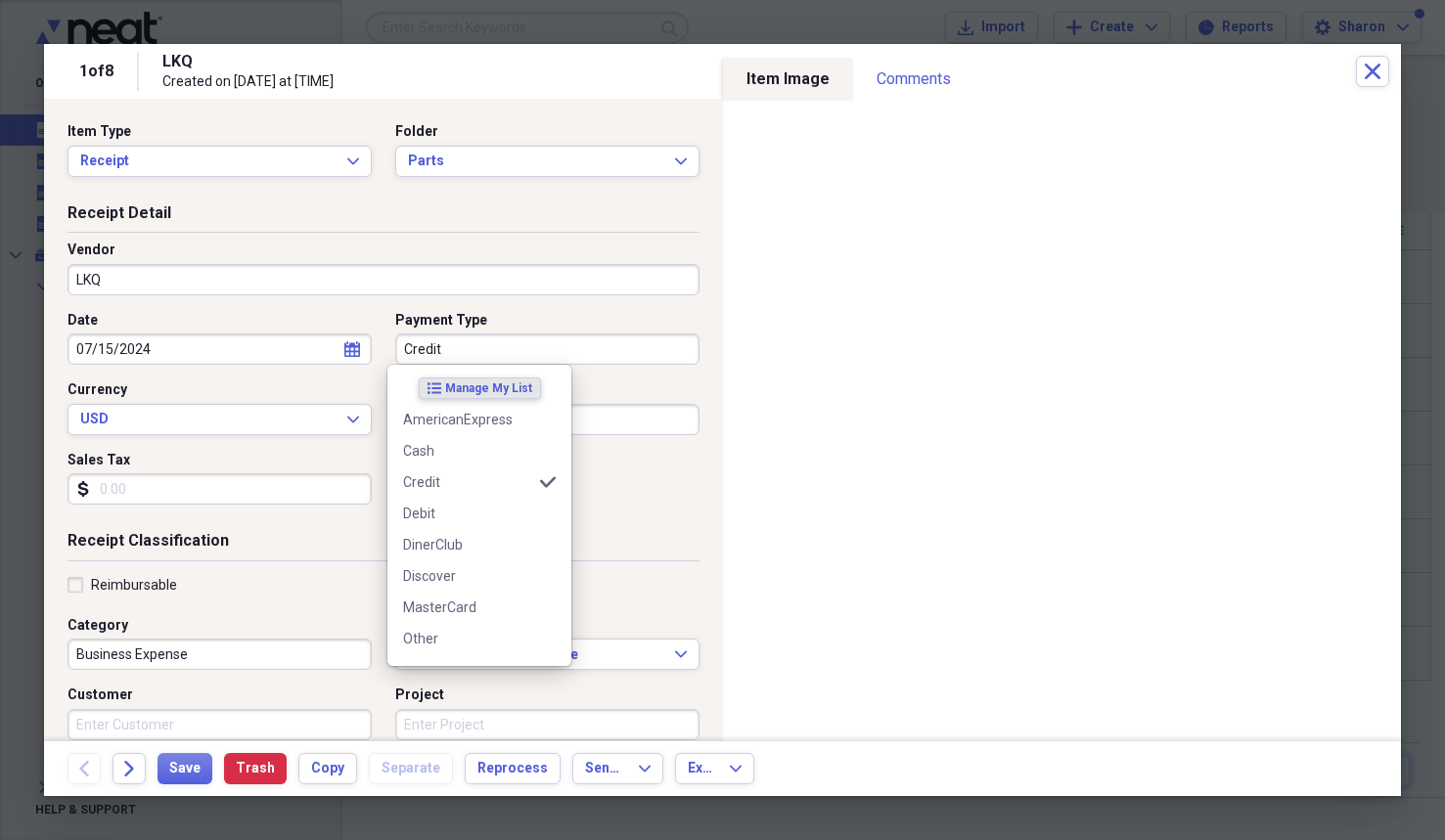 click on "Credit" at bounding box center (547, 349) 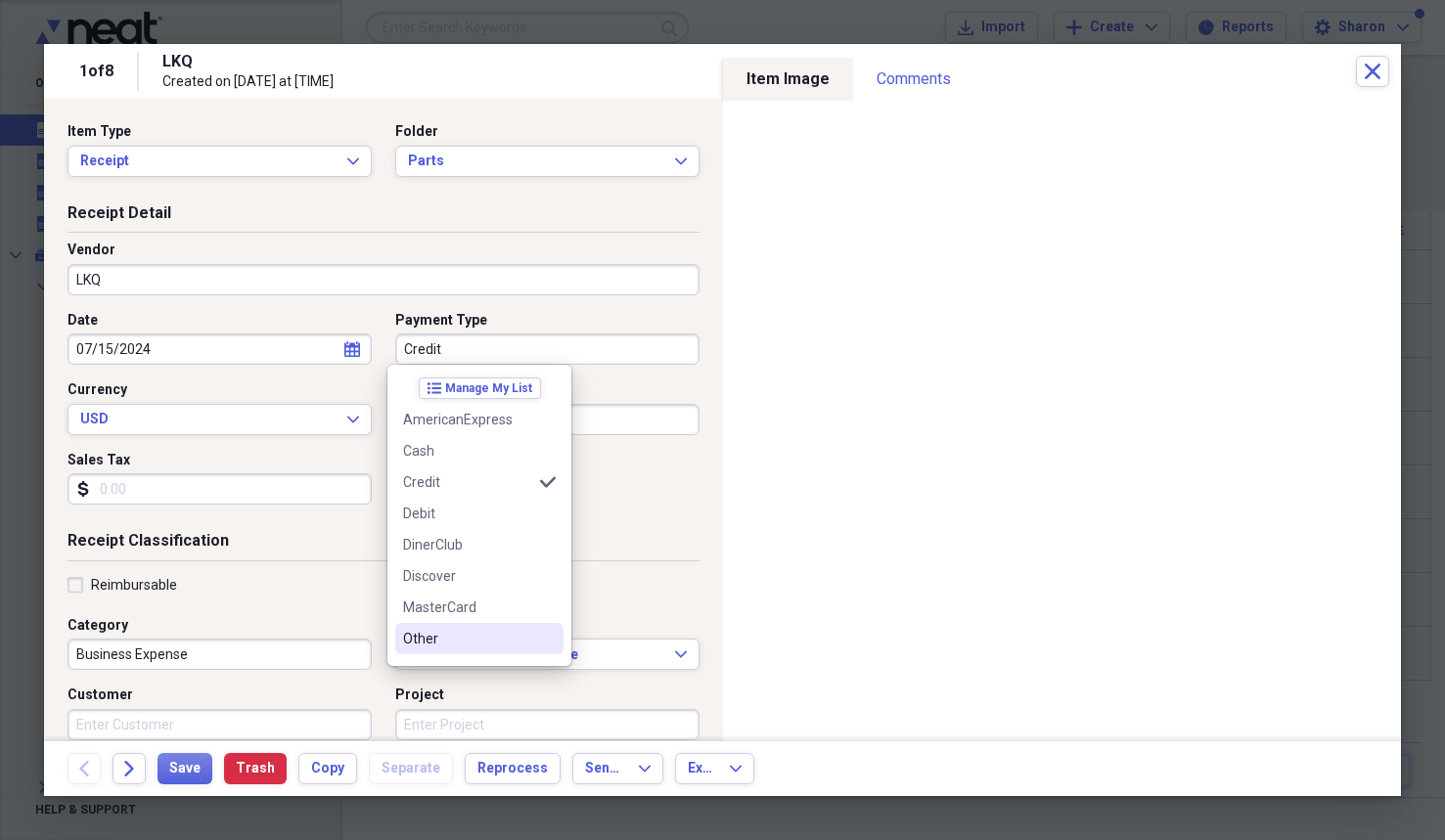 click on "Other" at bounding box center (468, 639) 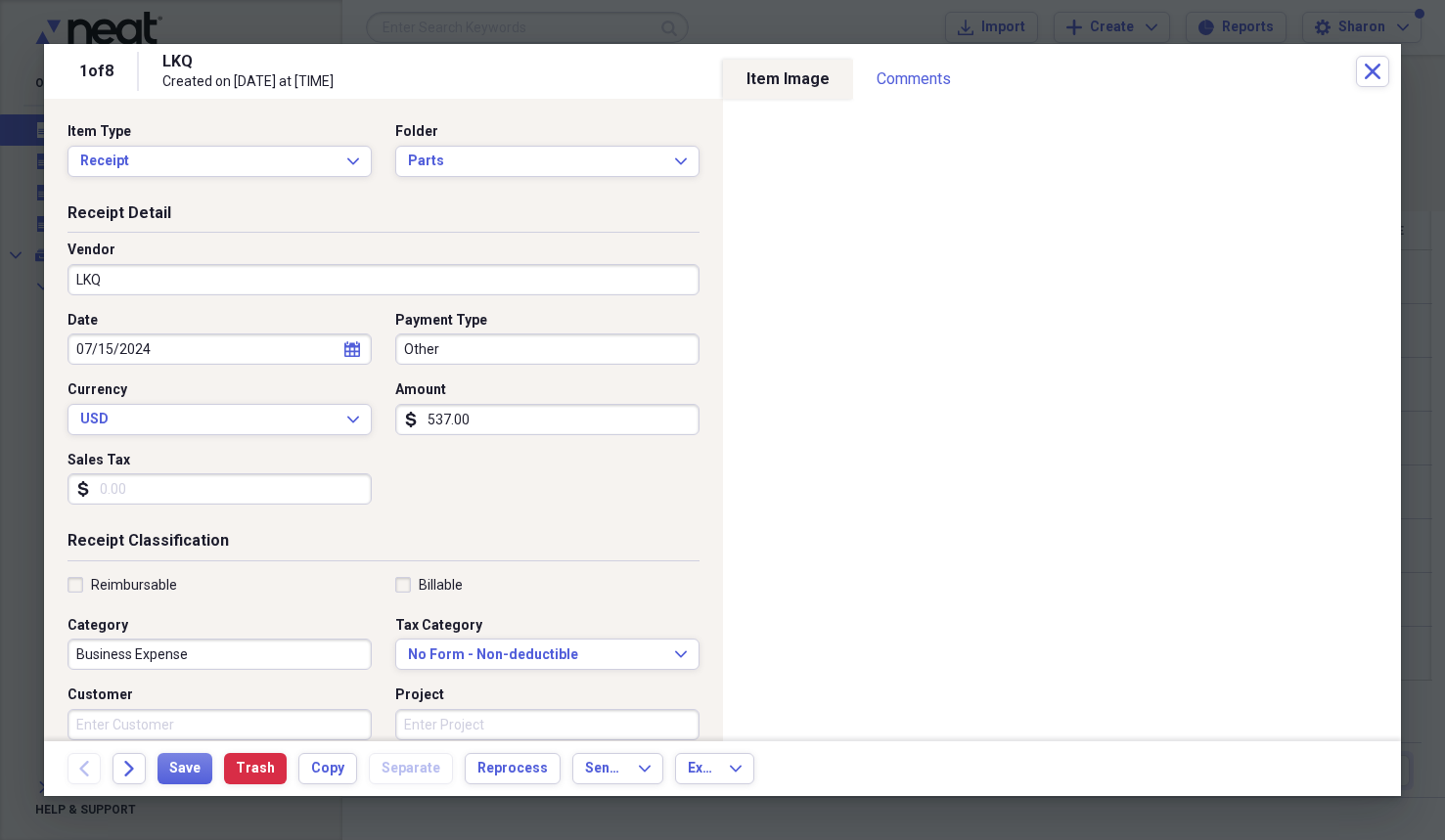 click on "537.00" at bounding box center [547, 420] 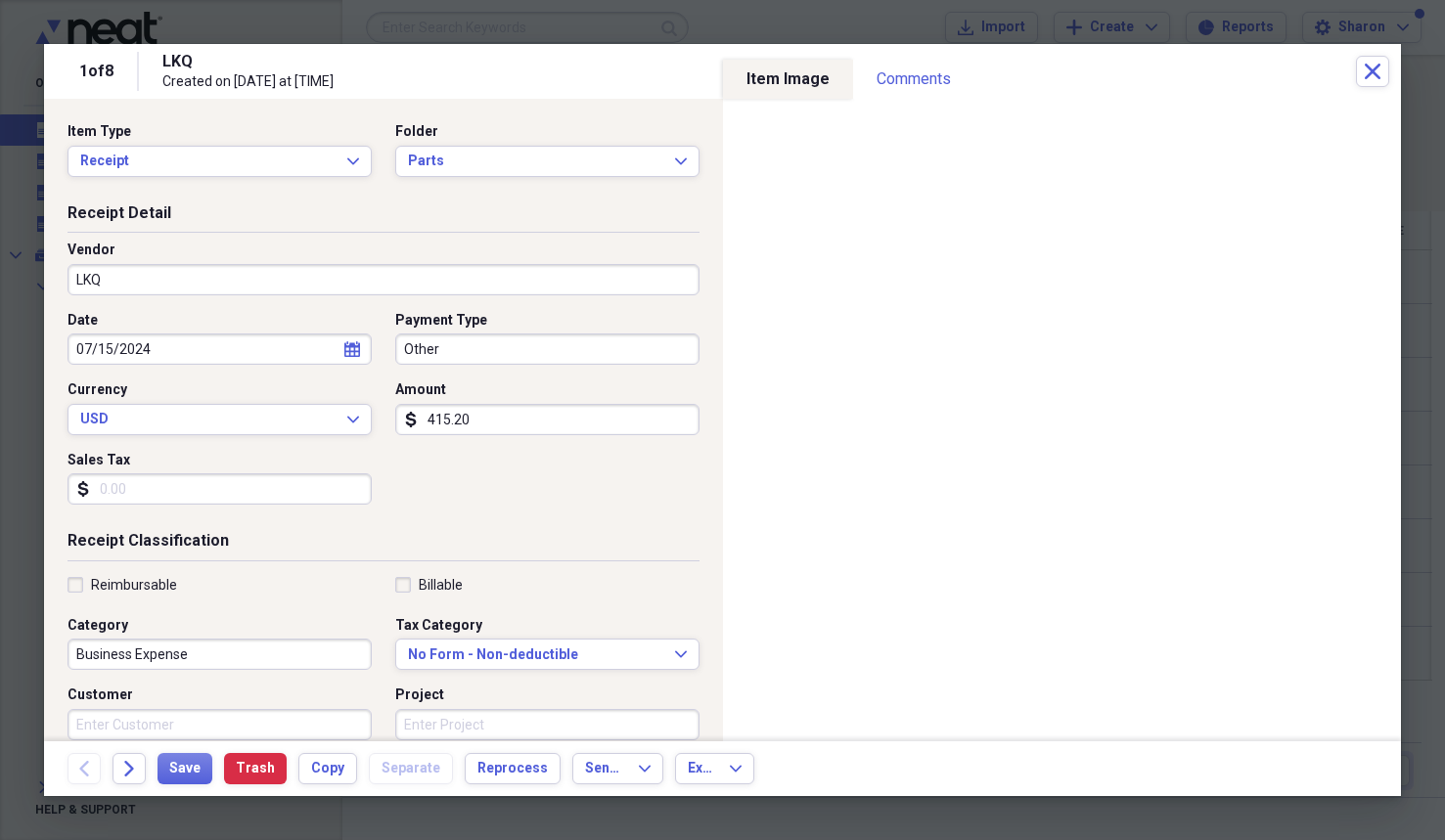 type on "415.20" 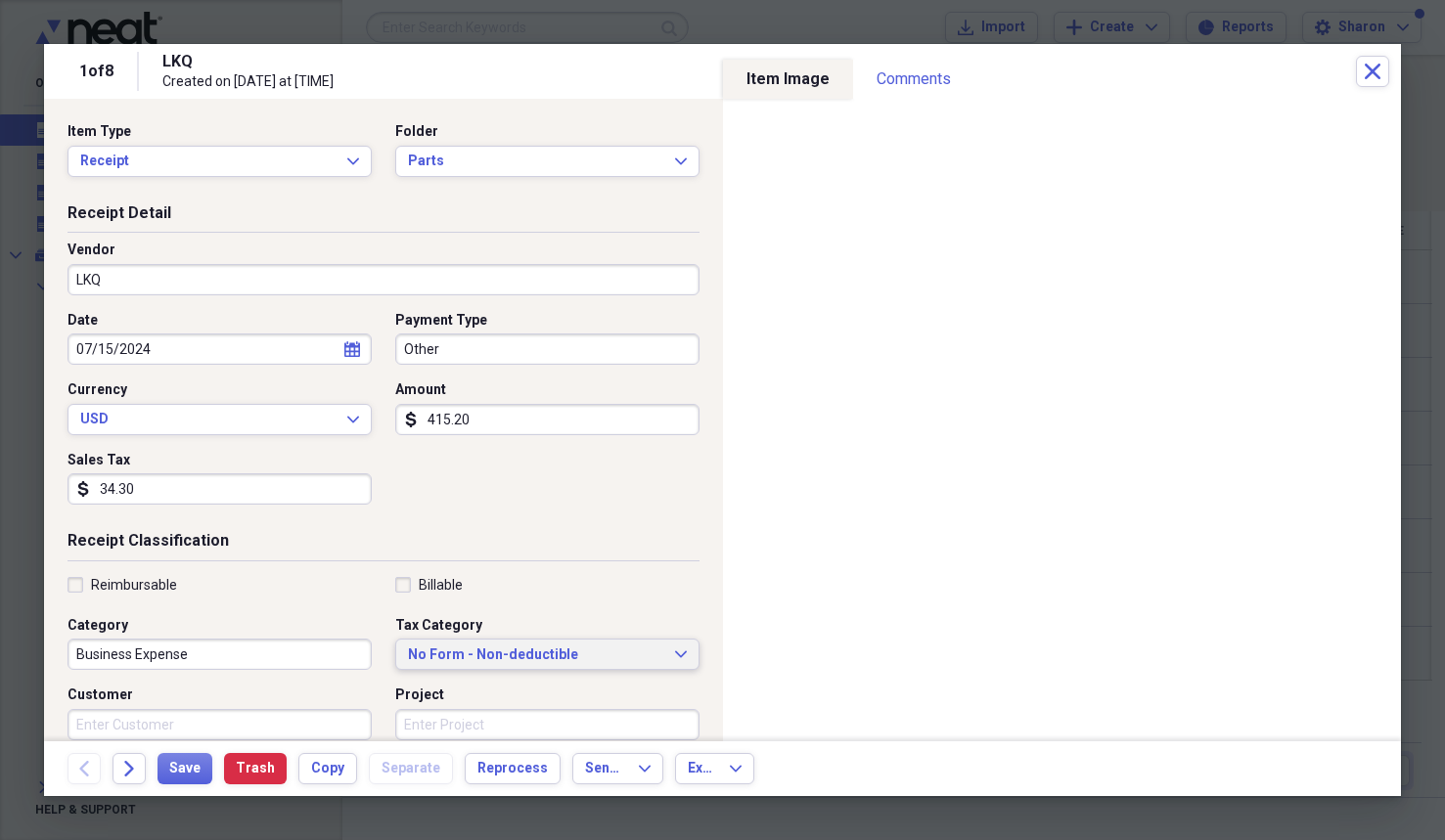 type on "34.30" 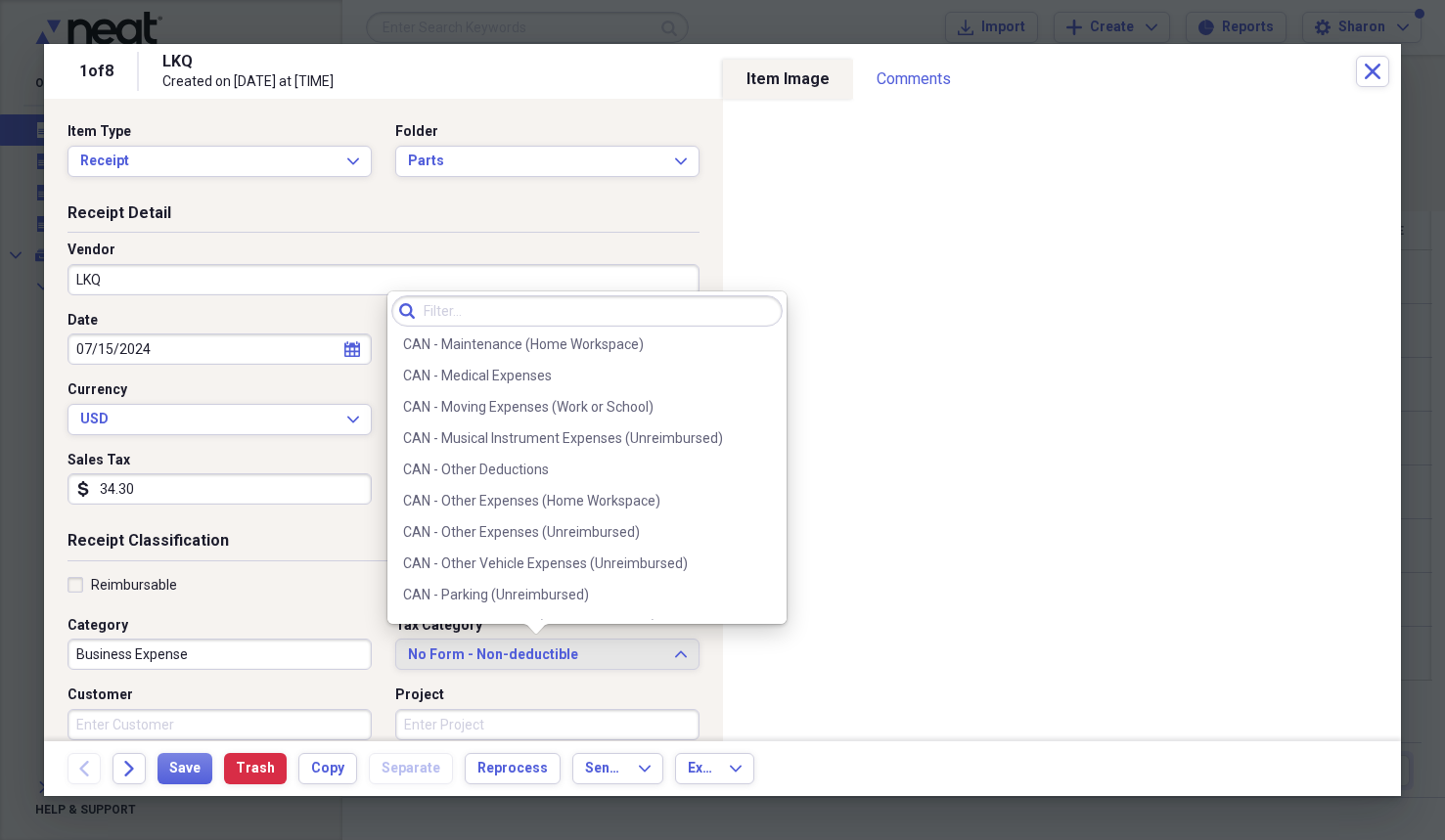 scroll, scrollTop: 880, scrollLeft: 0, axis: vertical 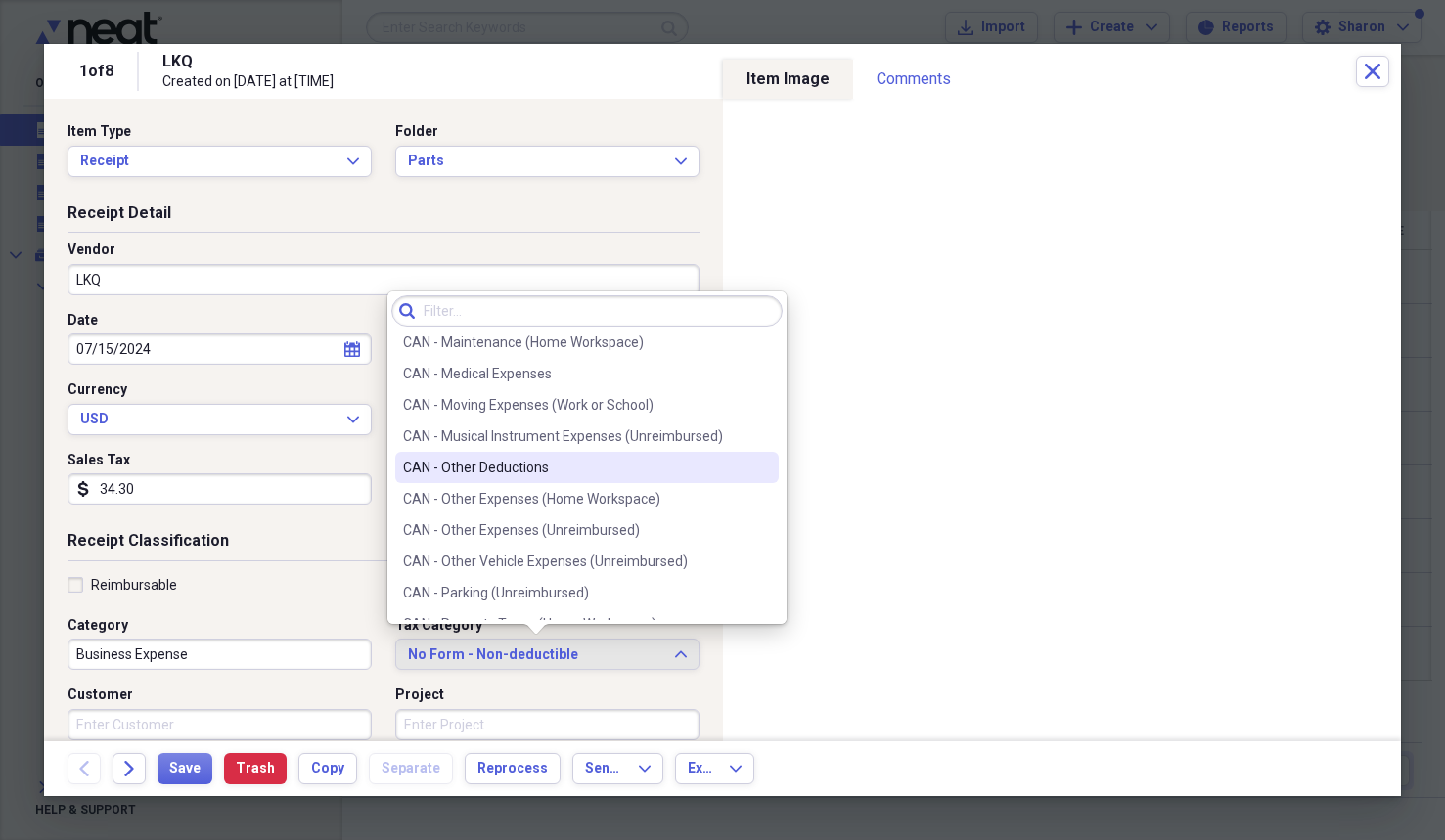 click on "CAN - Other Deductions" at bounding box center (575, 467) 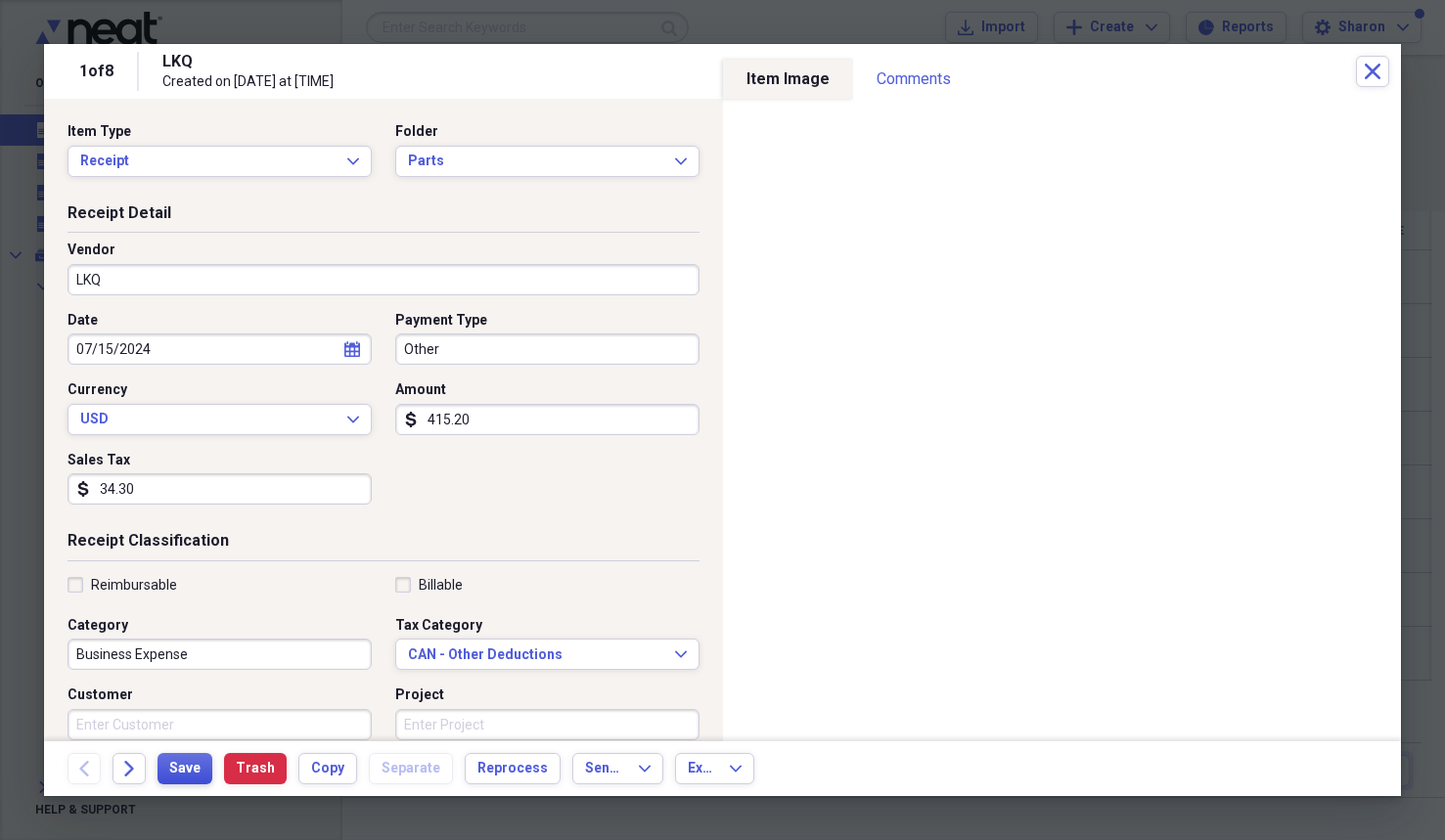 click on "Save" at bounding box center [185, 769] 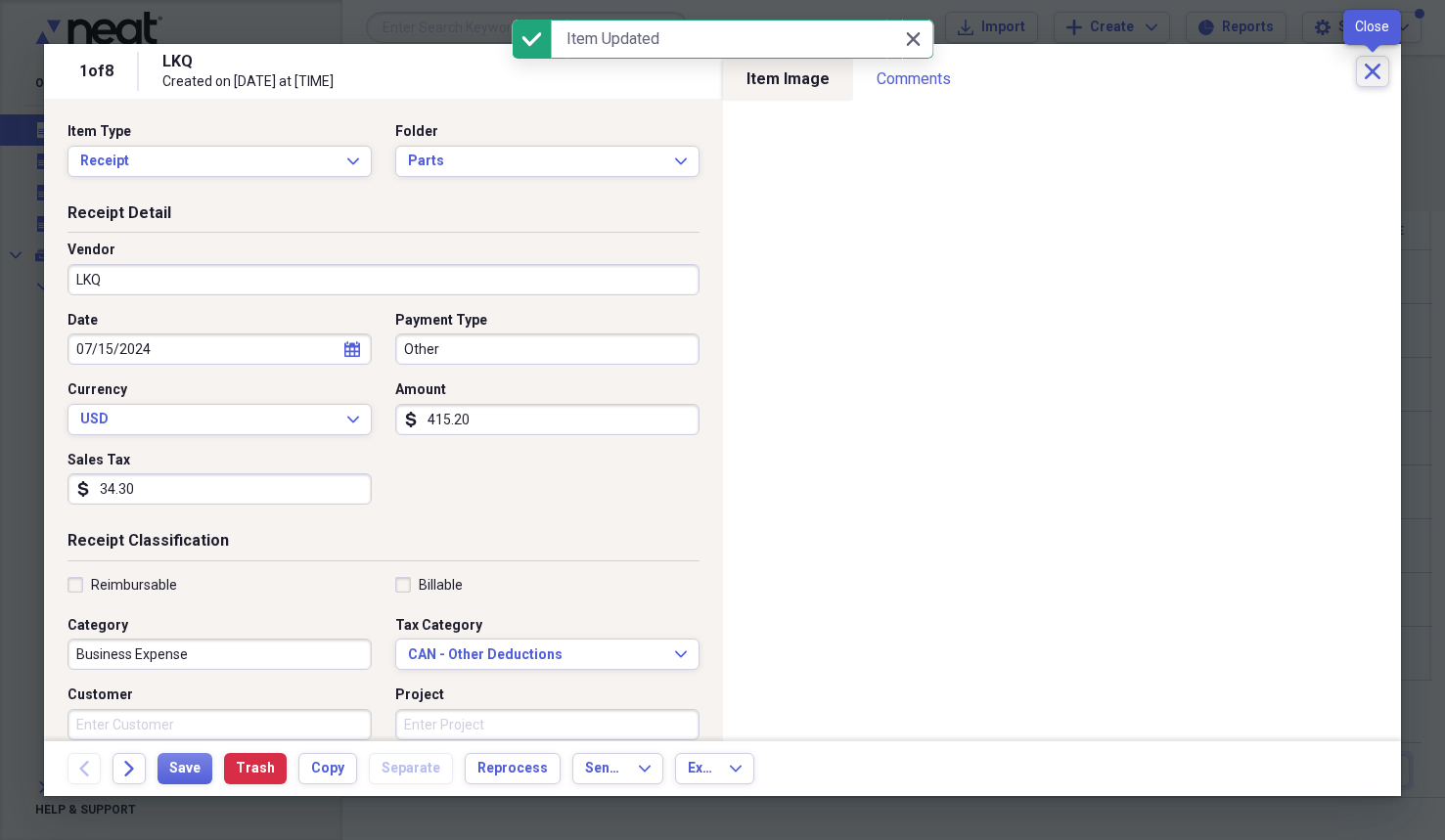 click 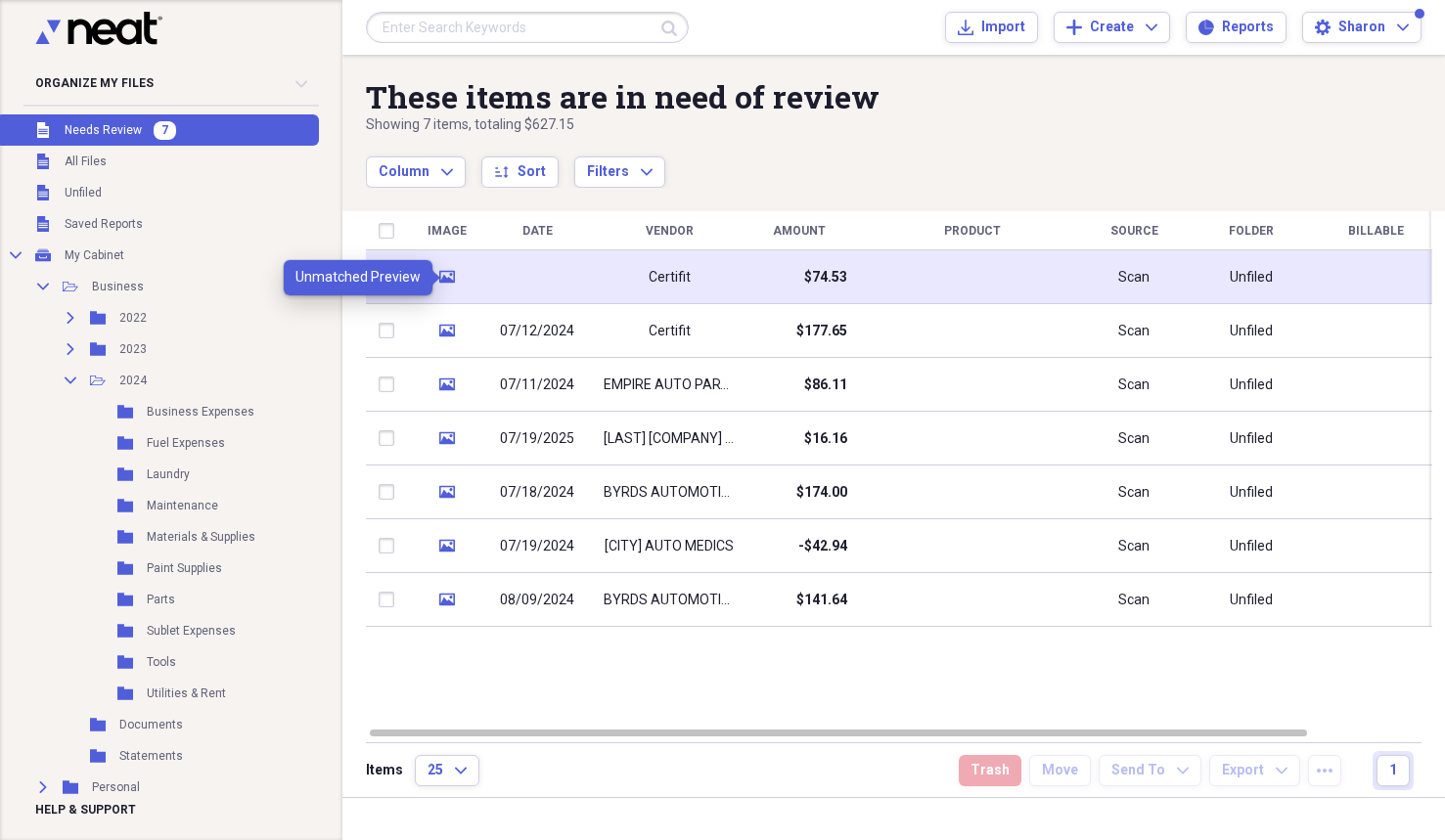 click 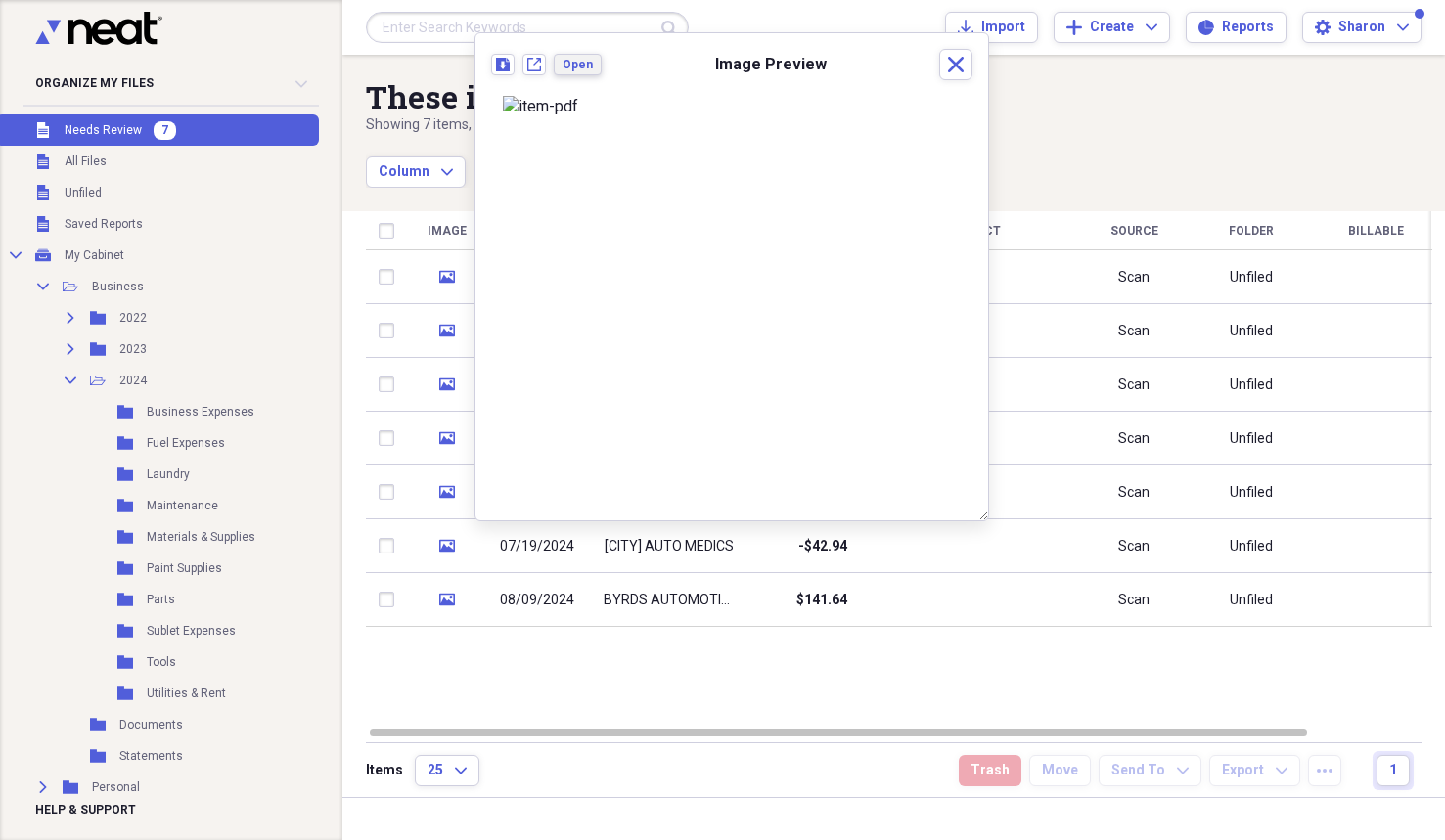 click on "Open" at bounding box center (577, 65) 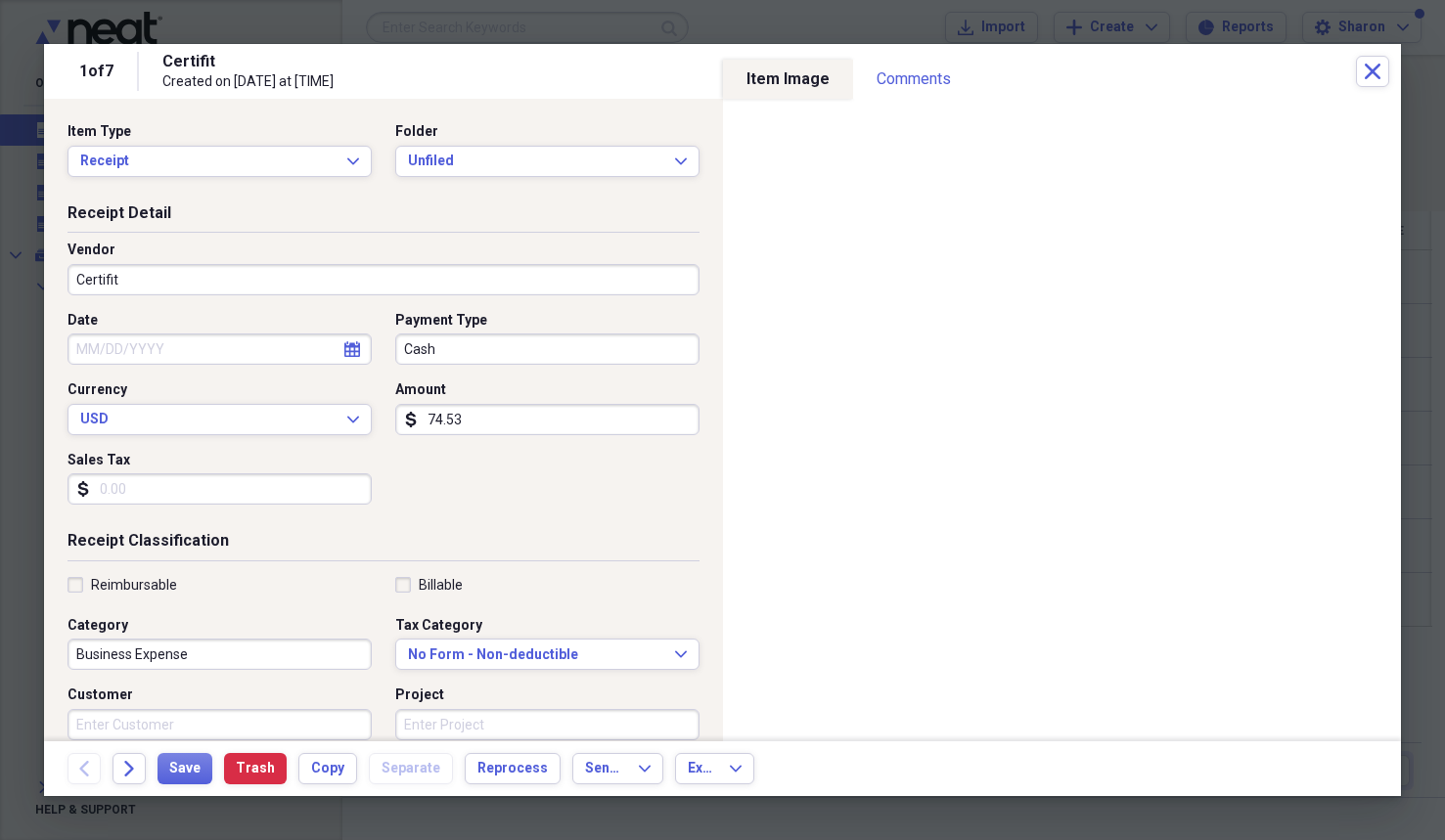 click on "Cash" at bounding box center (547, 349) 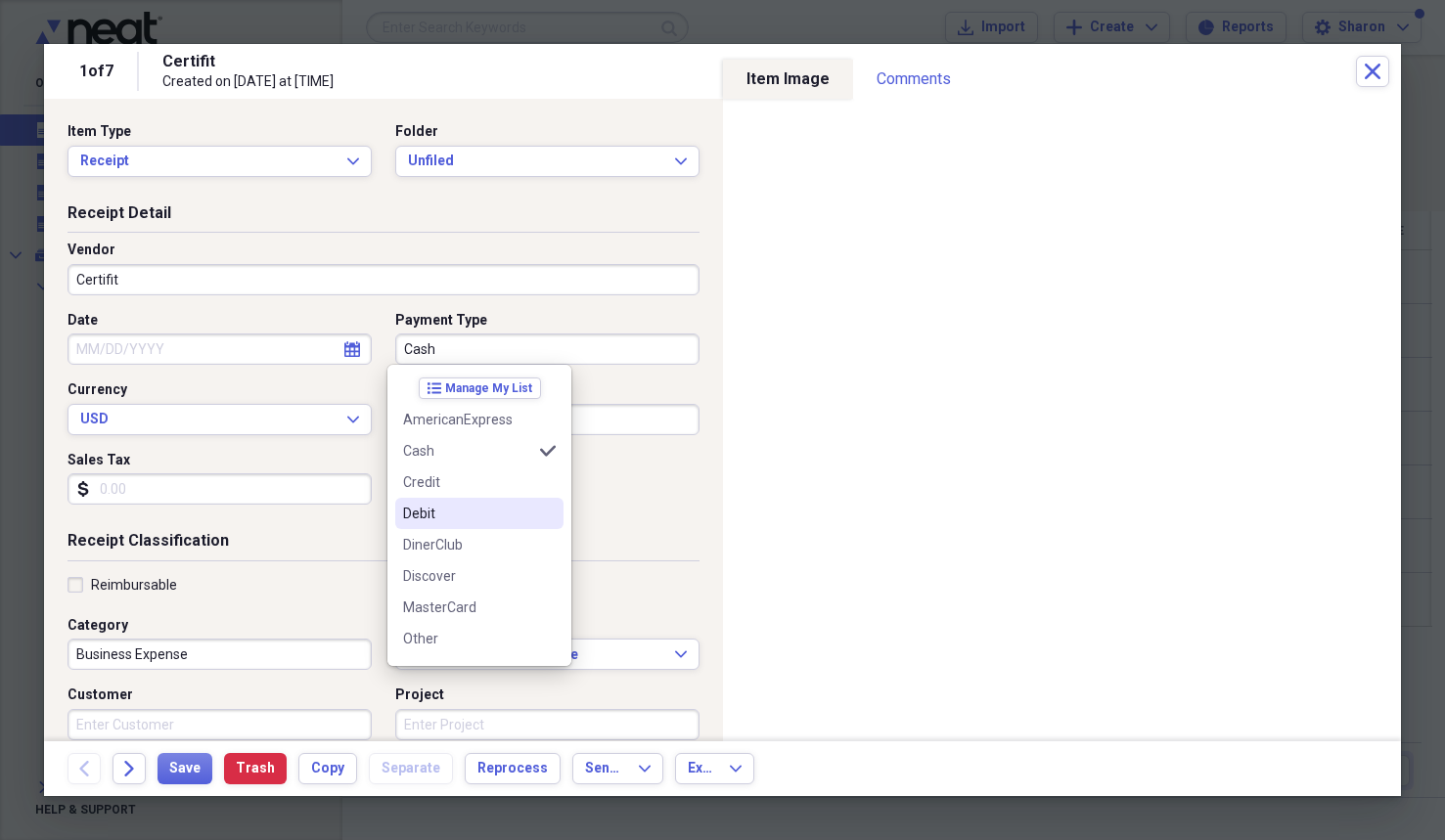 click on "Debit" at bounding box center [468, 513] 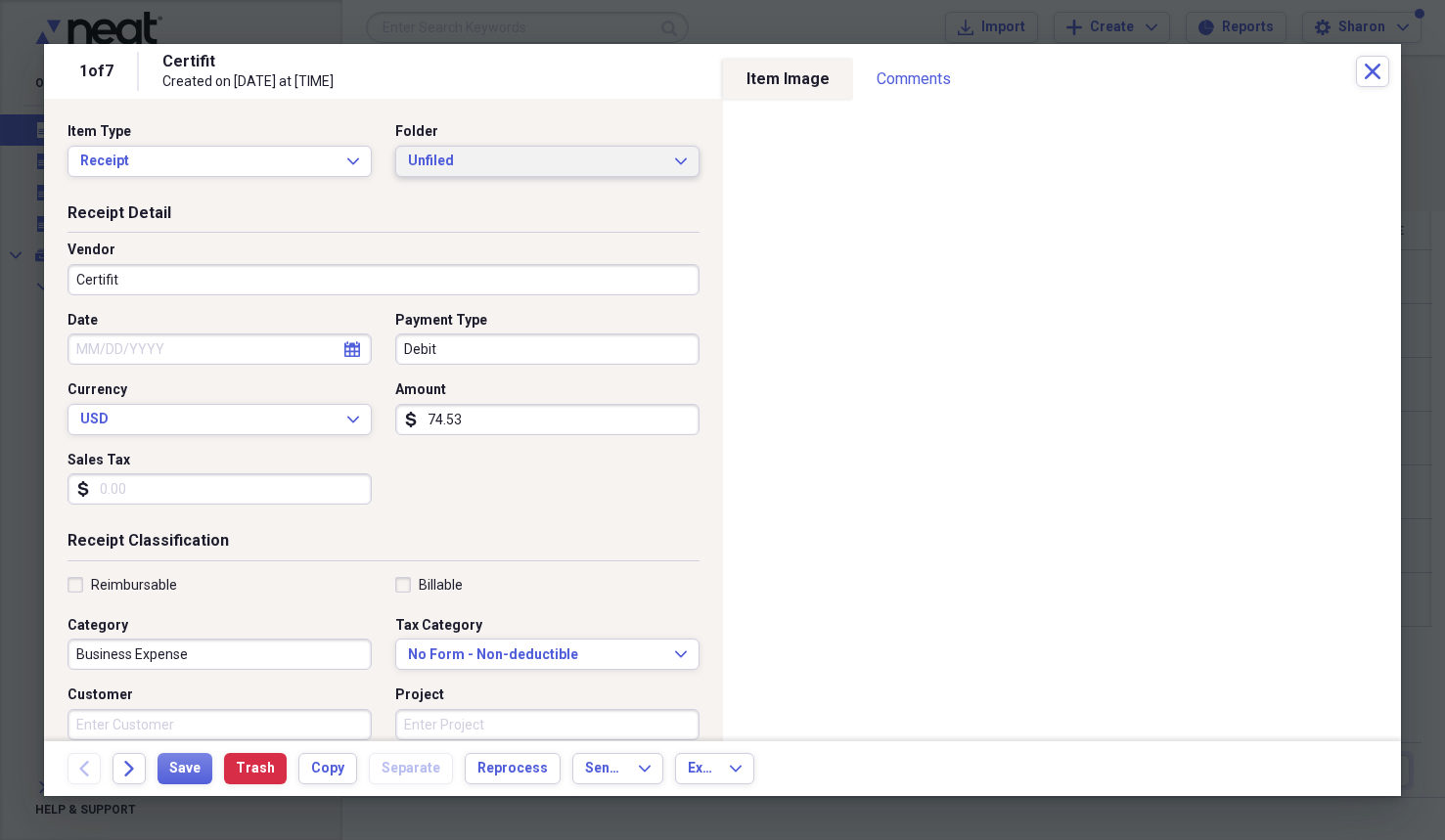 click on "Expand" 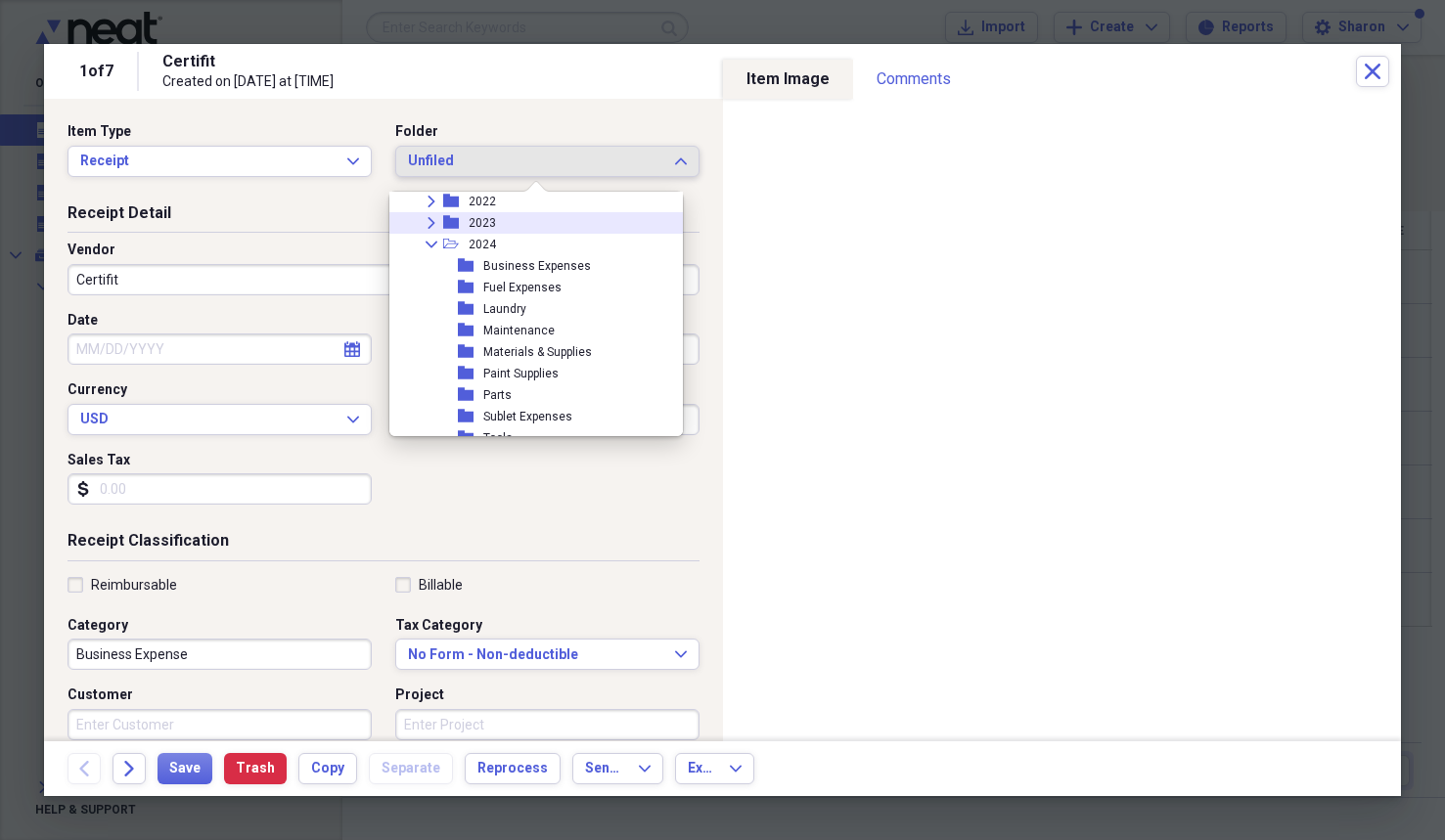 scroll, scrollTop: 108, scrollLeft: 0, axis: vertical 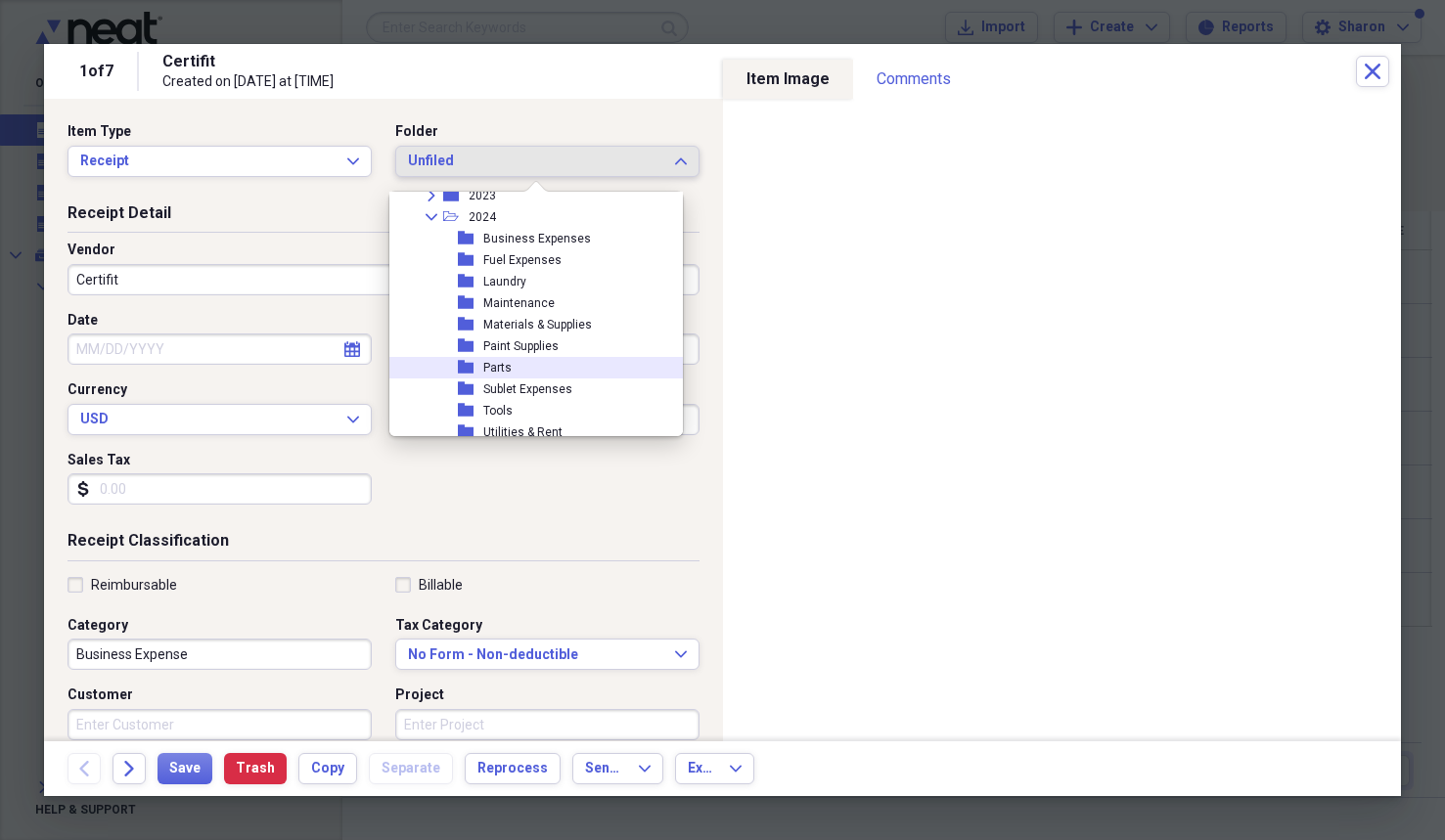 click on "Parts" at bounding box center (497, 368) 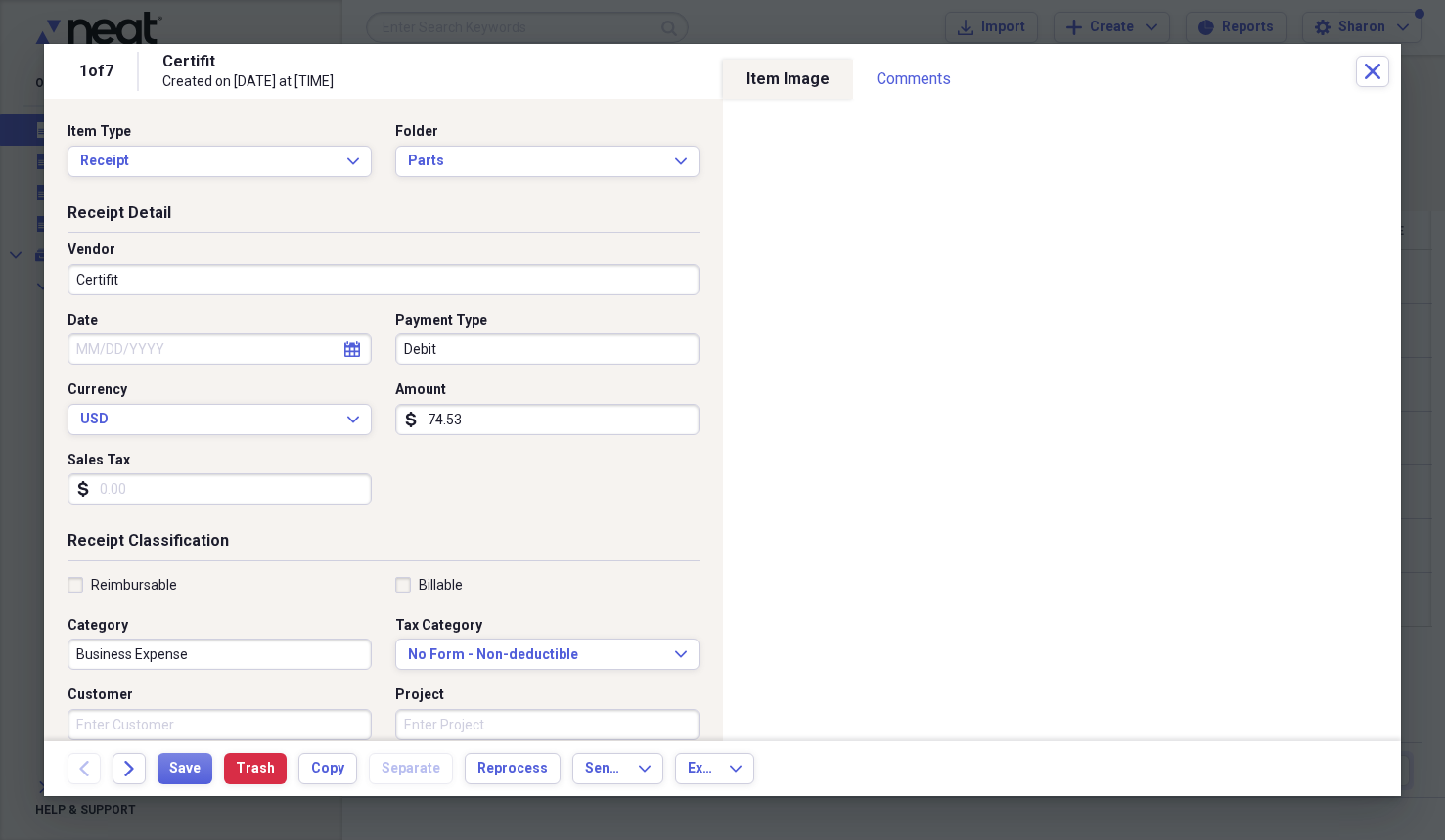 select on "7" 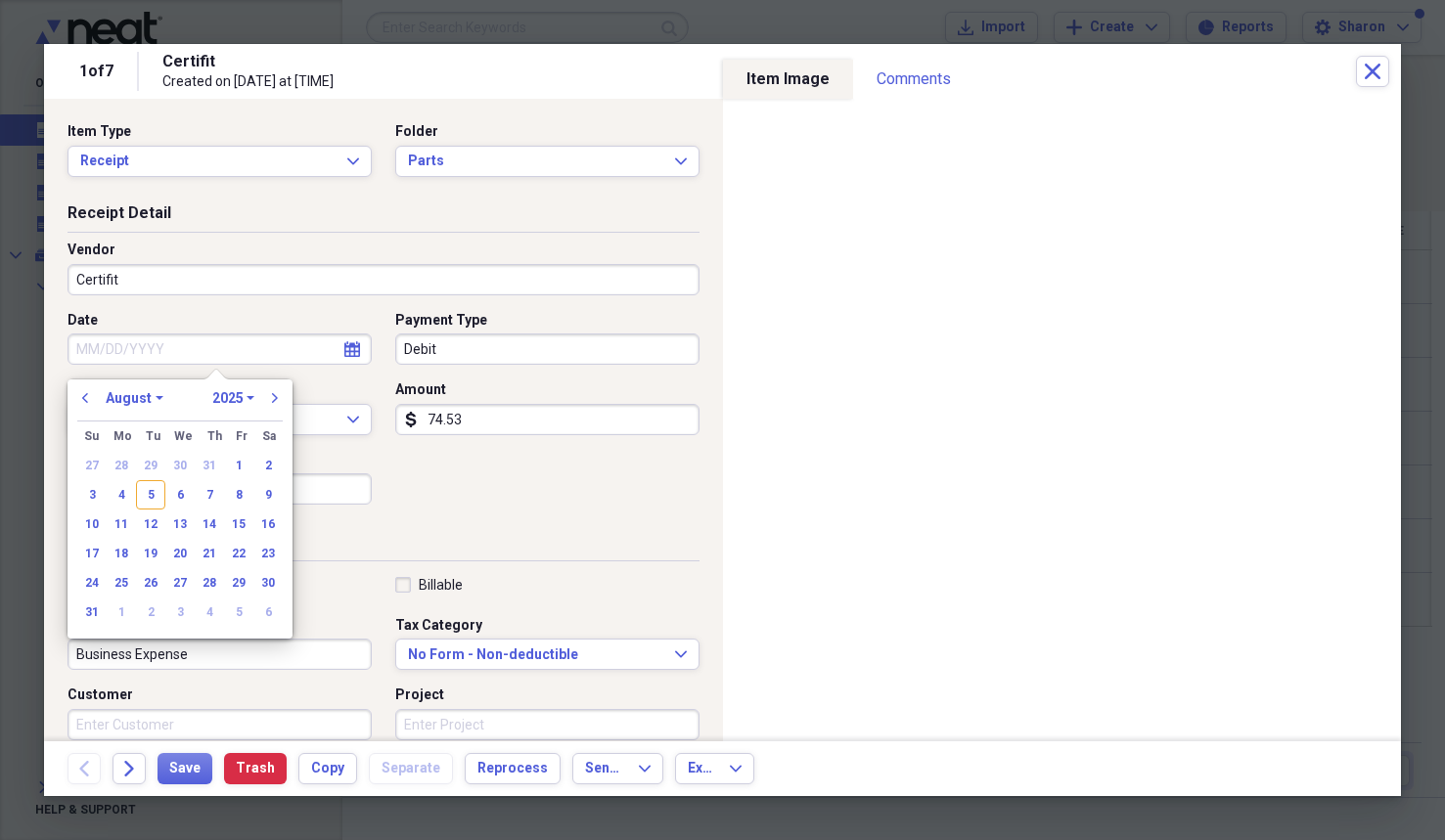 click on "Date" at bounding box center (219, 349) 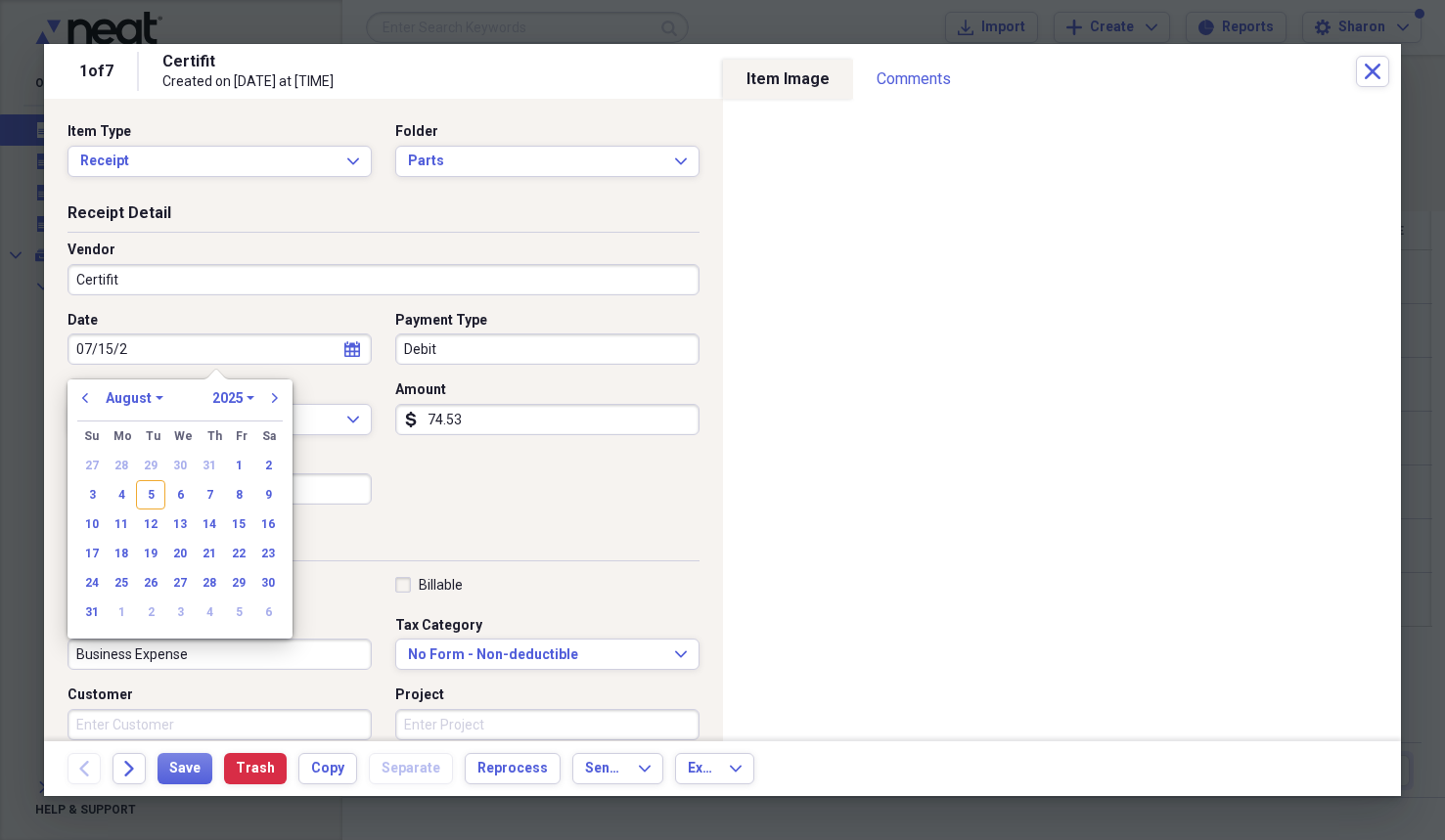 type on "07/15/20" 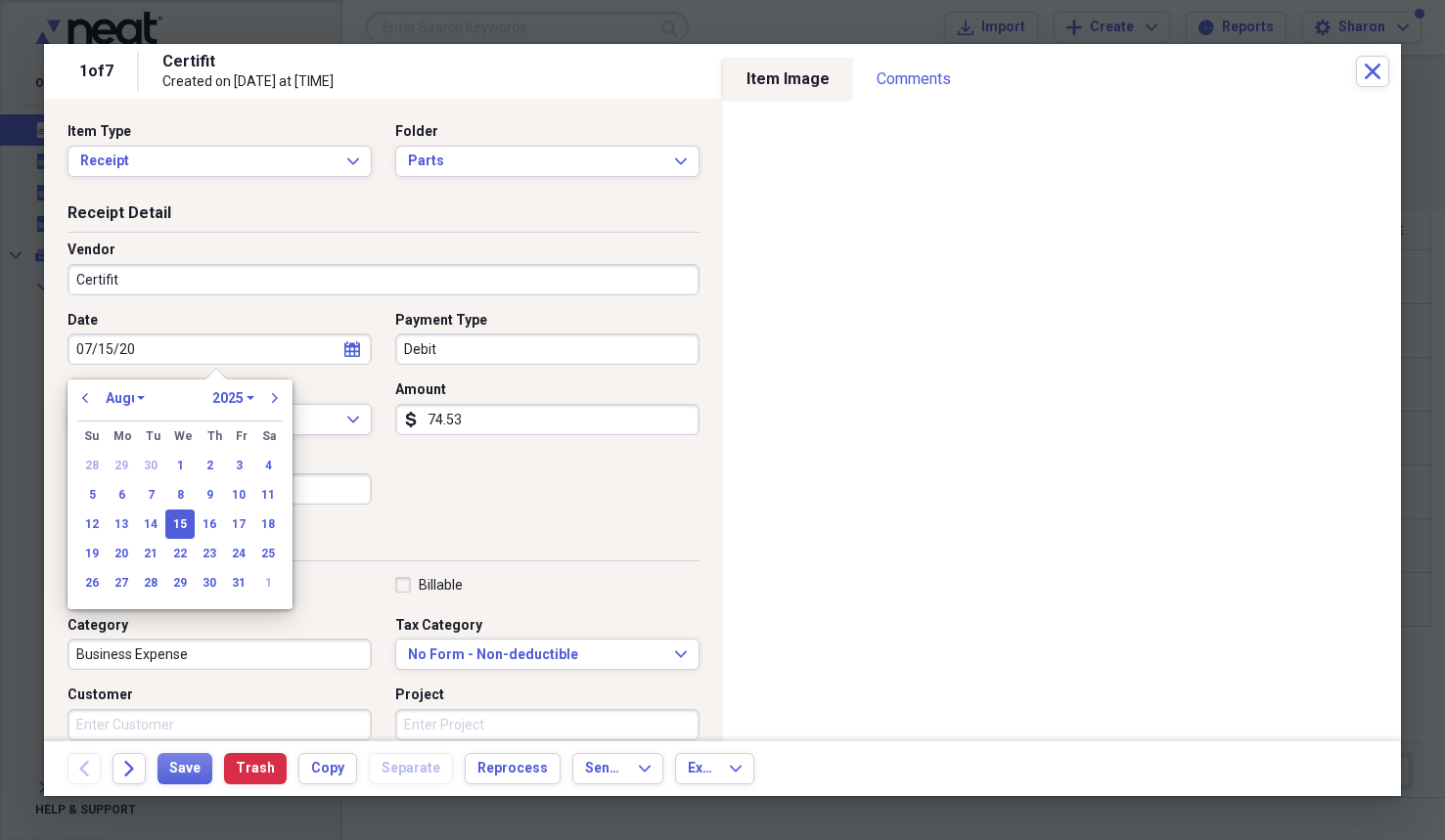 select on "6" 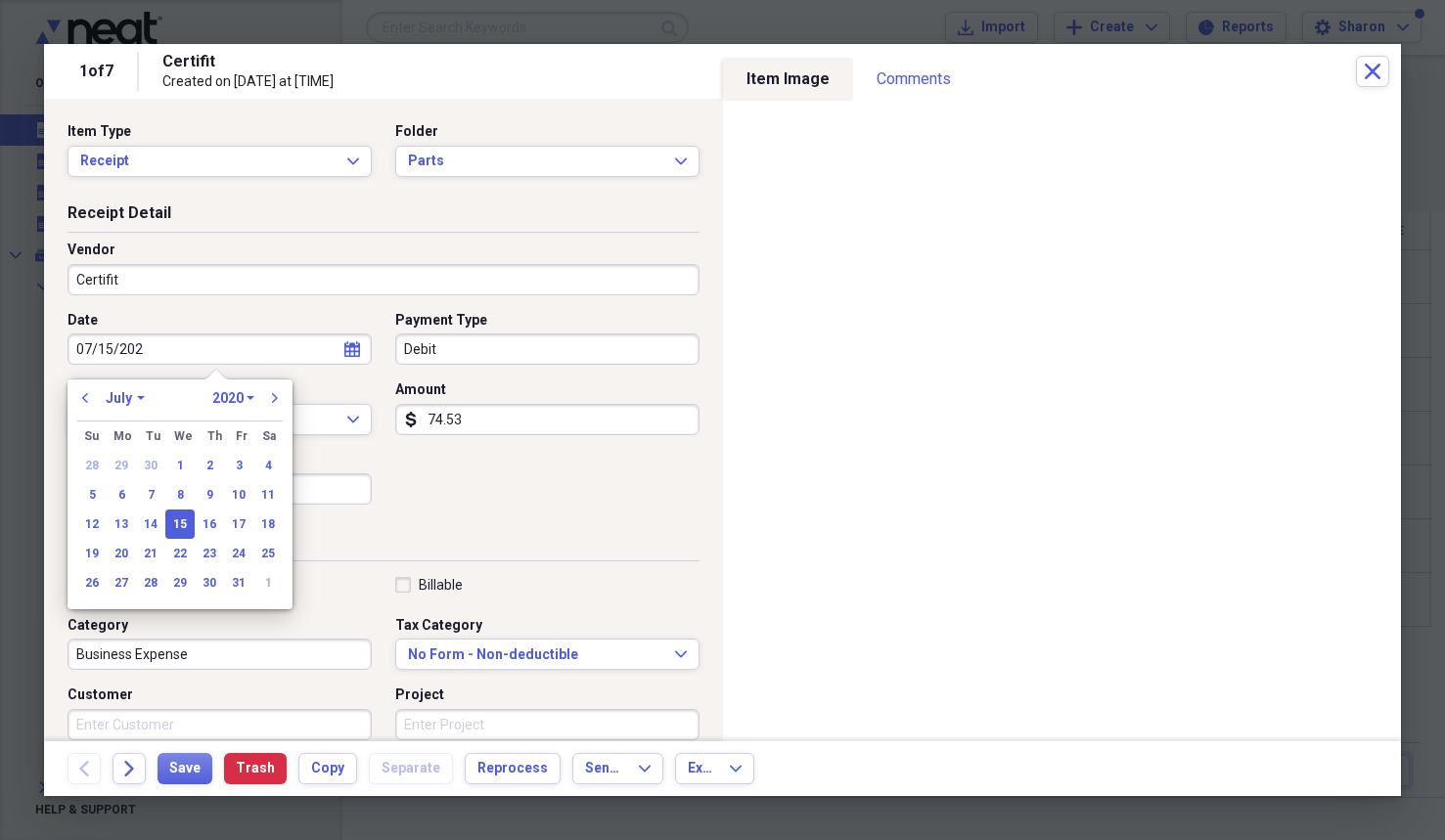type on "07/15/2024" 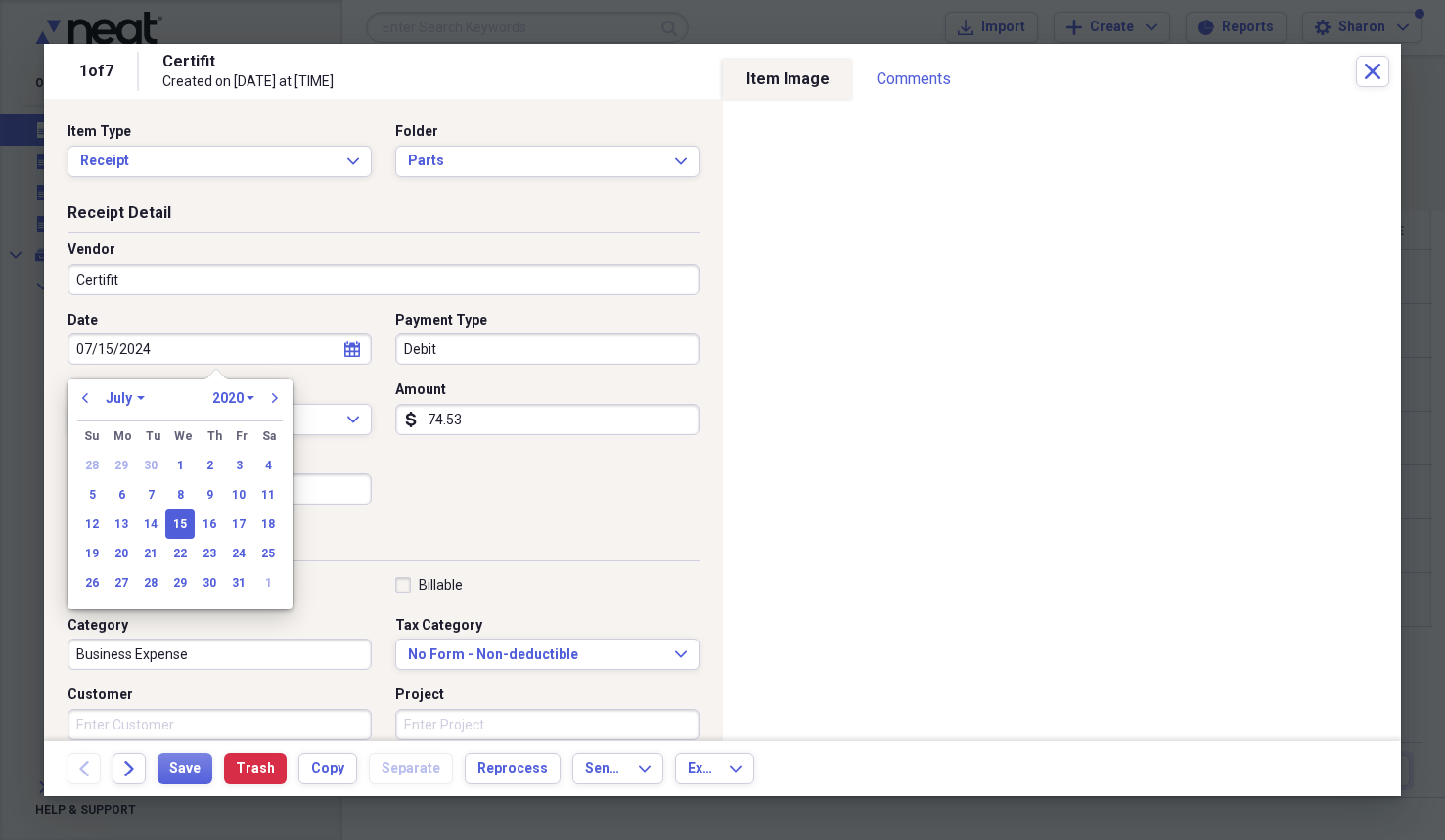 select on "2024" 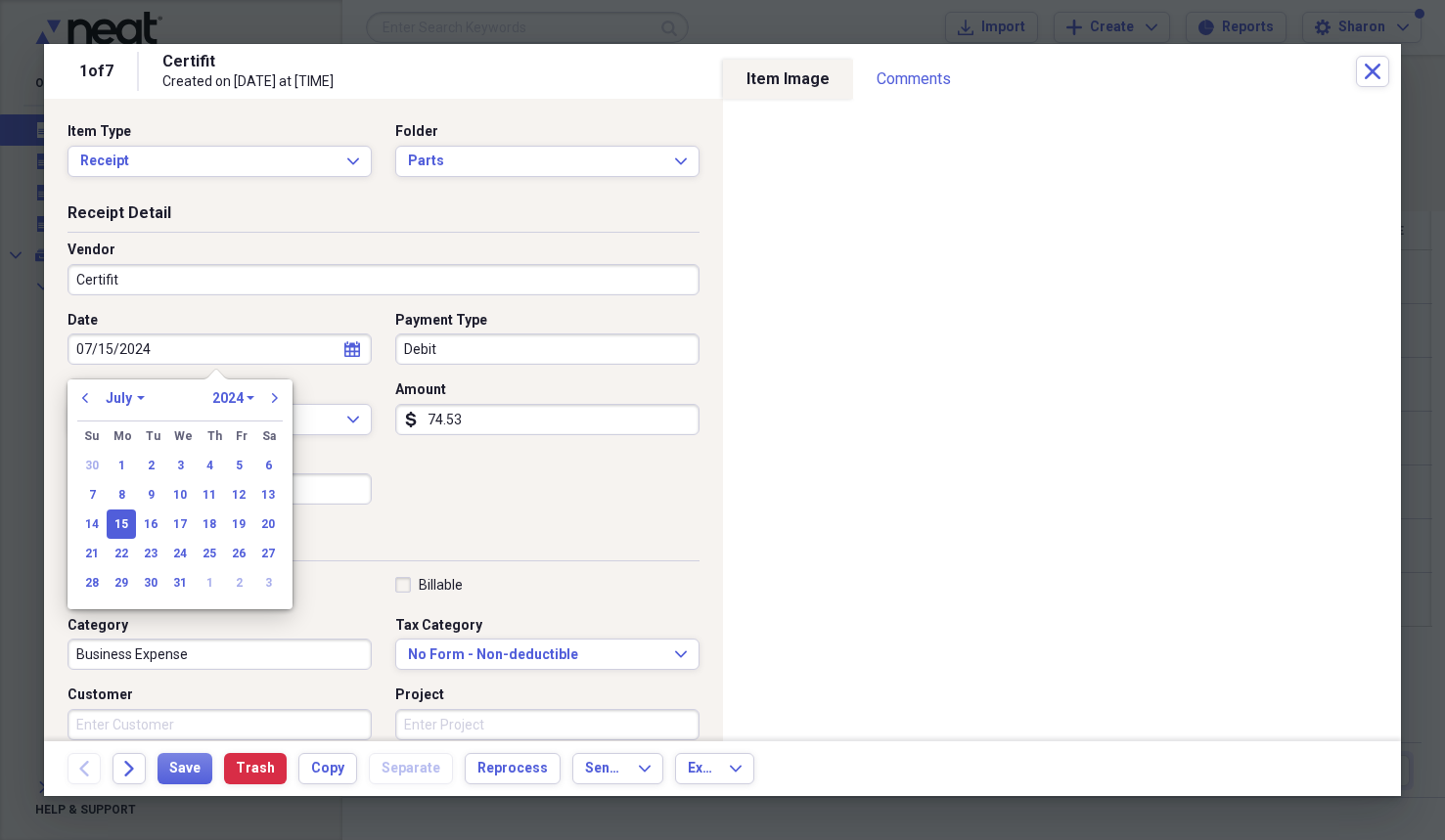 type on "07/15/2024" 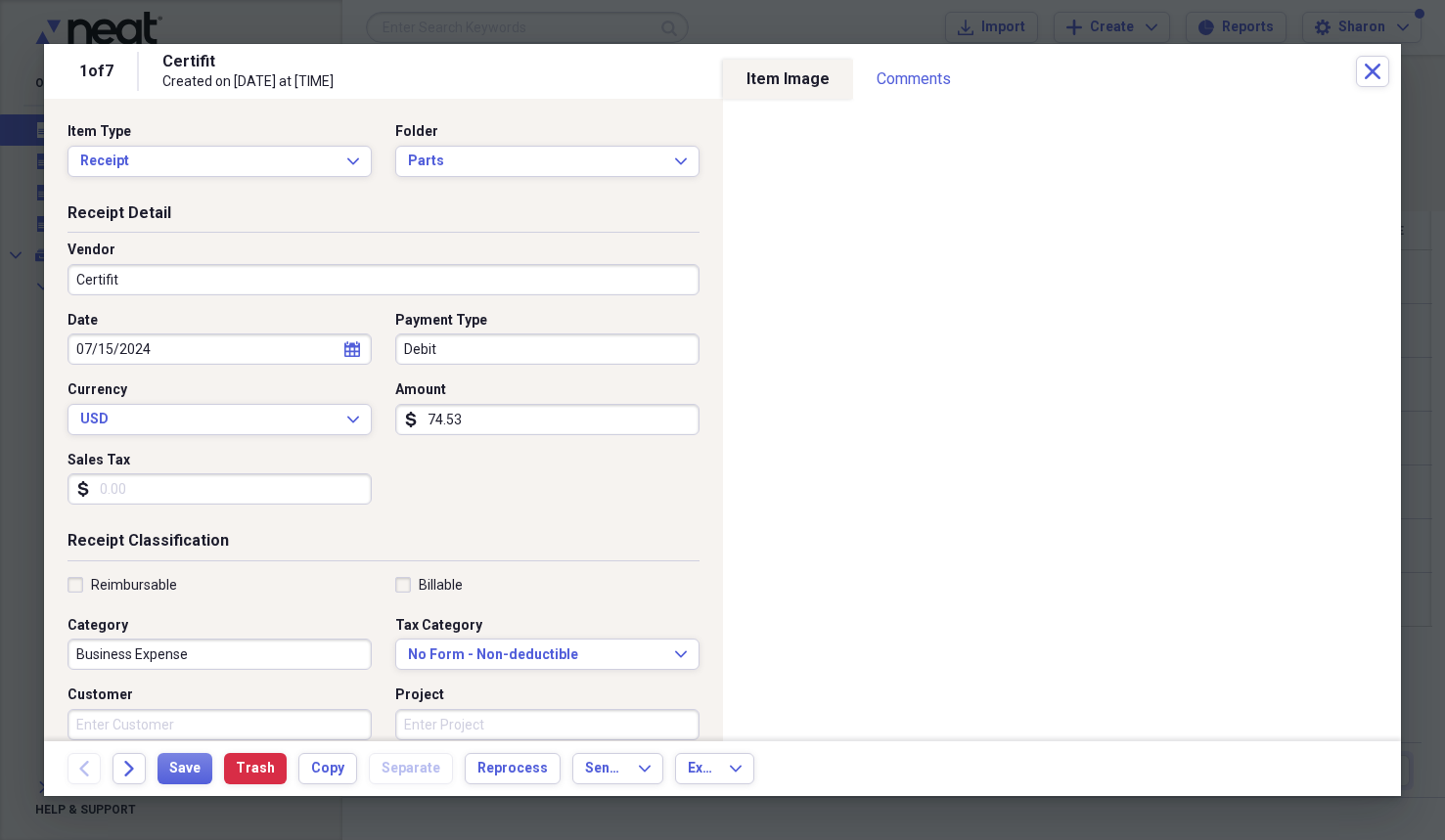 click on "Date [DATE] calendar Calendar Payment Type Debit Currency USD Expand Amount dollar-sign 74.53 Sales Tax dollar-sign" at bounding box center [384, 416] 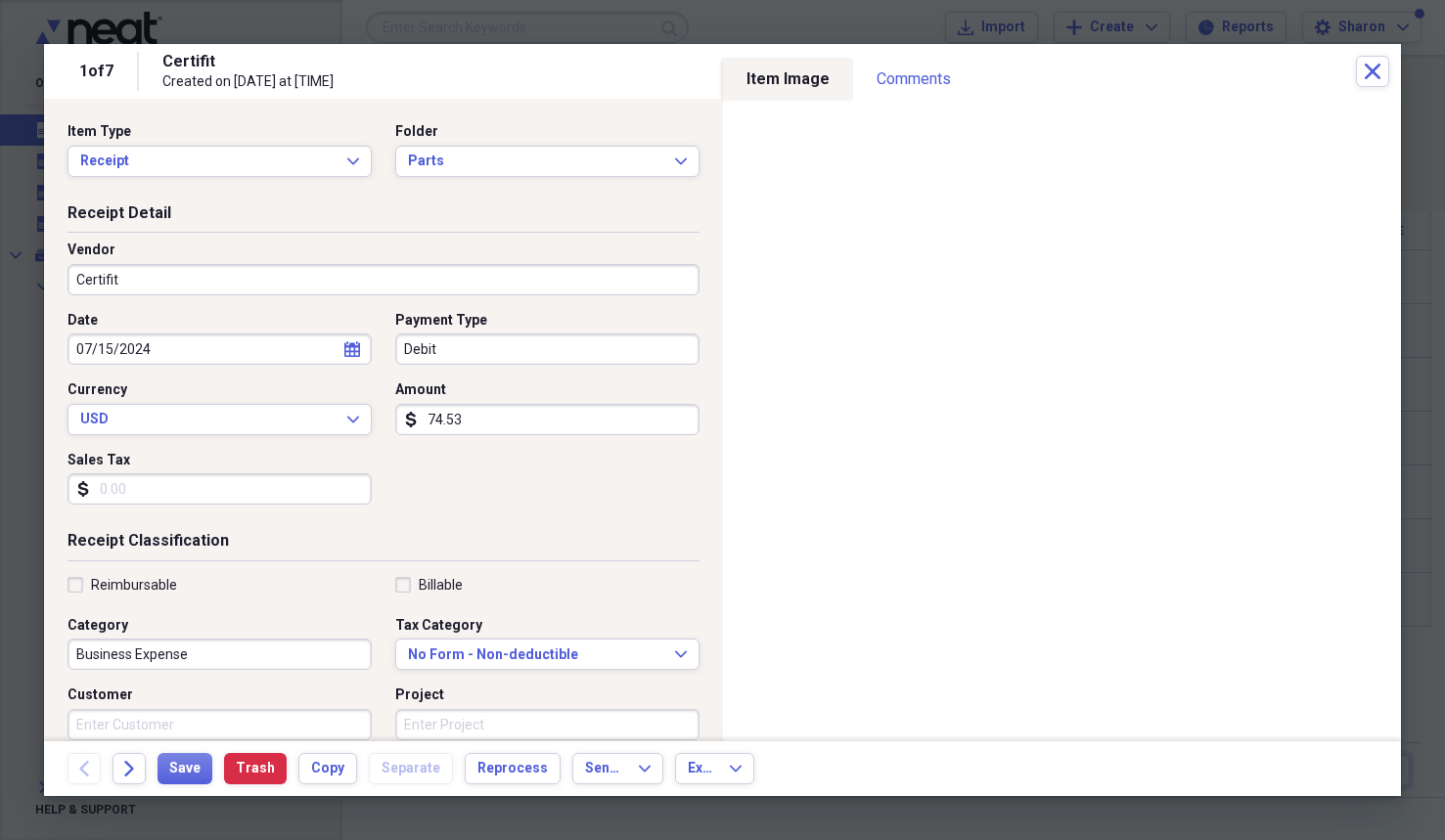 click on "Sales Tax" at bounding box center [219, 489] 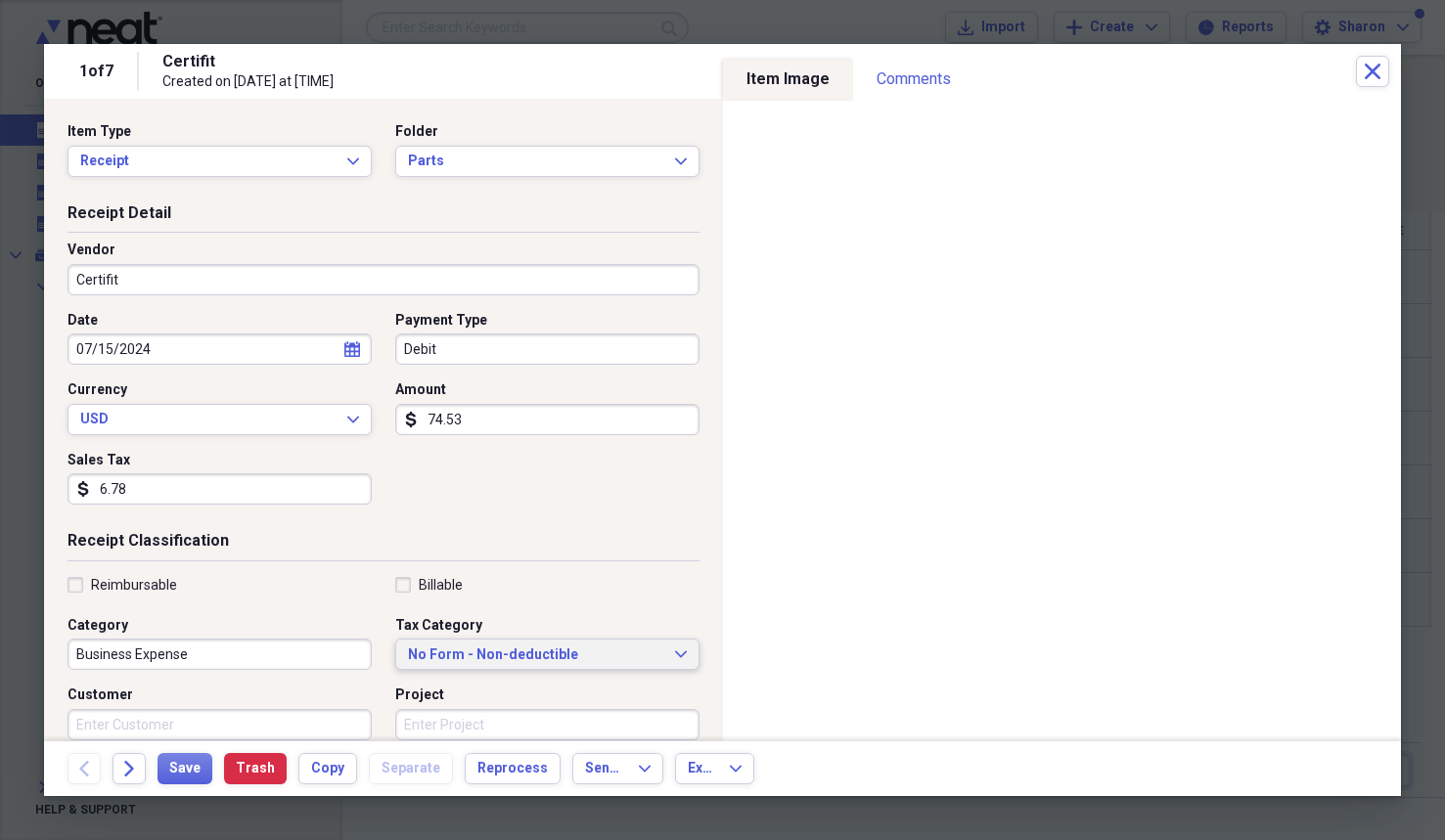 type on "6.78" 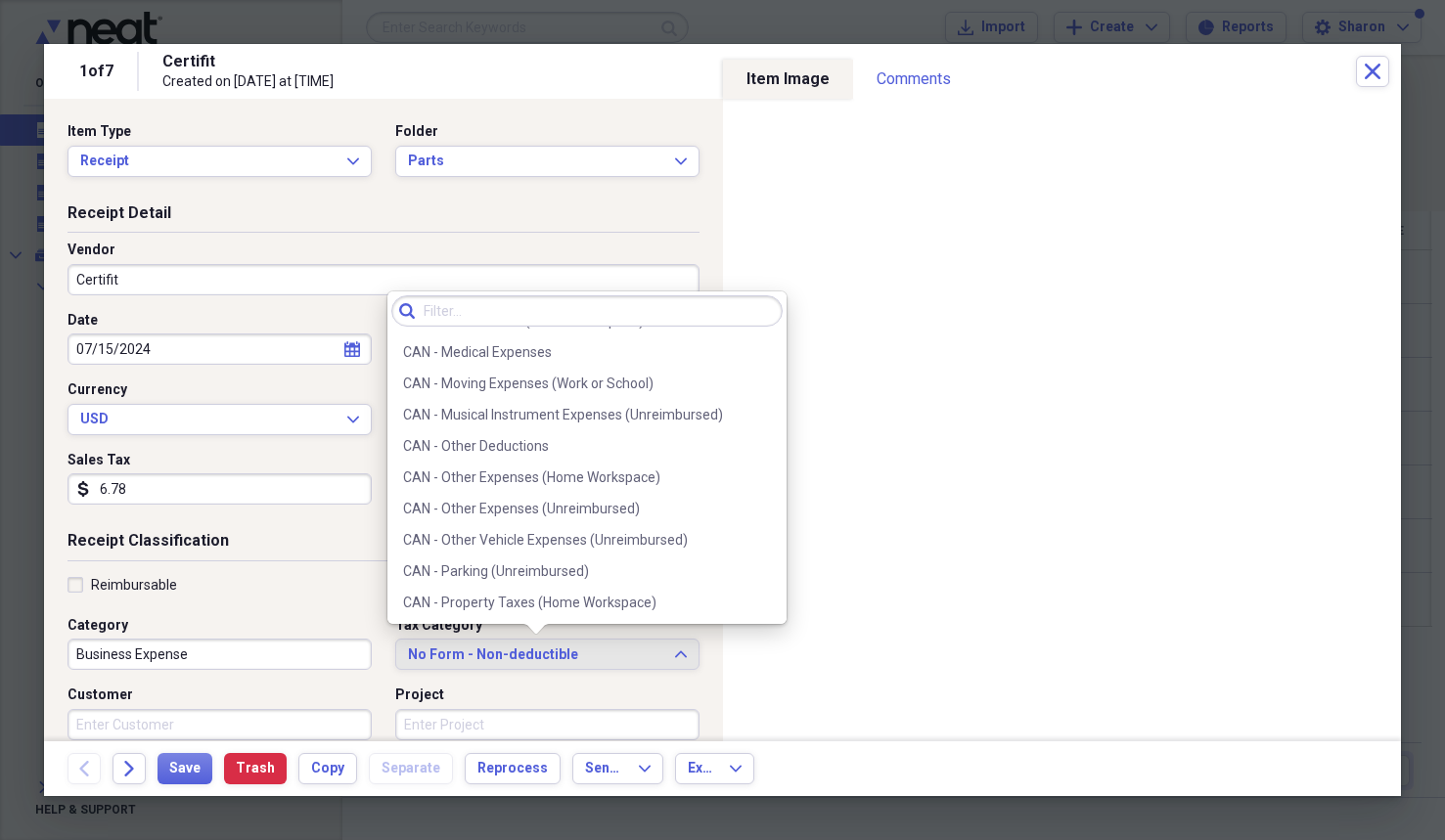 scroll, scrollTop: 978, scrollLeft: 0, axis: vertical 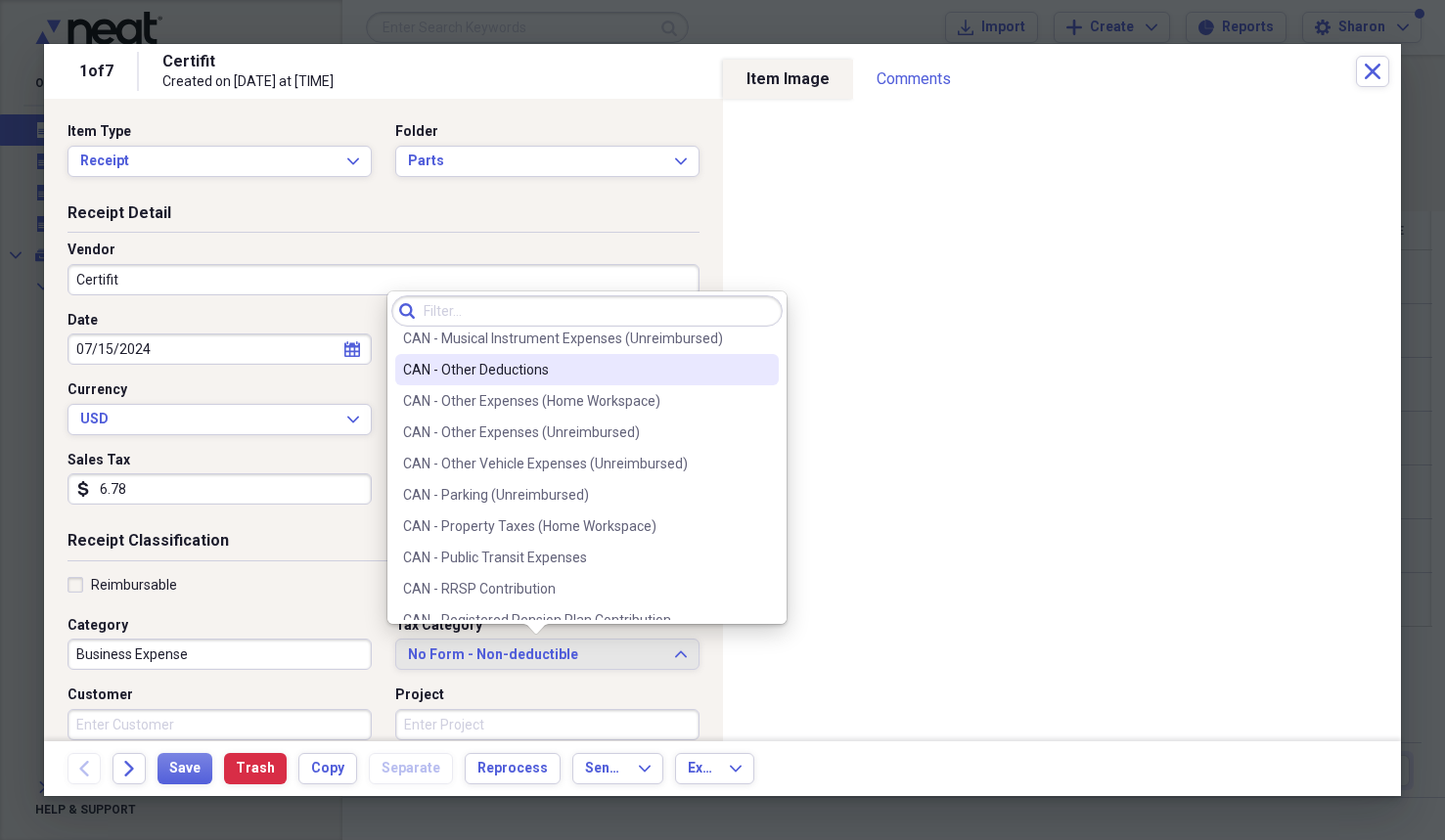 click on "CAN - Other Deductions" at bounding box center (575, 370) 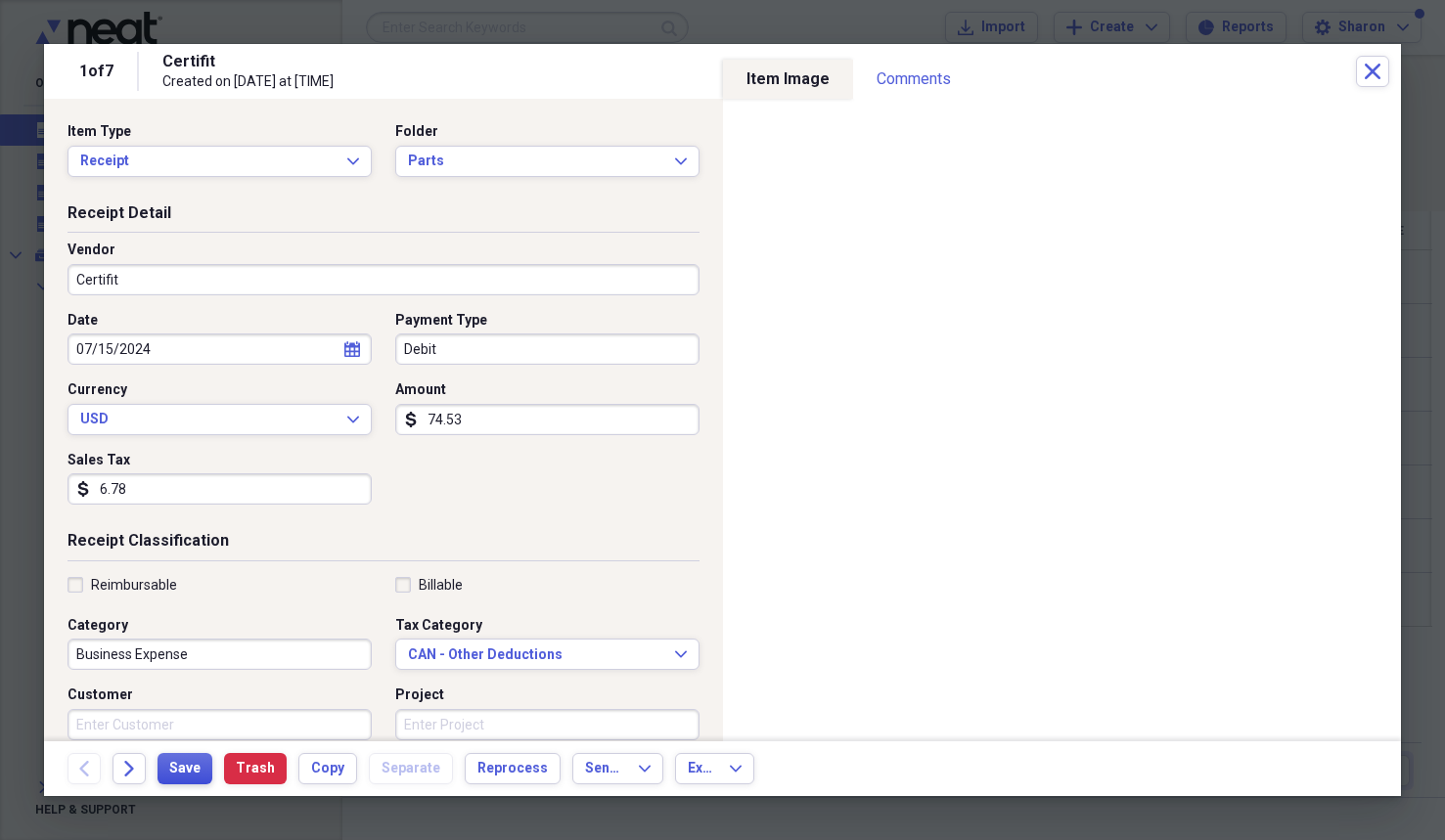 click on "Save" at bounding box center [185, 769] 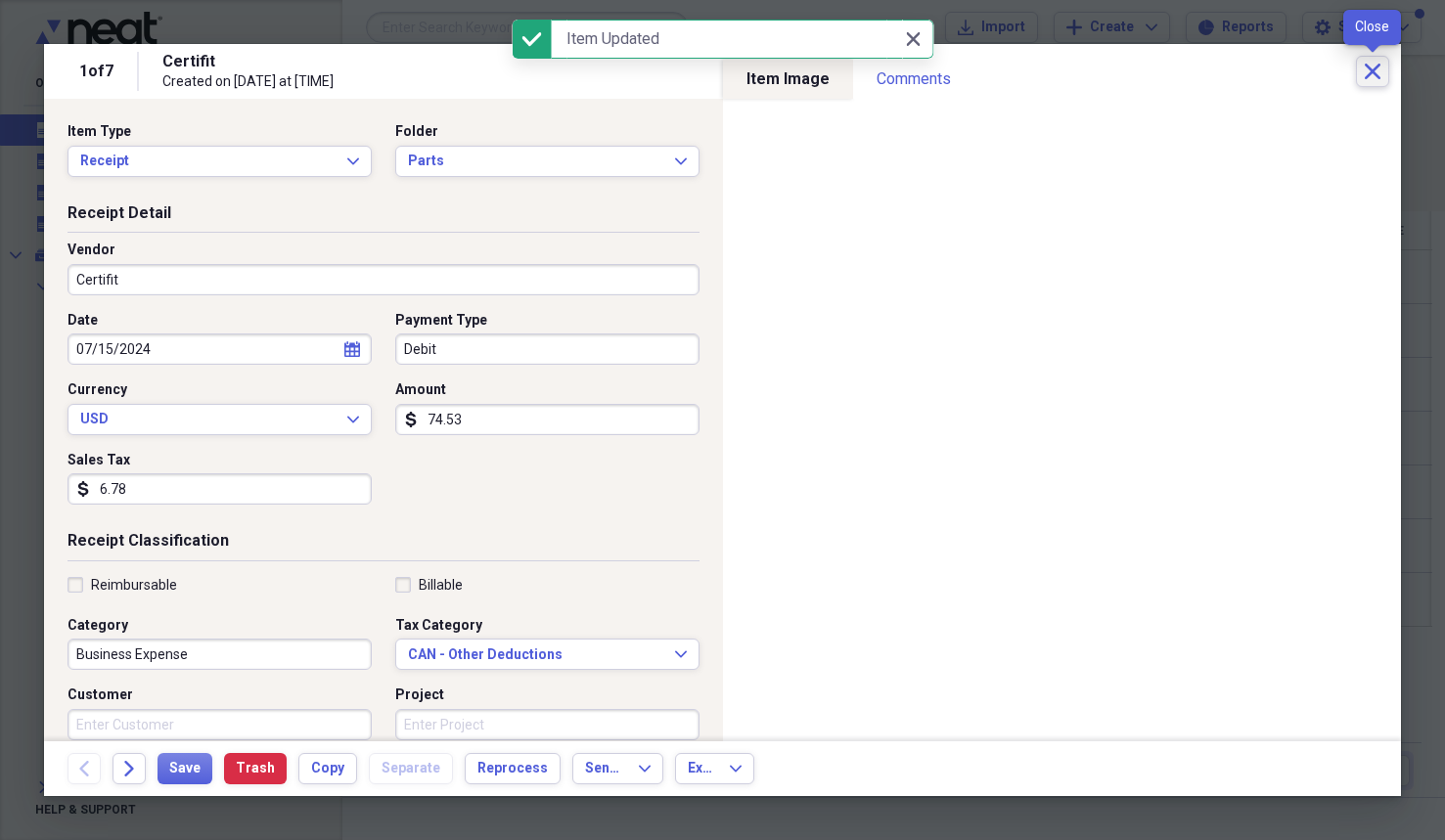 click on "Close" 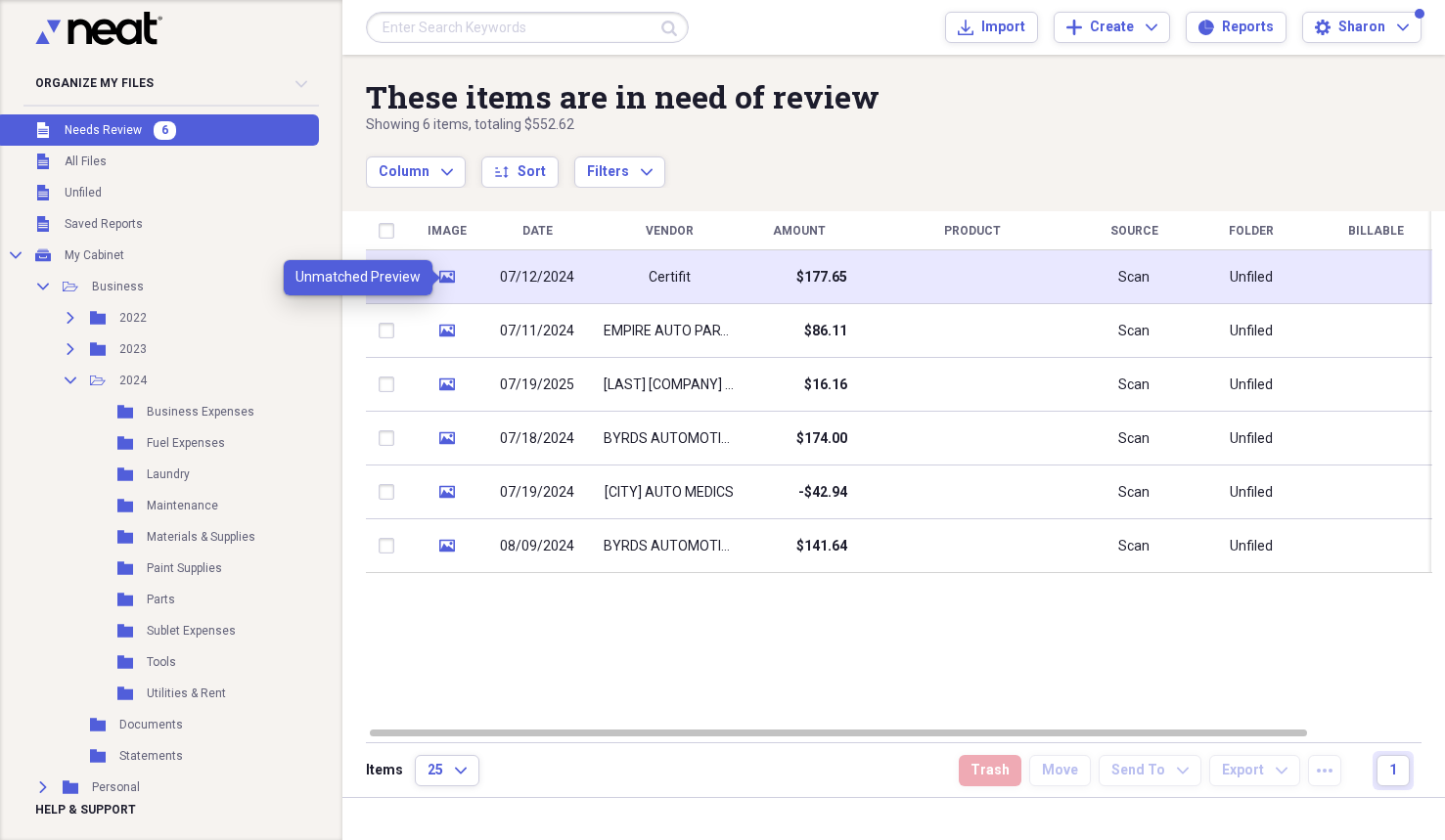 click 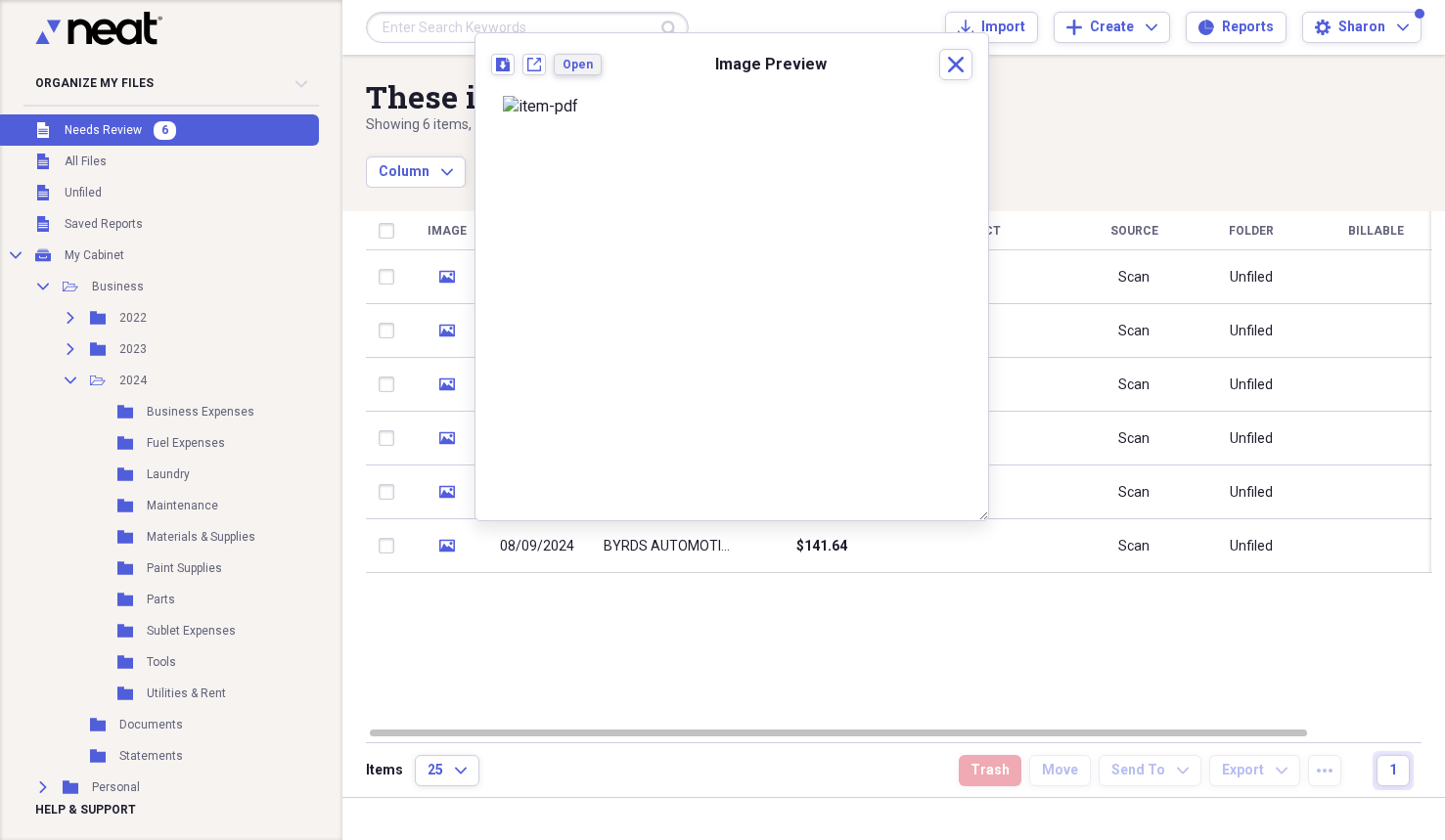 click on "Open" at bounding box center [577, 65] 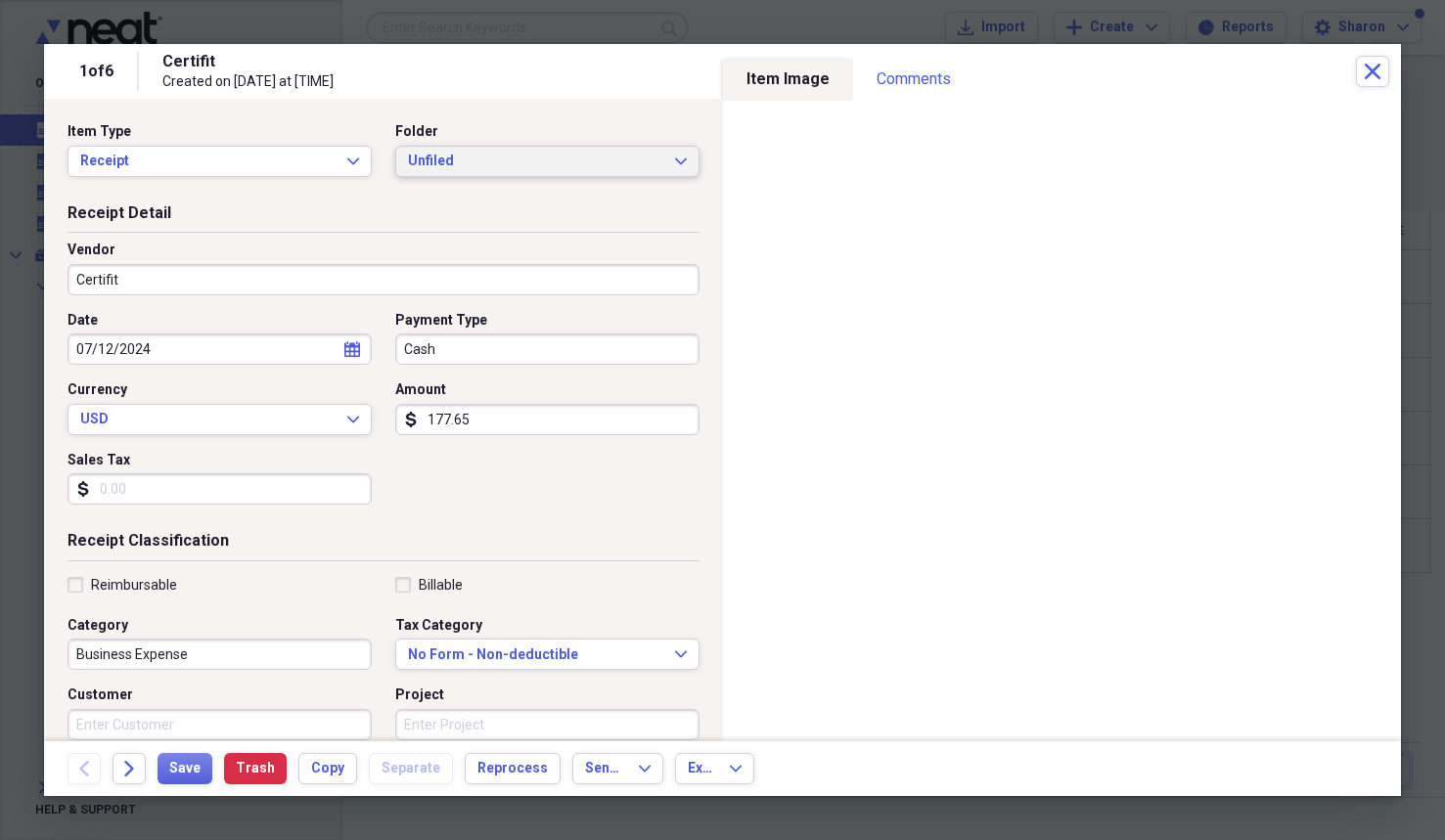 click on "Expand" 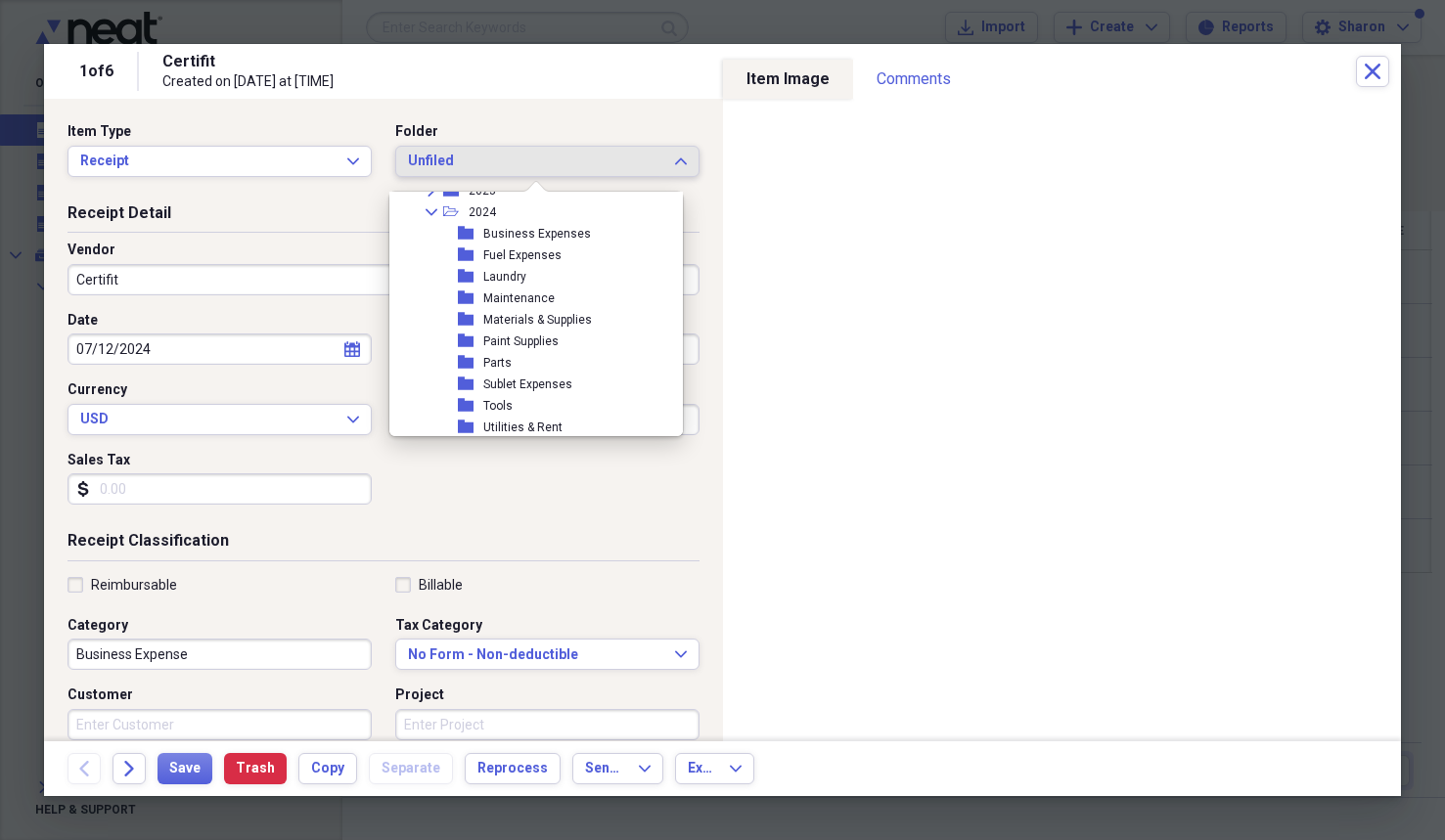 scroll, scrollTop: 115, scrollLeft: 0, axis: vertical 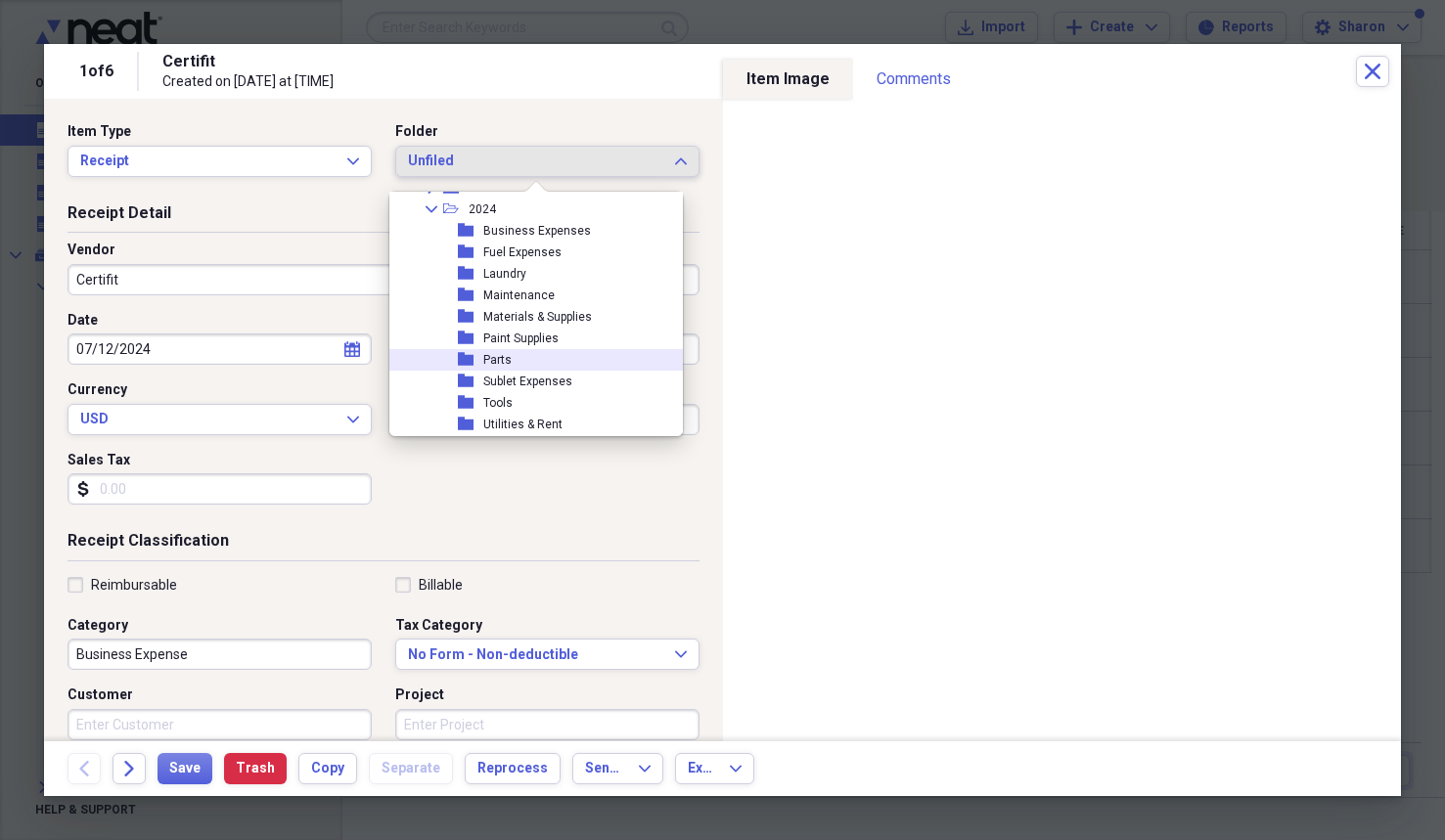 click on "Parts" at bounding box center [497, 360] 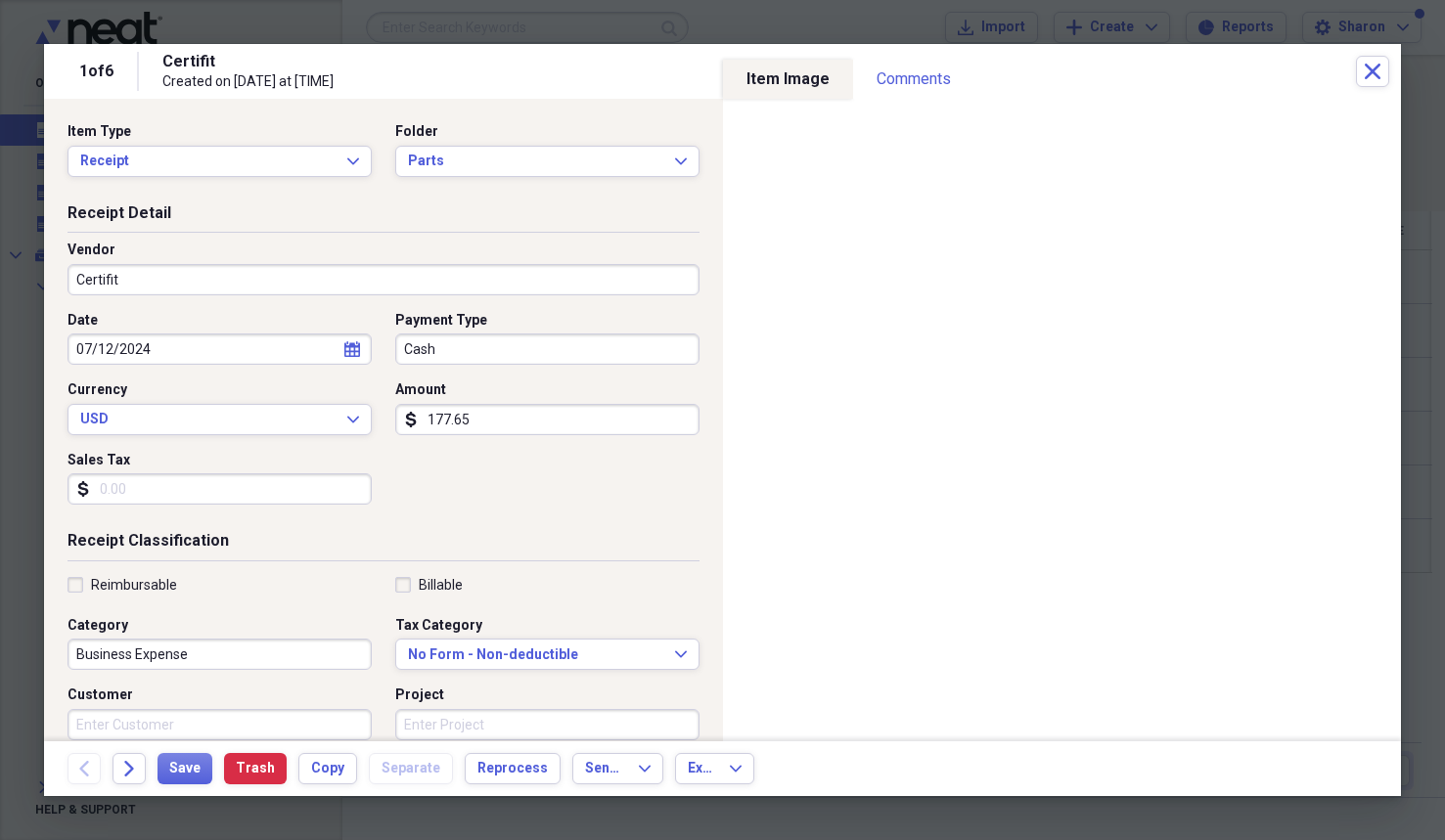click on "Cash" at bounding box center [547, 349] 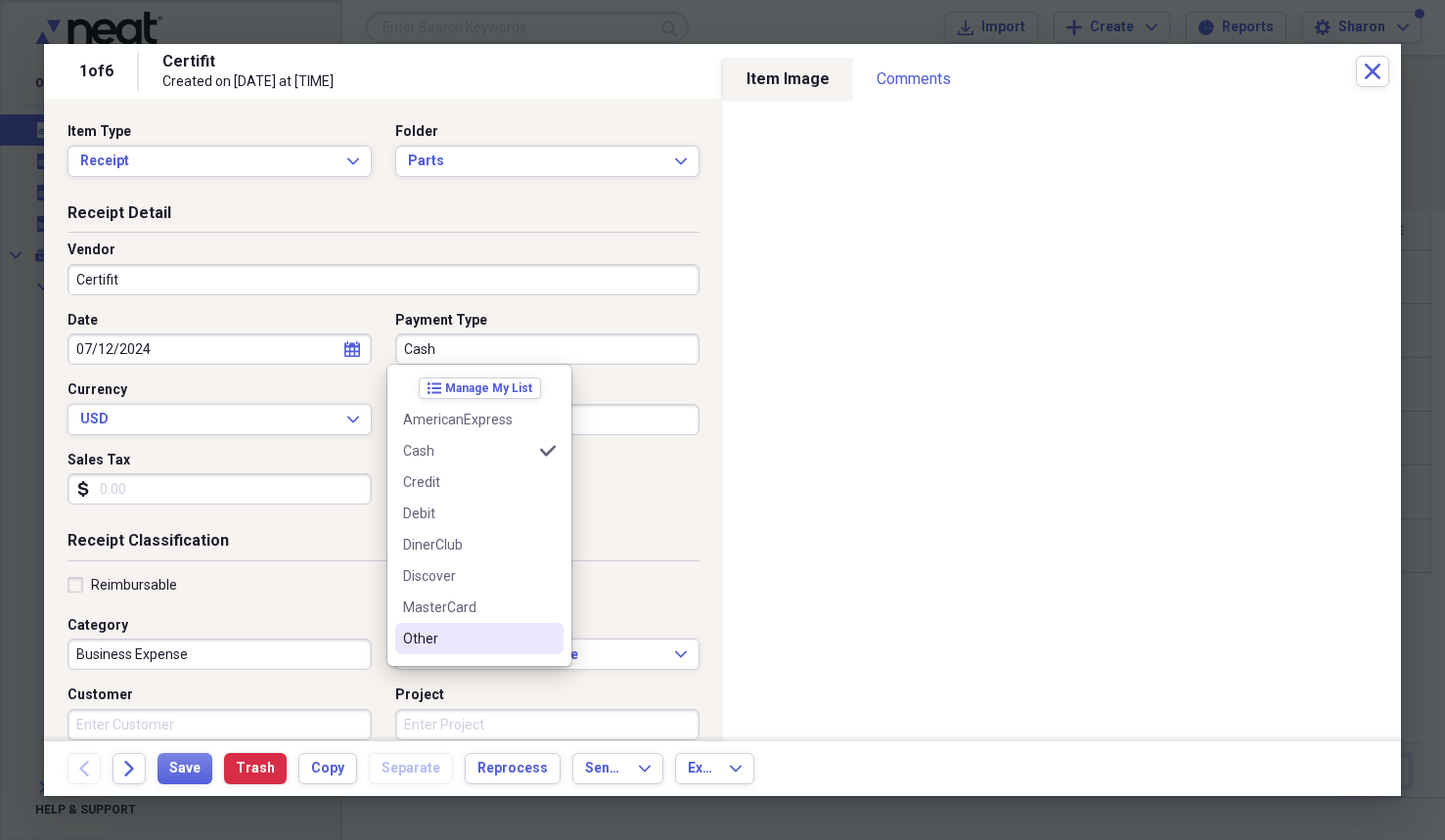 click on "Other" at bounding box center (468, 639) 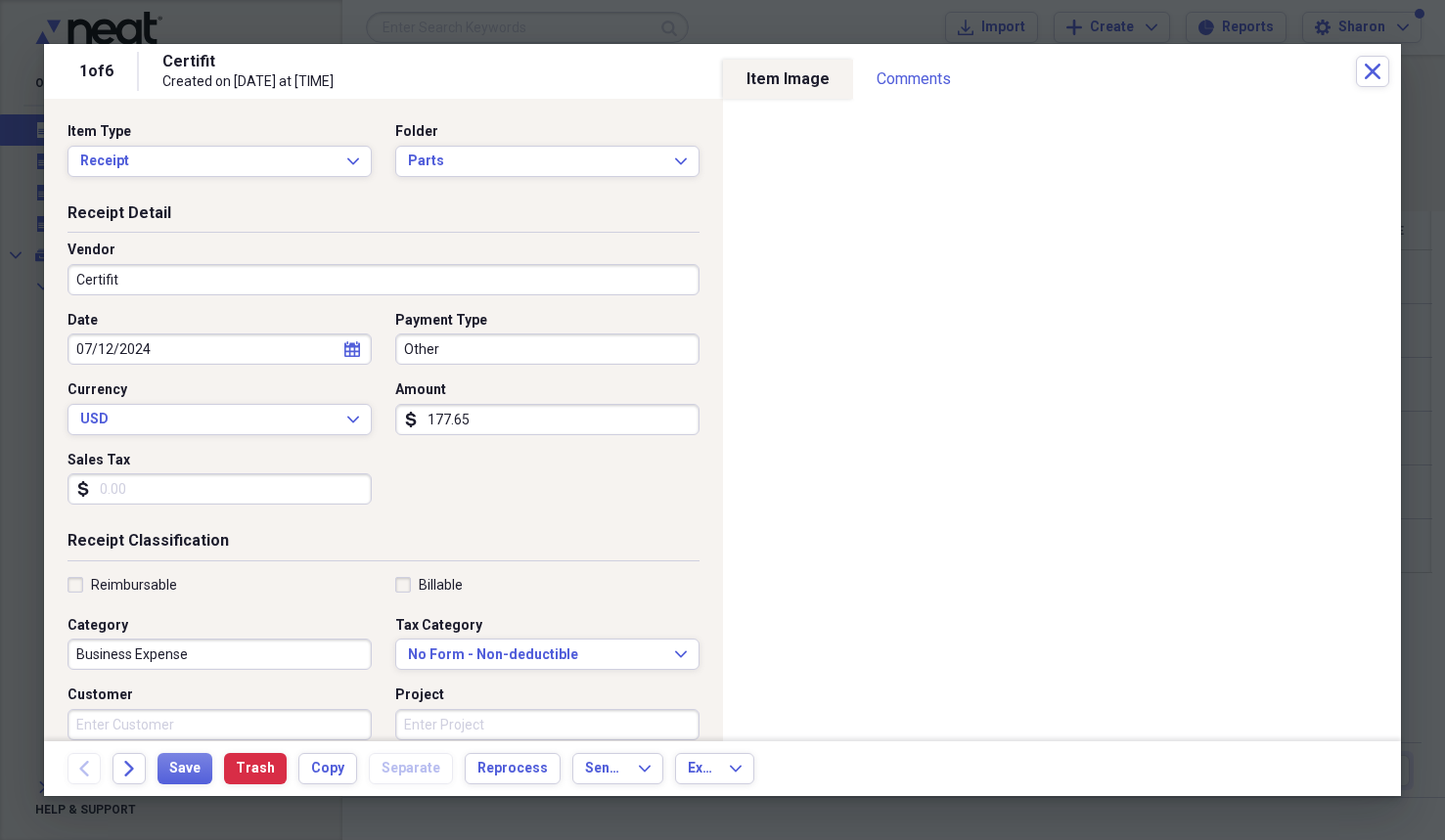 click on "177.65" at bounding box center (547, 420) 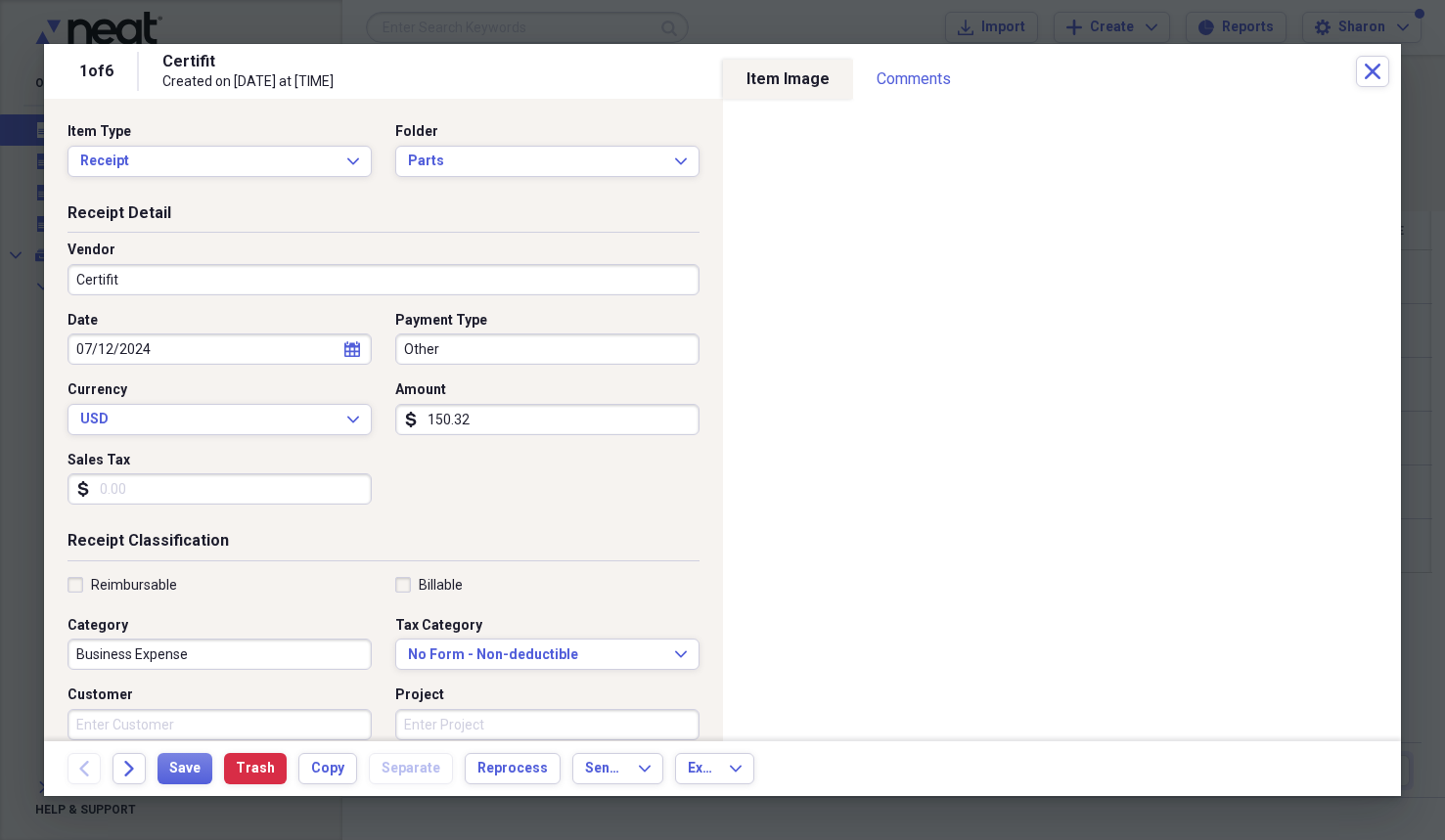 type on "150.32" 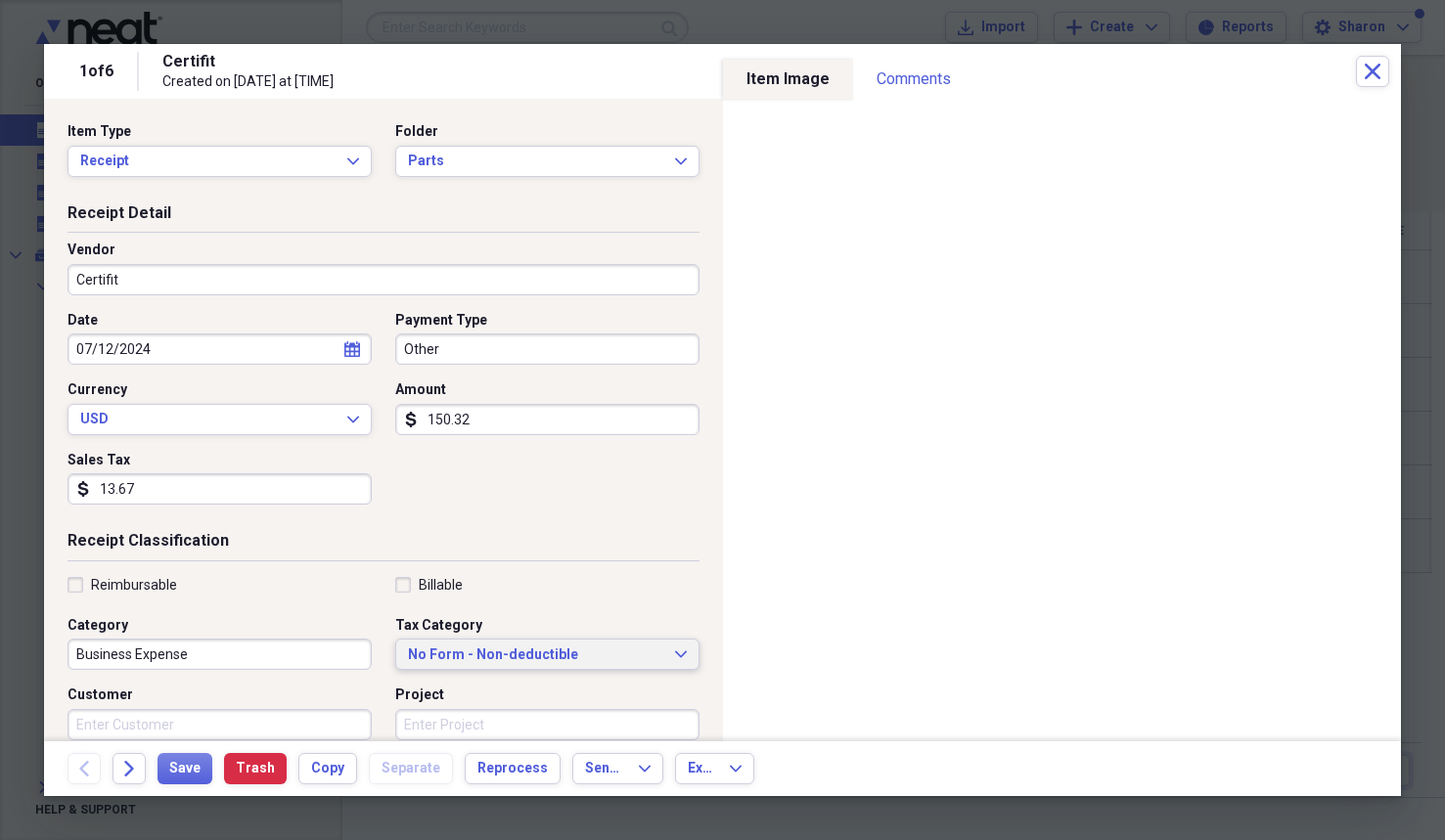 type on "13.67" 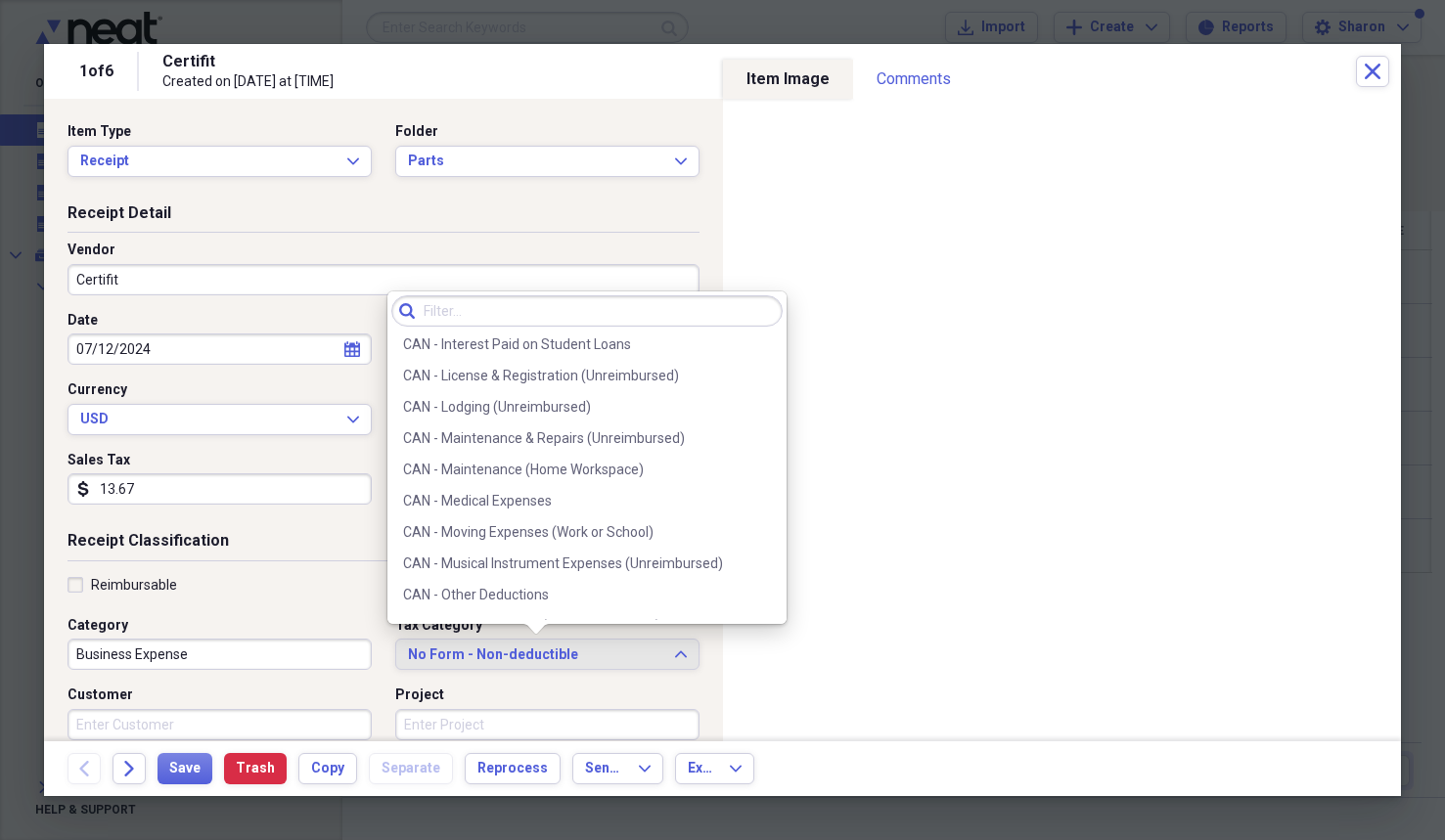 scroll, scrollTop: 880, scrollLeft: 0, axis: vertical 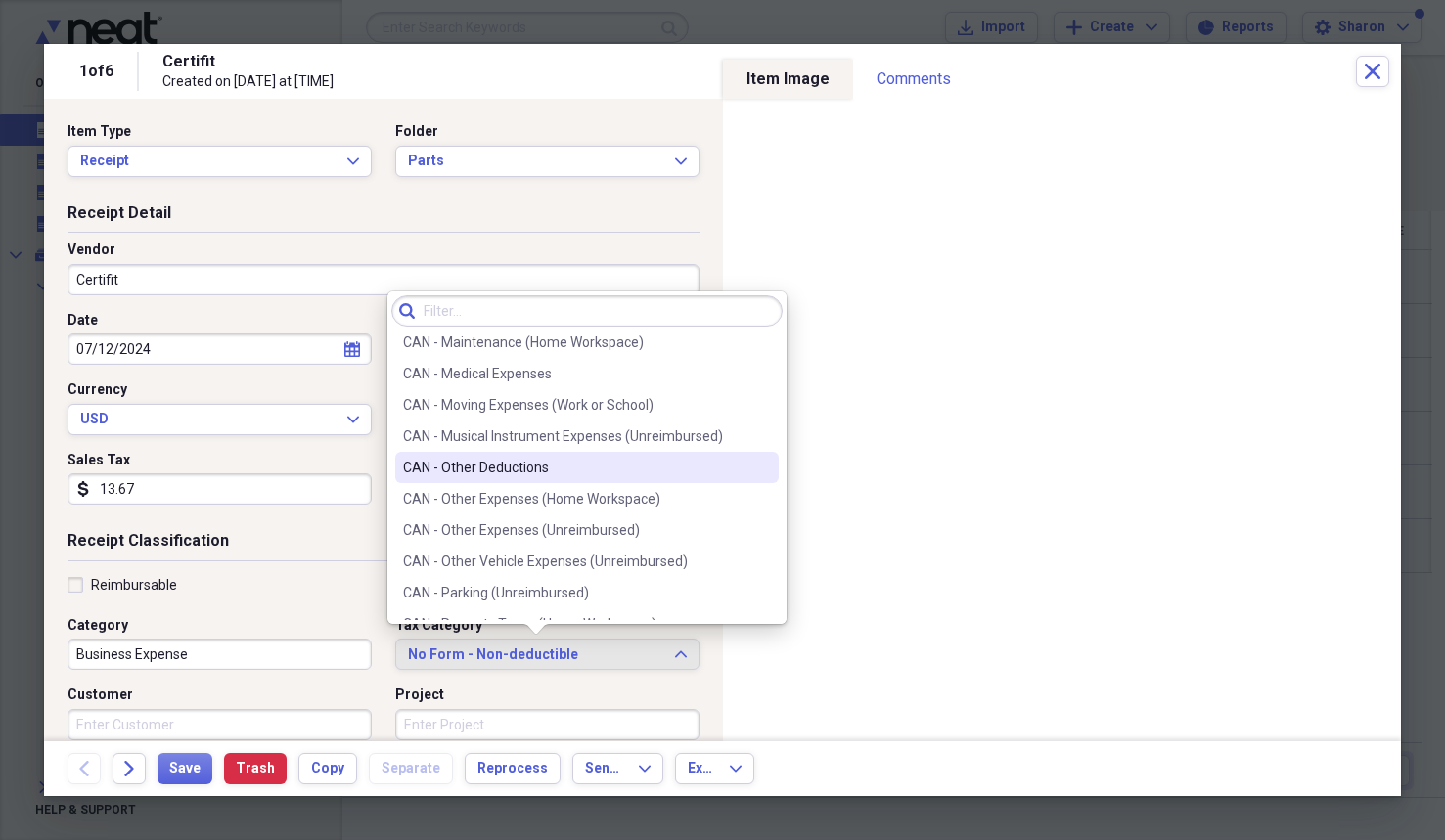 click on "CAN - Other Deductions" at bounding box center [575, 467] 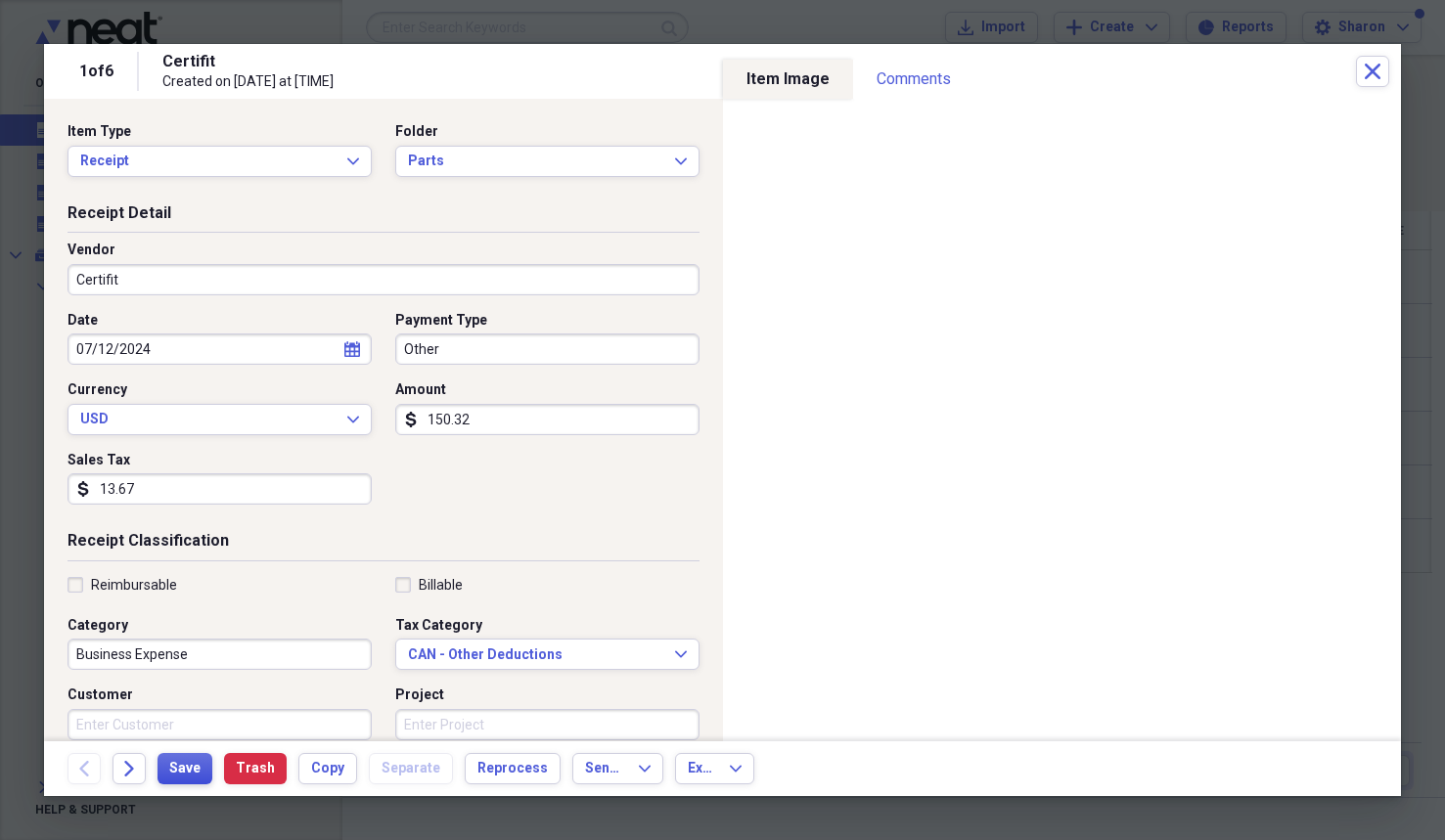 click on "Save" at bounding box center [185, 769] 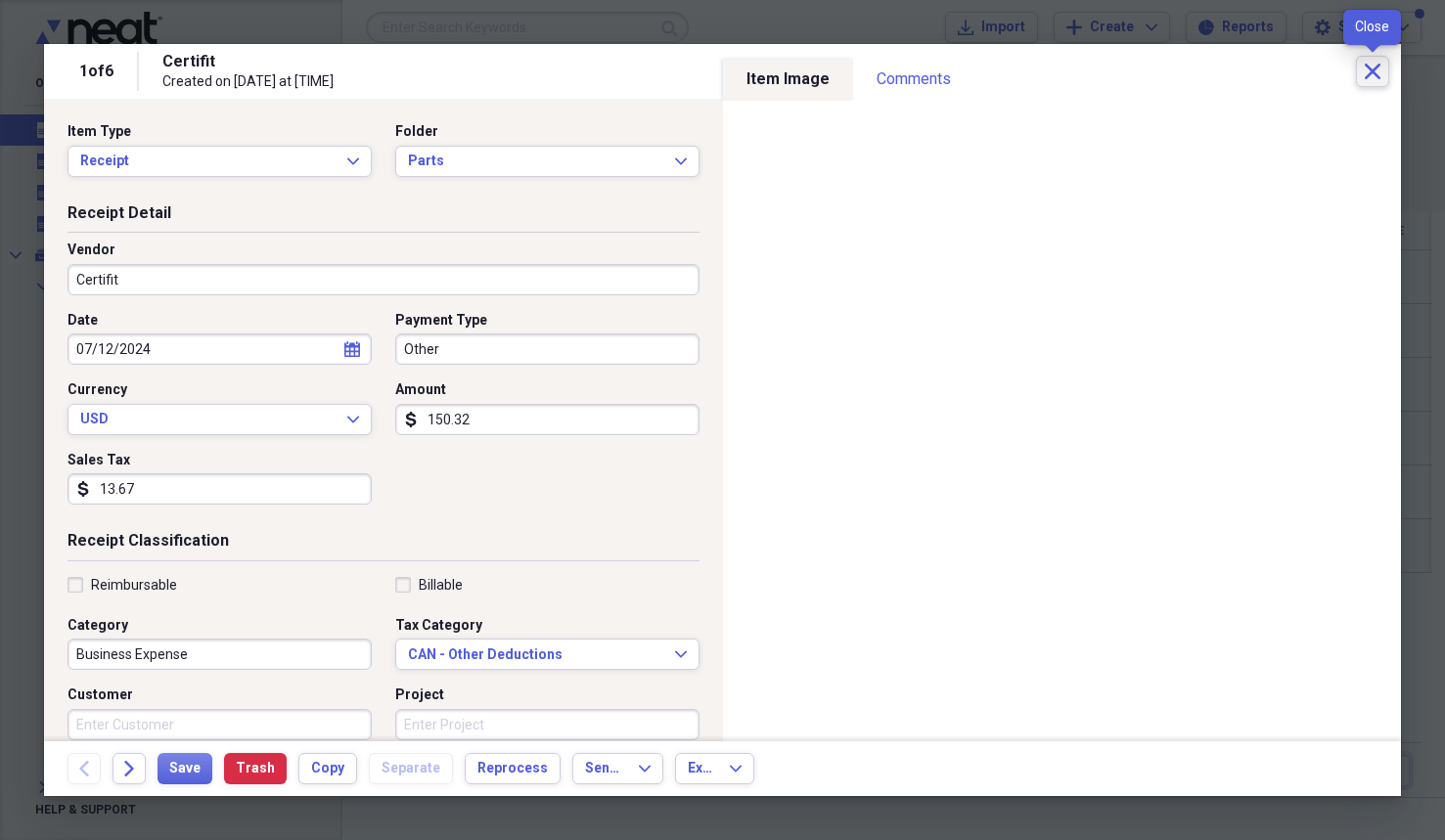 click 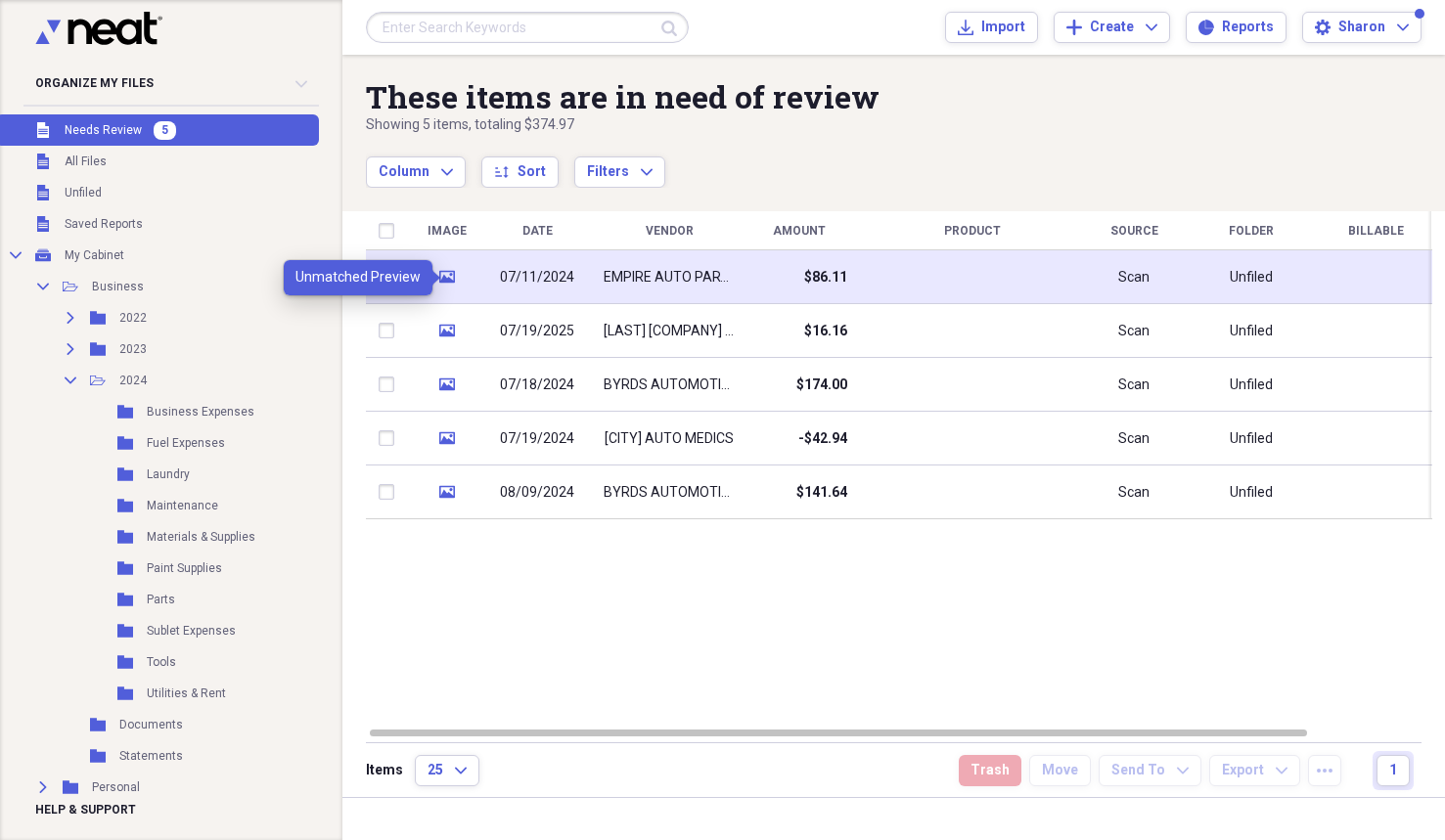 click on "media" 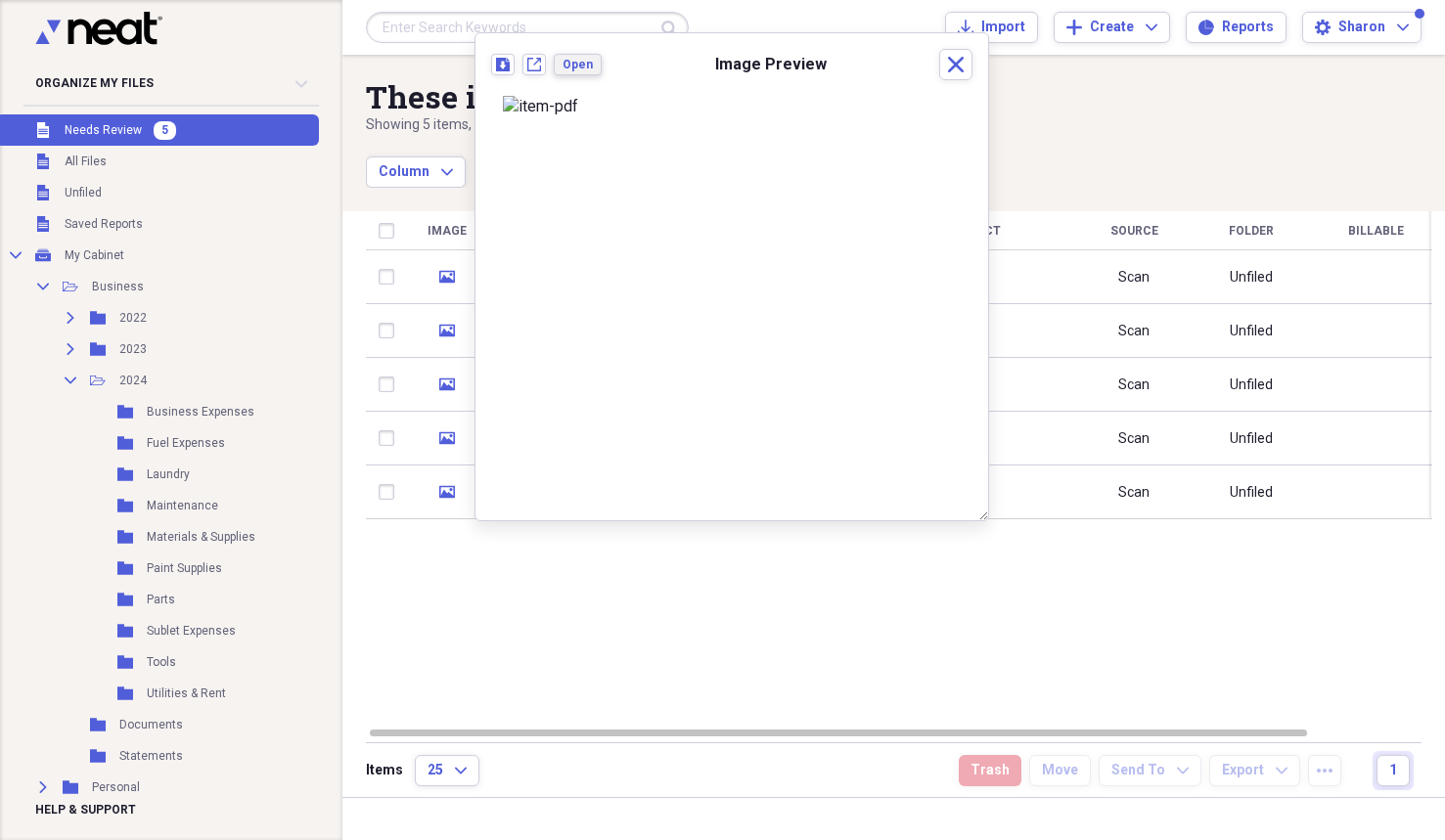 click on "Open" at bounding box center [577, 65] 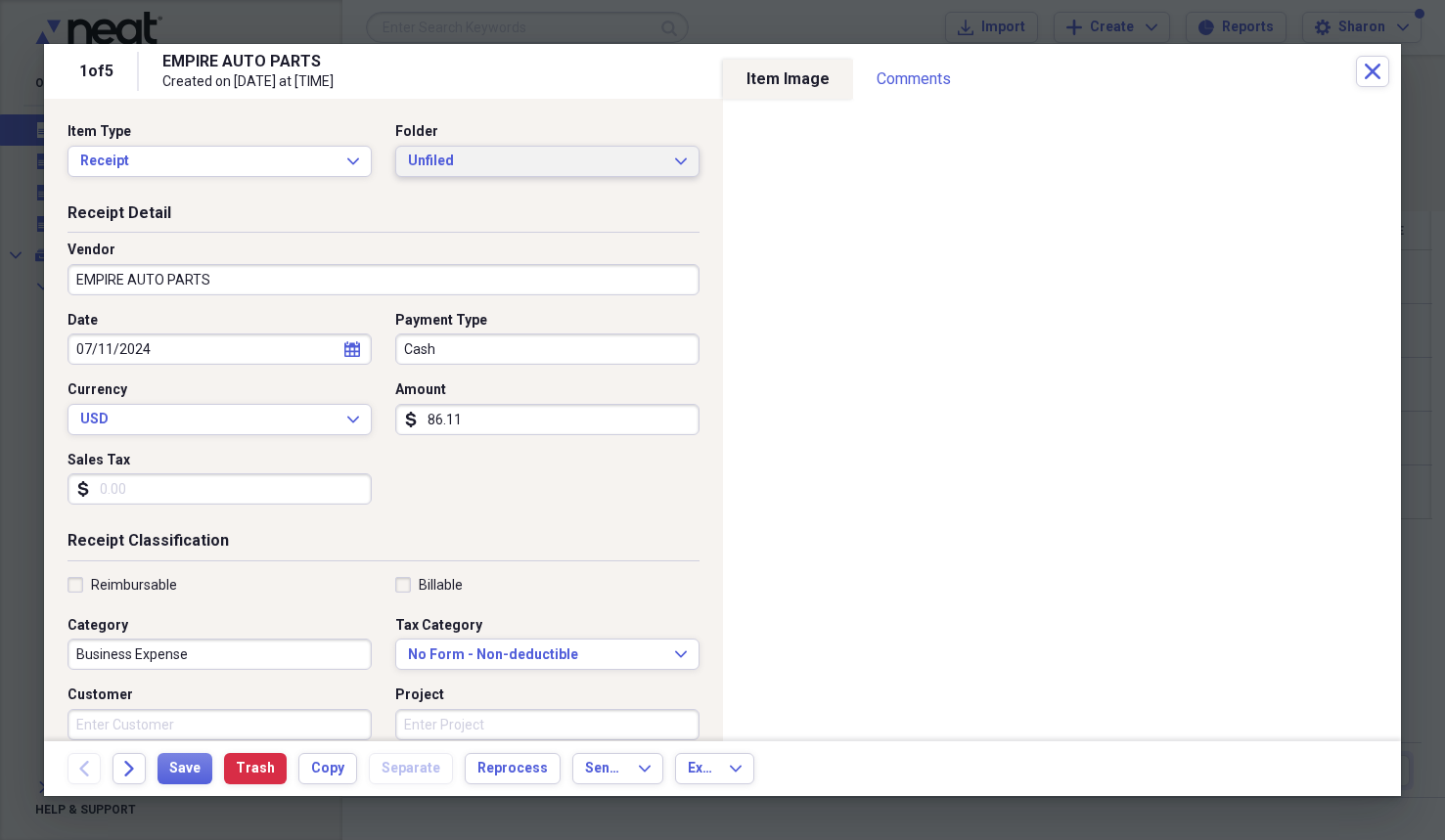 click on "Expand" 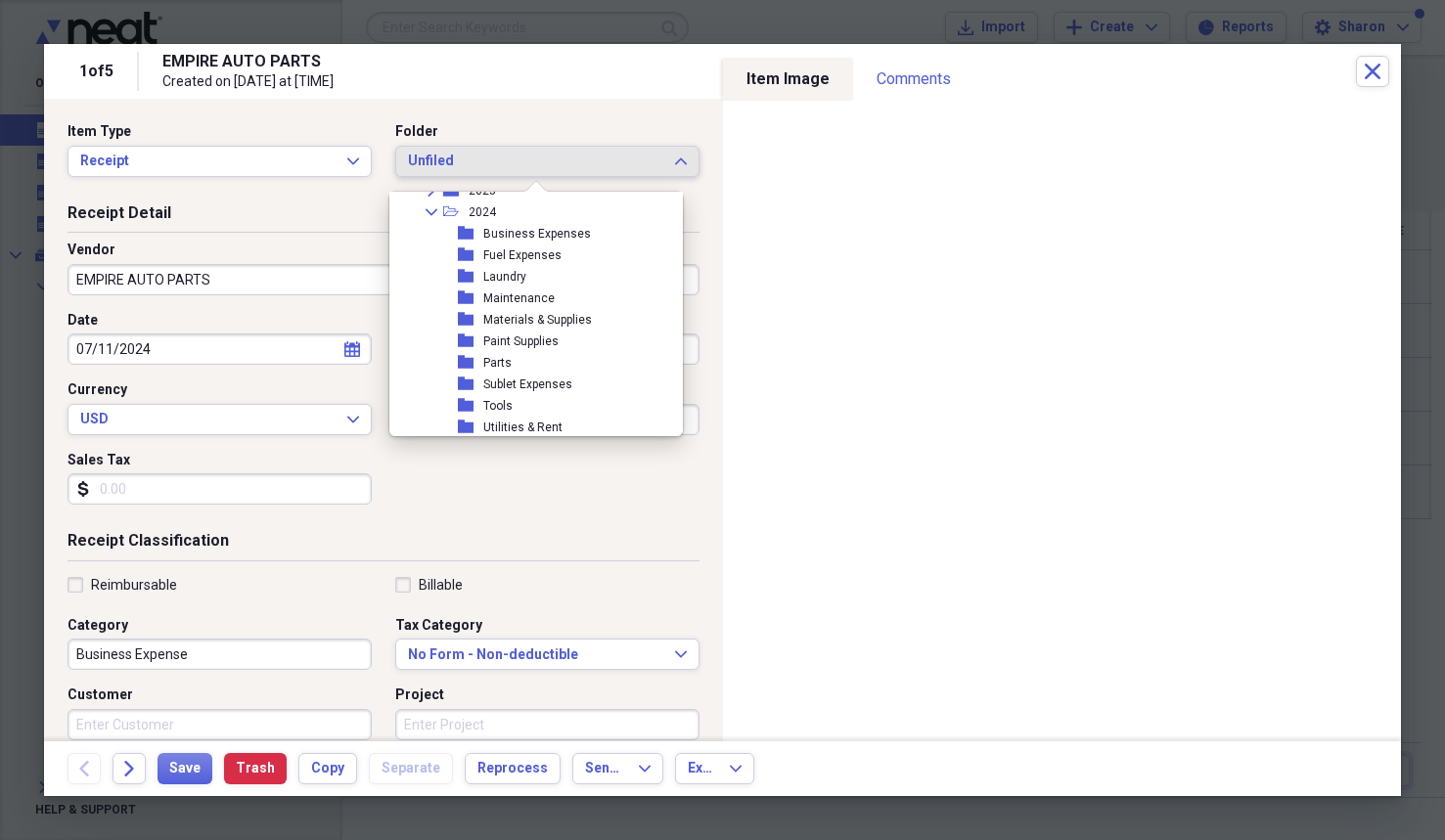 scroll, scrollTop: 115, scrollLeft: 0, axis: vertical 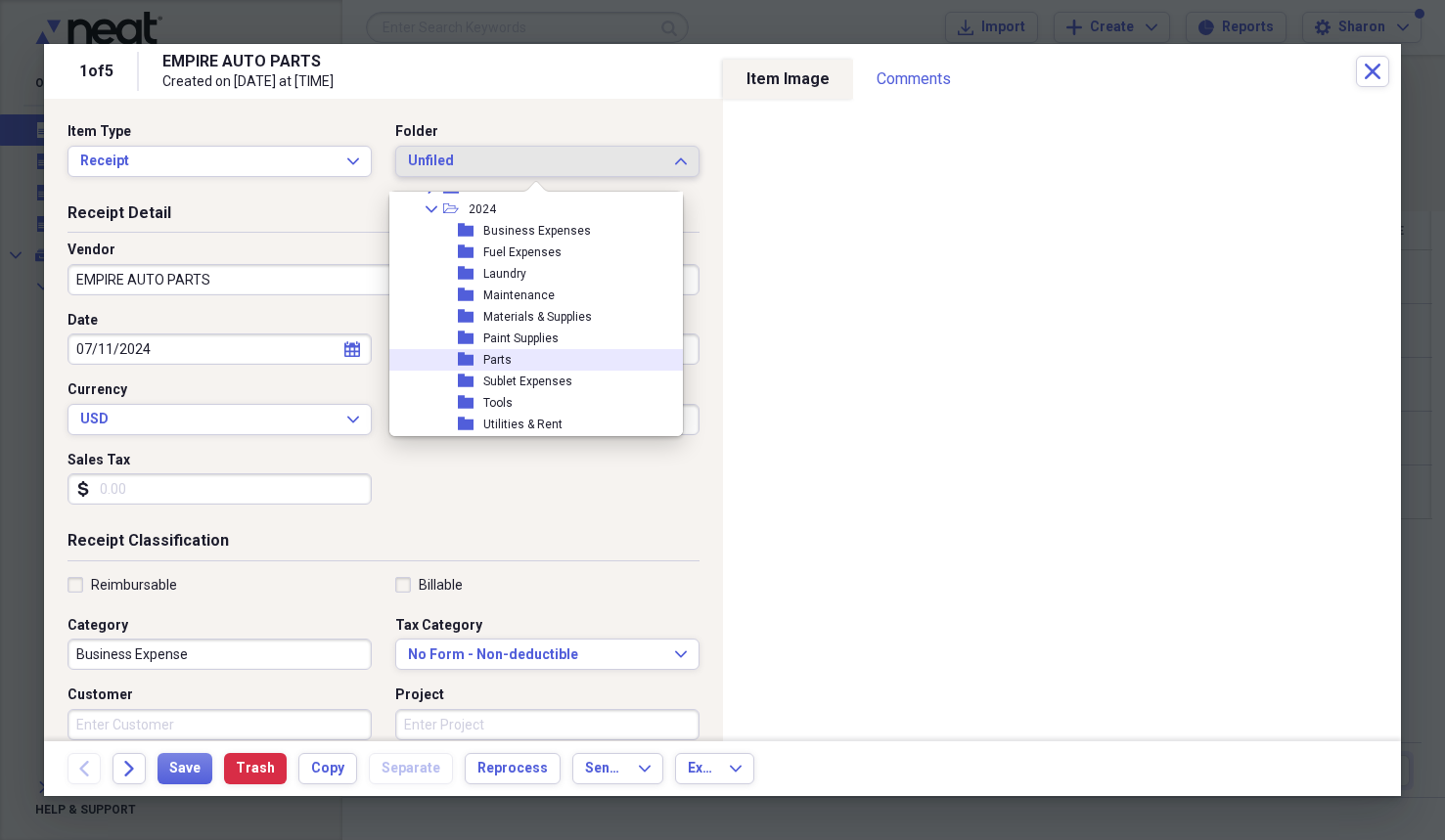click on "Parts" at bounding box center [497, 360] 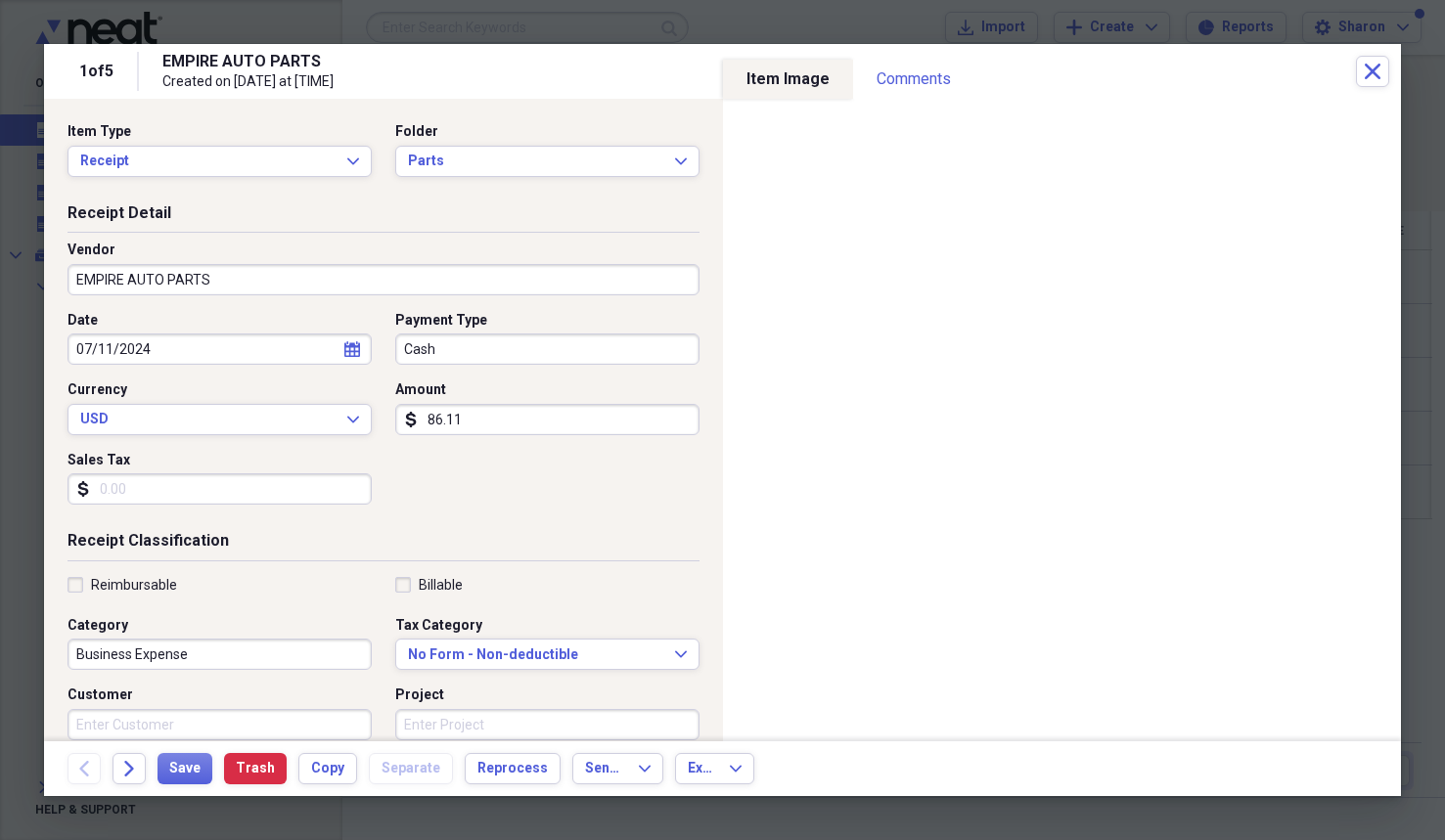 click on "Cash" at bounding box center (547, 349) 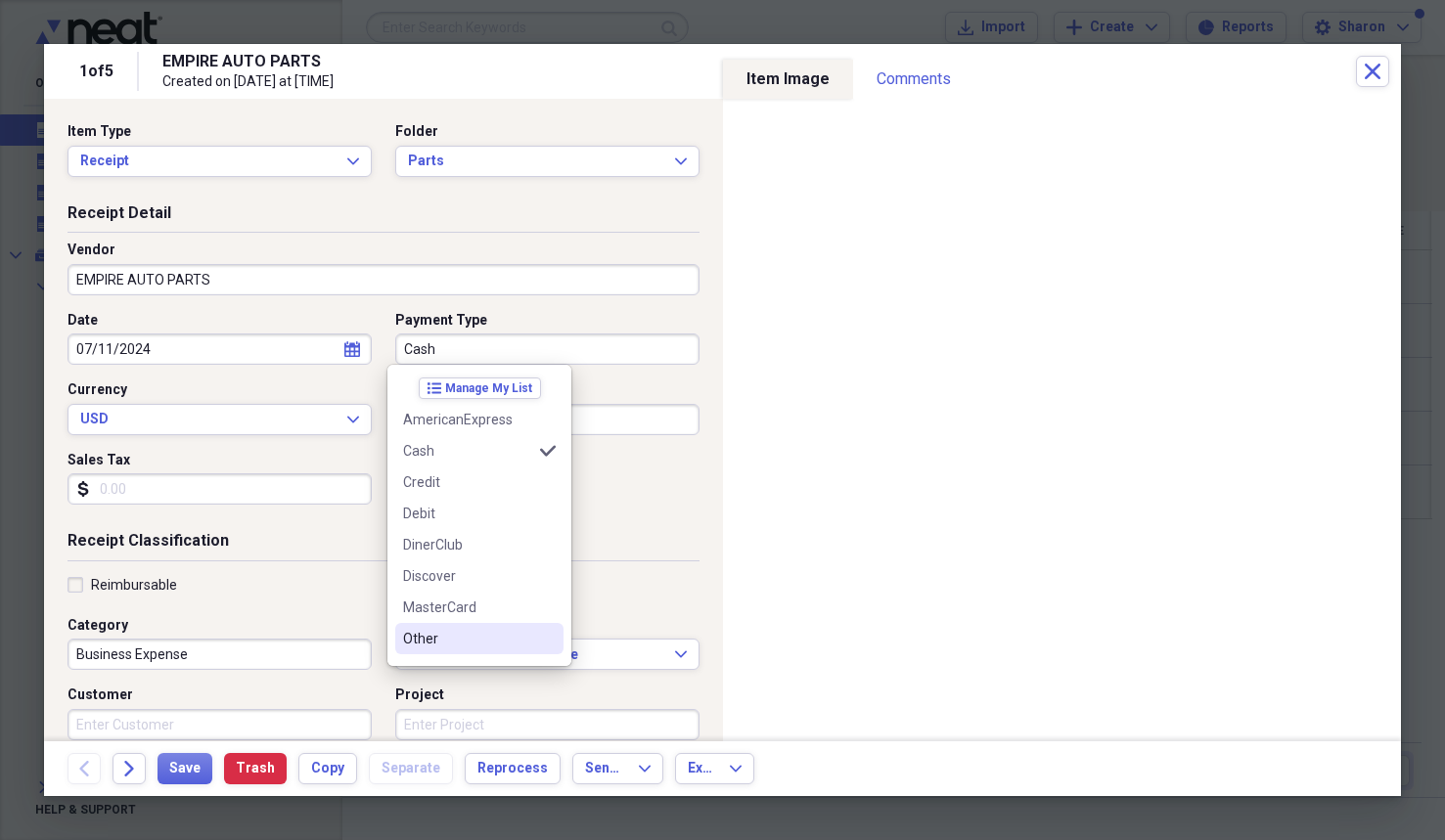 click on "Other" at bounding box center (468, 639) 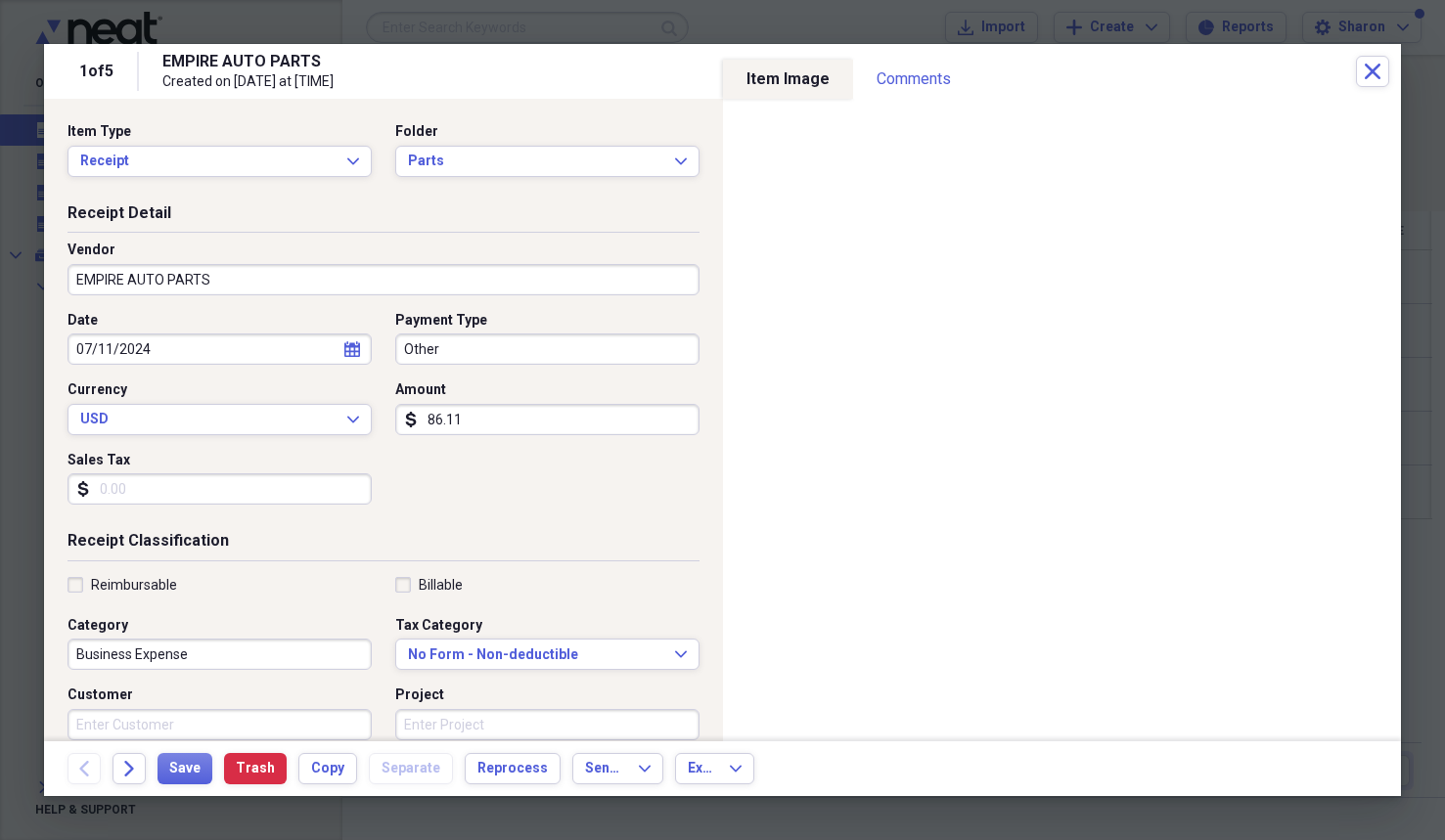 click on "Sales Tax" at bounding box center (219, 489) 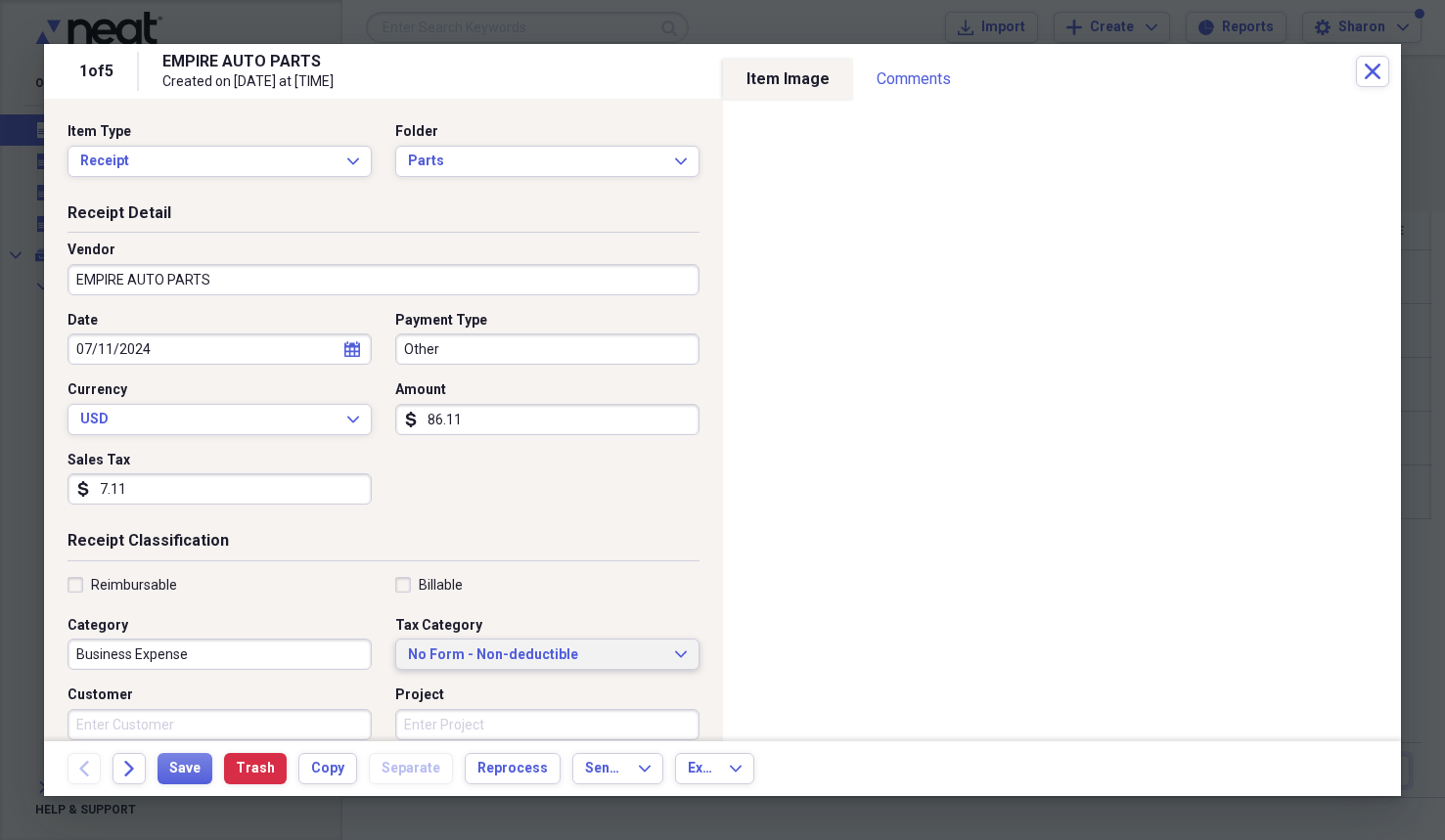 type on "7.11" 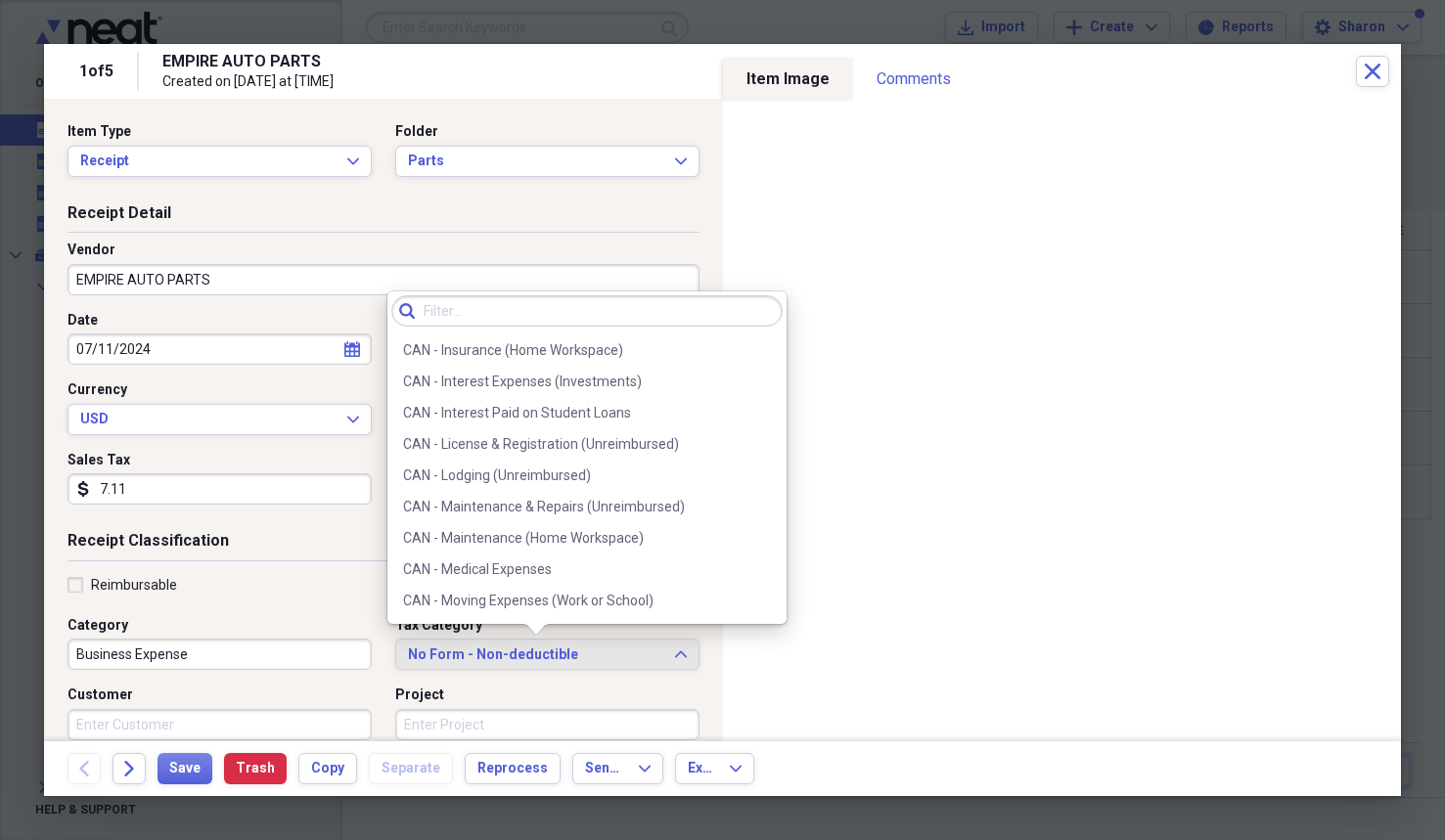 scroll, scrollTop: 782, scrollLeft: 0, axis: vertical 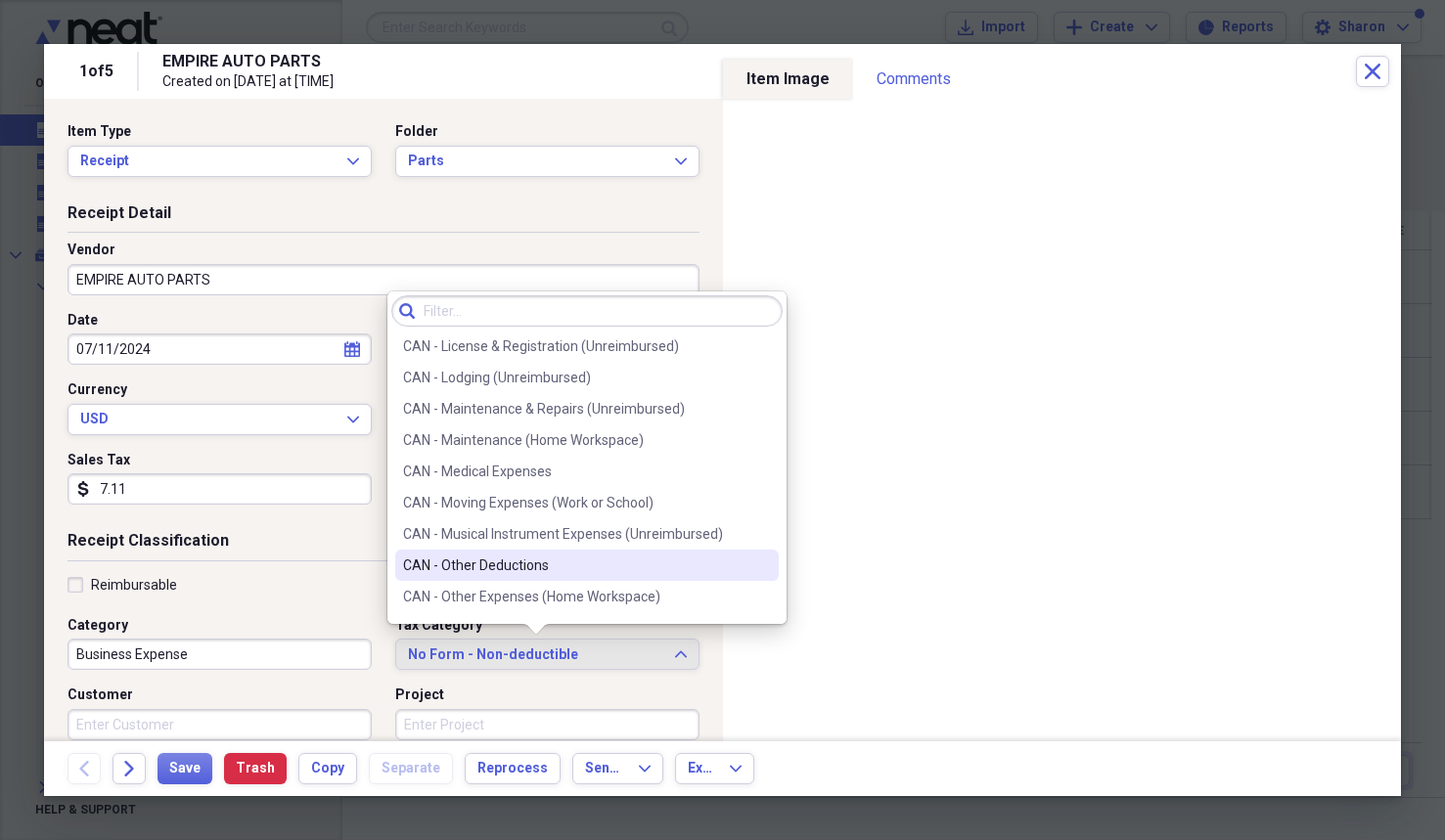 click on "CAN - Other Deductions" at bounding box center [575, 565] 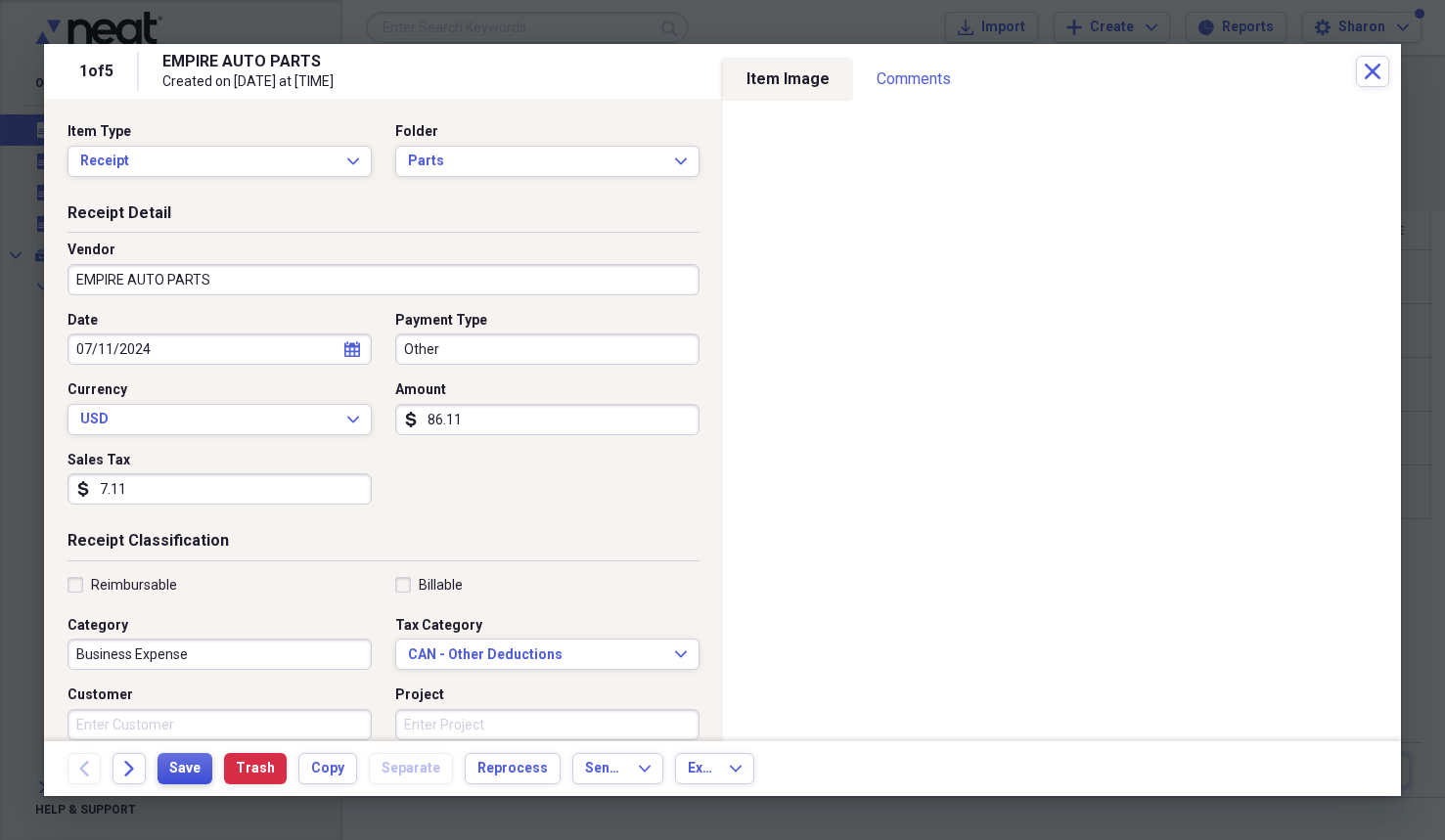 click on "Save" at bounding box center (185, 769) 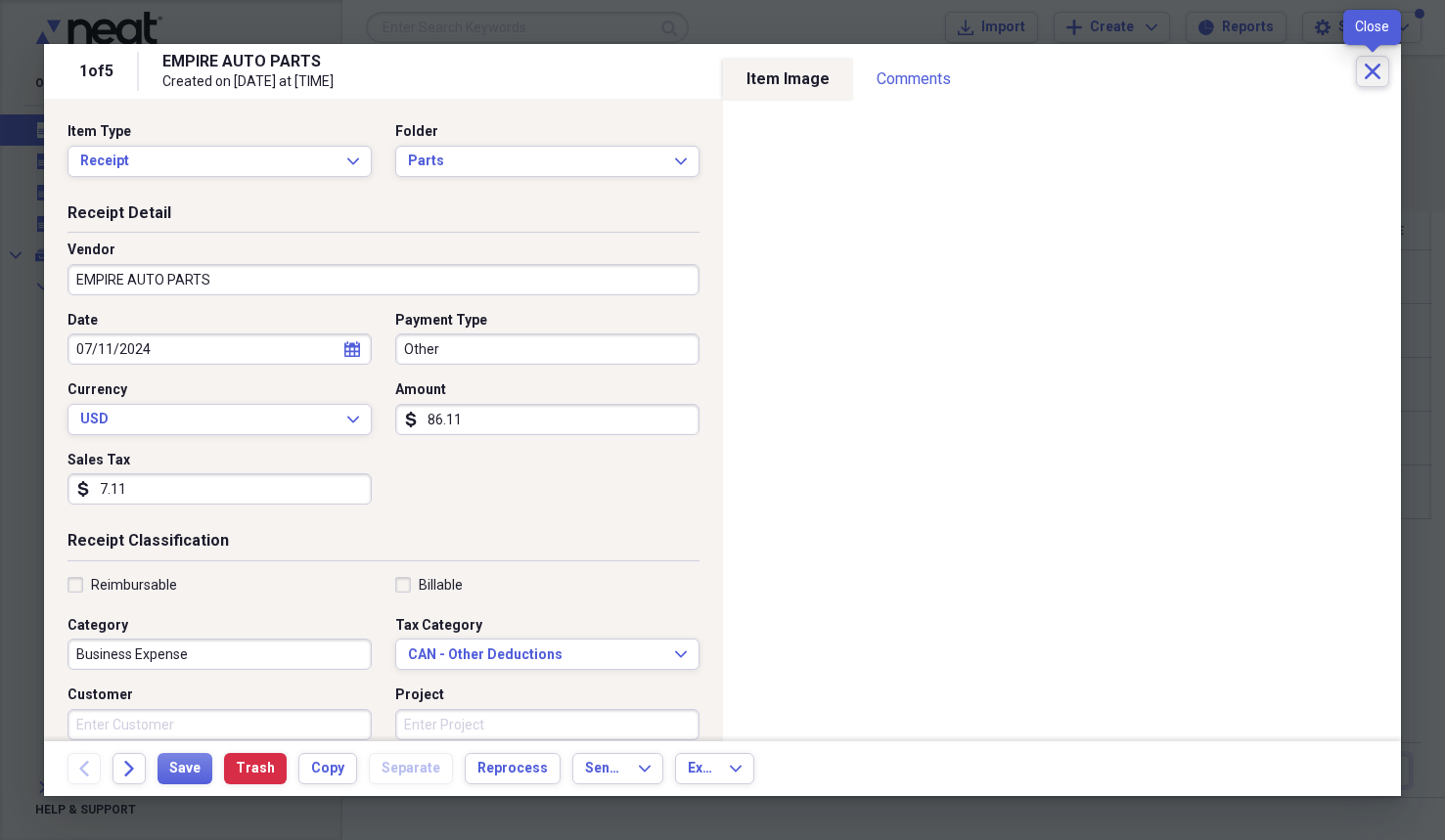 click 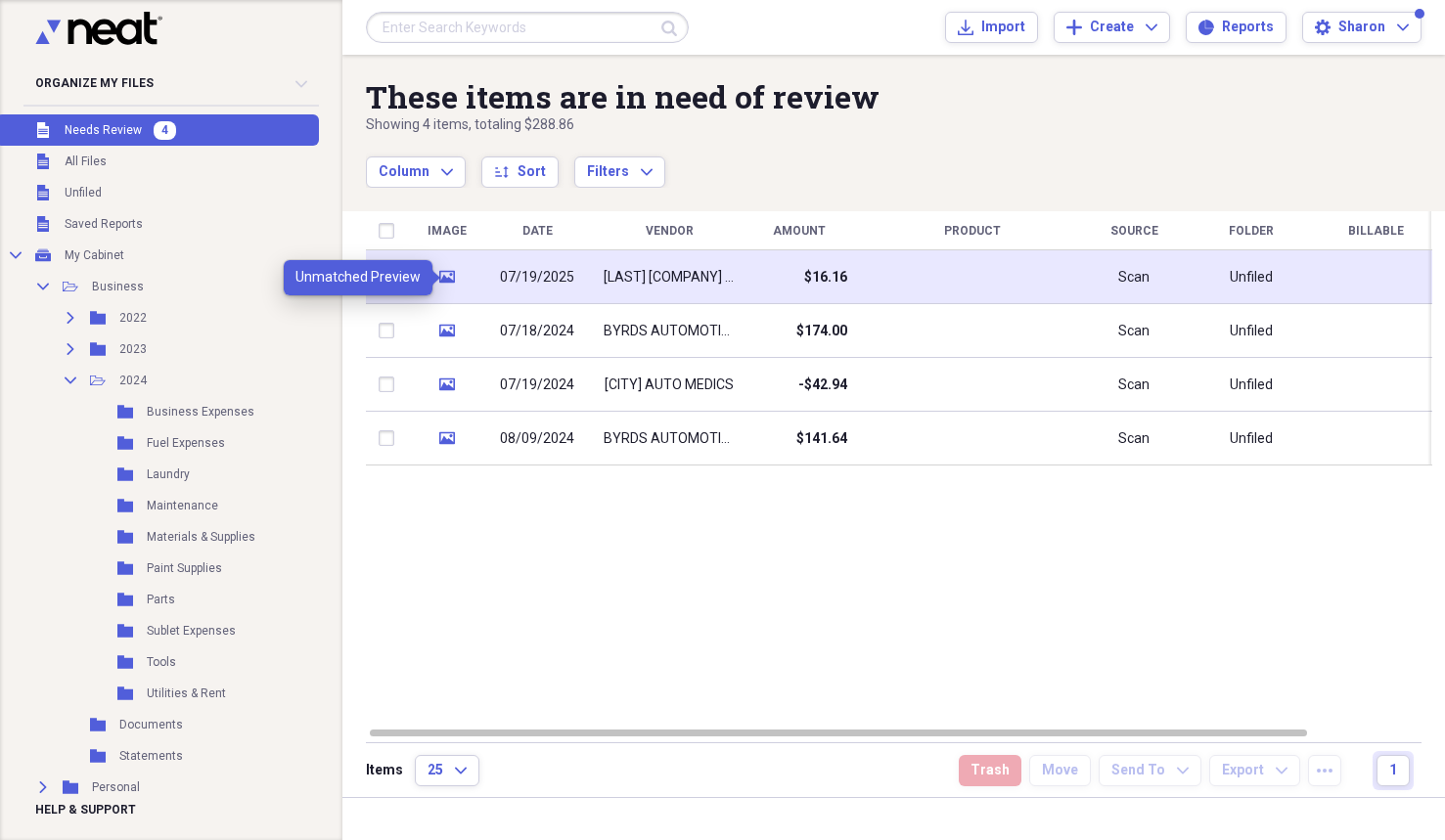 click 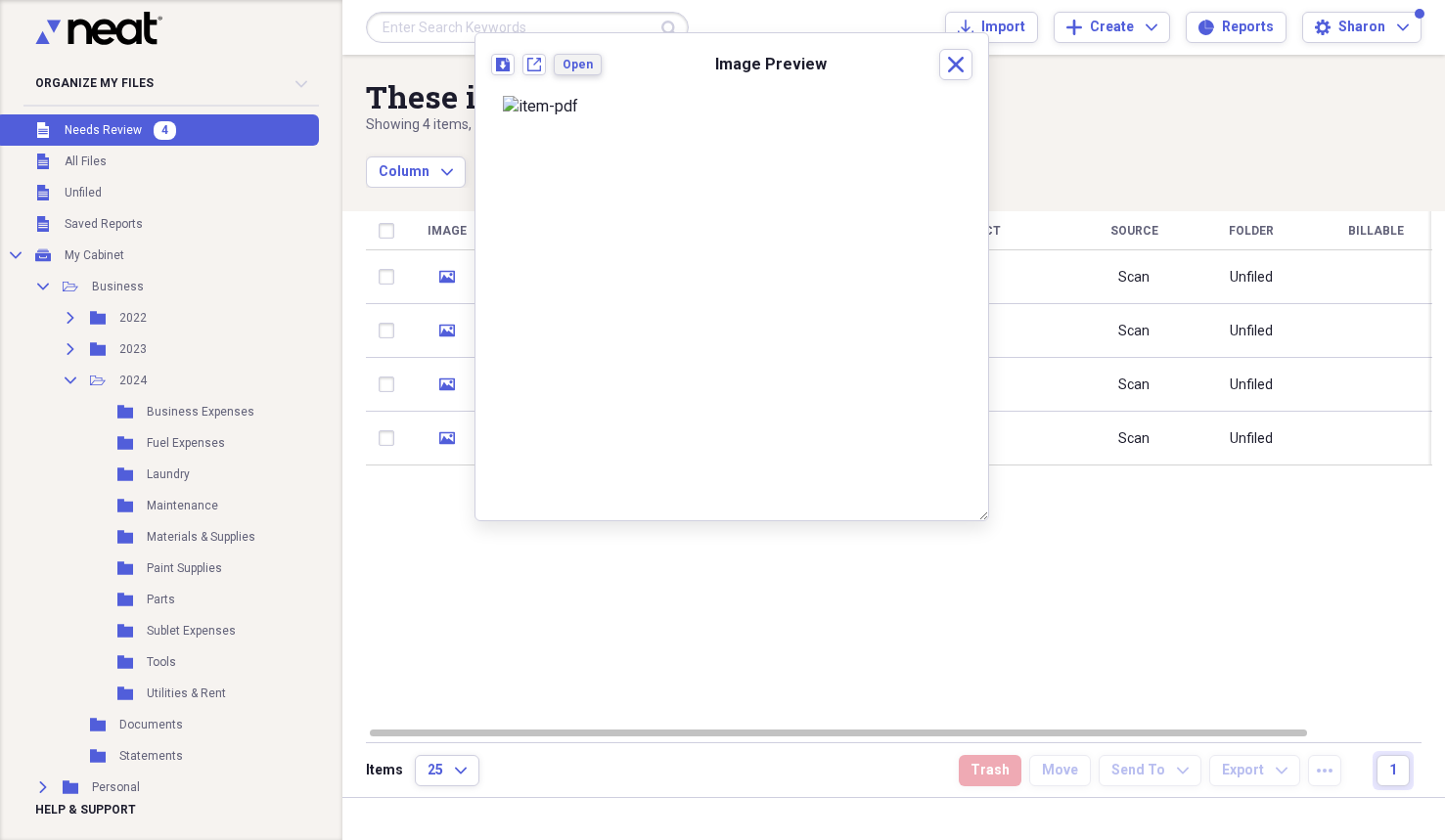 click on "Open" at bounding box center (577, 65) 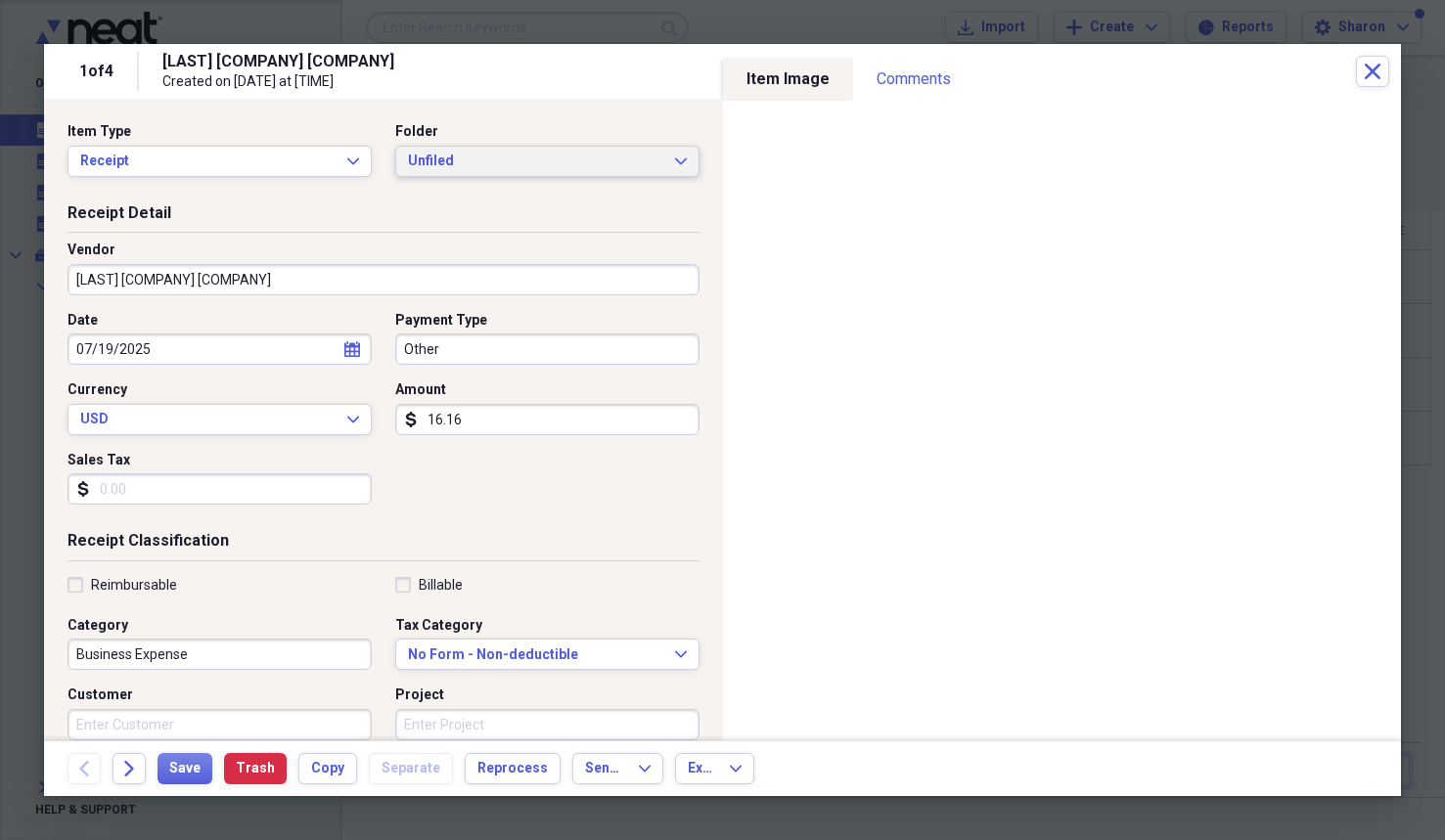 click on "Expand" 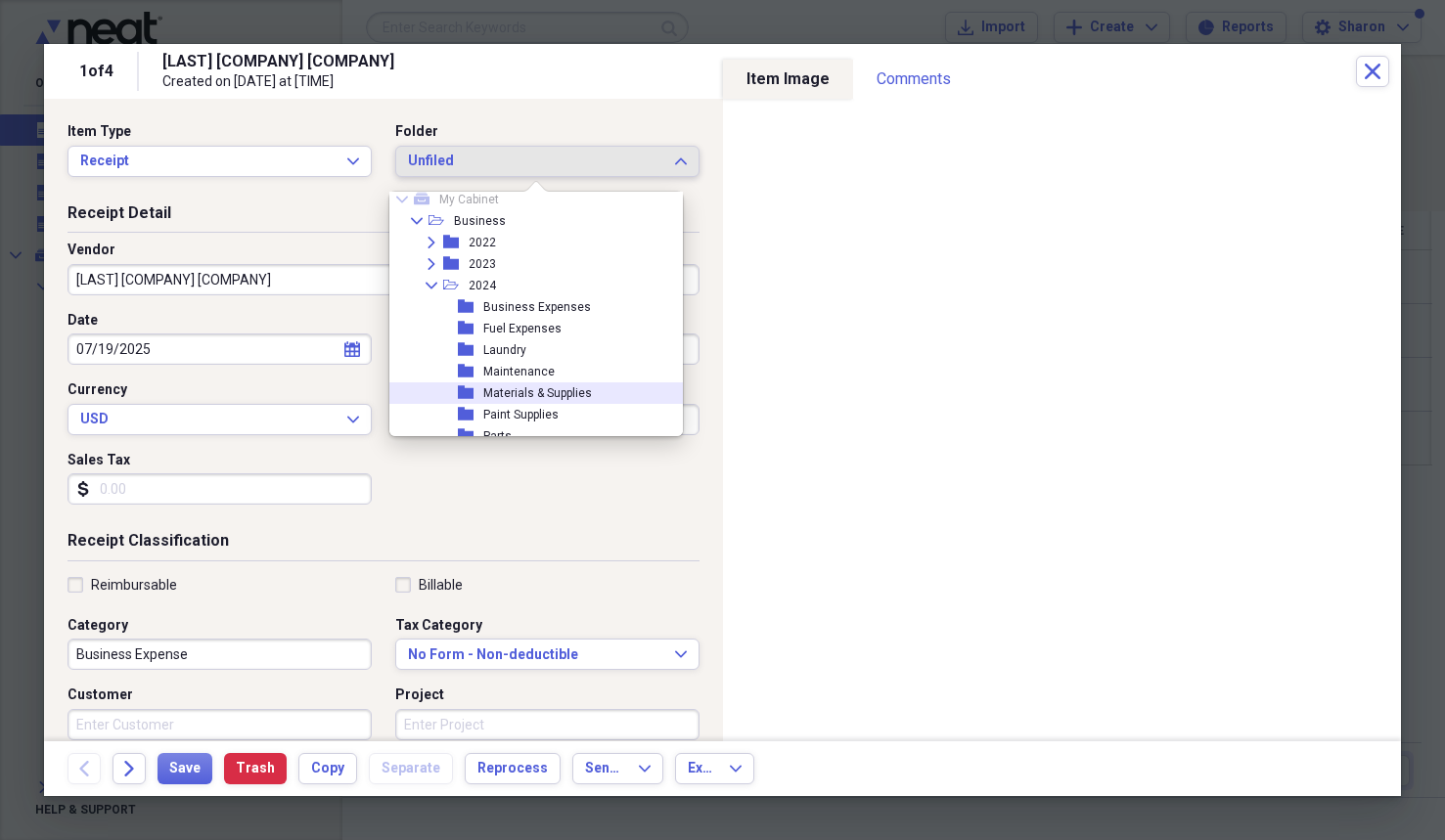 scroll, scrollTop: 78, scrollLeft: 0, axis: vertical 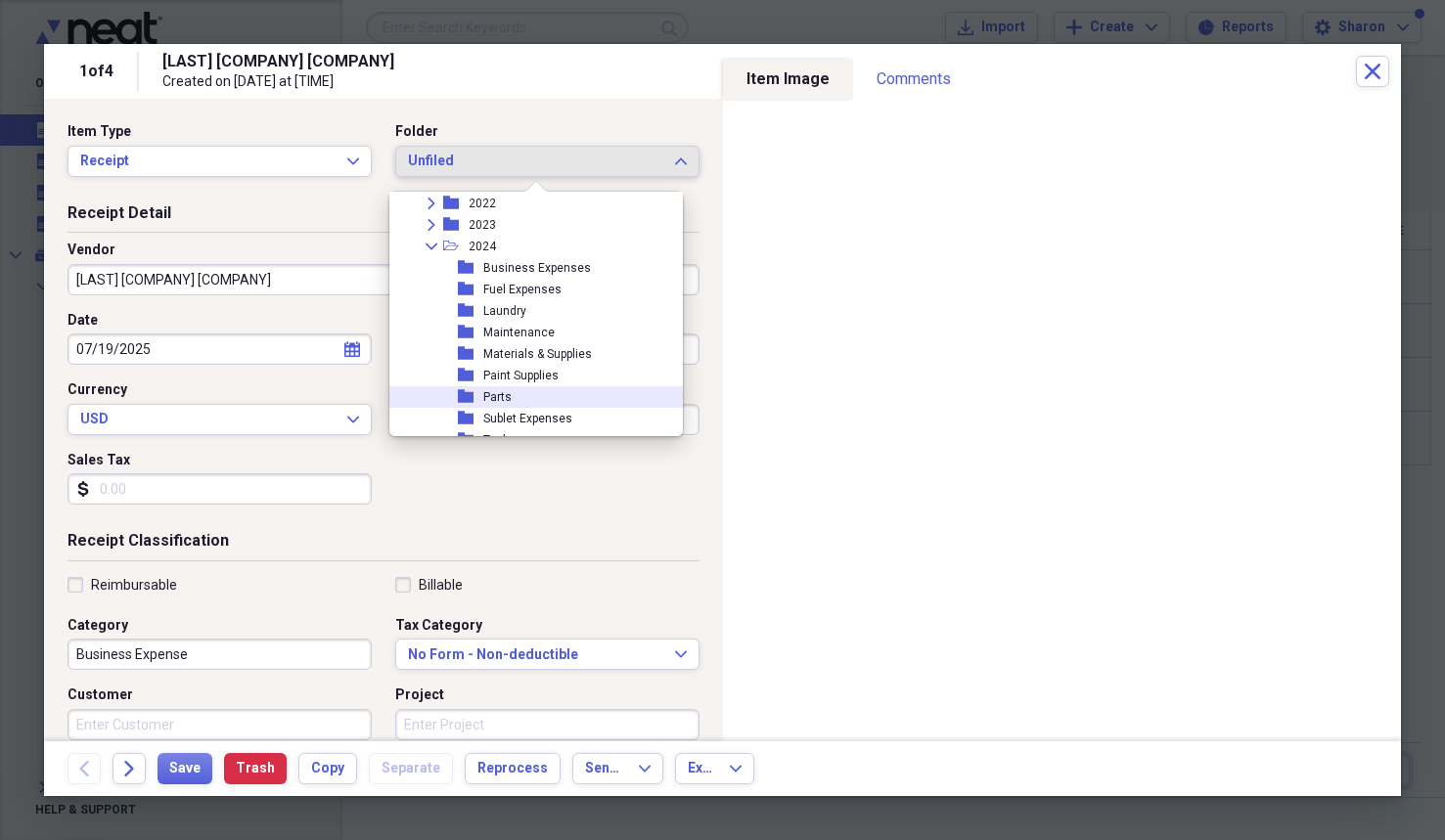 click on "Parts" at bounding box center (497, 397) 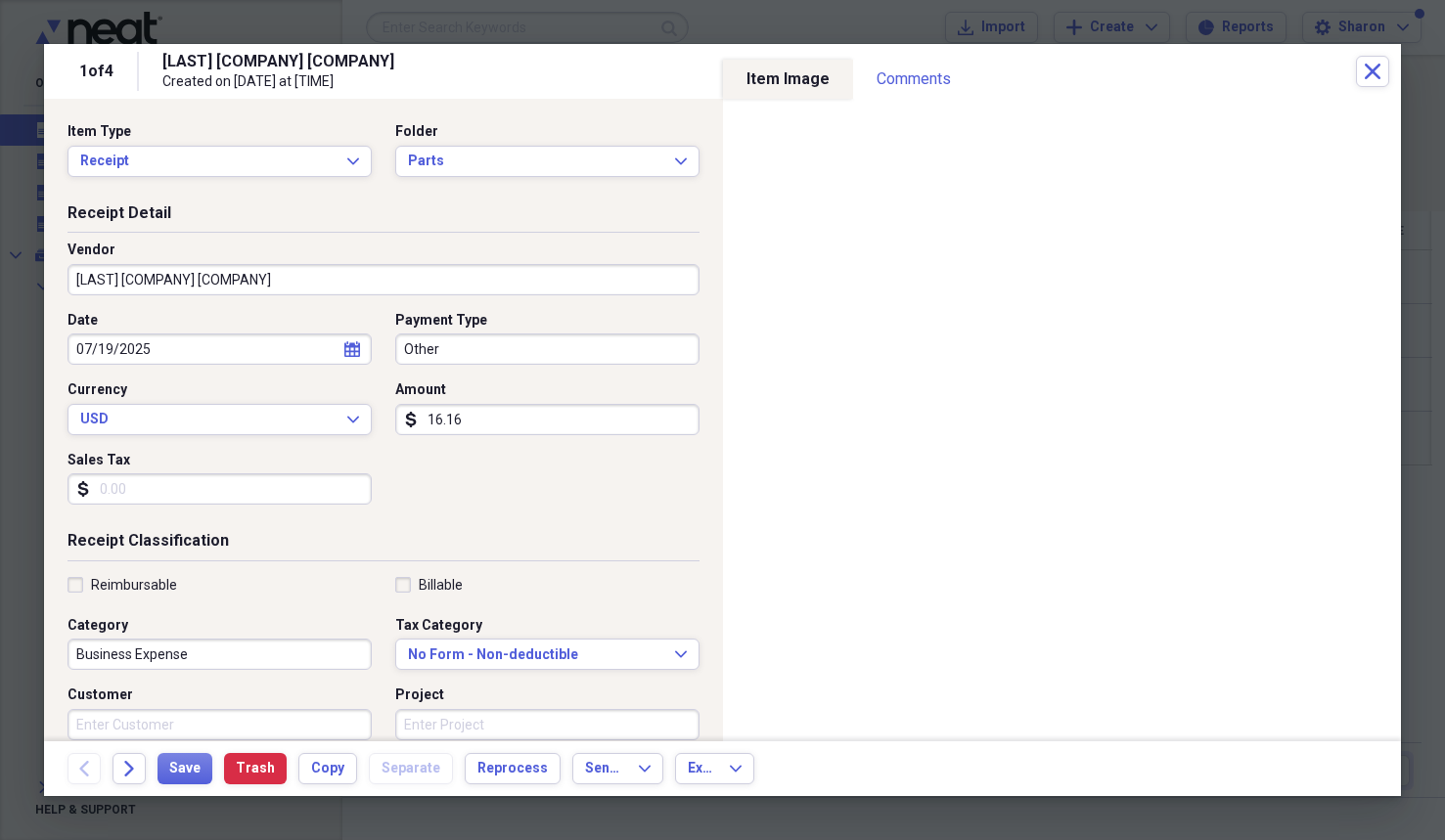 select on "6" 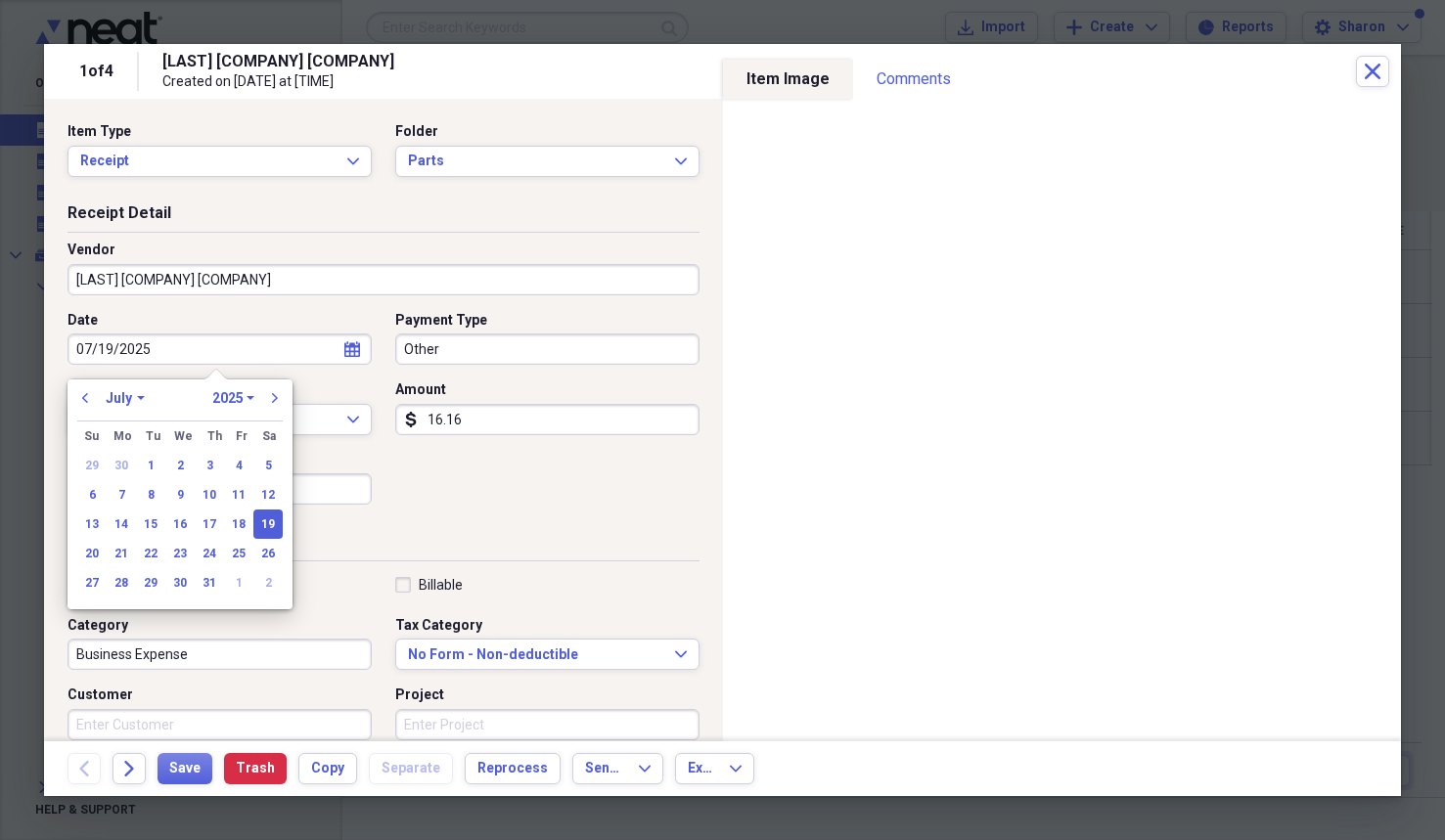 click on "07/19/2025" at bounding box center (219, 349) 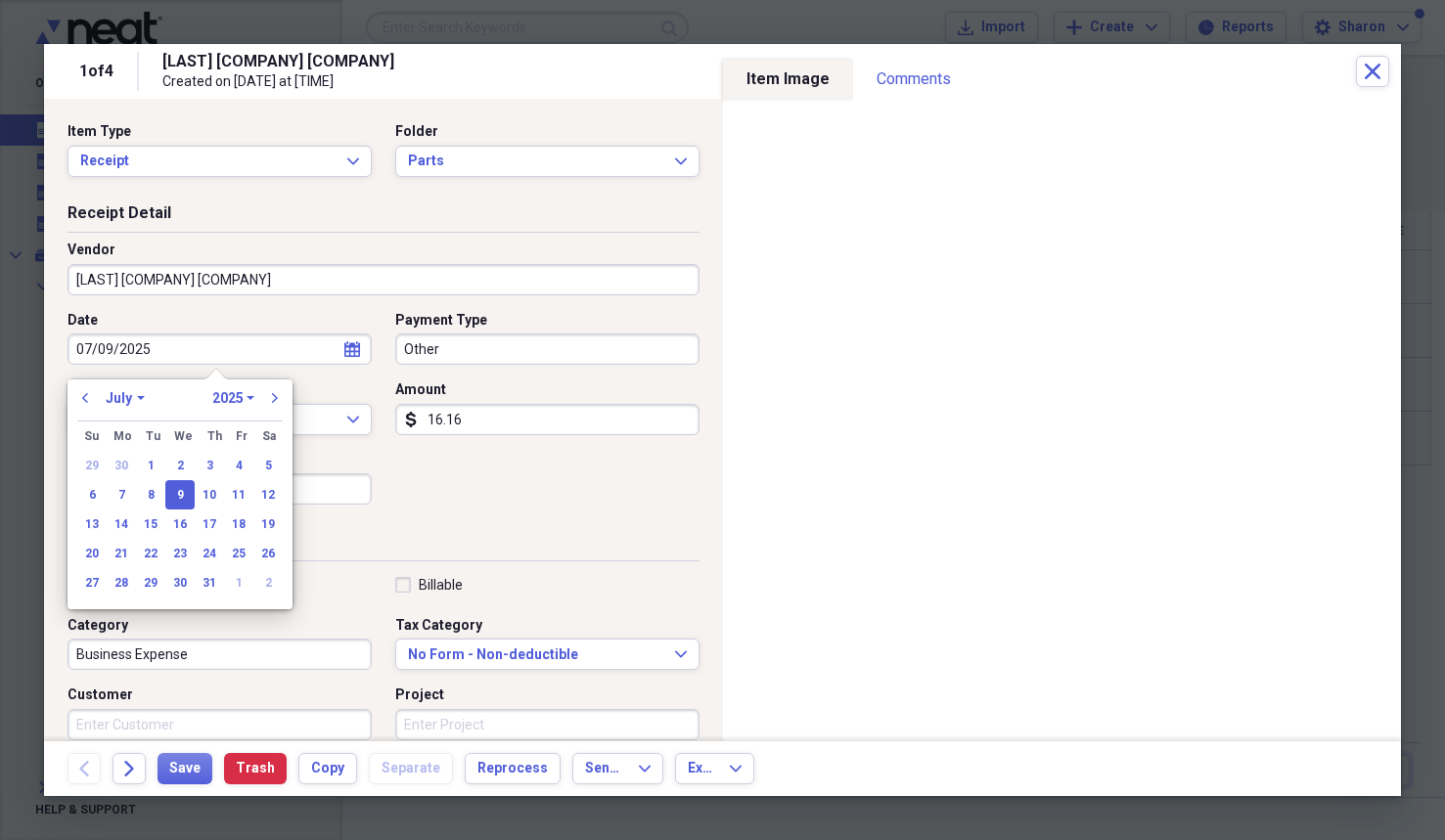 click on "07/09/2025" at bounding box center (219, 349) 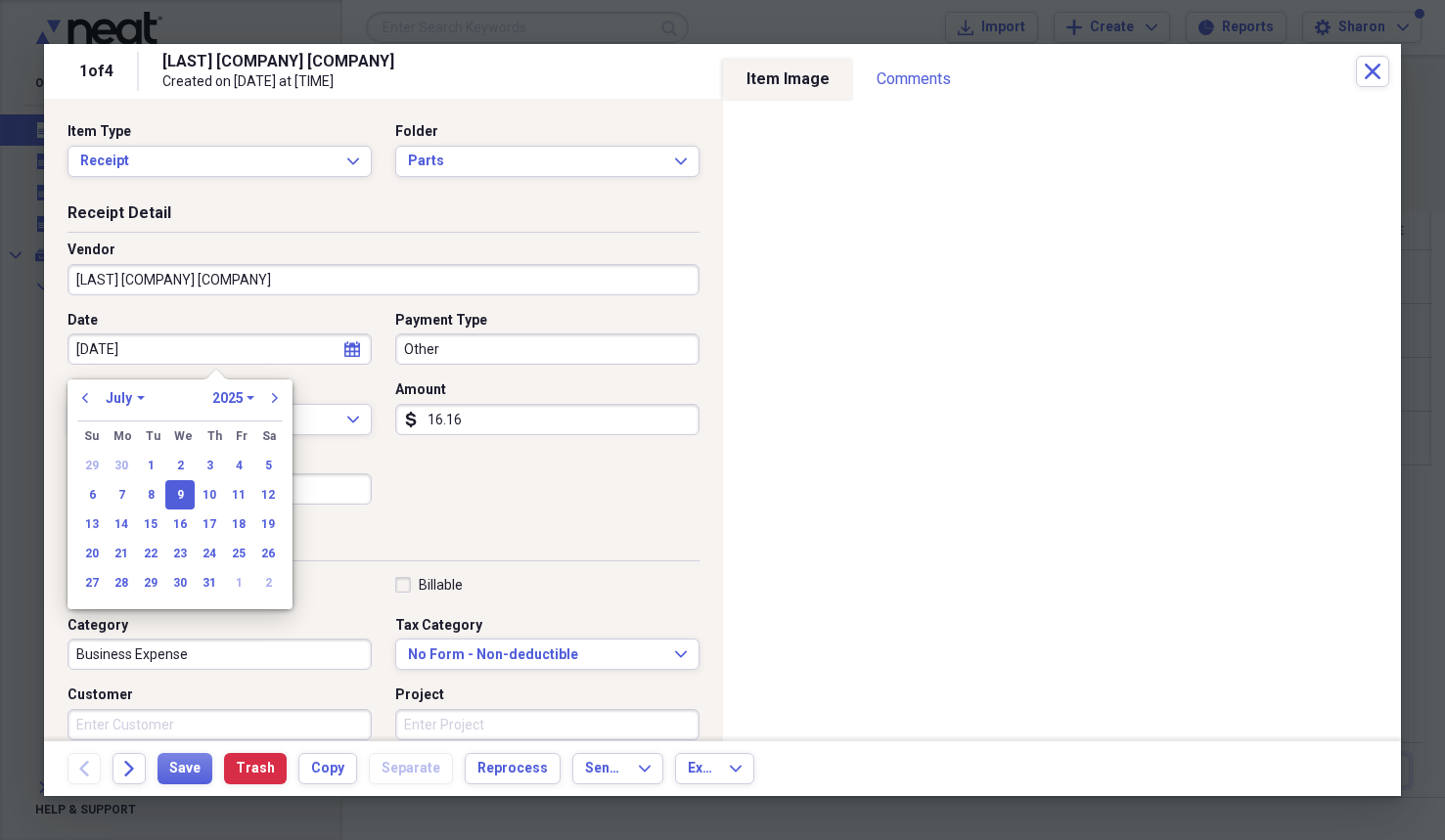 type on "07/09/2024" 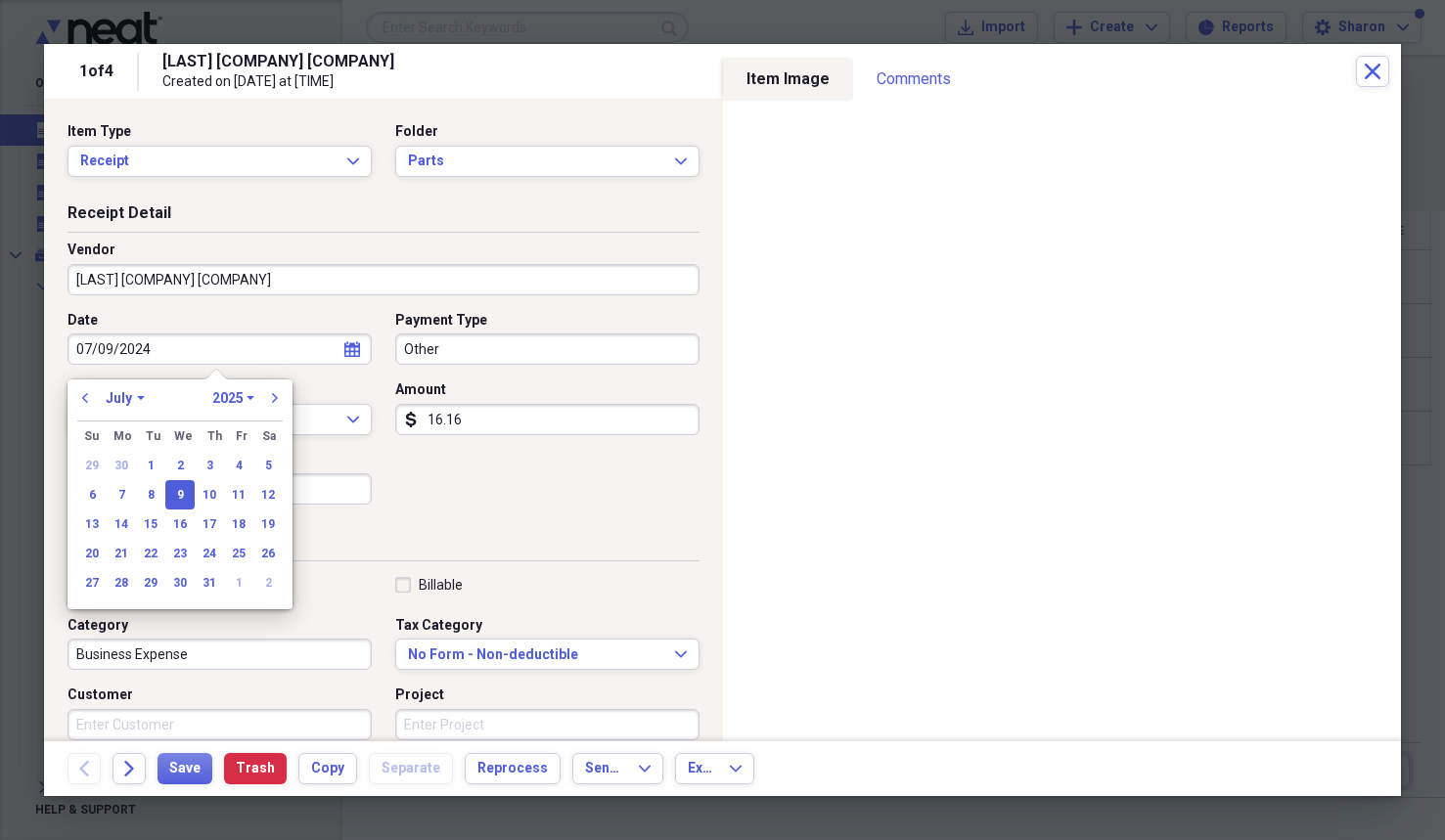 select on "2024" 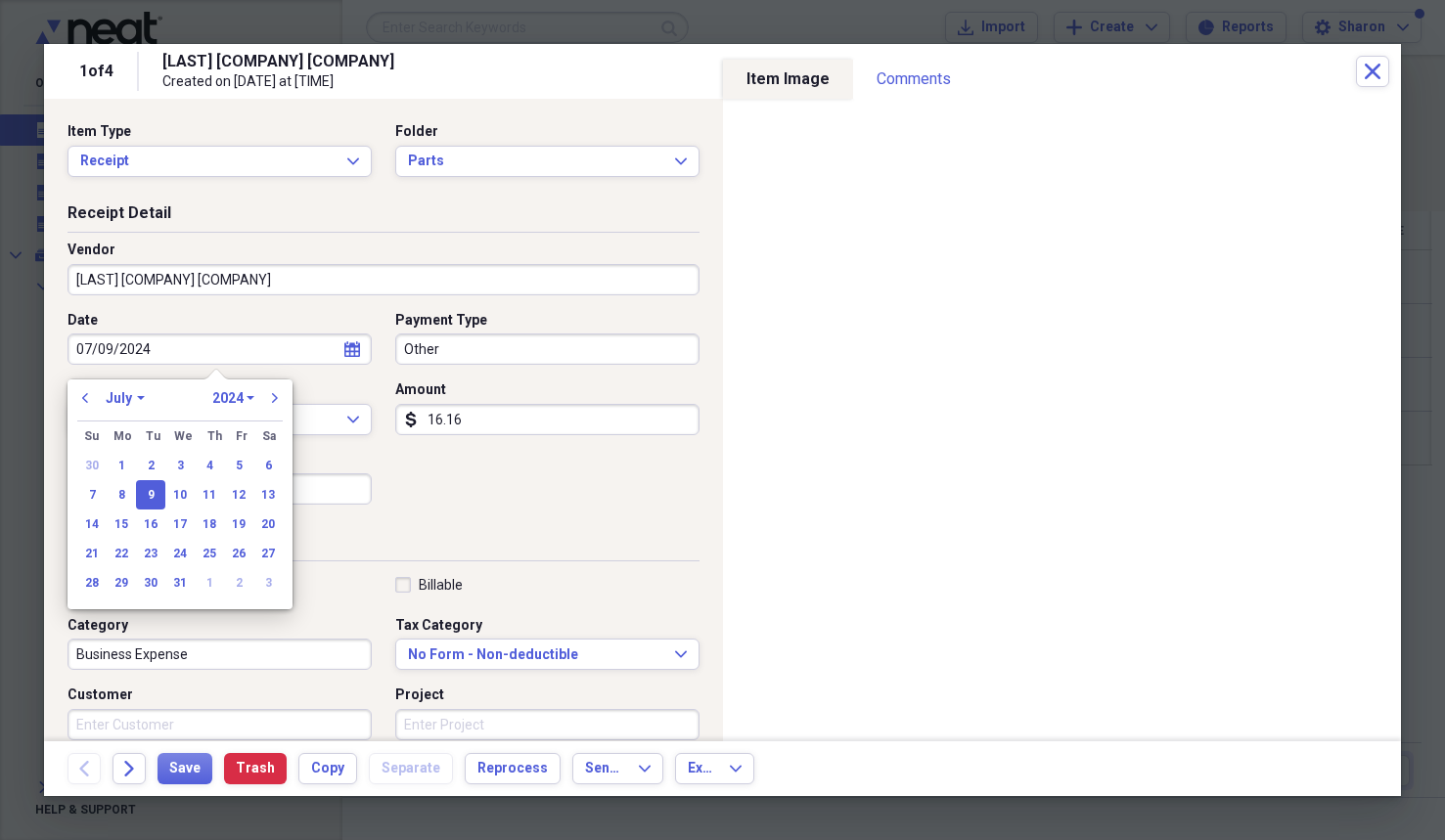 type on "07/09/2024" 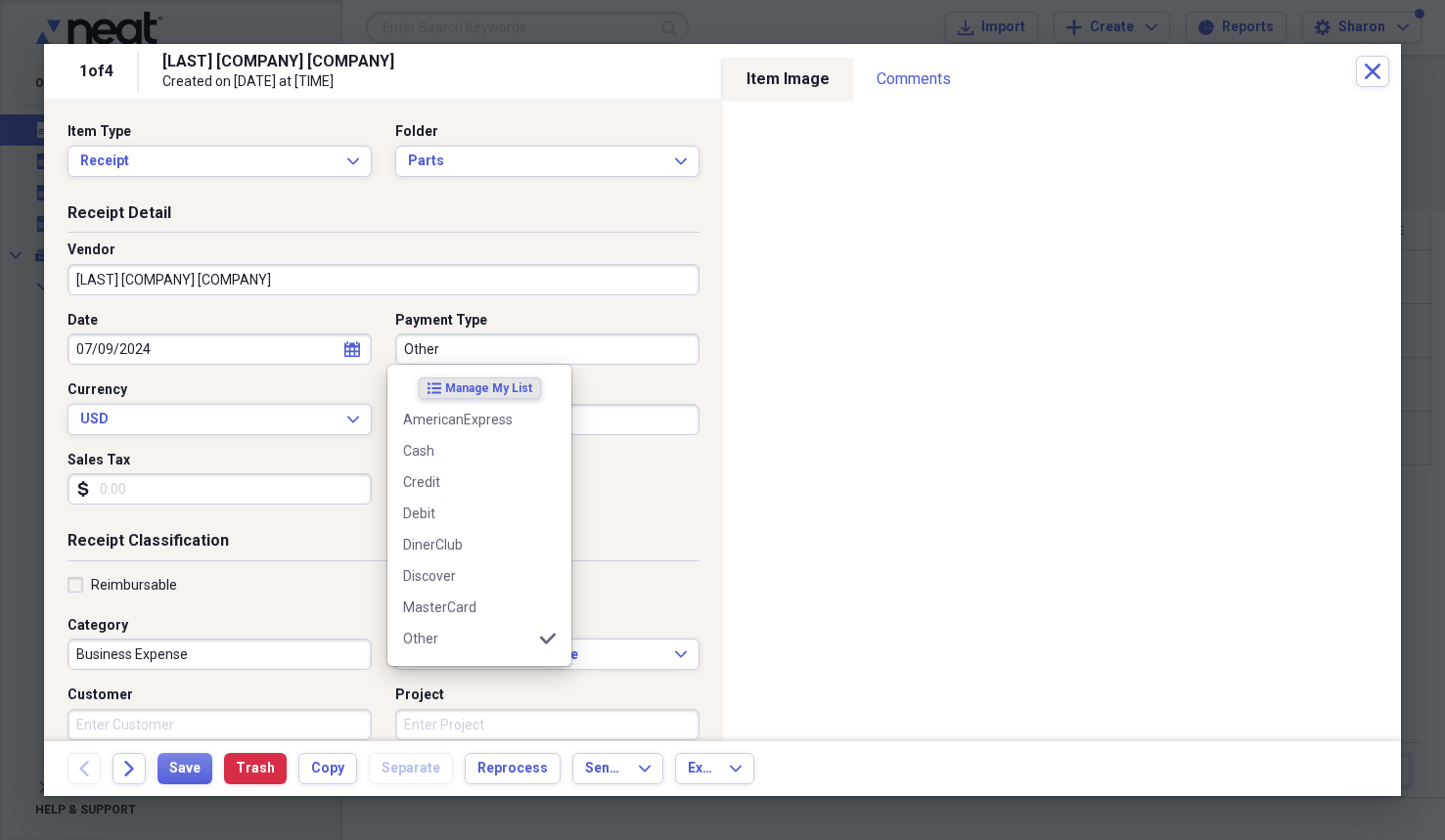 click on "Other" at bounding box center [547, 349] 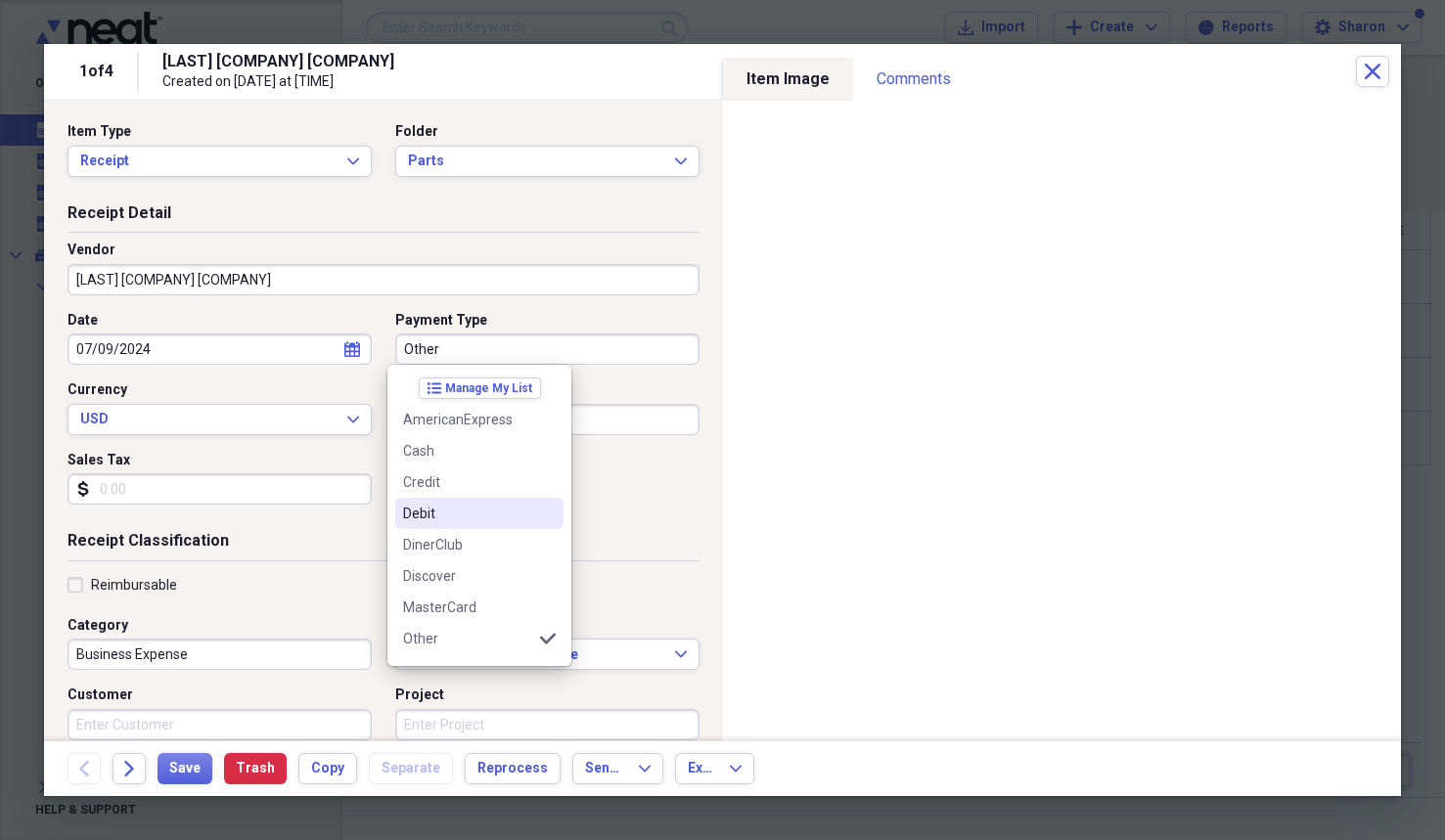 click on "Debit" at bounding box center (468, 513) 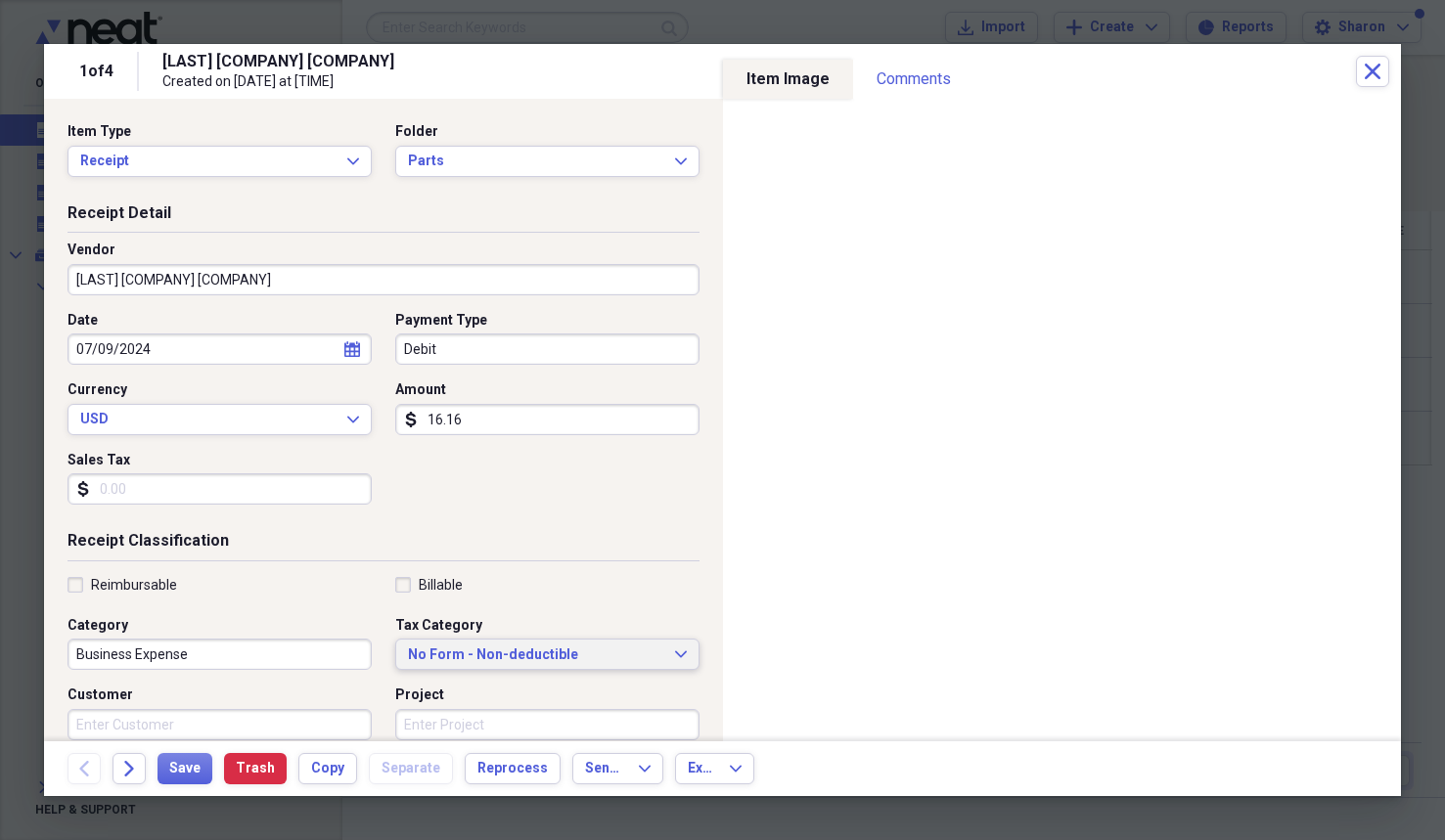 click on "No Form - Non-deductible" at bounding box center [535, 655] 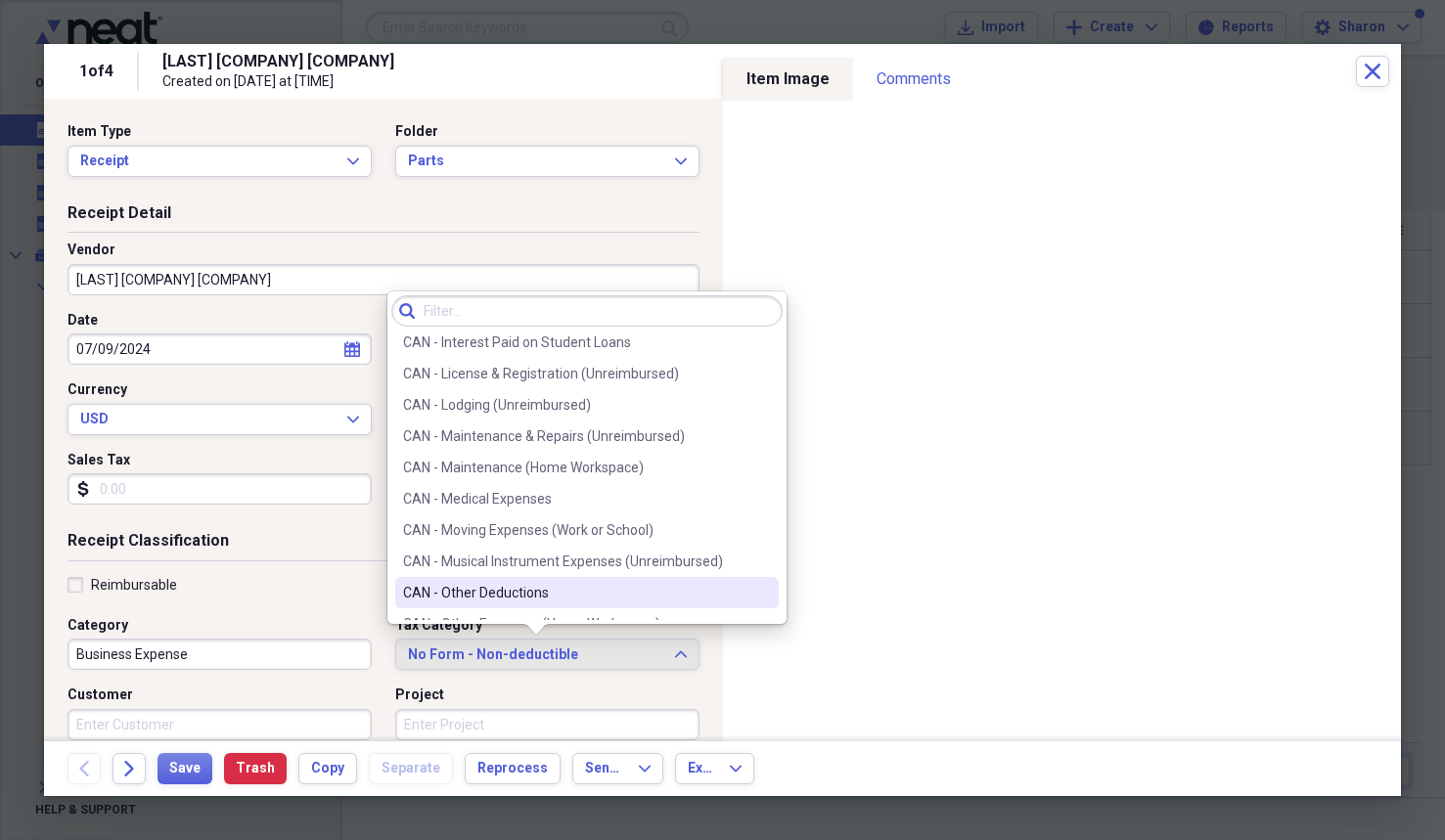 scroll, scrollTop: 782, scrollLeft: 0, axis: vertical 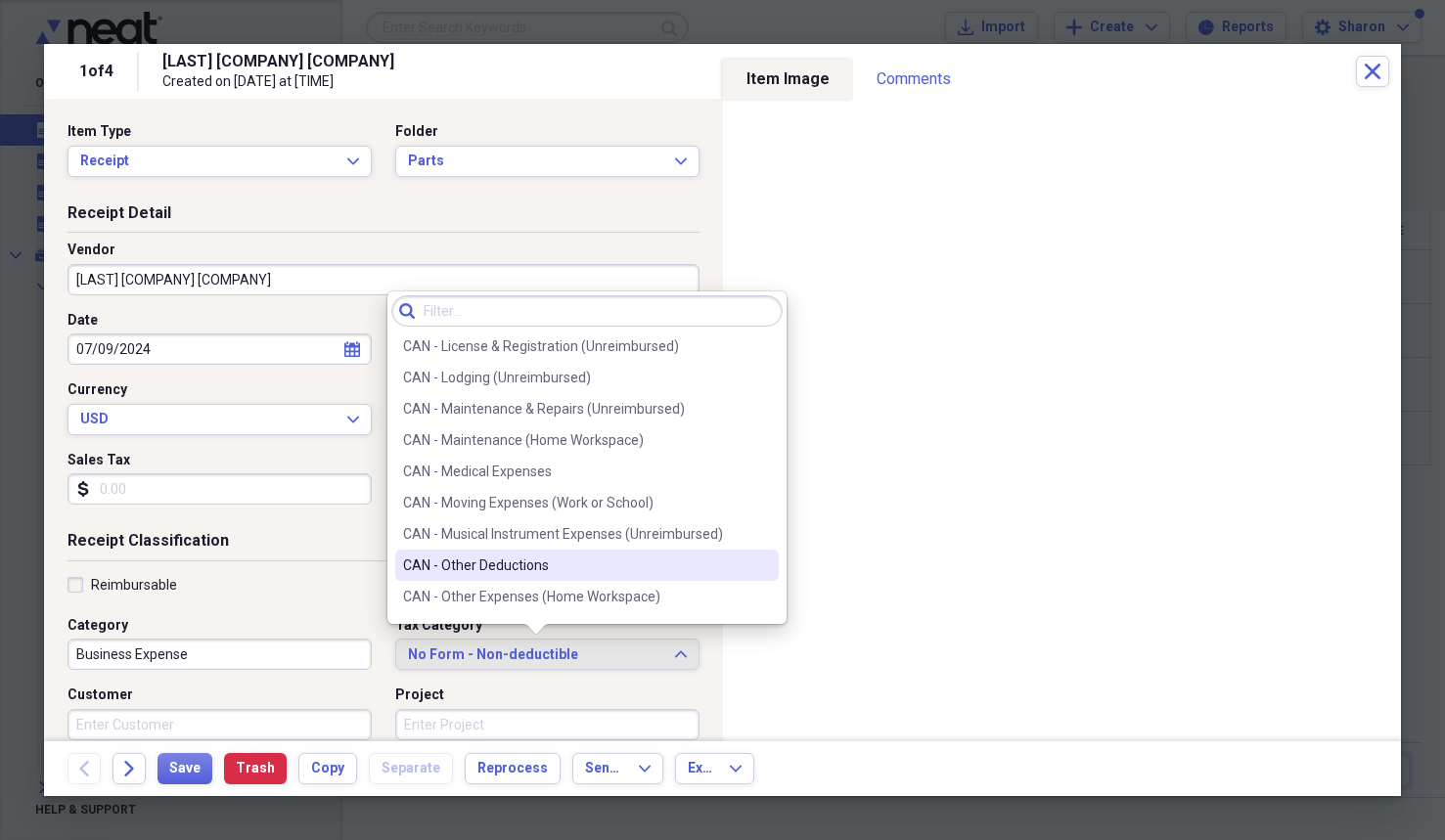click on "CAN - Other Deductions" at bounding box center (575, 565) 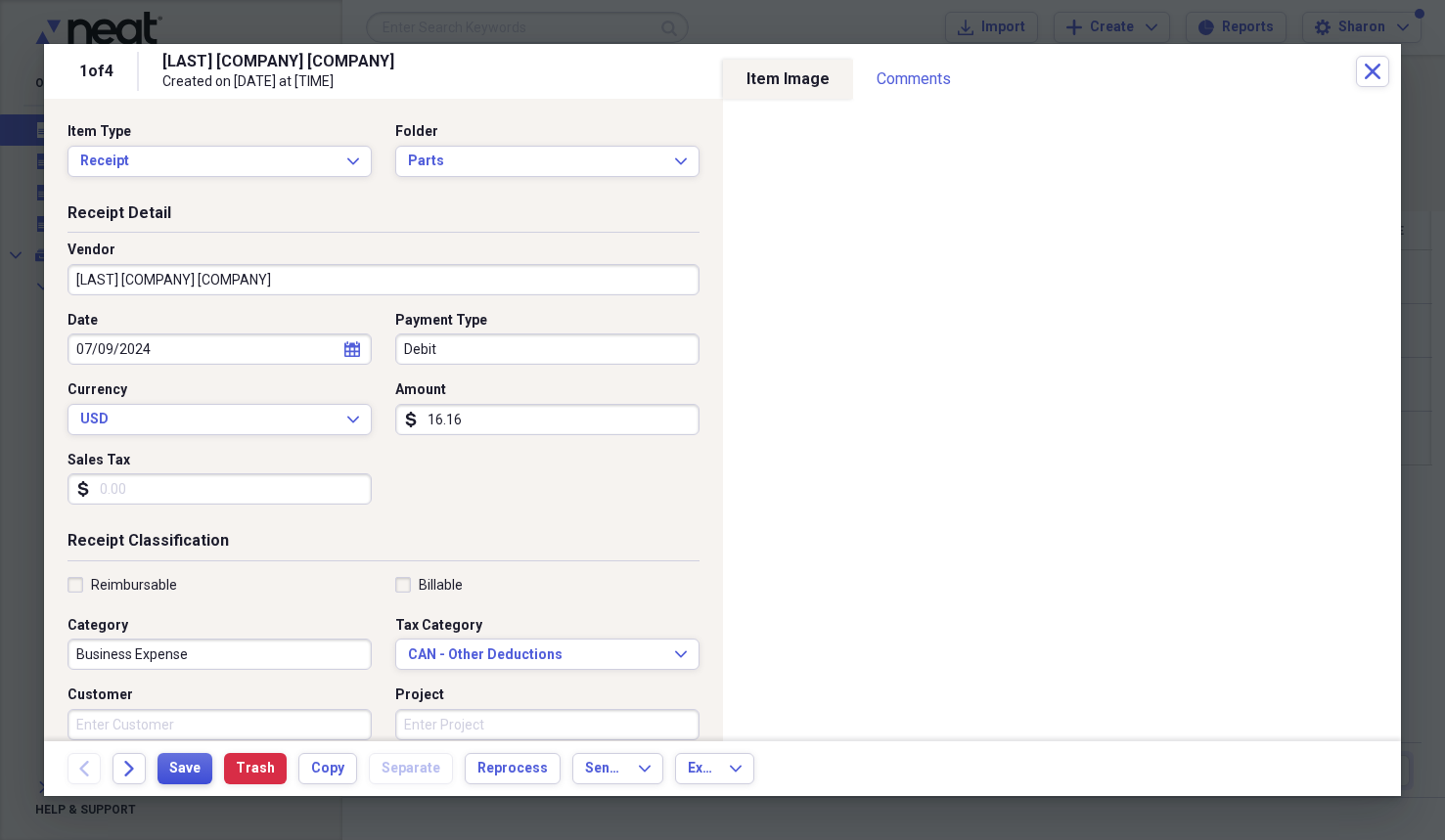 click on "Save" at bounding box center (185, 769) 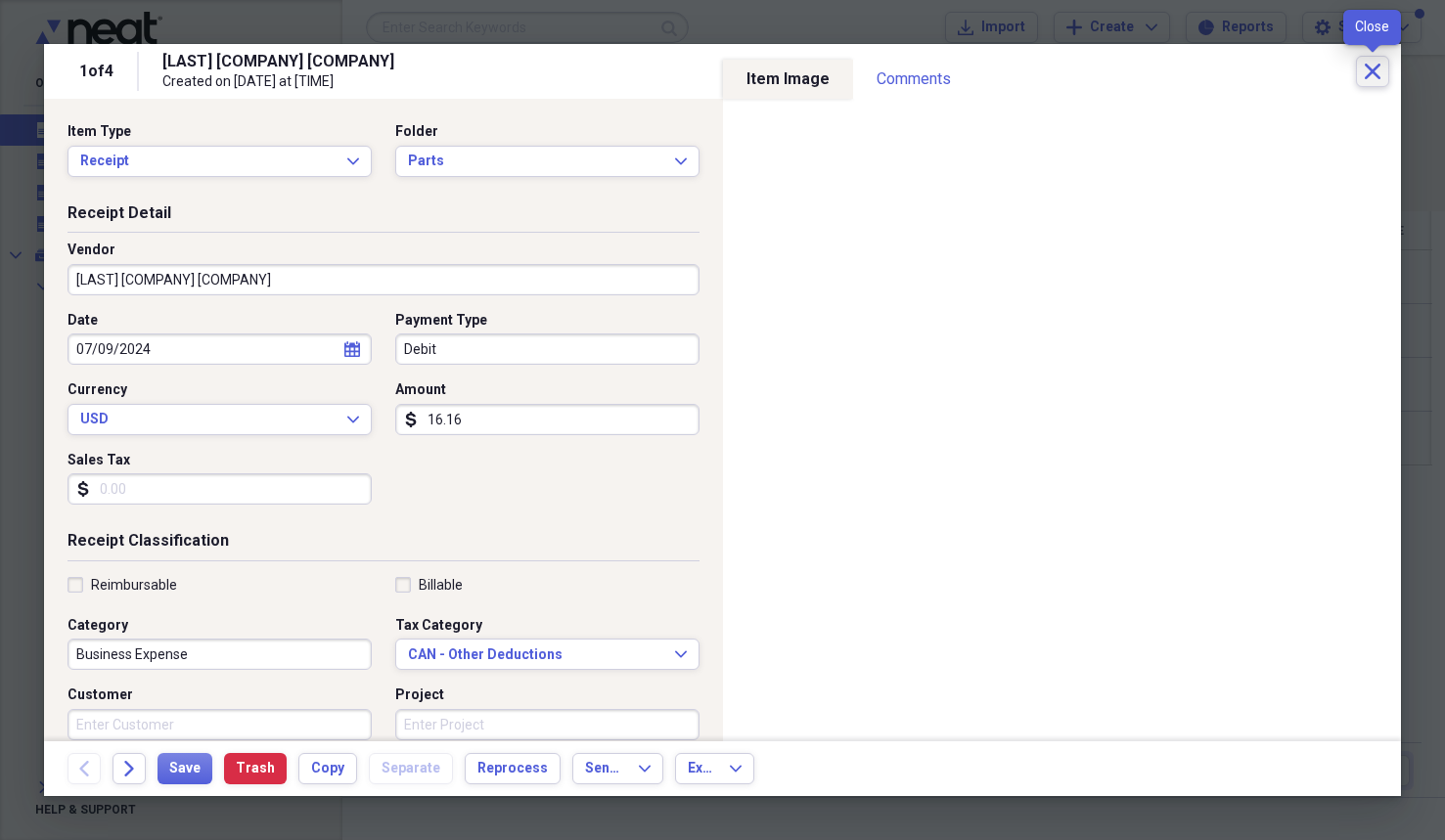 click 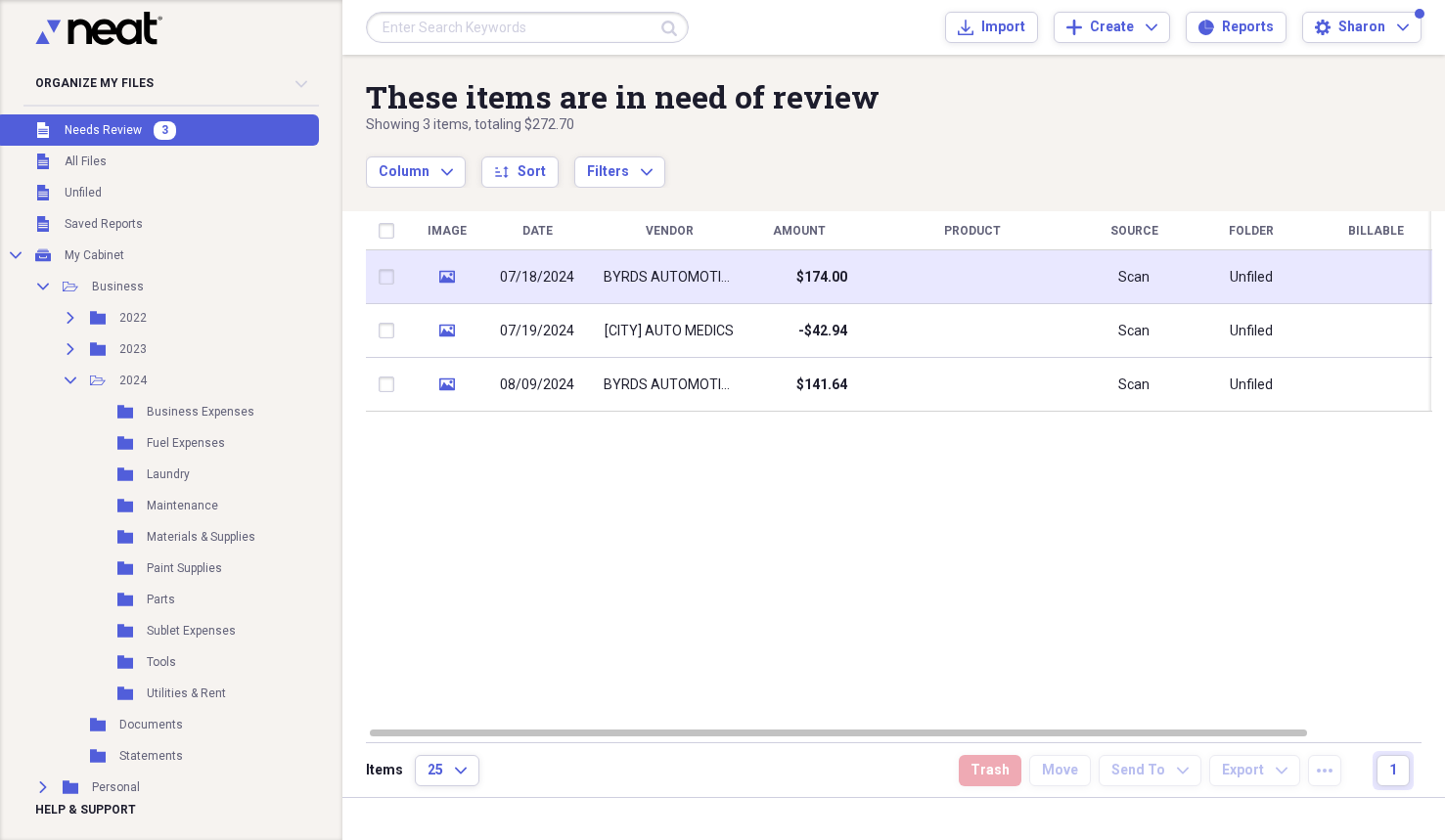 click 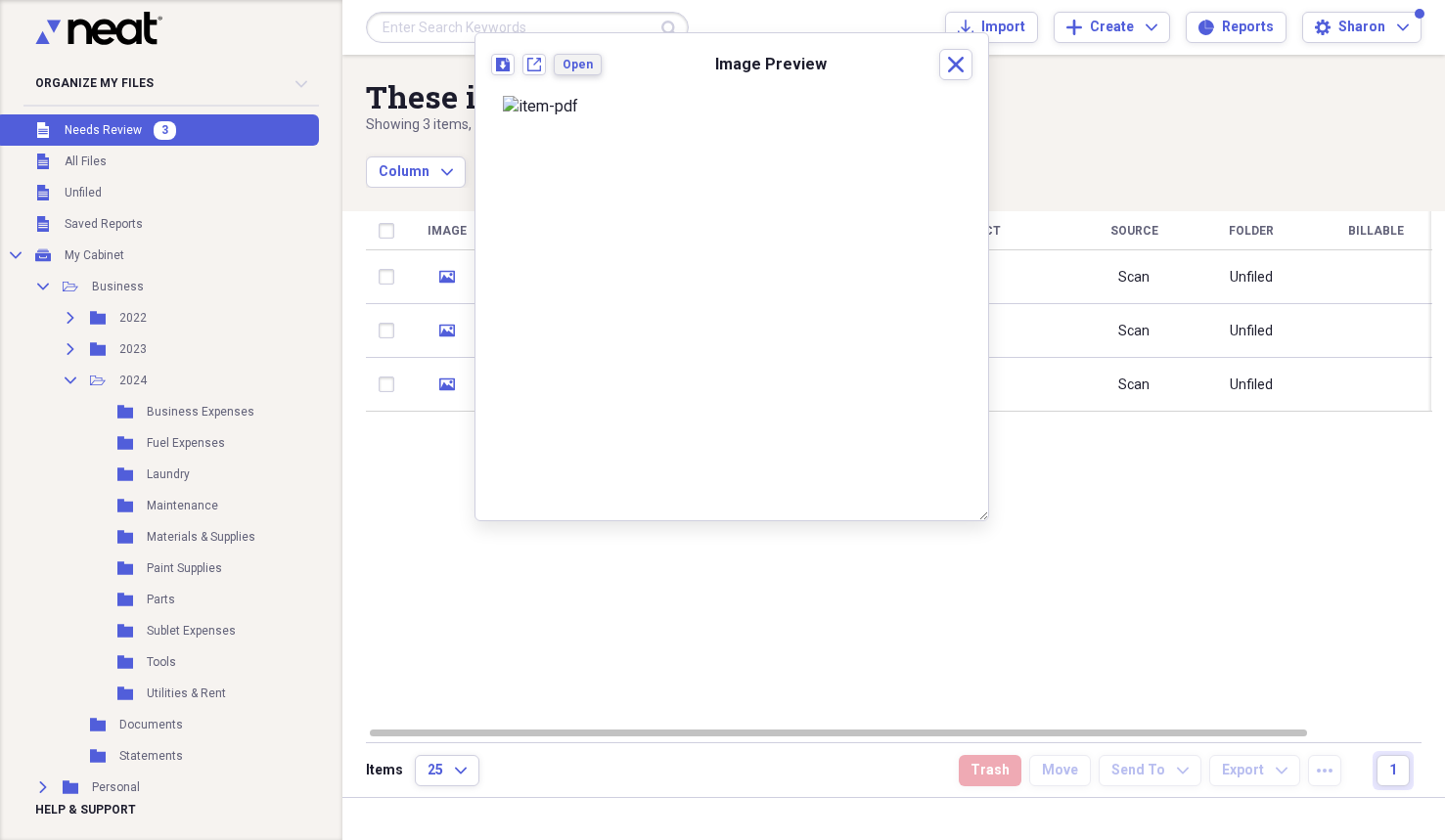 click on "Open" at bounding box center [577, 65] 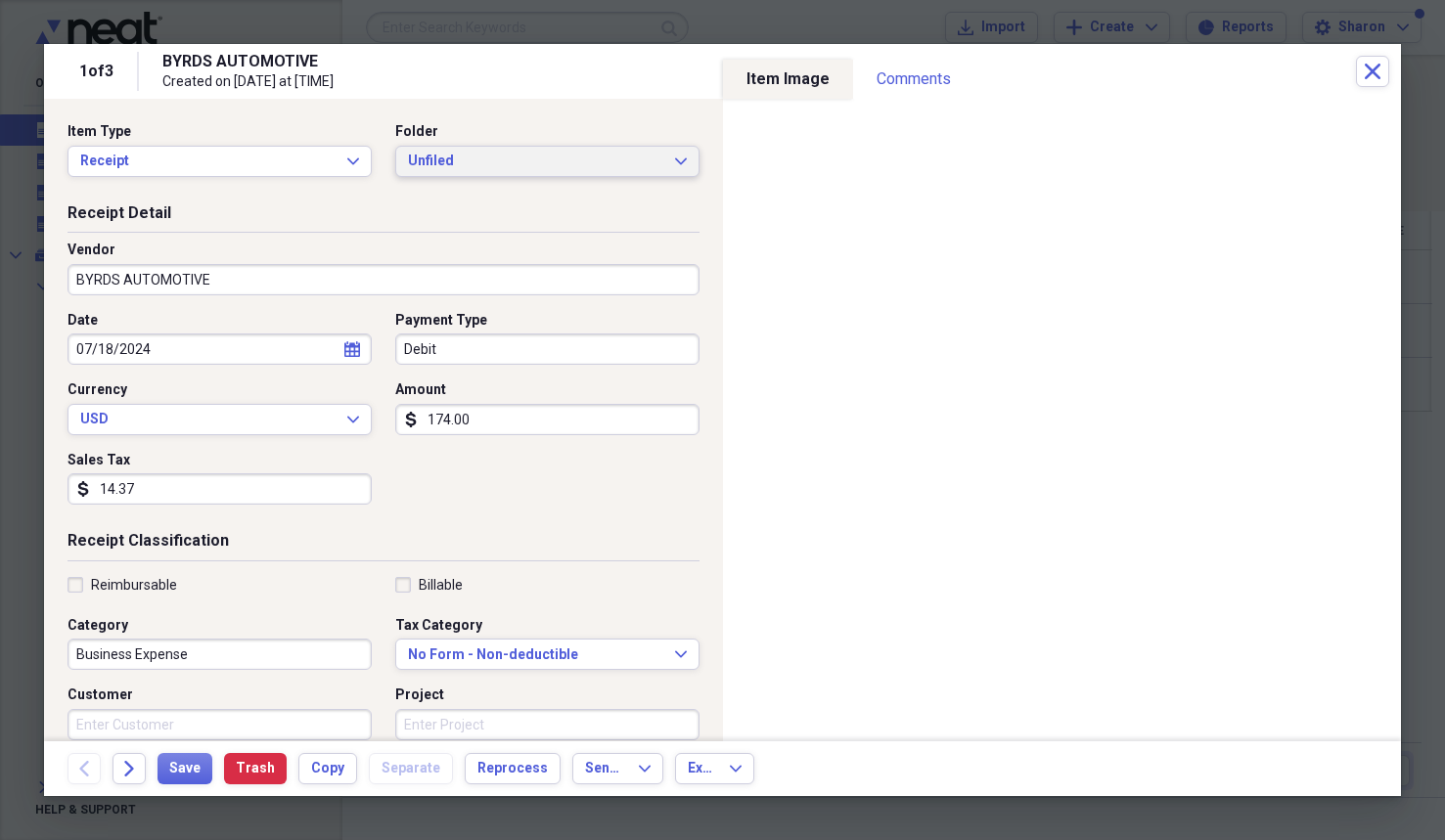 click on "Expand" 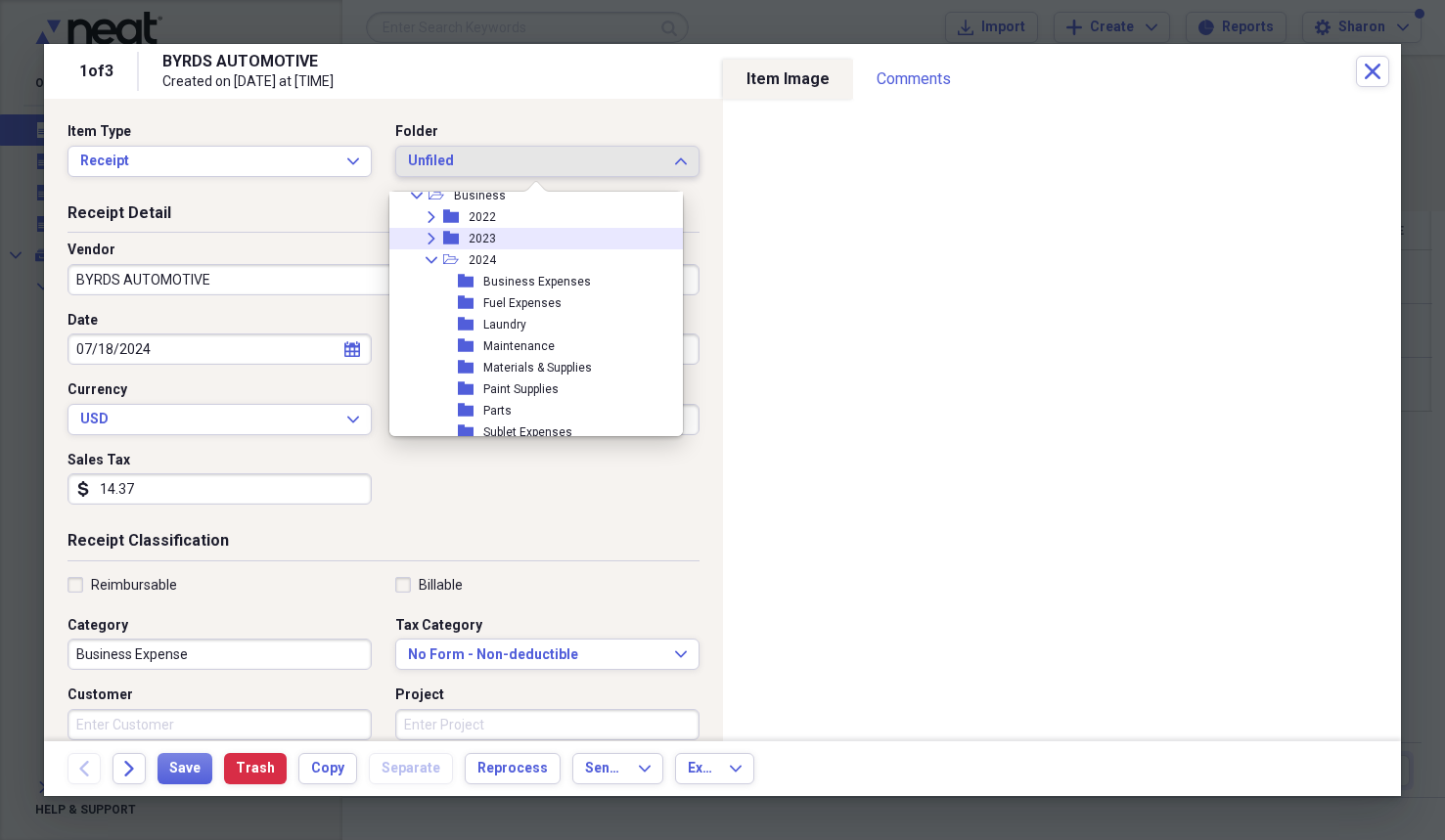 scroll, scrollTop: 67, scrollLeft: 0, axis: vertical 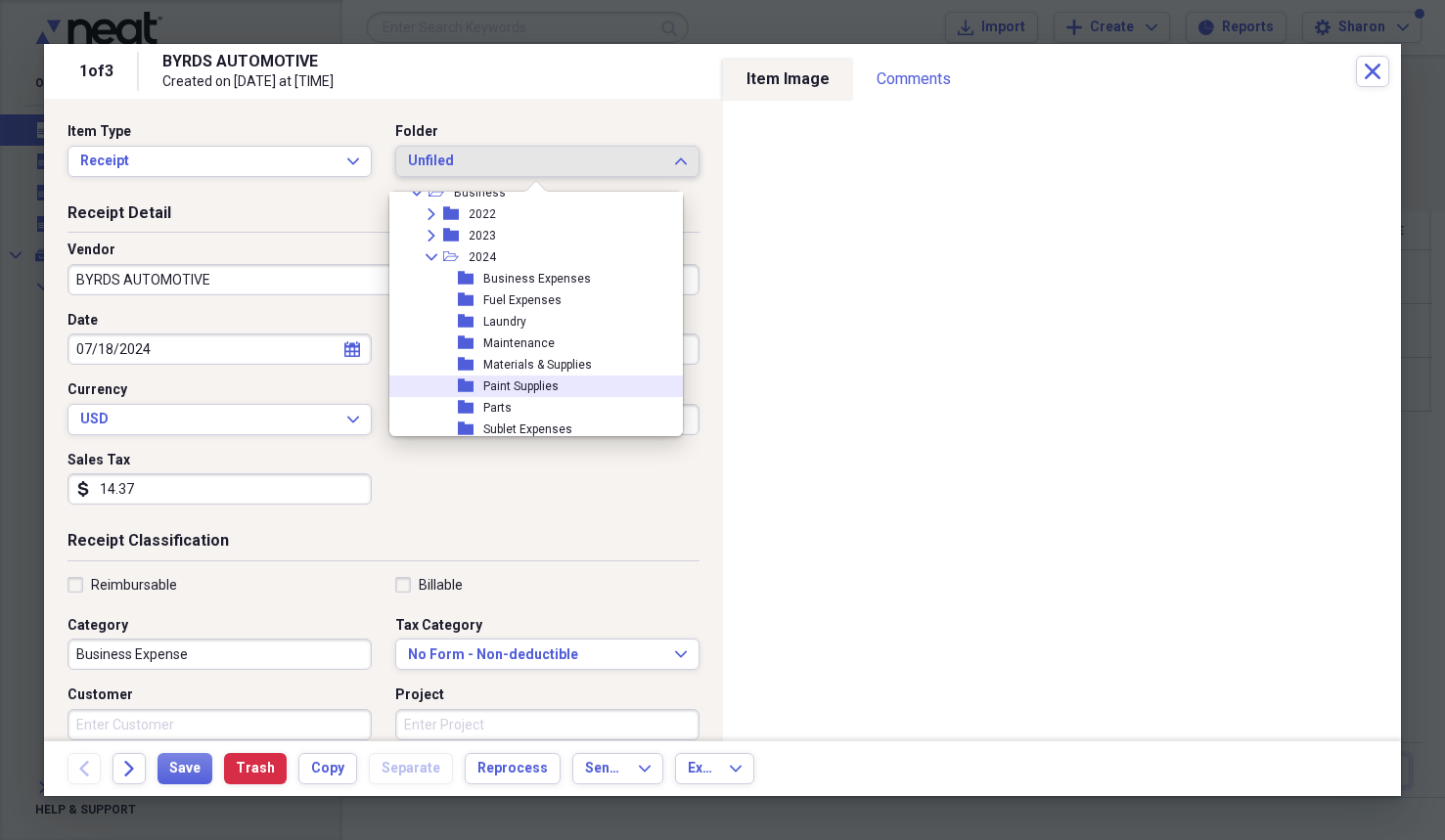 click on "Paint Supplies" at bounding box center [520, 386] 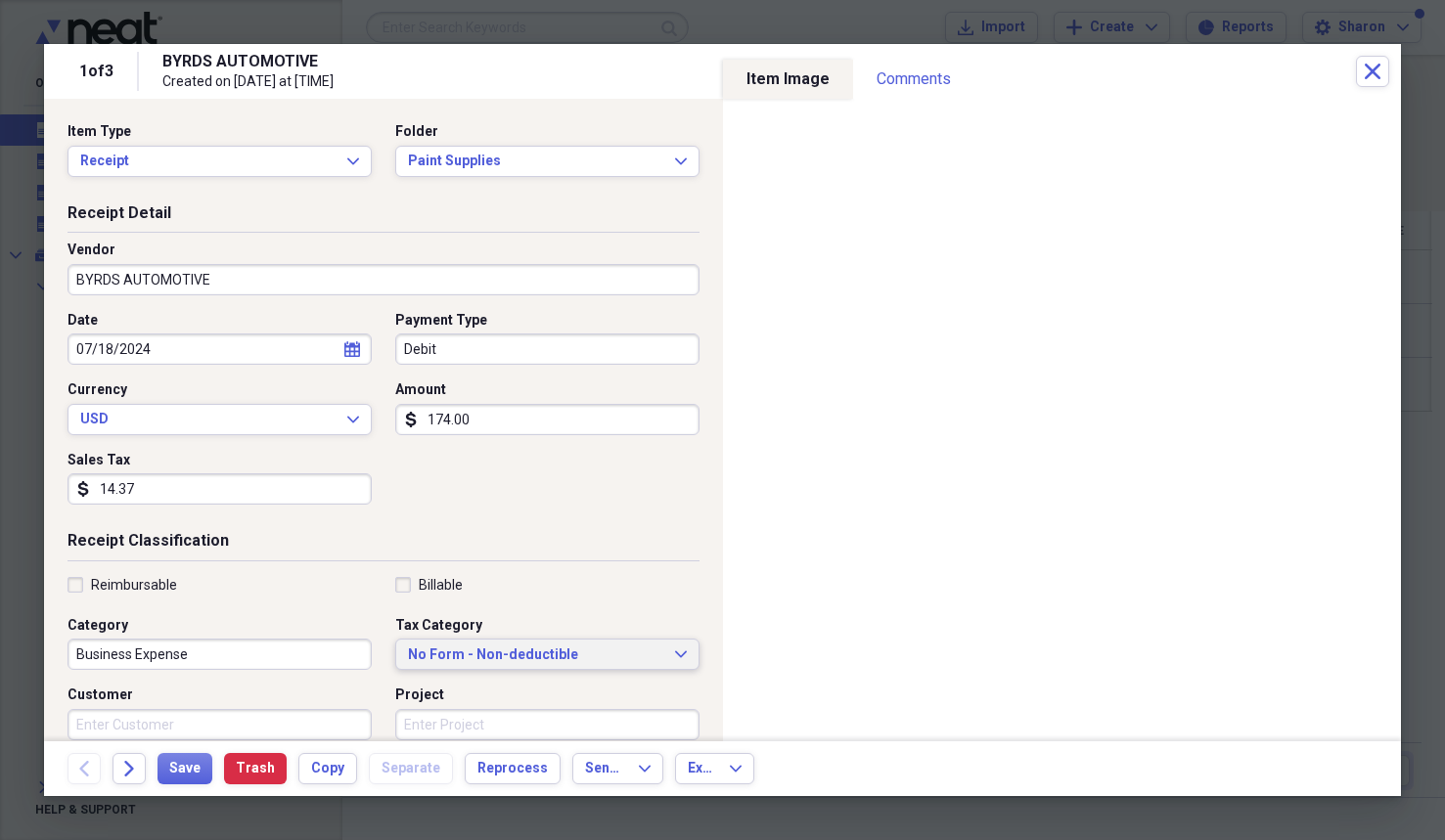 click on "No Form - Non-deductible" at bounding box center (535, 655) 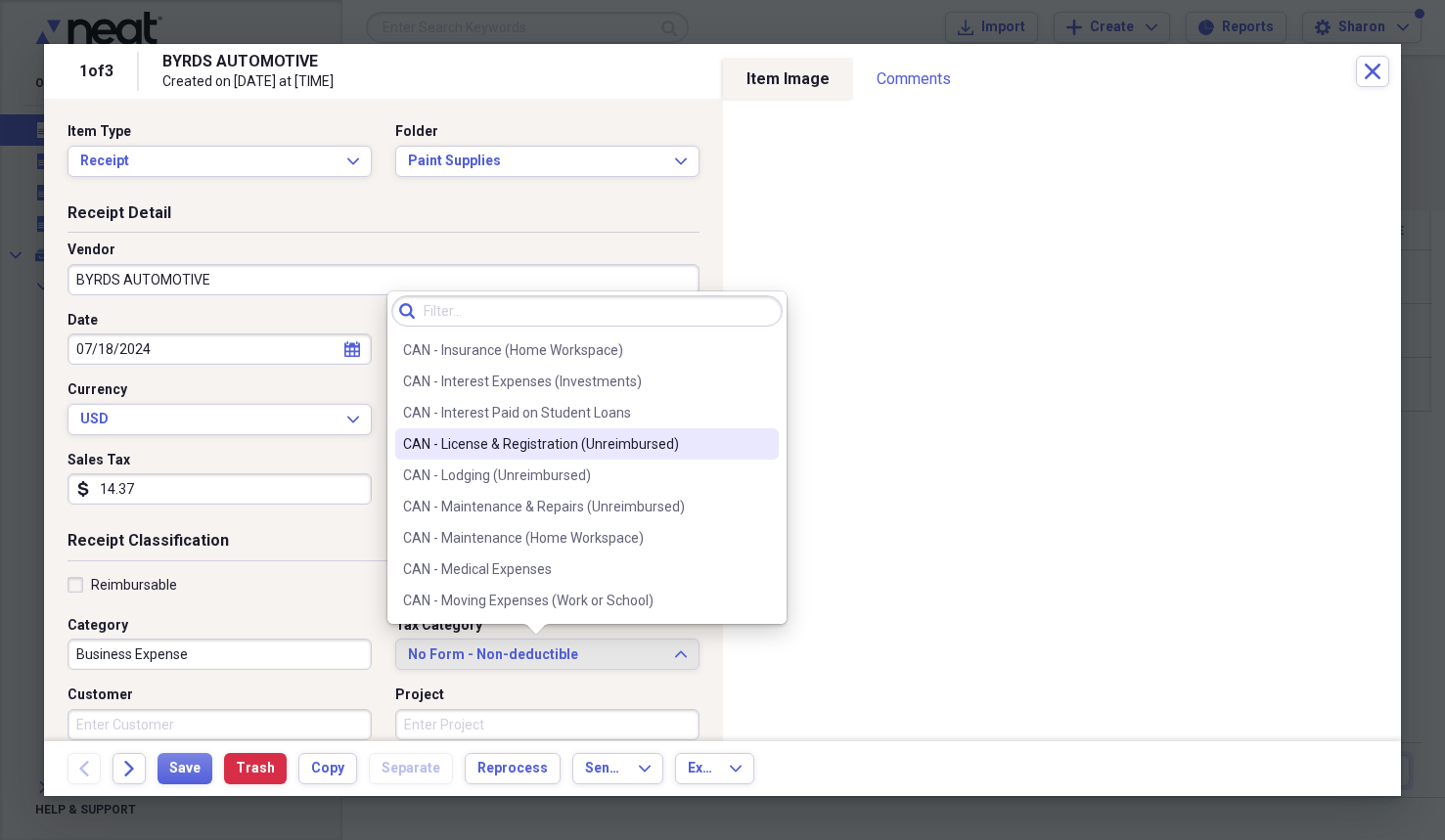 scroll, scrollTop: 782, scrollLeft: 0, axis: vertical 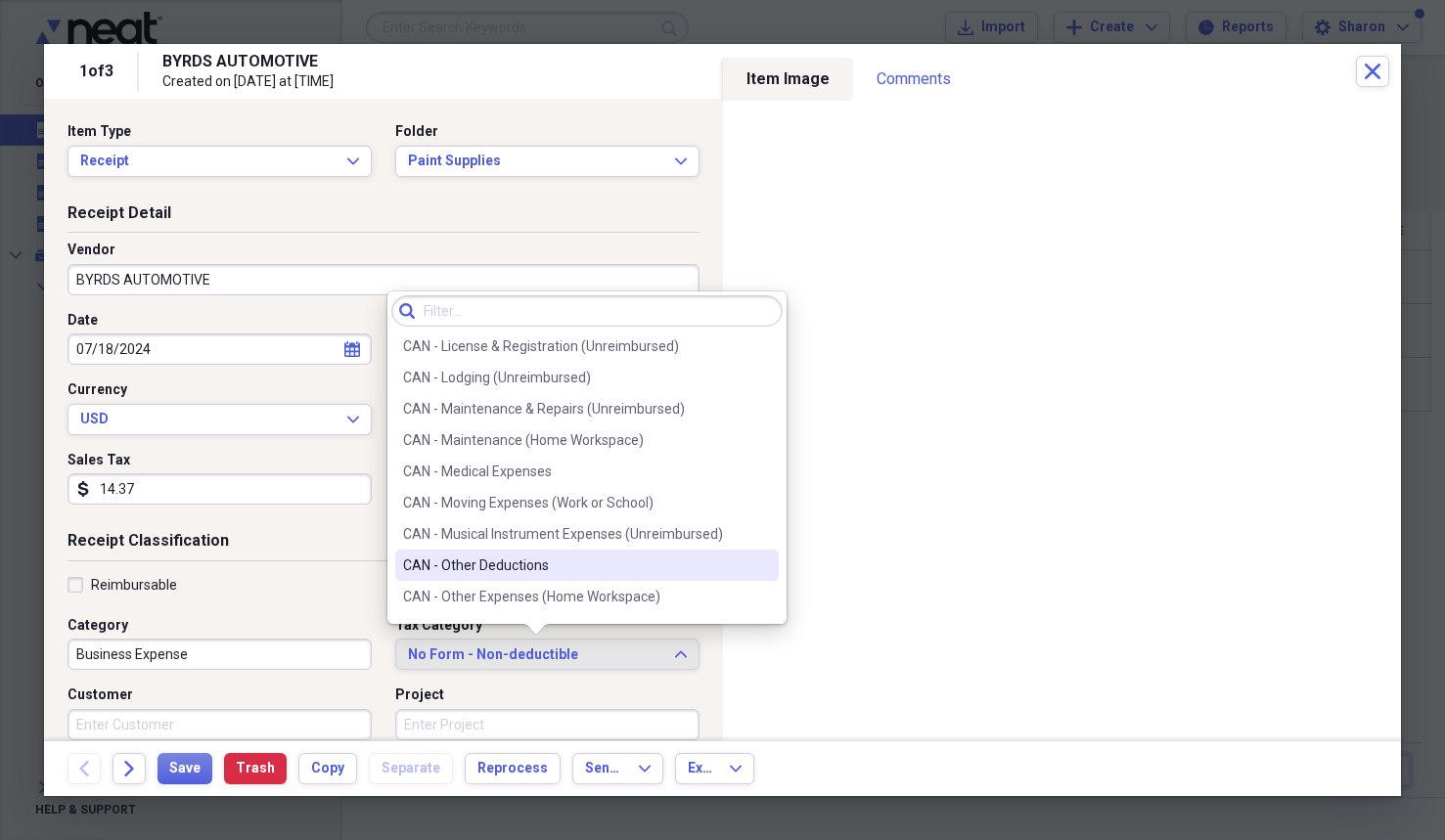click on "CAN - Other Deductions" at bounding box center [575, 565] 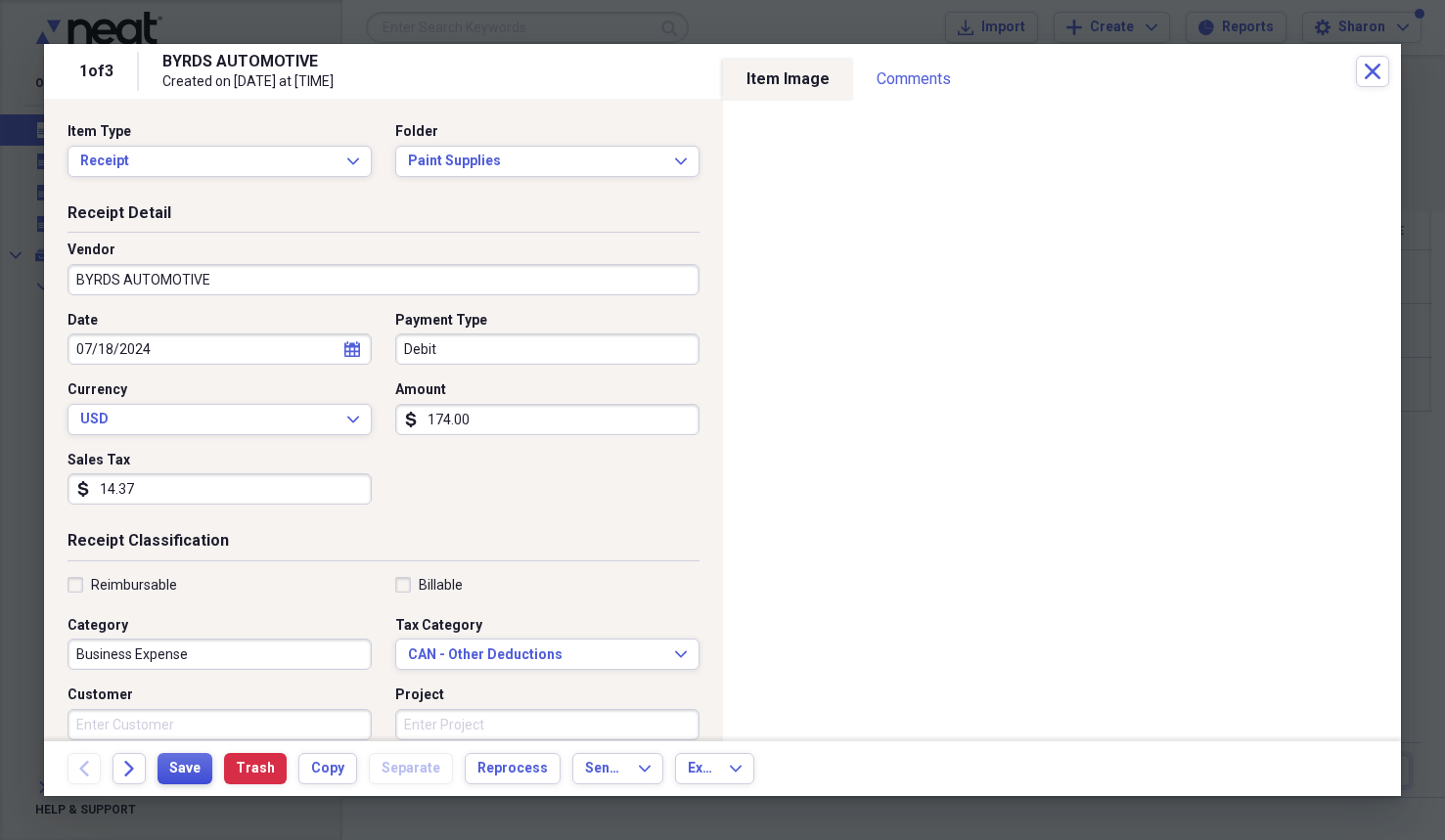 click on "Save" at bounding box center (185, 769) 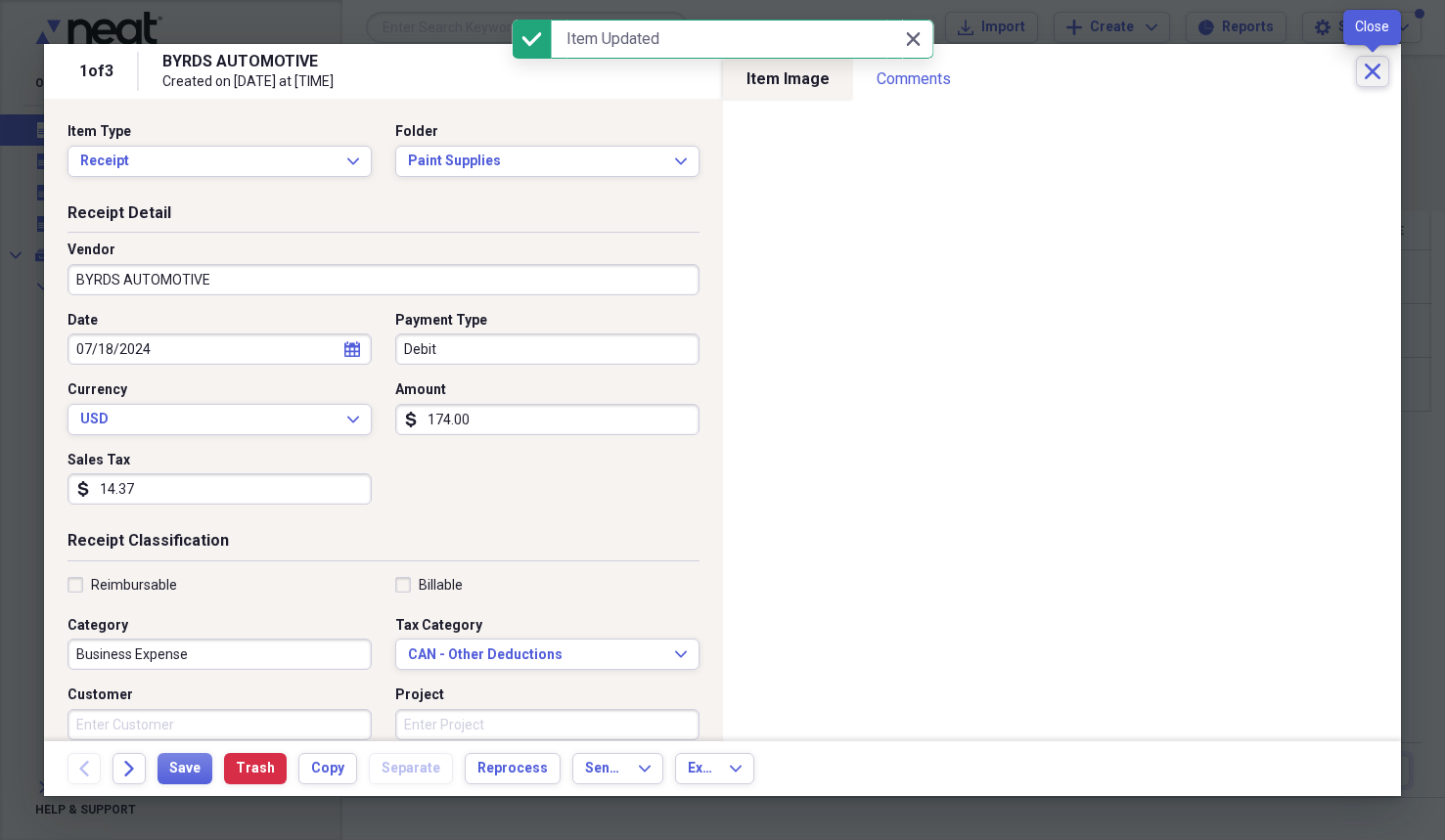 click on "Close" 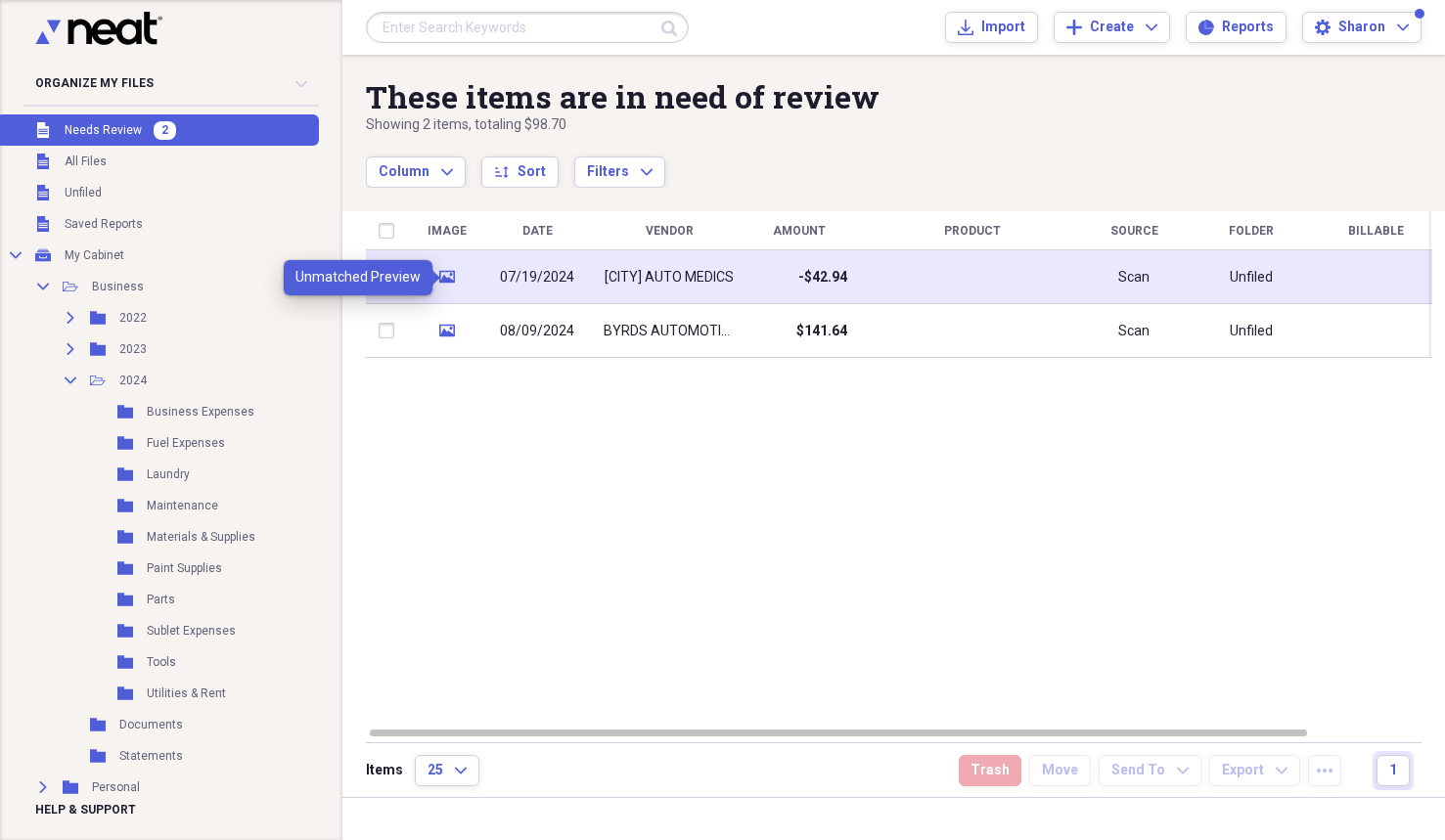 click 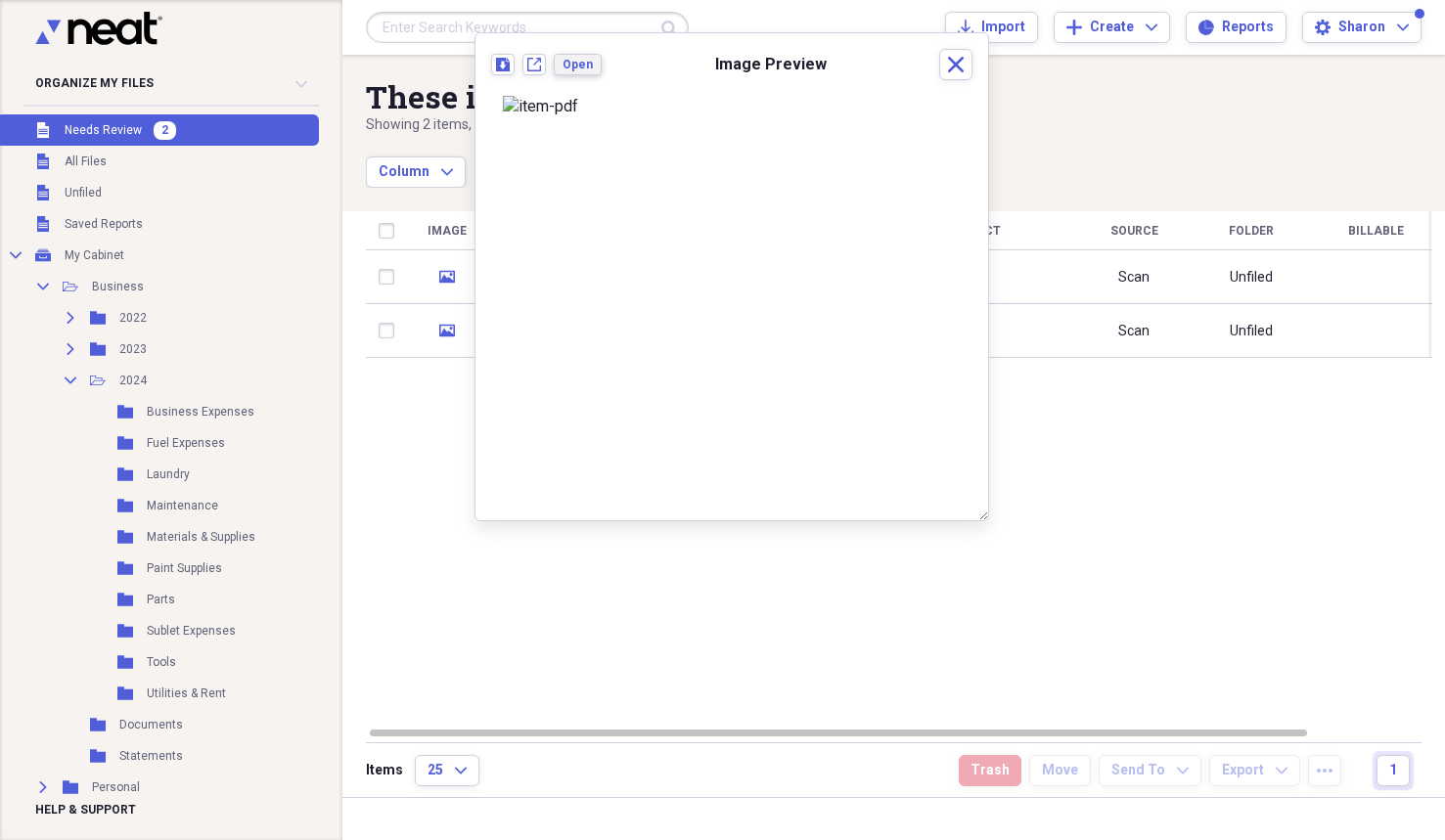 click on "Open" at bounding box center (577, 65) 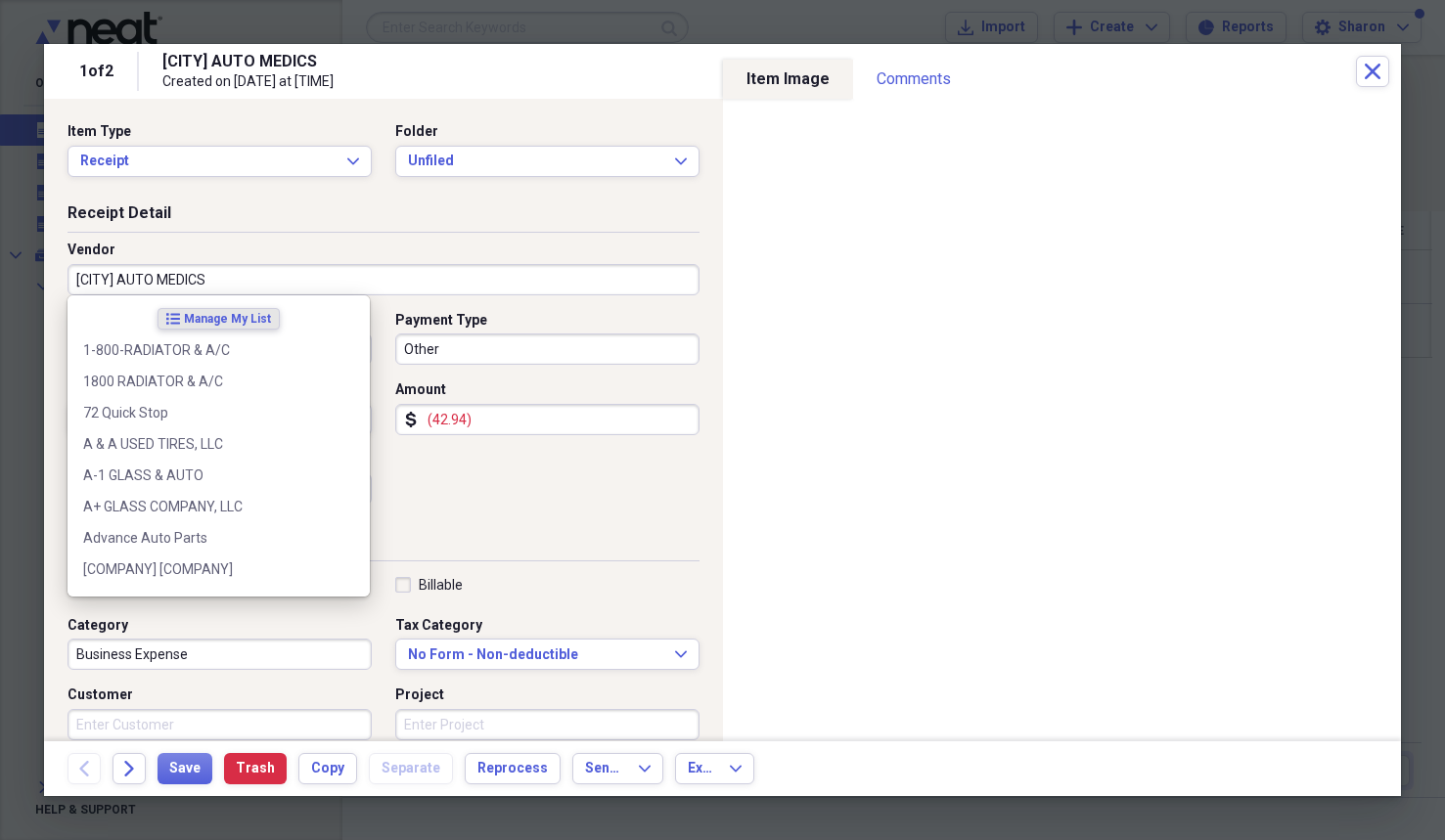 click on "[CITY] AUTO MEDICS" at bounding box center (384, 280) 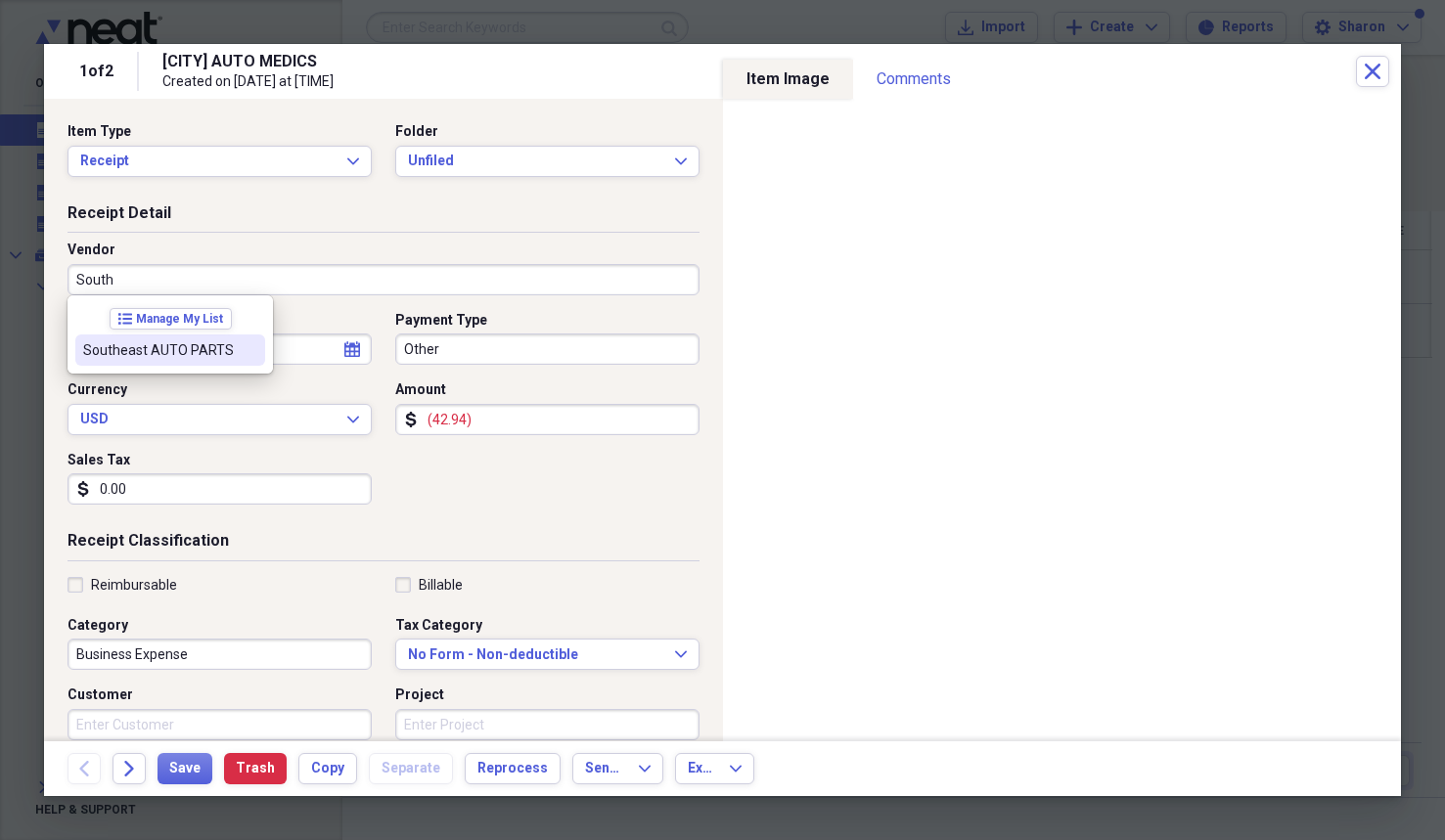 click on "Southeast AUTO PARTS" at bounding box center (158, 350) 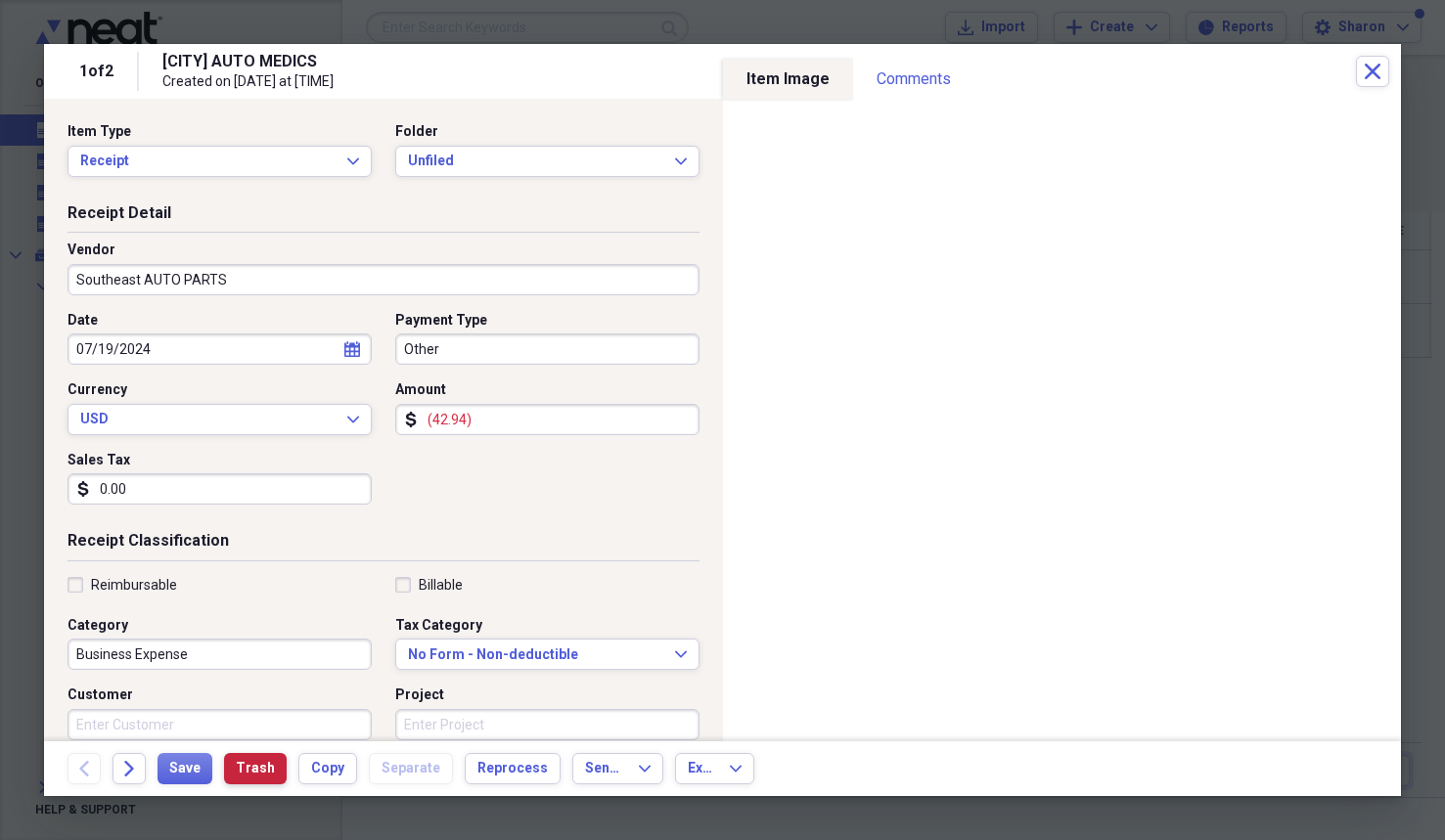 click on "Trash" at bounding box center [255, 769] 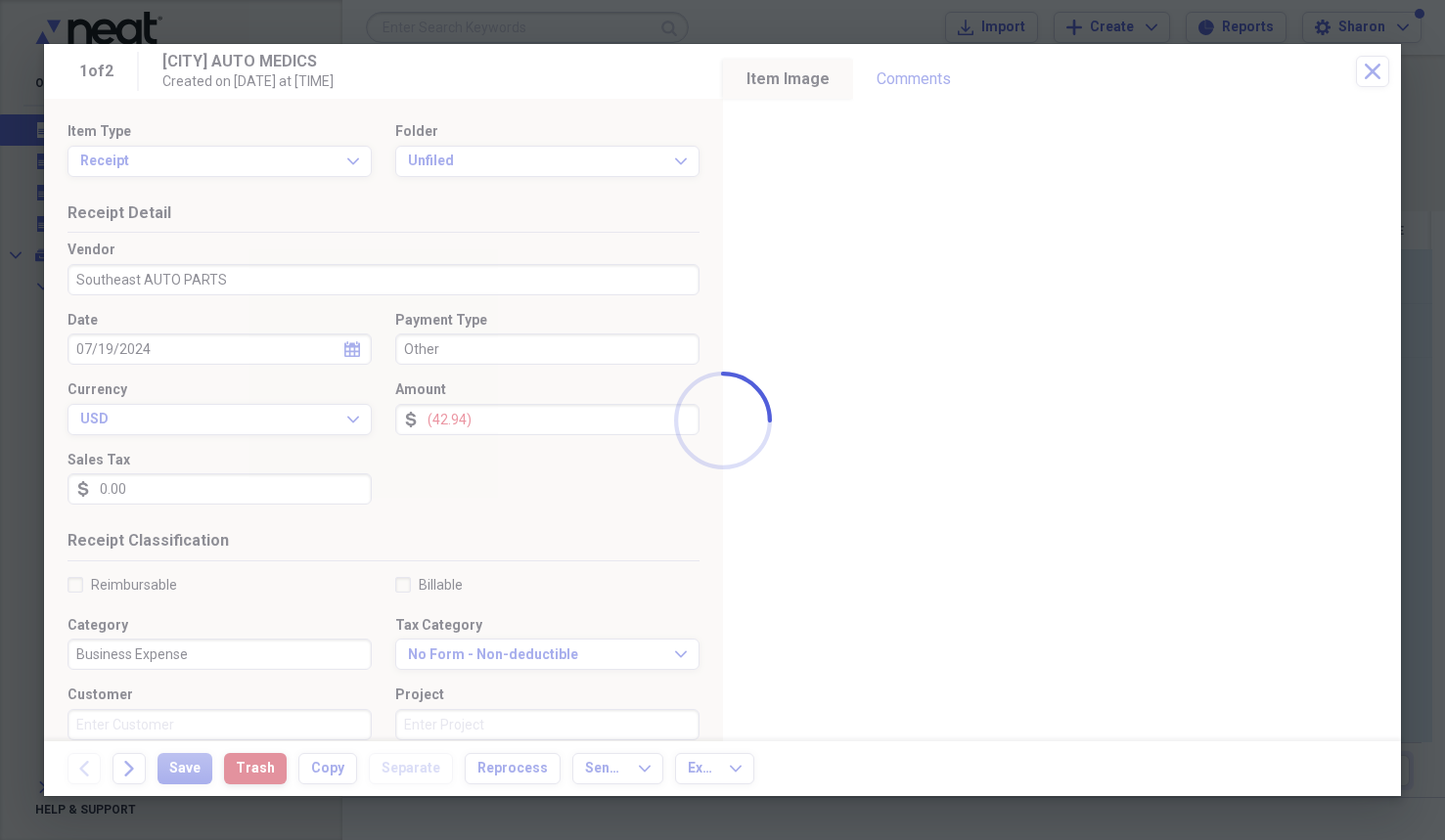 type on "[CITY] AUTO MEDICS" 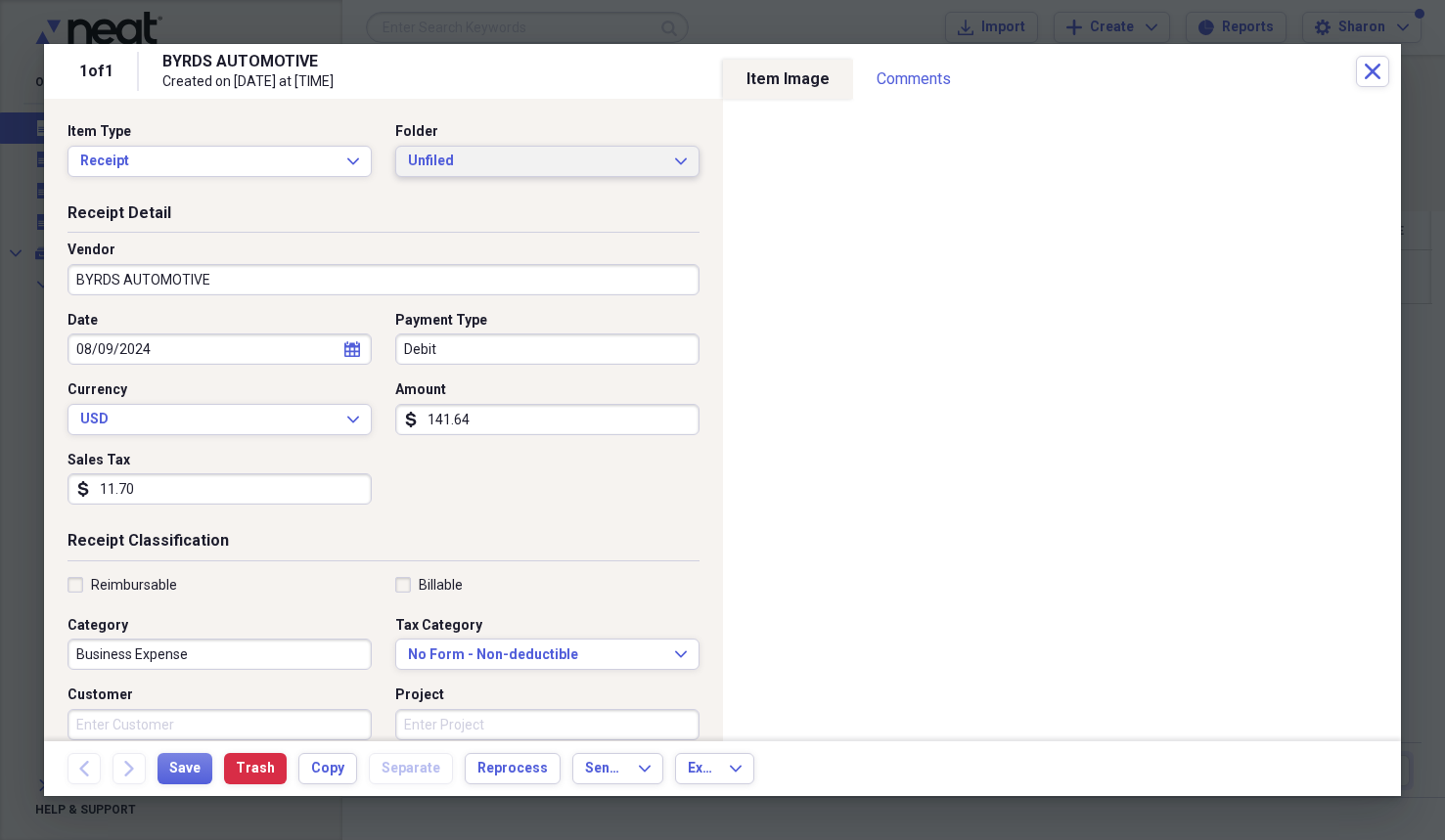 click on "Expand" 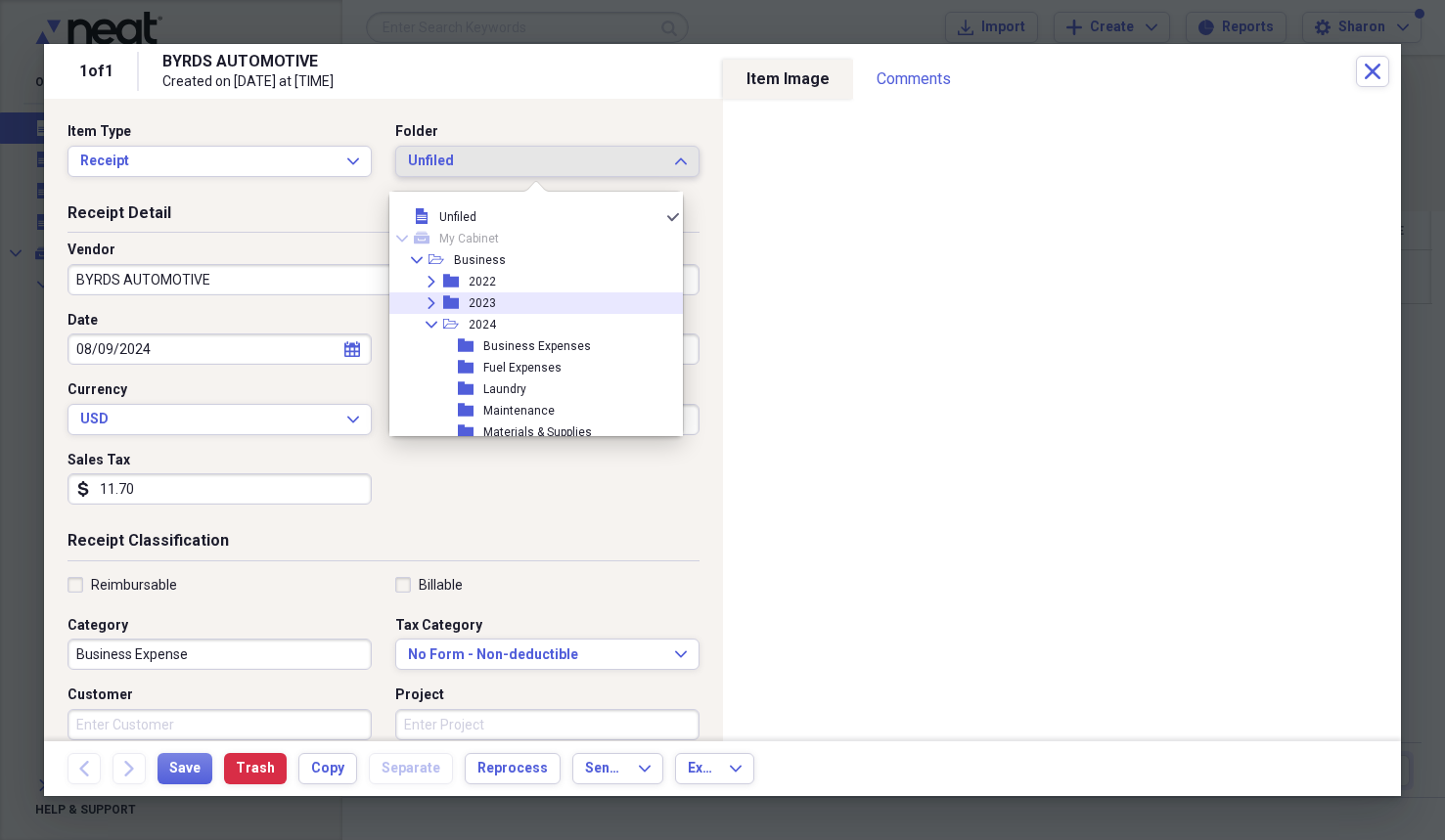 scroll, scrollTop: 93, scrollLeft: 0, axis: vertical 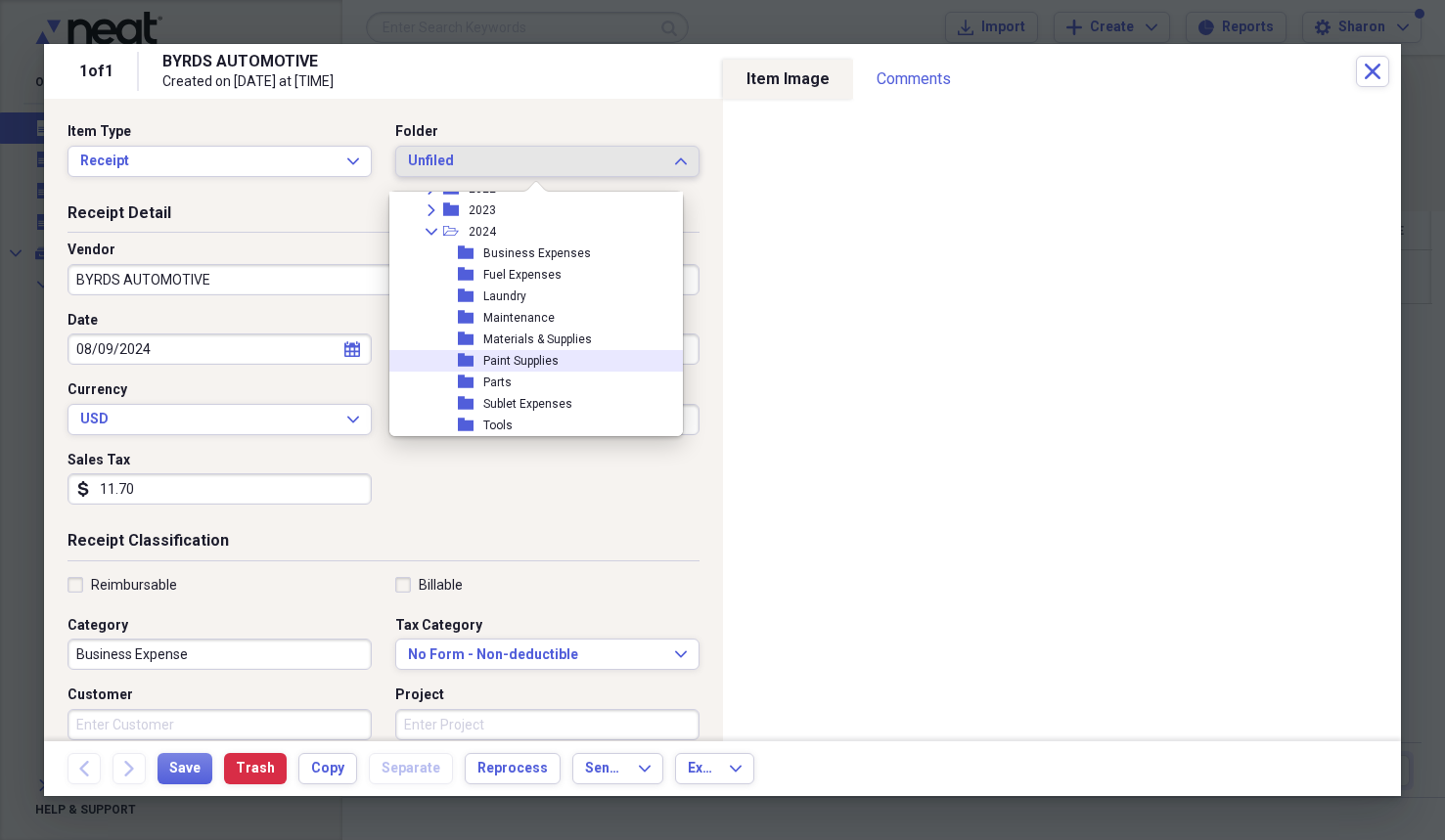 click on "Paint Supplies" at bounding box center [520, 361] 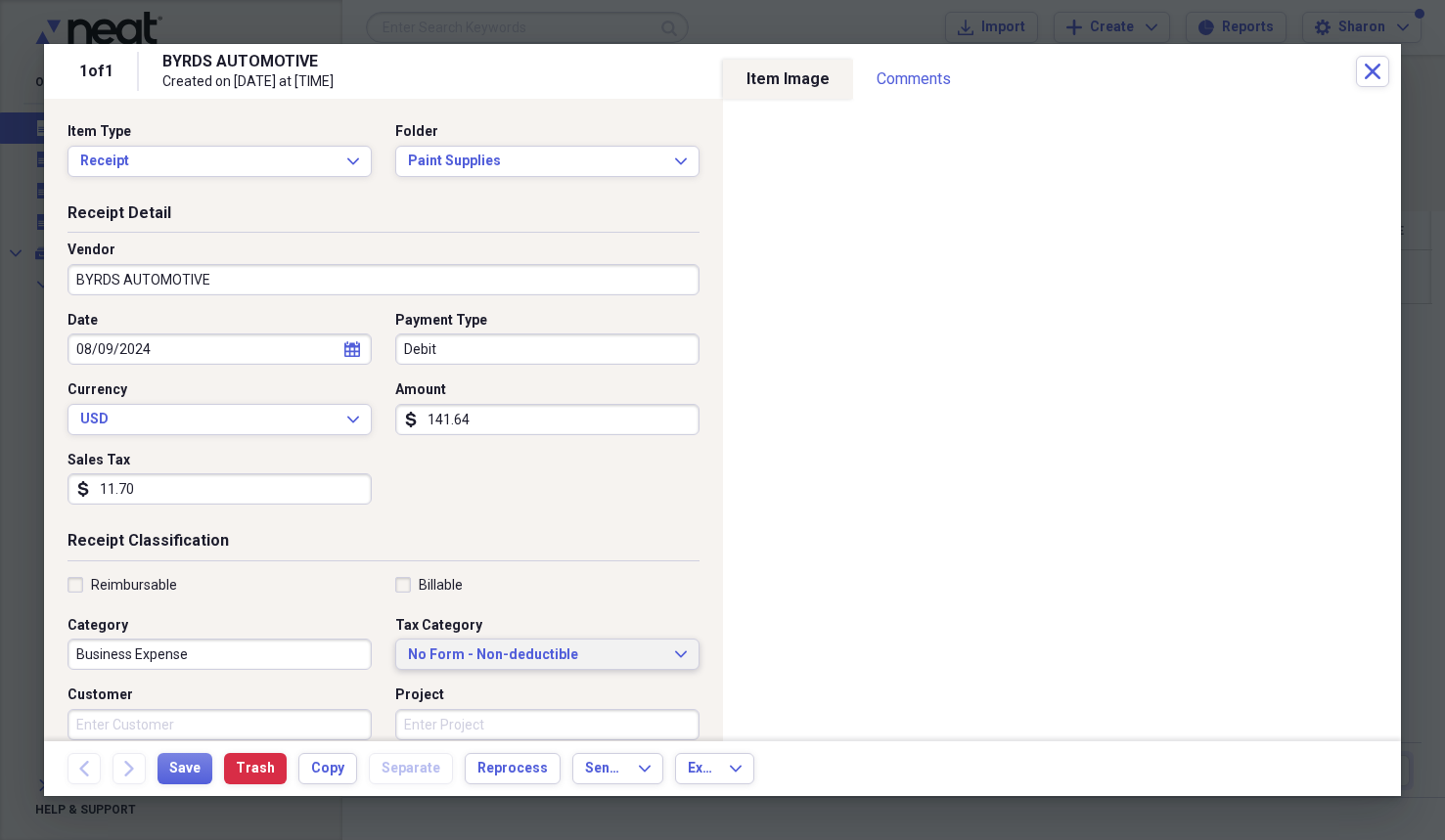 click on "No Form - Non-deductible" at bounding box center [535, 655] 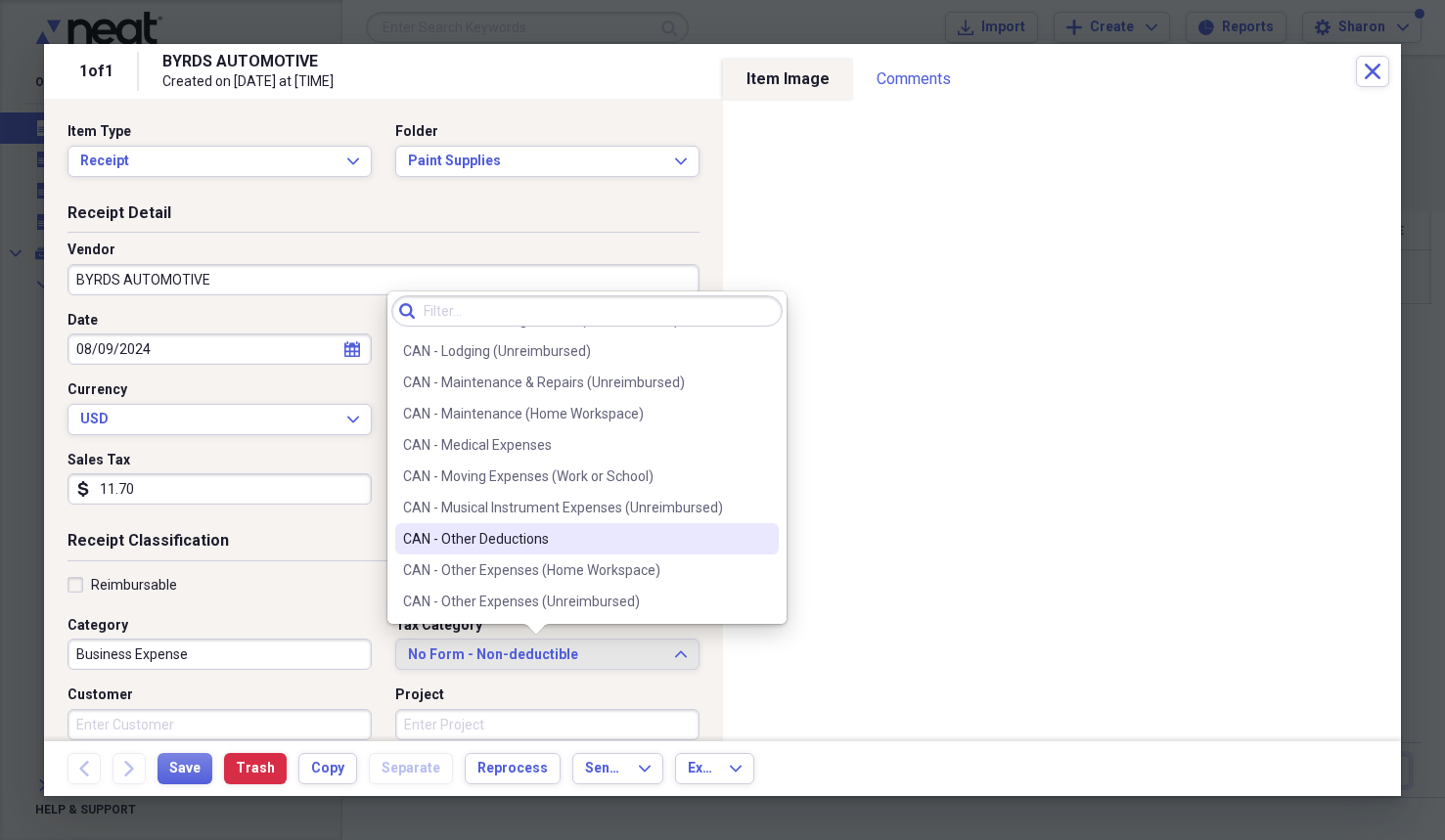 scroll, scrollTop: 880, scrollLeft: 0, axis: vertical 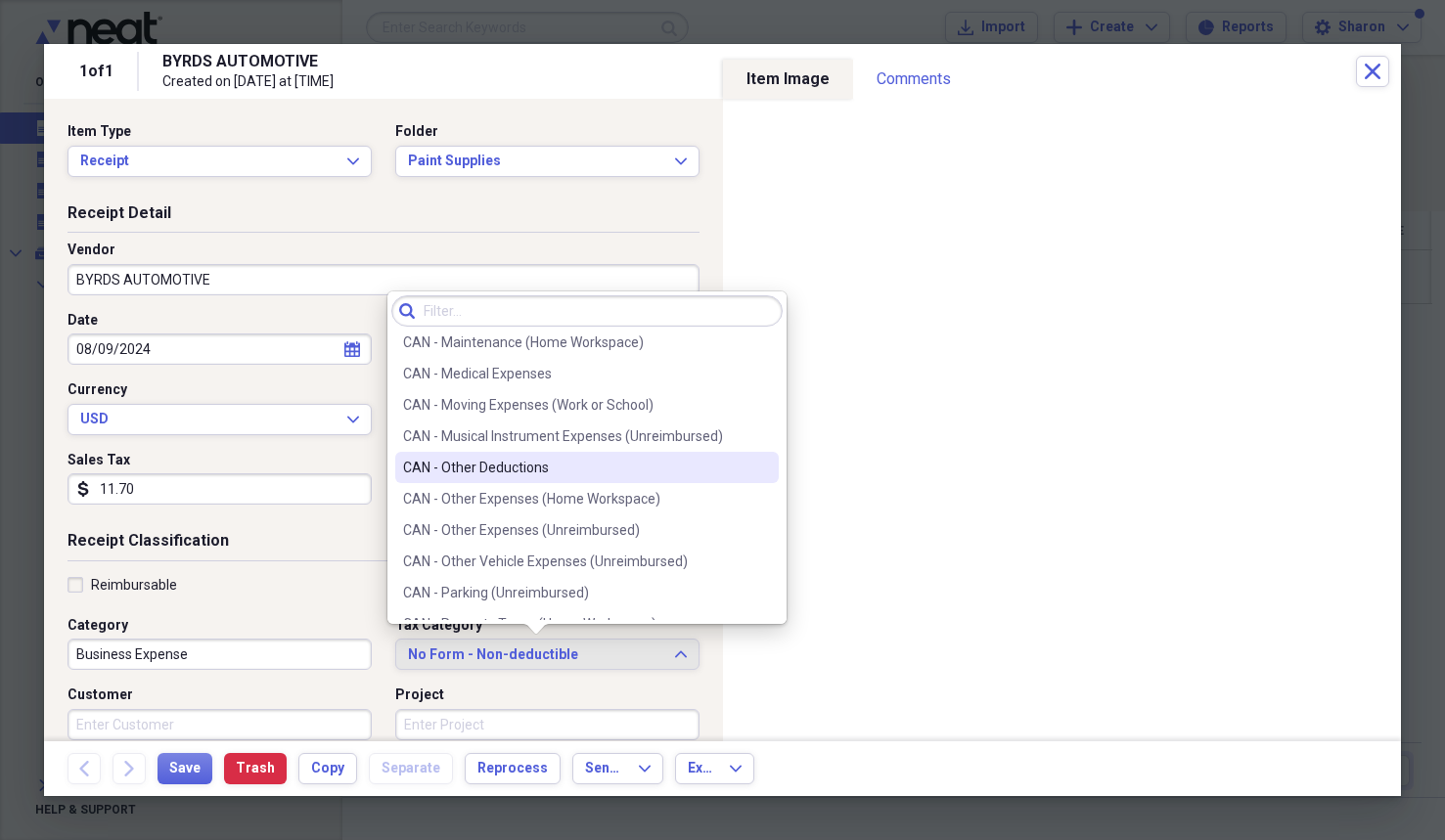 click on "CAN - Other Deductions" at bounding box center [575, 467] 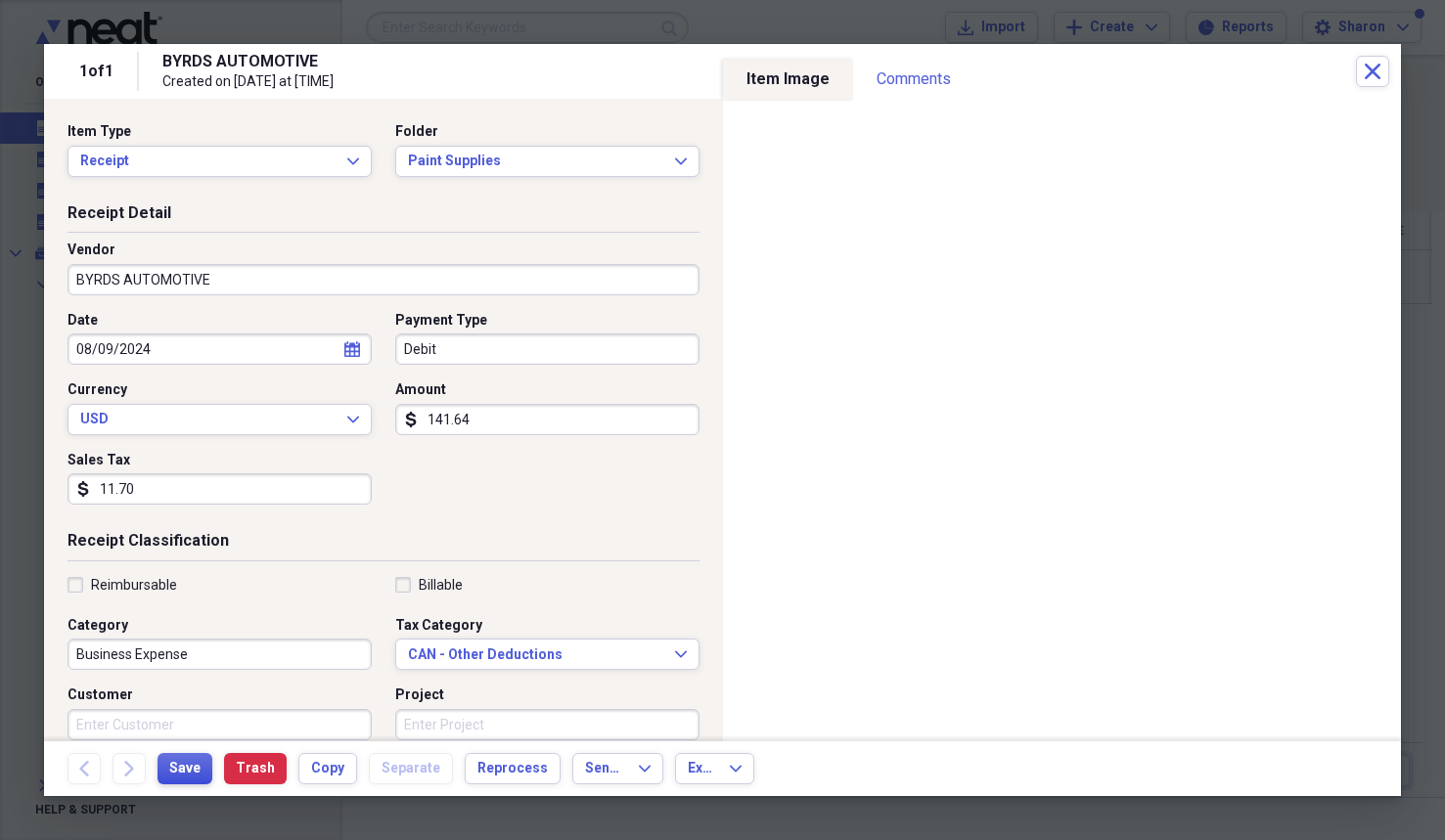 click on "Save" at bounding box center (185, 769) 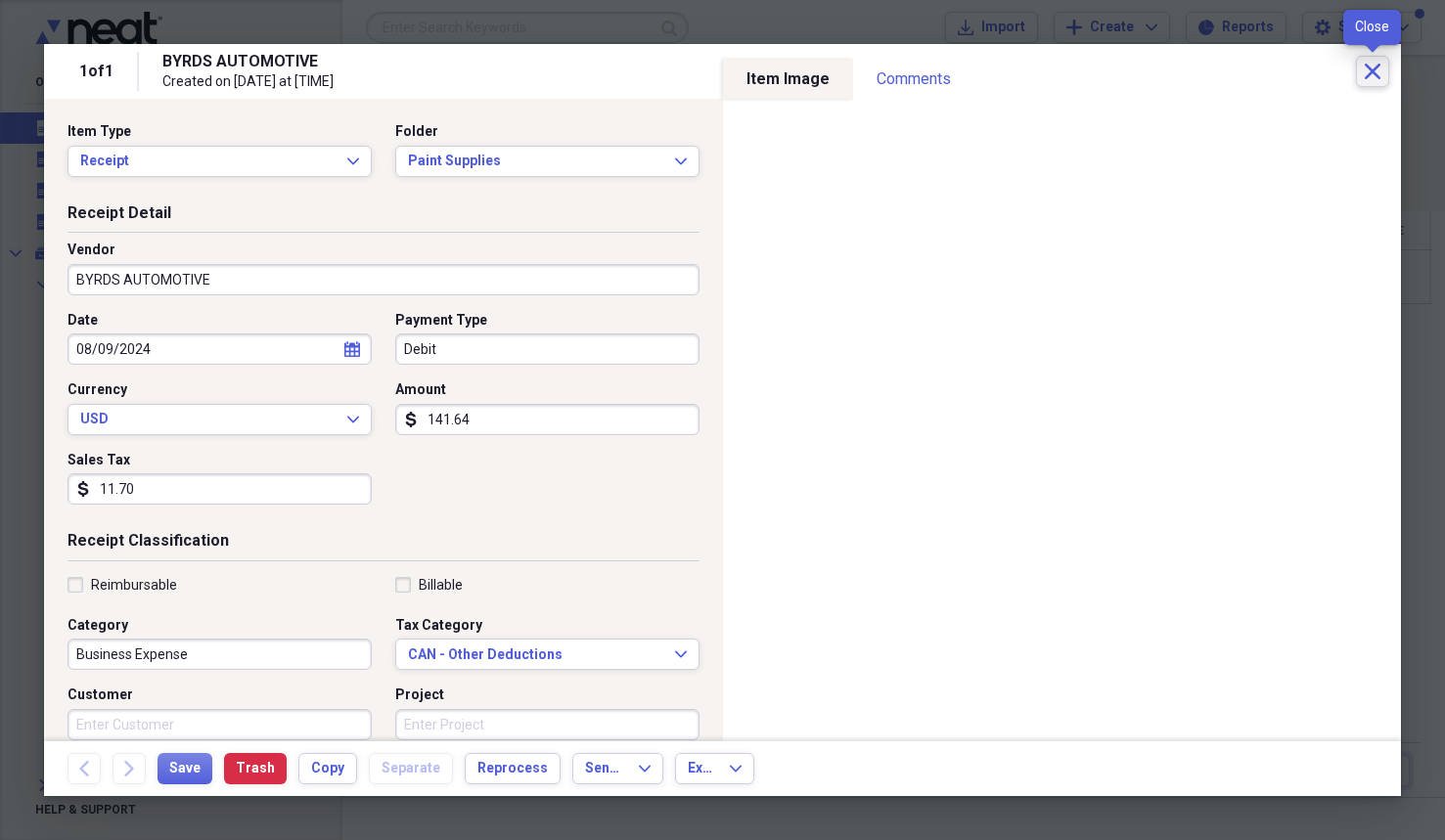 click on "Close" 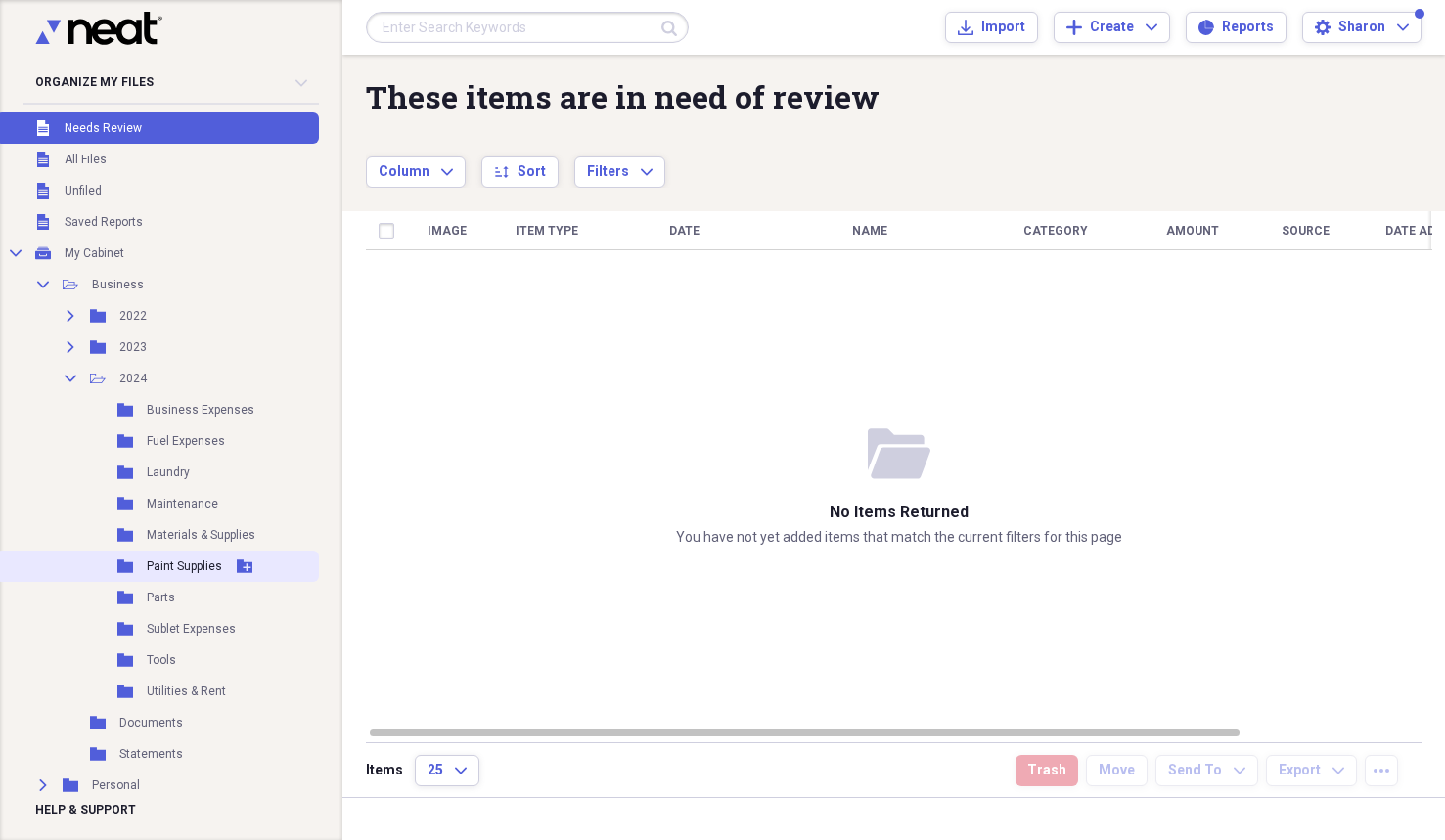 click on "Paint Supplies" at bounding box center [184, 566] 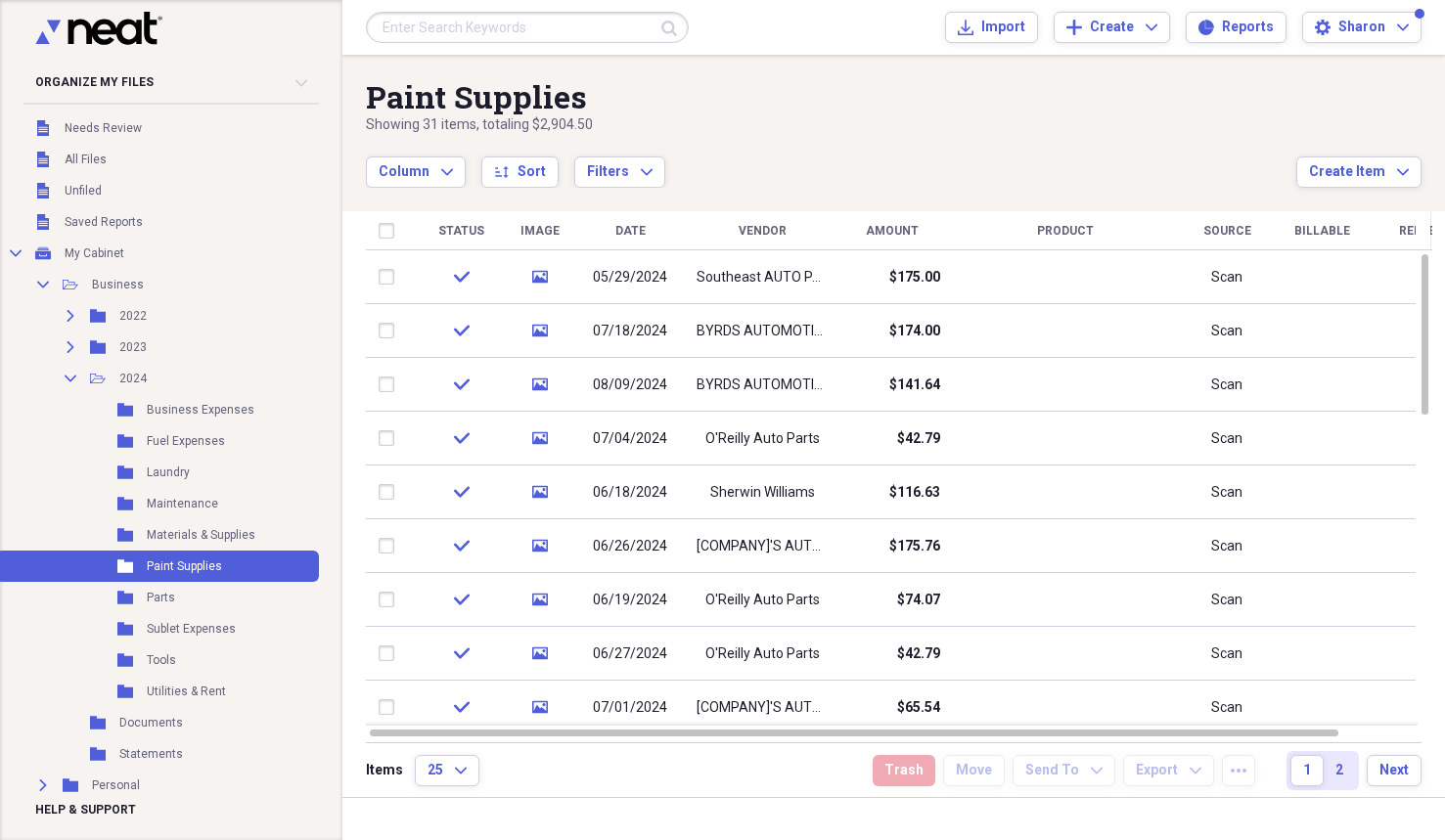 click on "Vendor" at bounding box center (762, 231) 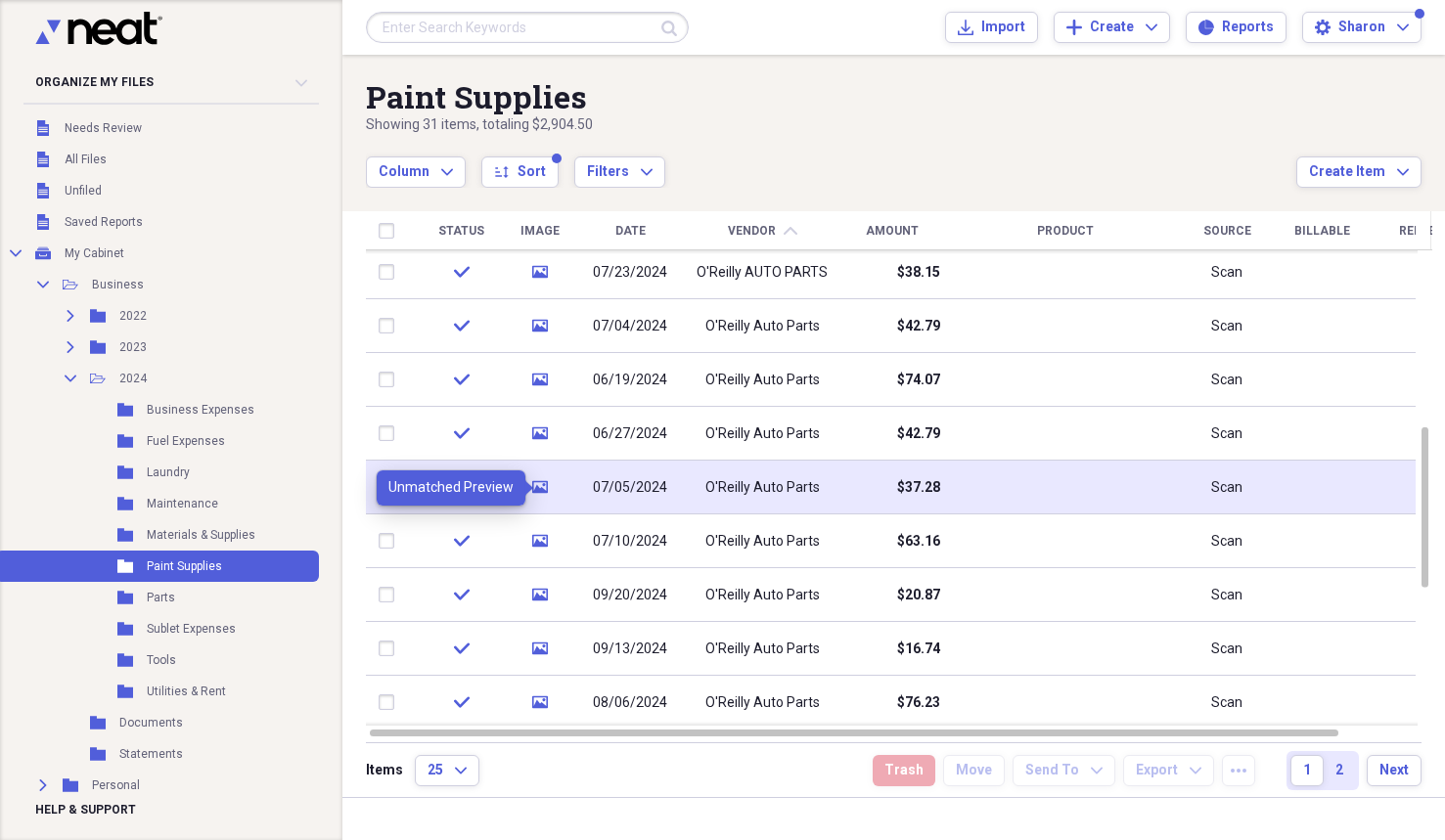 click on "media" 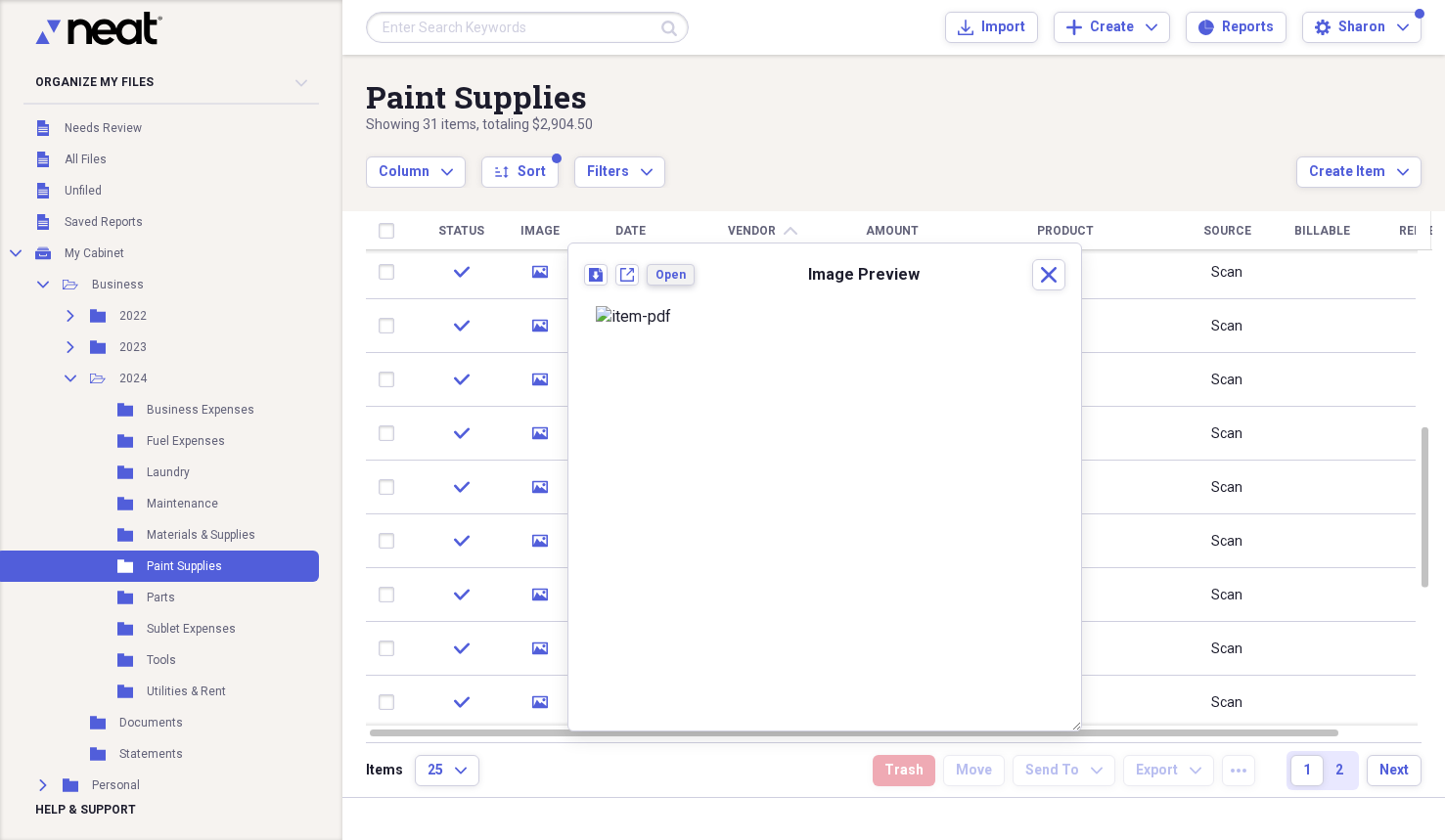 click on "Open" at bounding box center (670, 275) 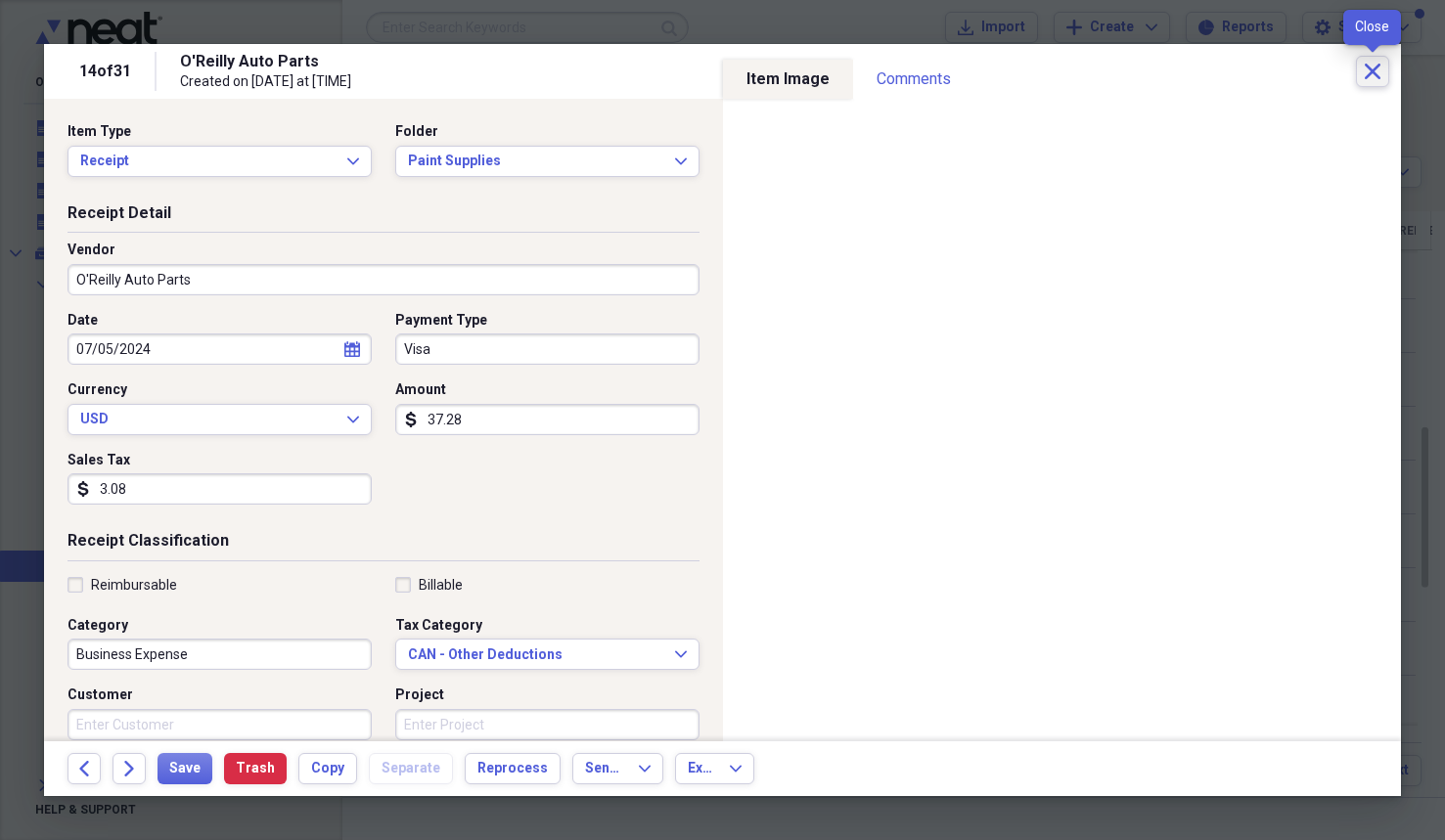 click on "Close" 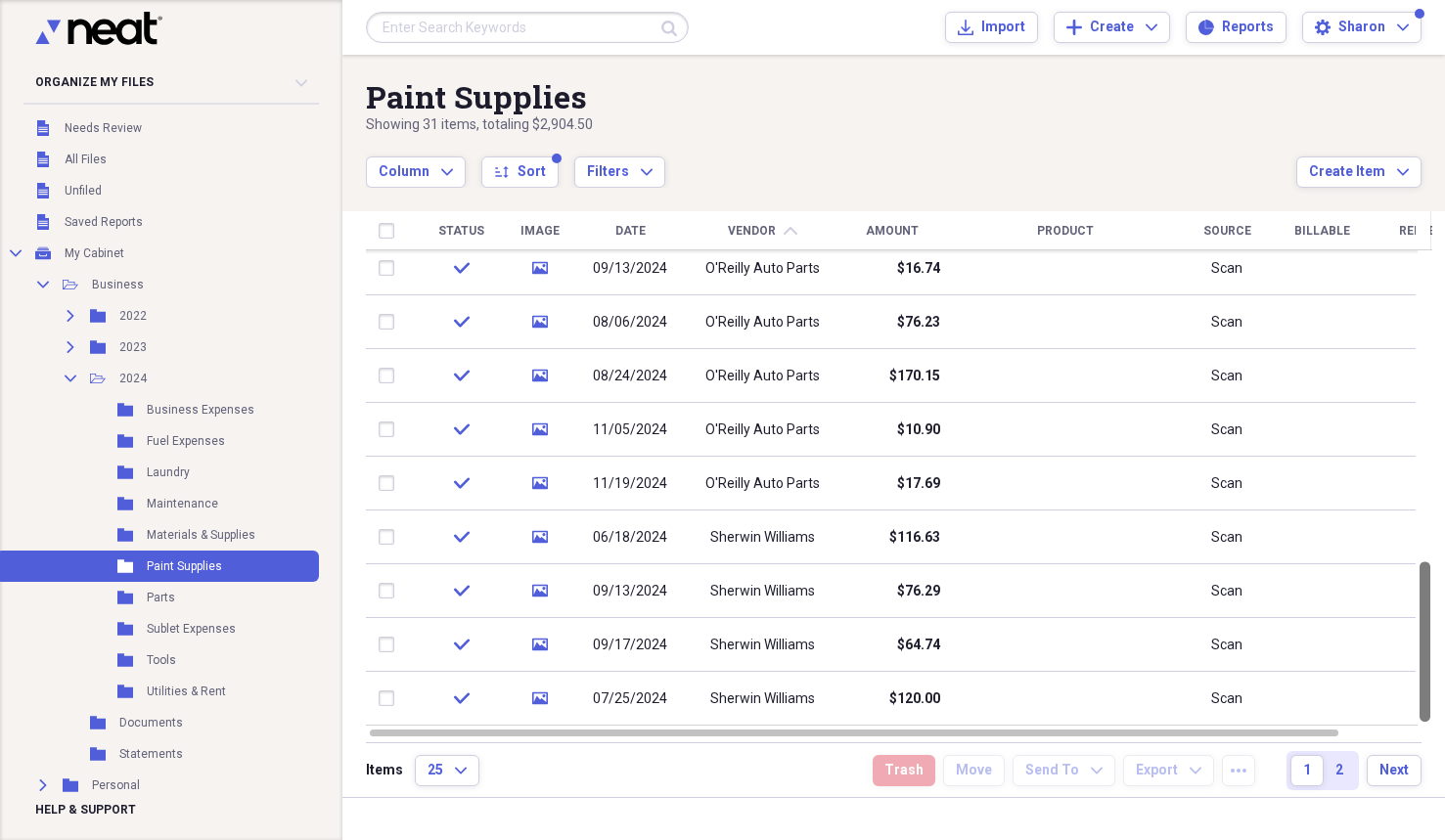 drag, startPoint x: 1436, startPoint y: 450, endPoint x: 1451, endPoint y: 608, distance: 158.71043 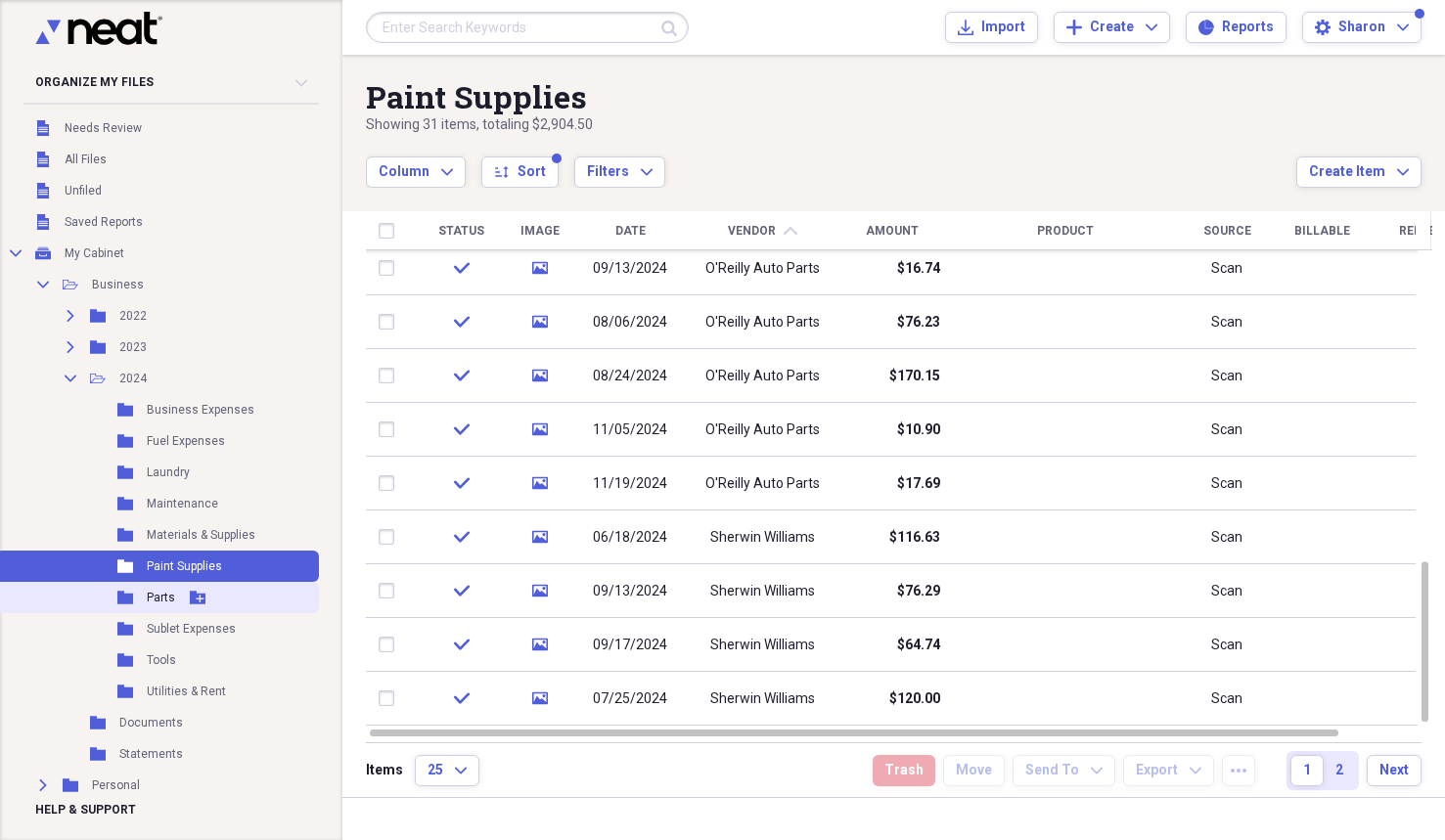 click on "Parts" at bounding box center (160, 597) 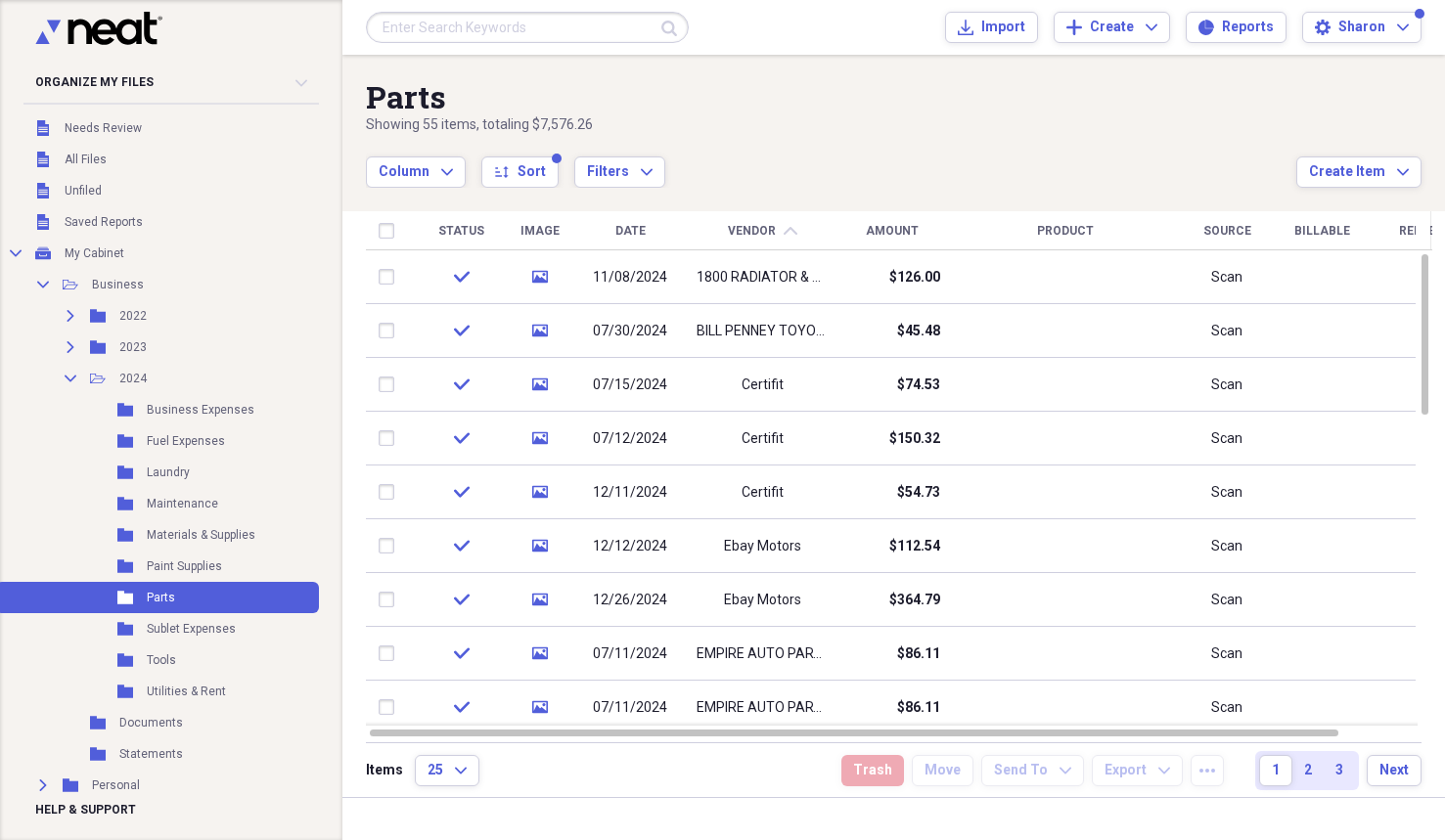click on "Vendor" at bounding box center (751, 231) 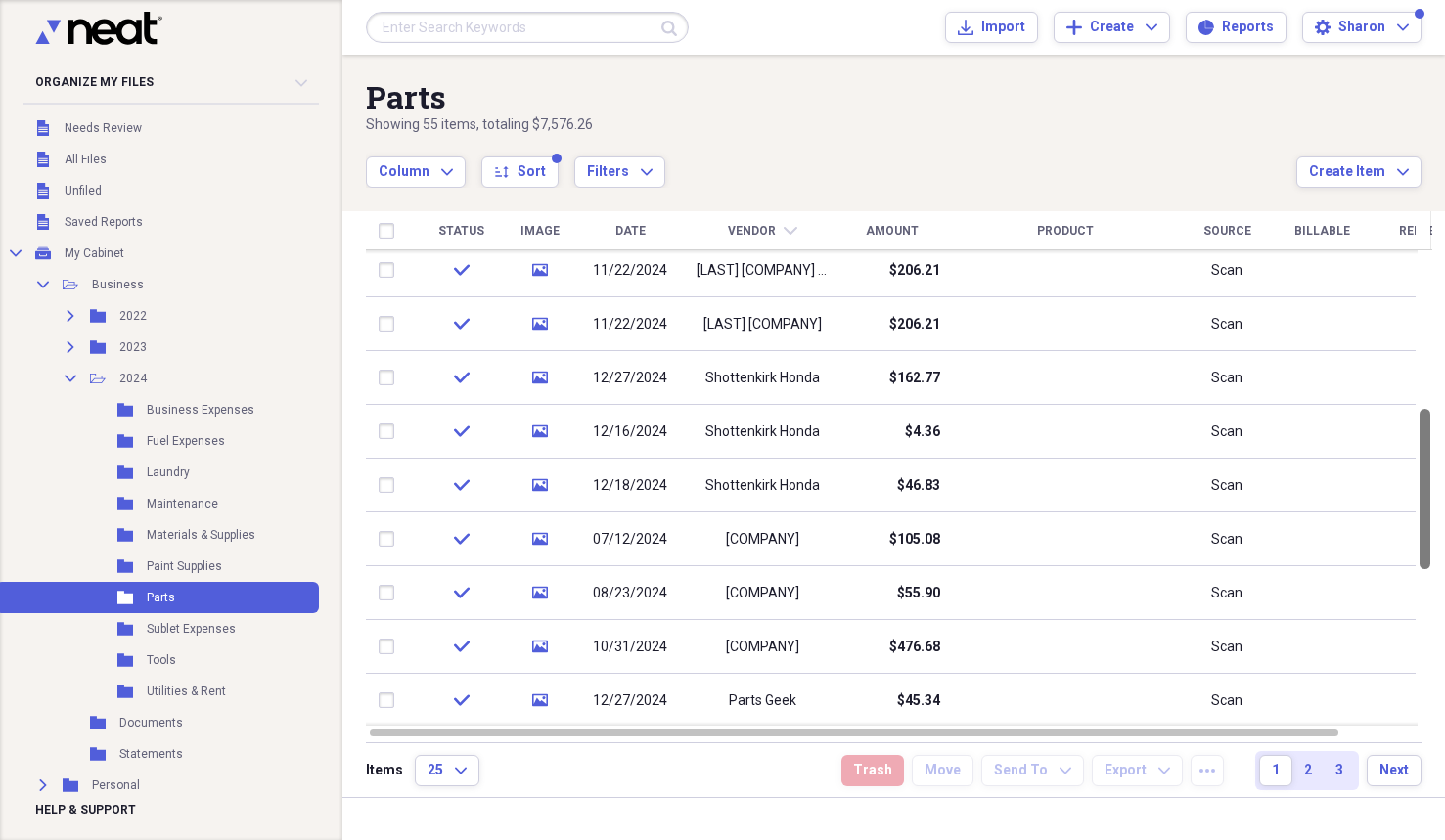drag, startPoint x: 1438, startPoint y: 390, endPoint x: 1460, endPoint y: 545, distance: 156.55351 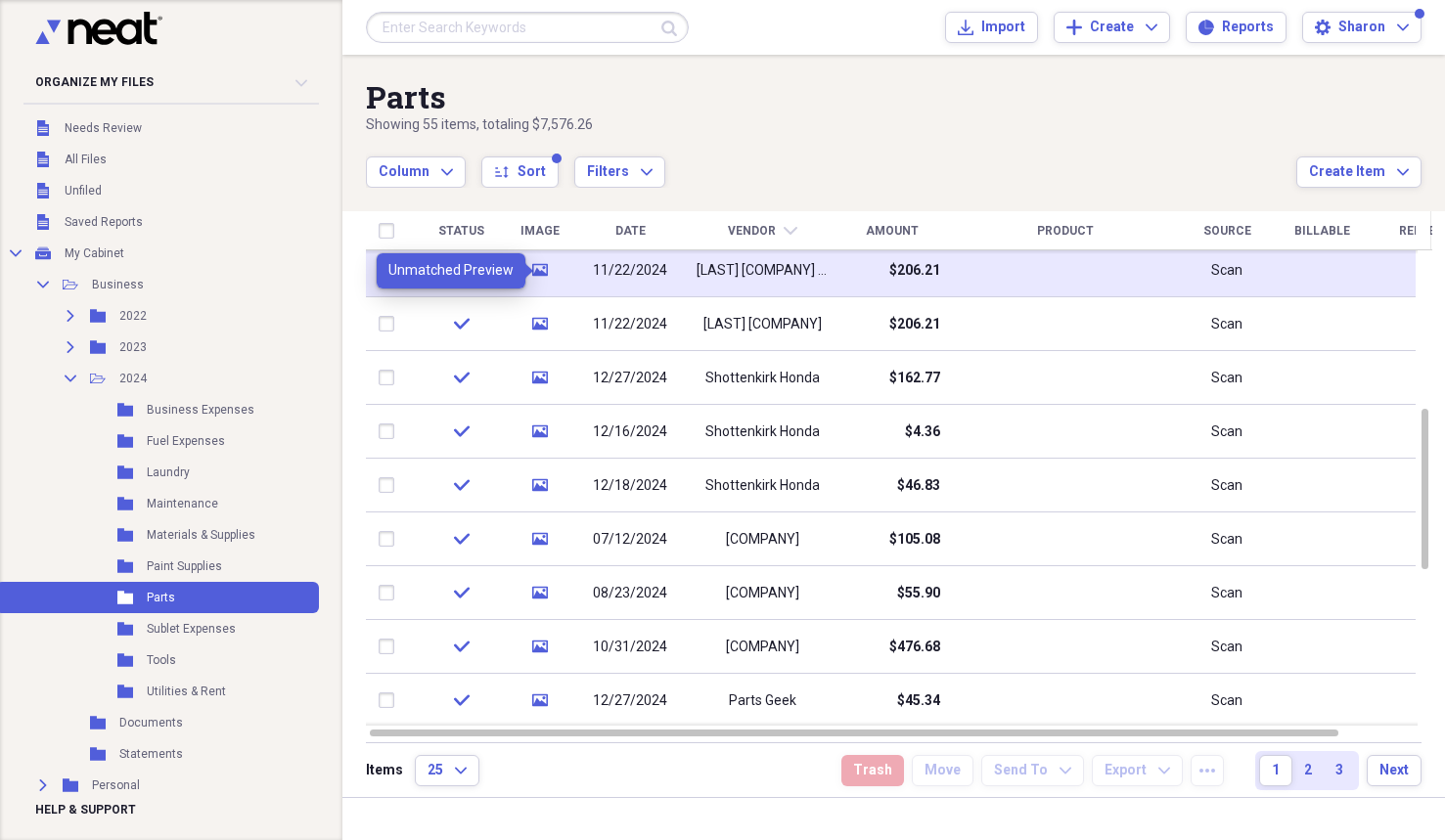 click on "media" 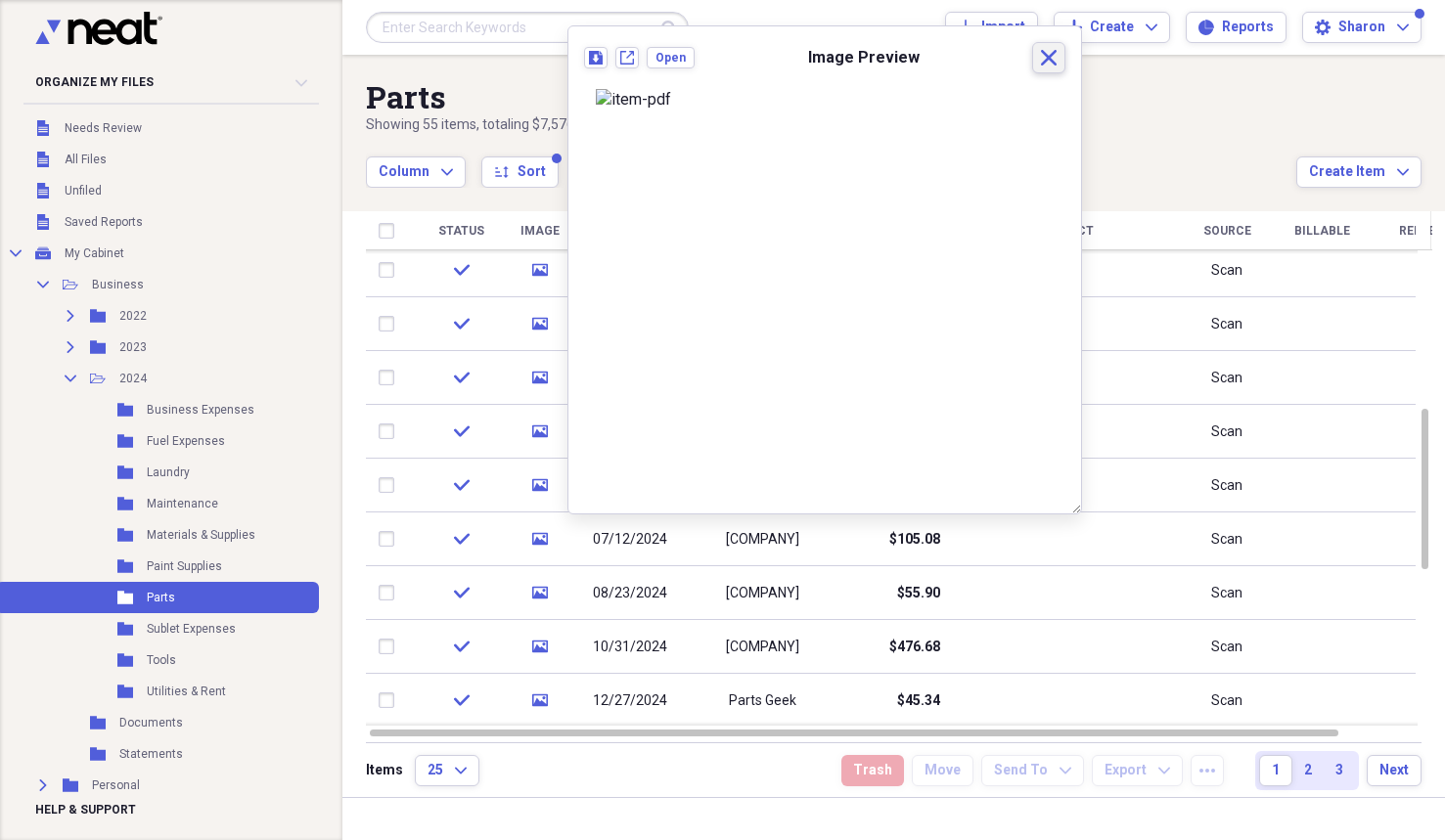 click 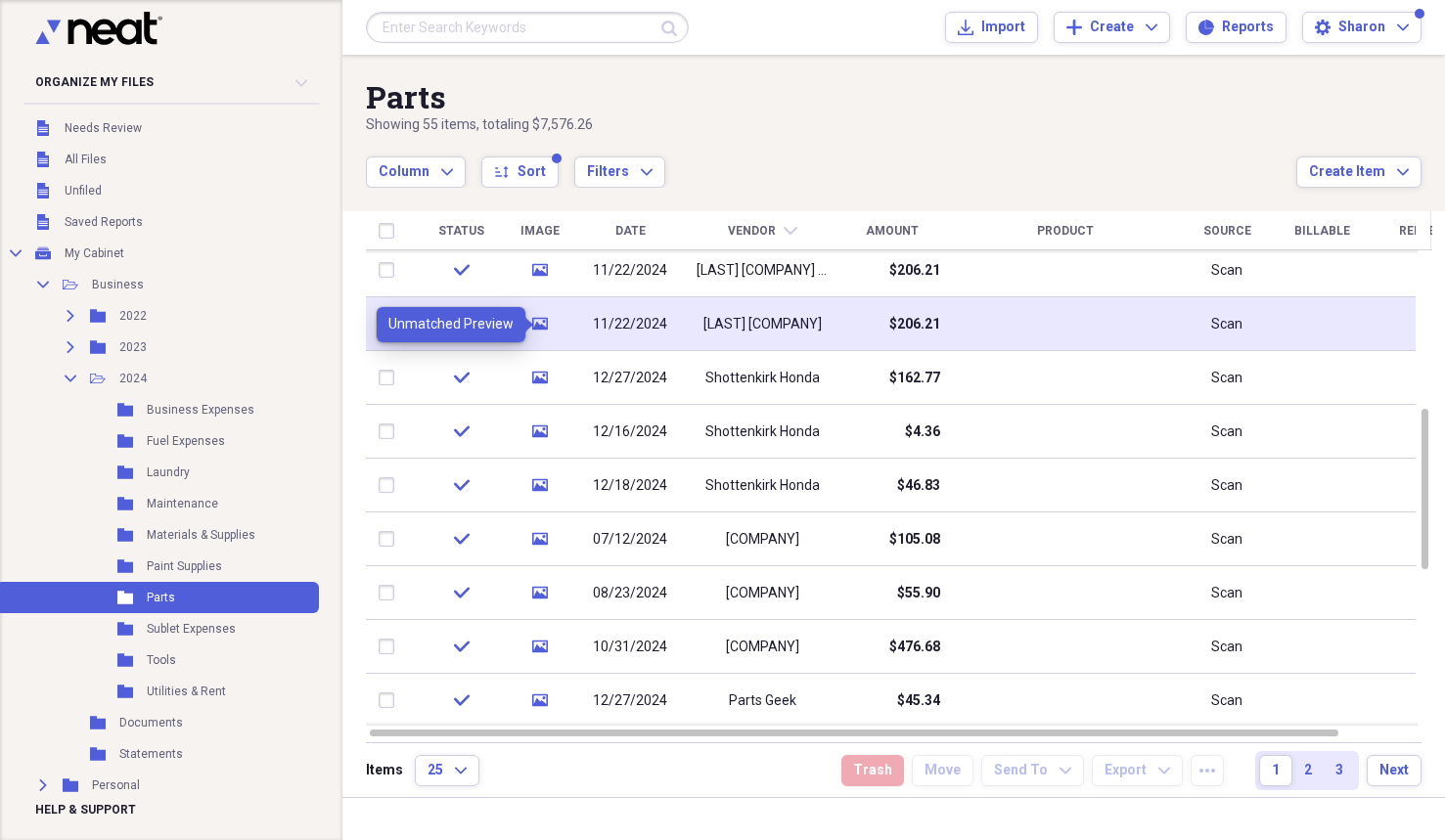 click 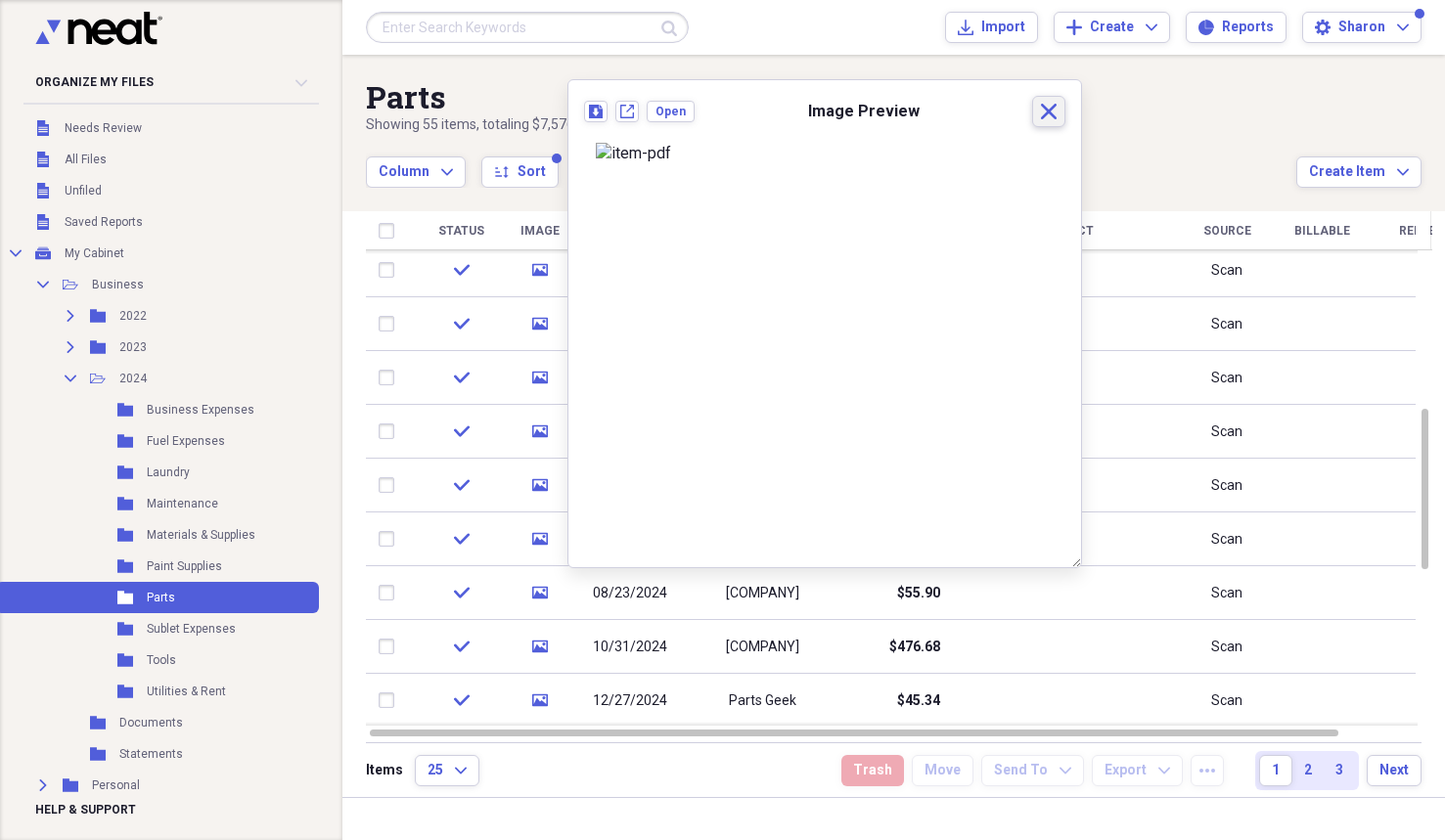 click 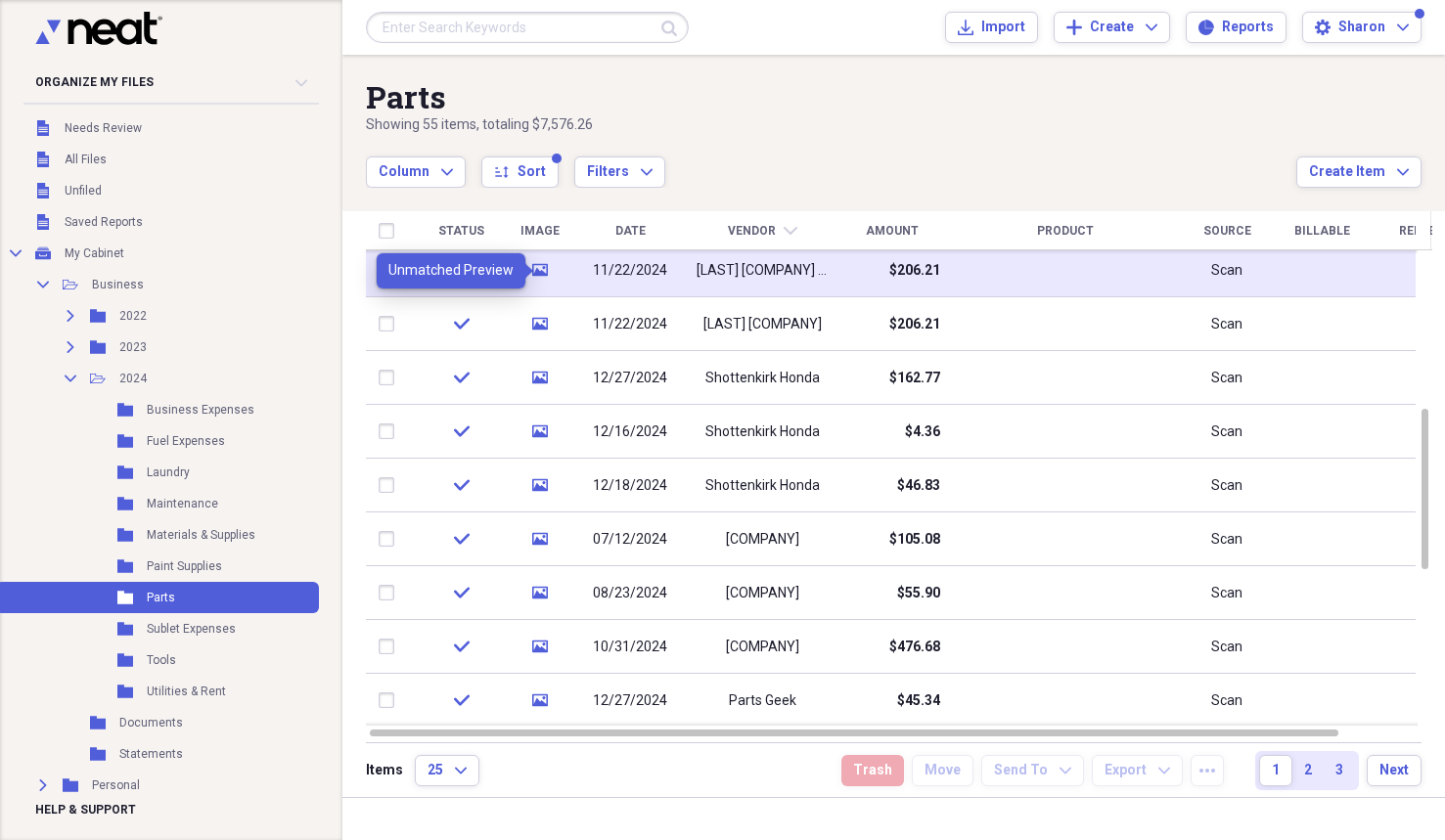 click 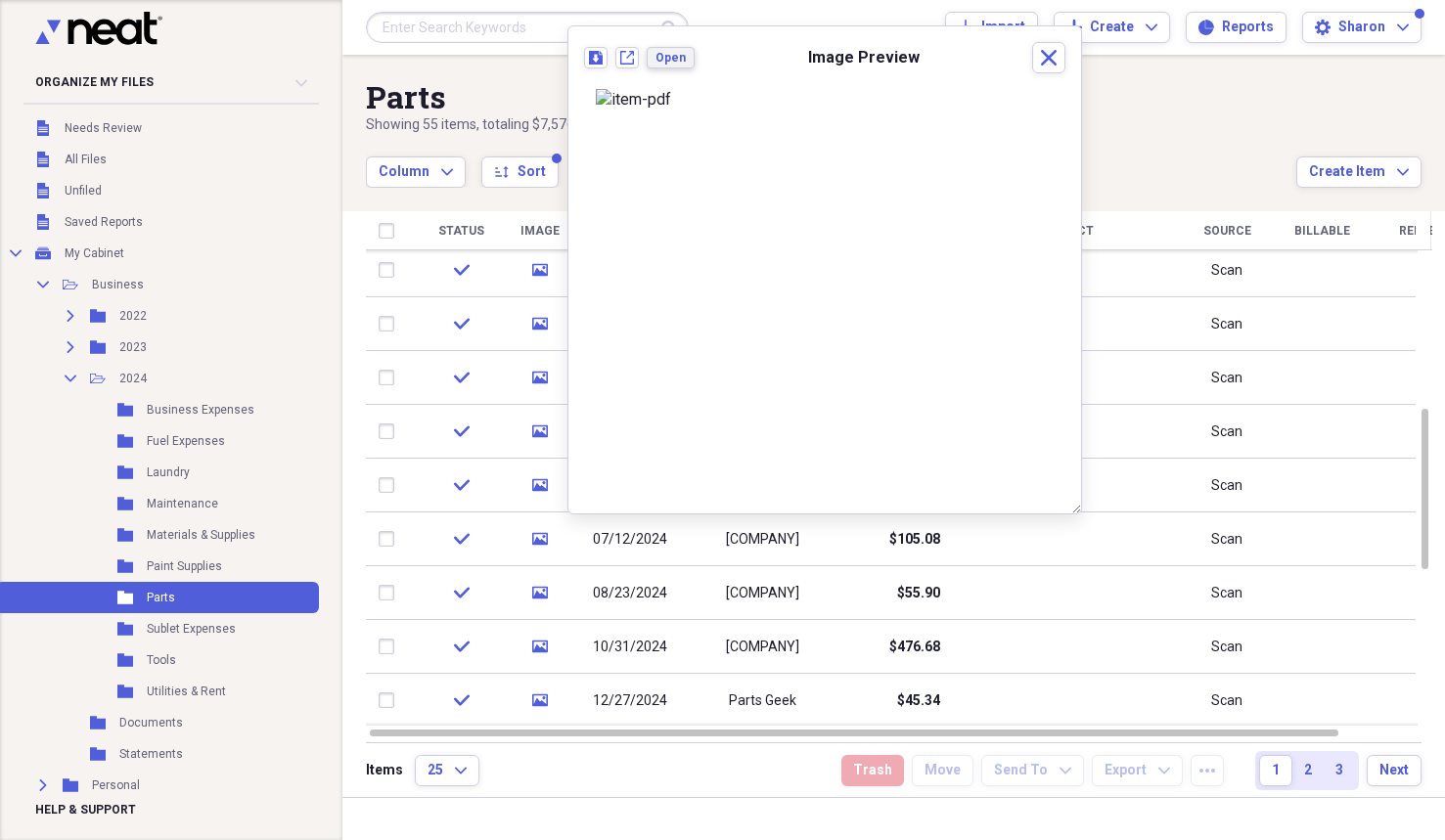 click on "Open" at bounding box center (670, 58) 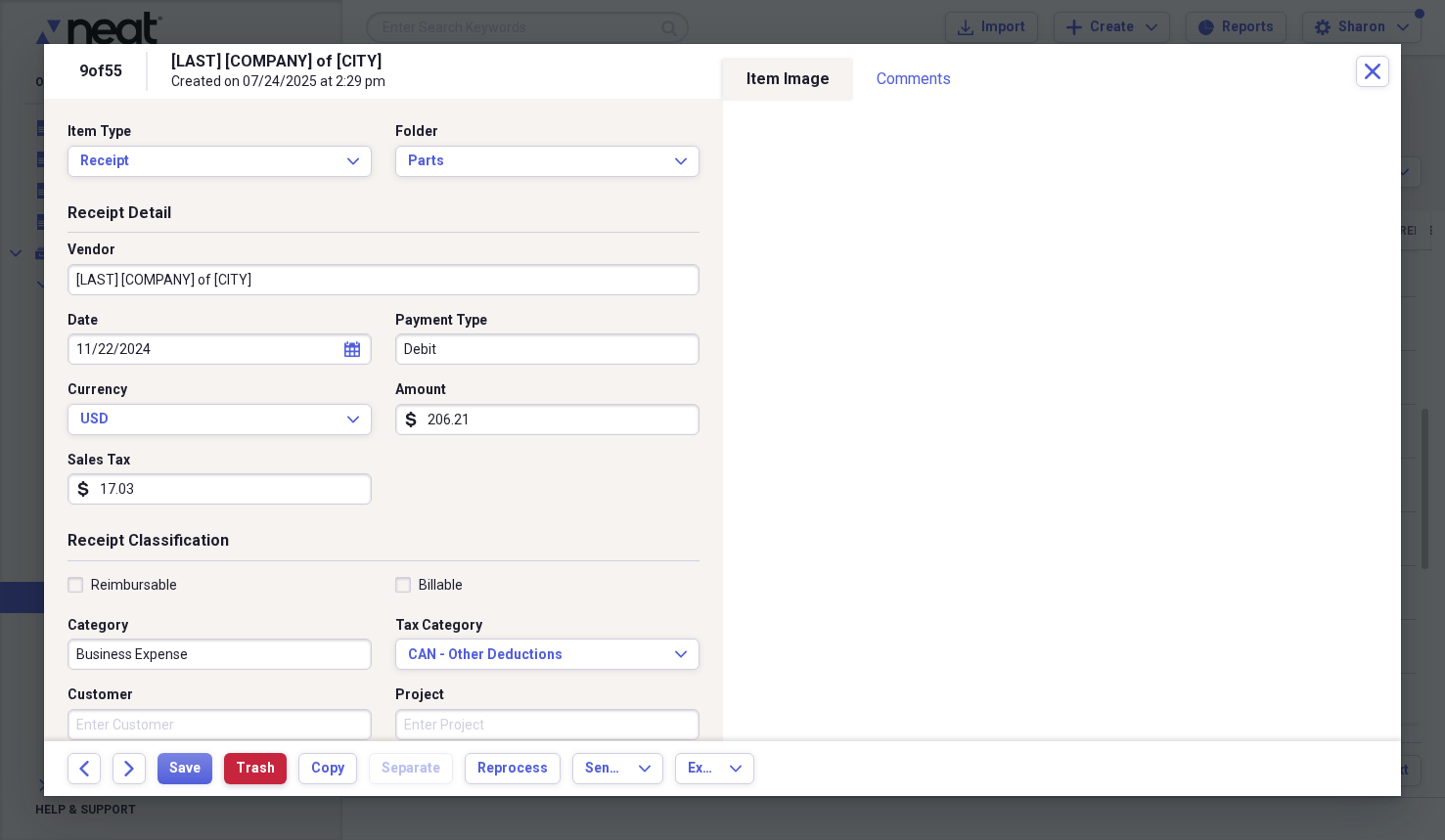 click on "Trash" at bounding box center [255, 769] 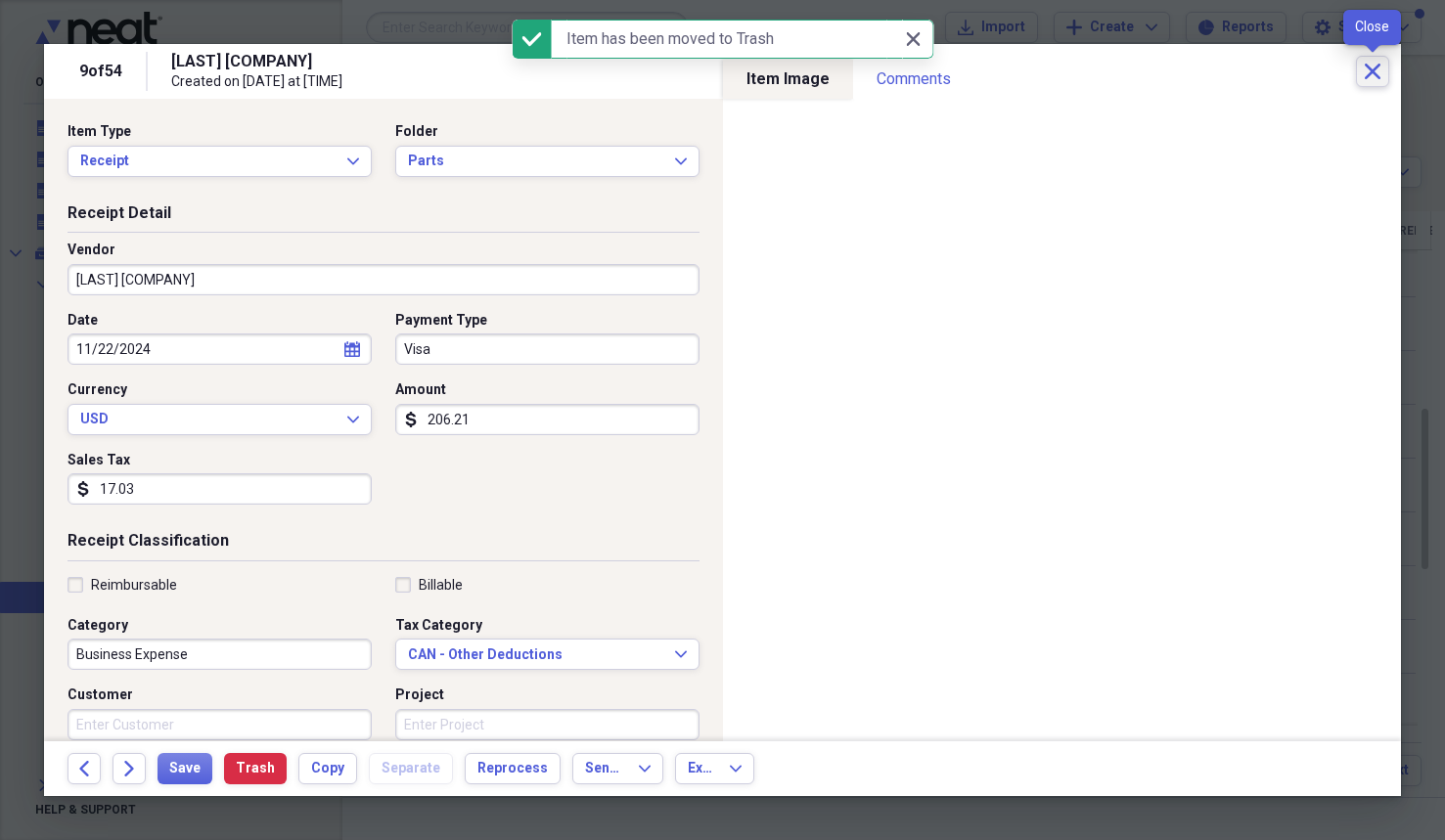 click 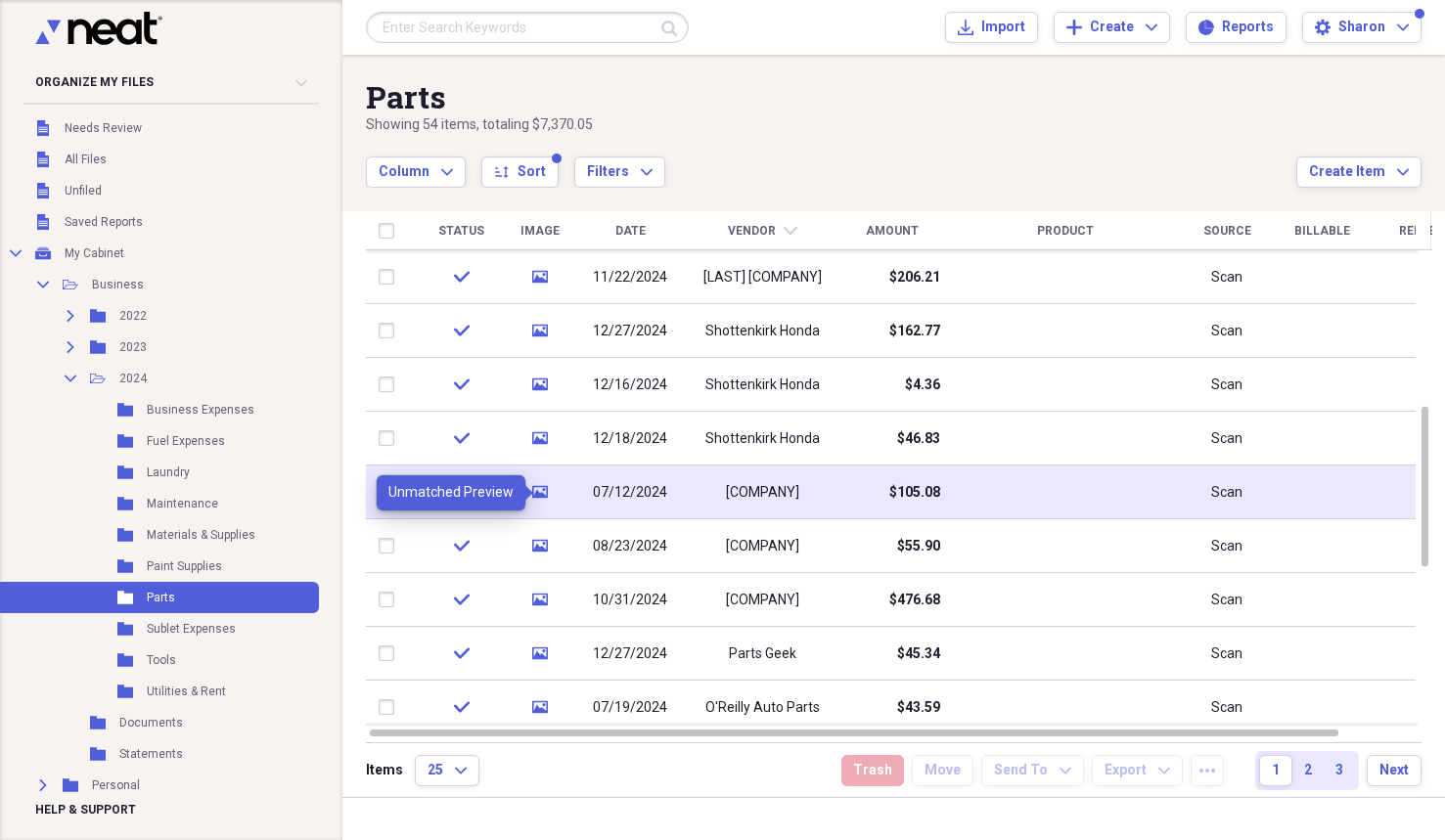 click on "media" 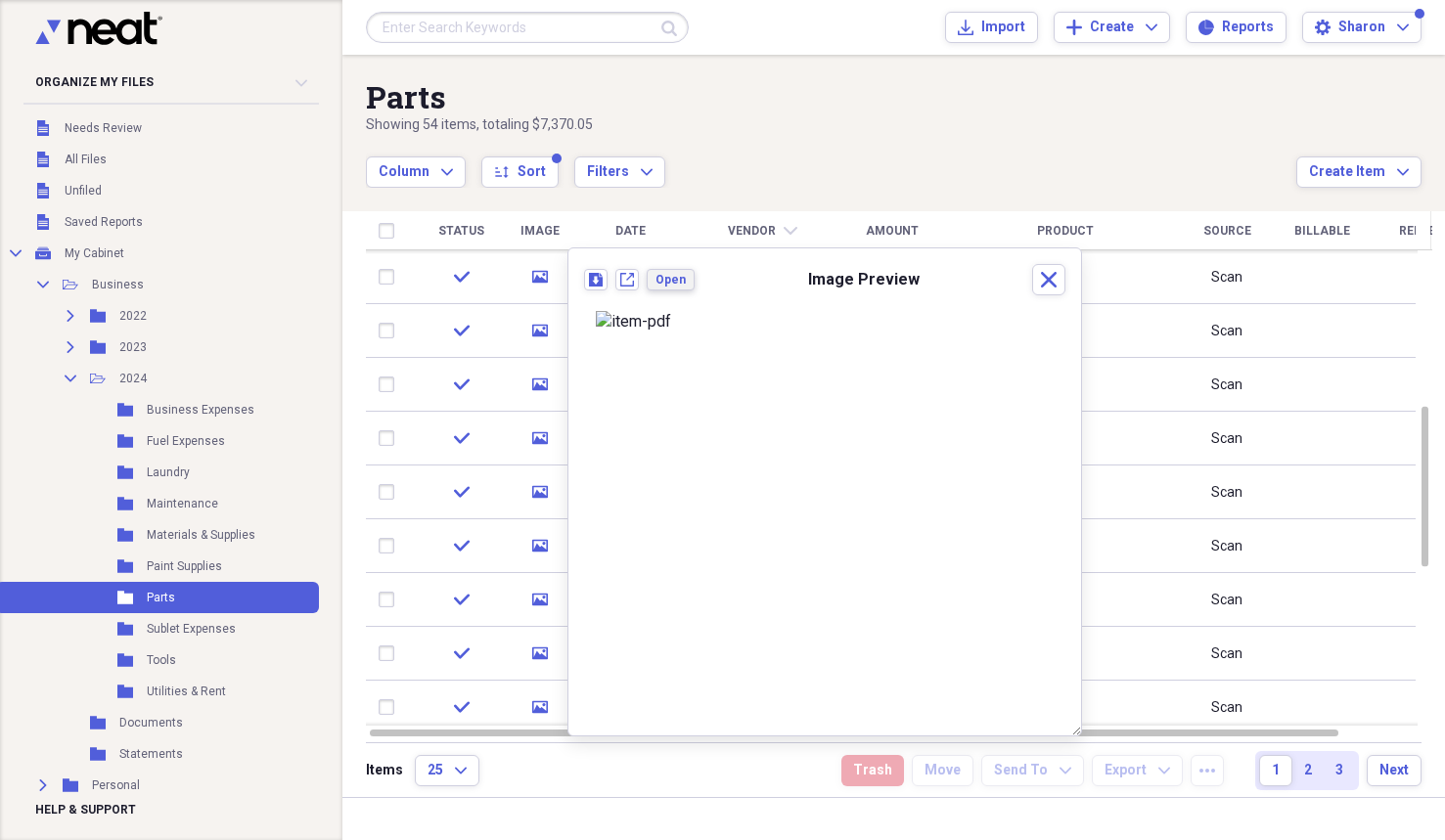 click on "Open" at bounding box center (670, 280) 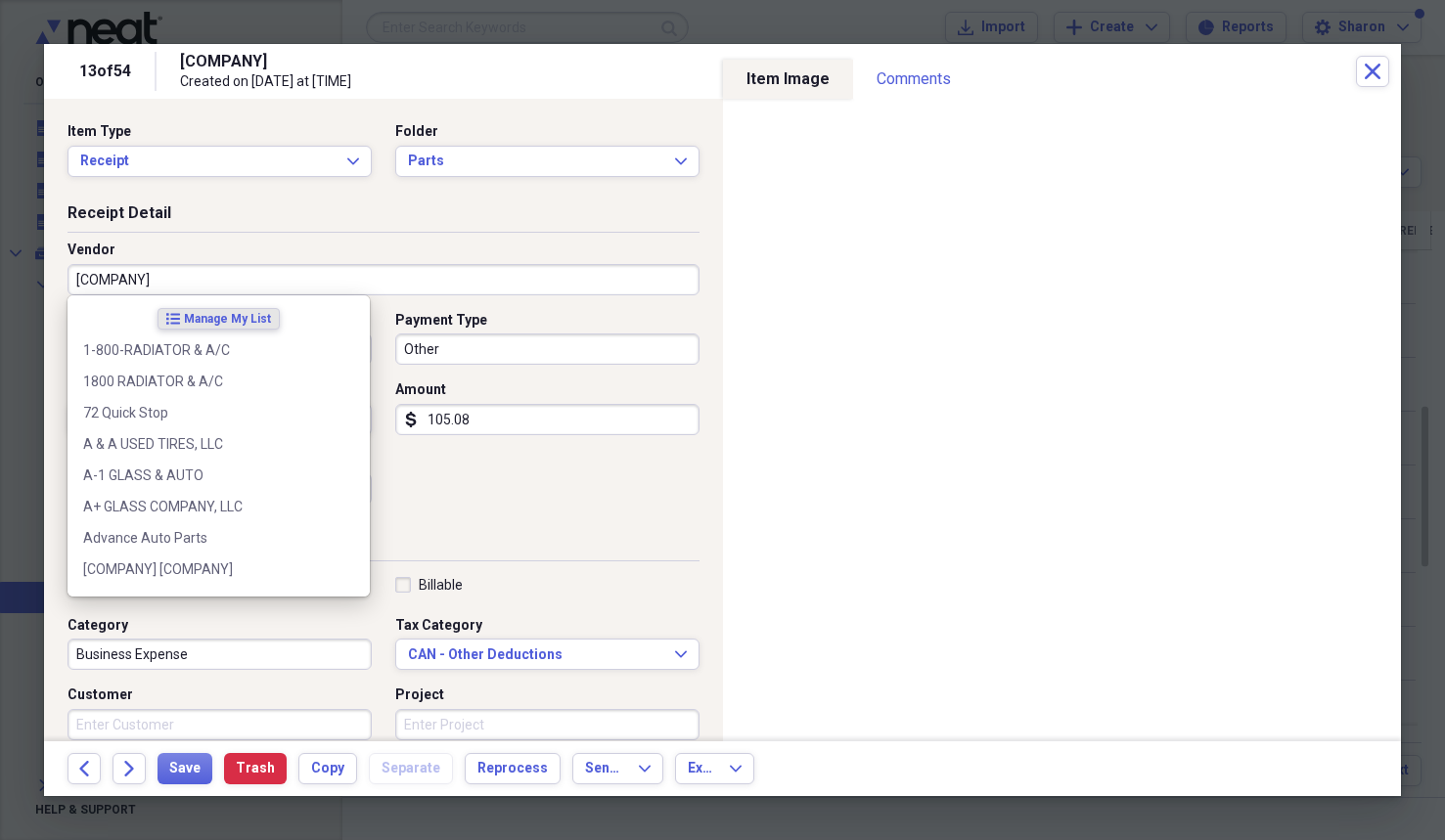 click on "[COMPANY]" at bounding box center [384, 280] 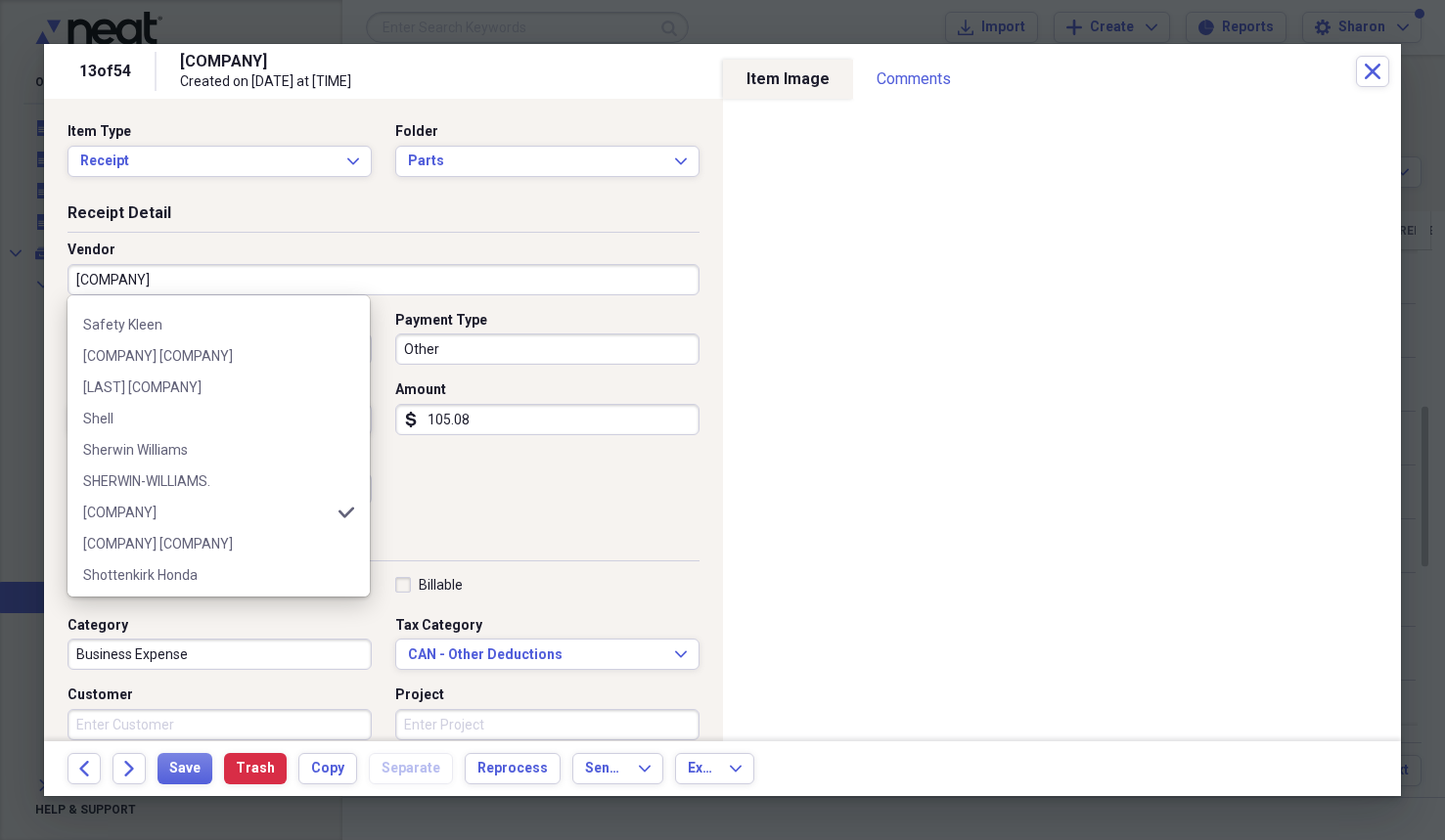 scroll, scrollTop: 2983, scrollLeft: 0, axis: vertical 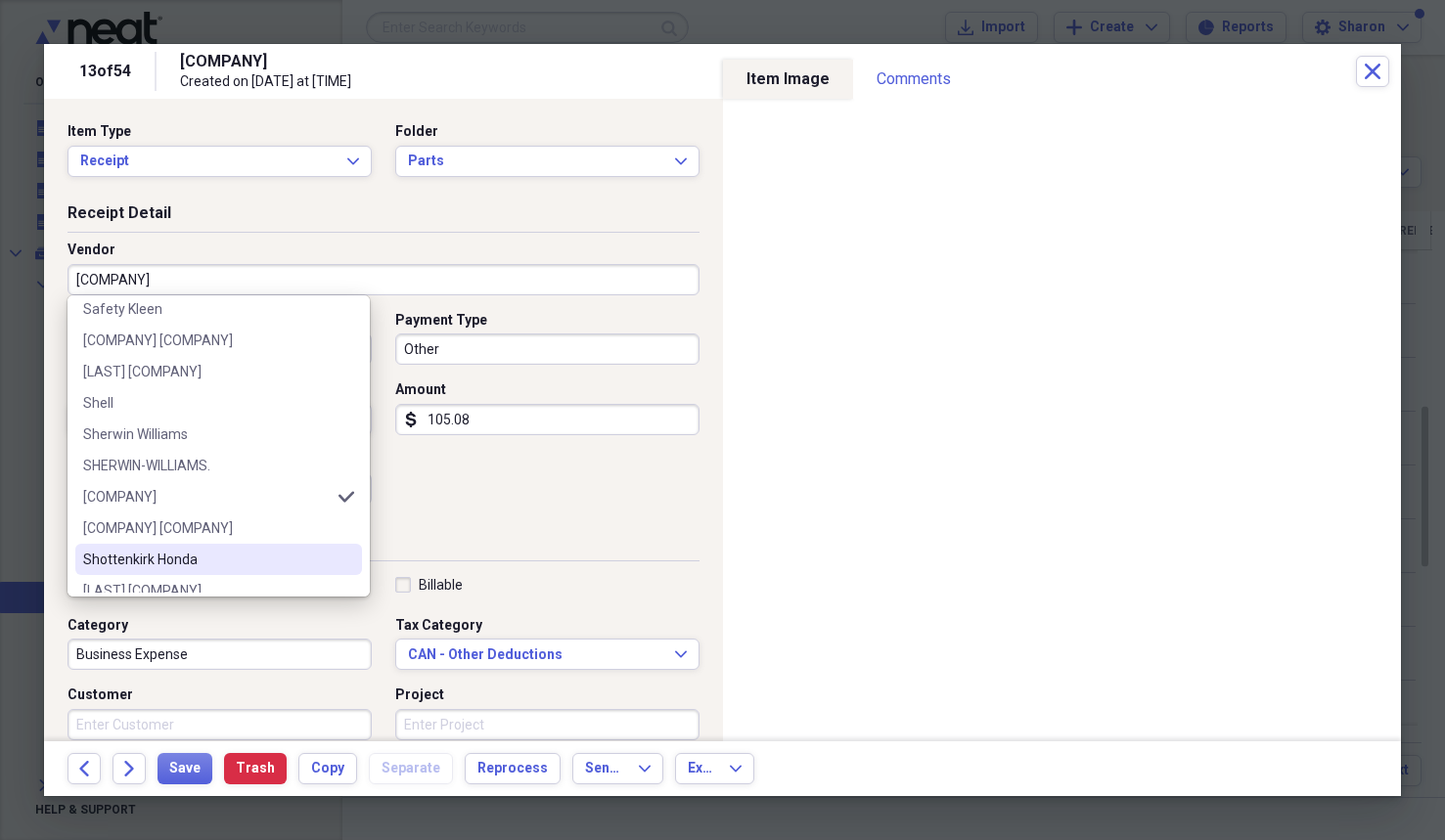 click on "Shottenkirk Honda" at bounding box center [206, 559] 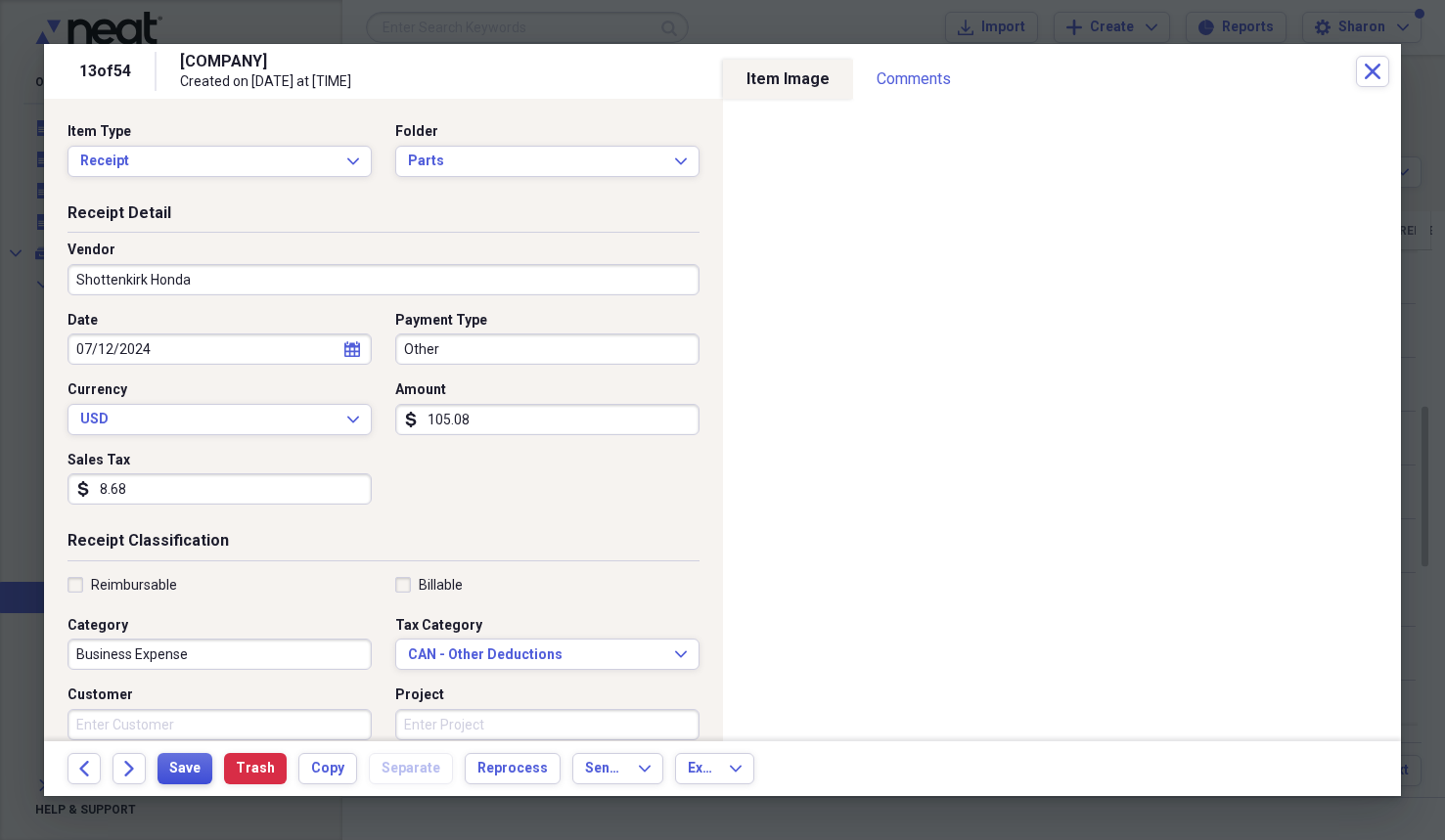 click on "Save" at bounding box center [185, 769] 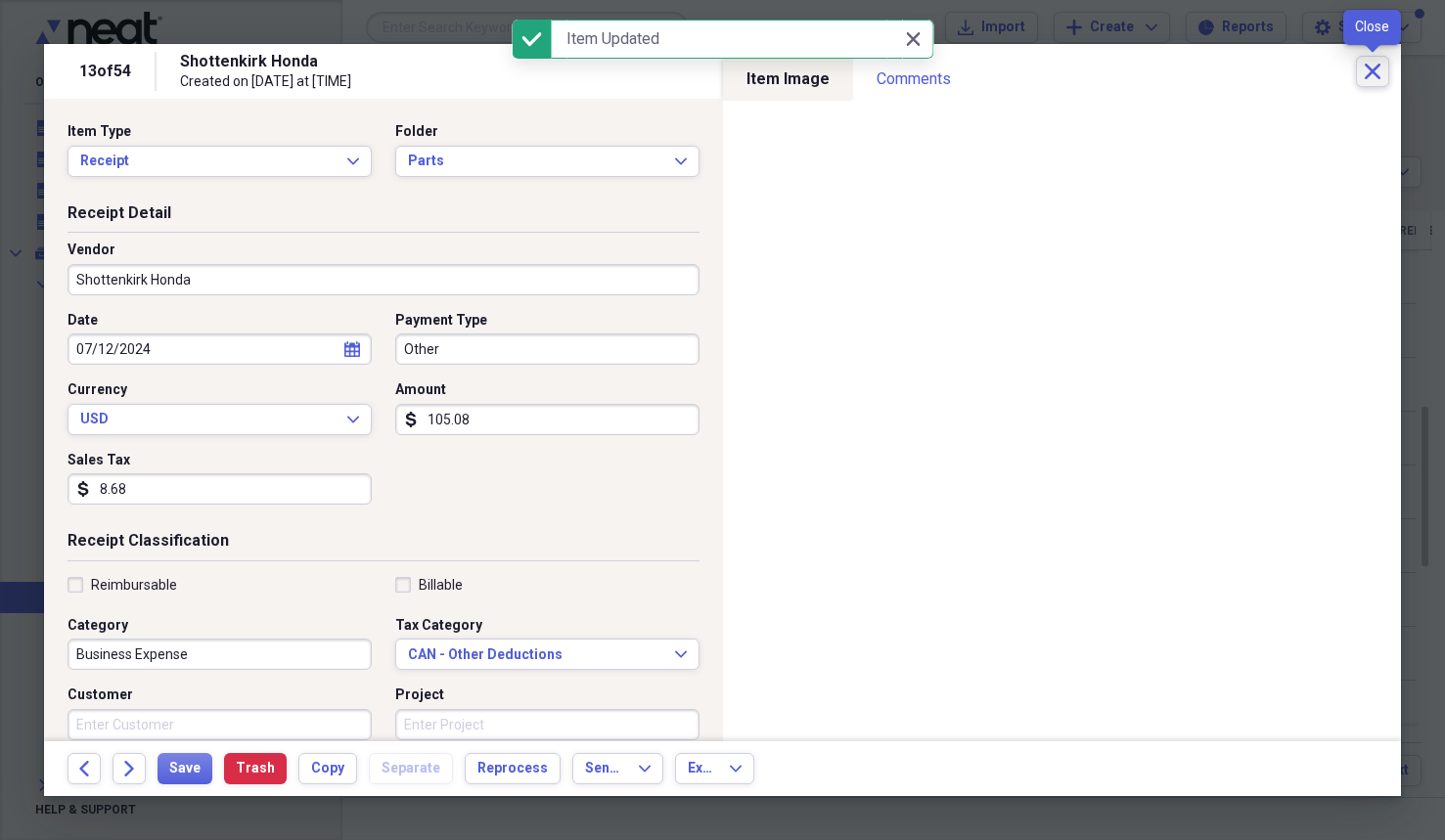 click on "Close" 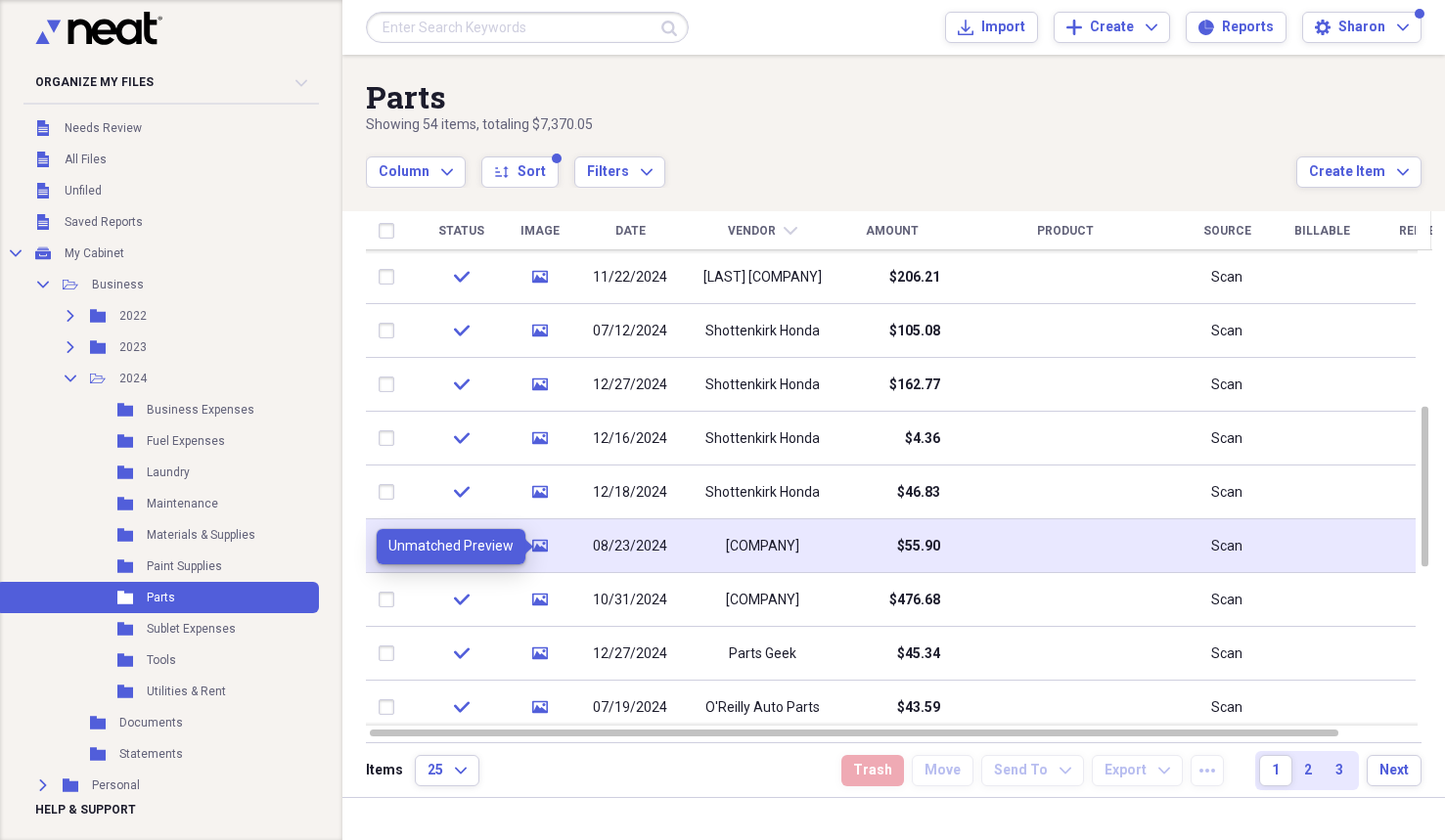 click on "media" 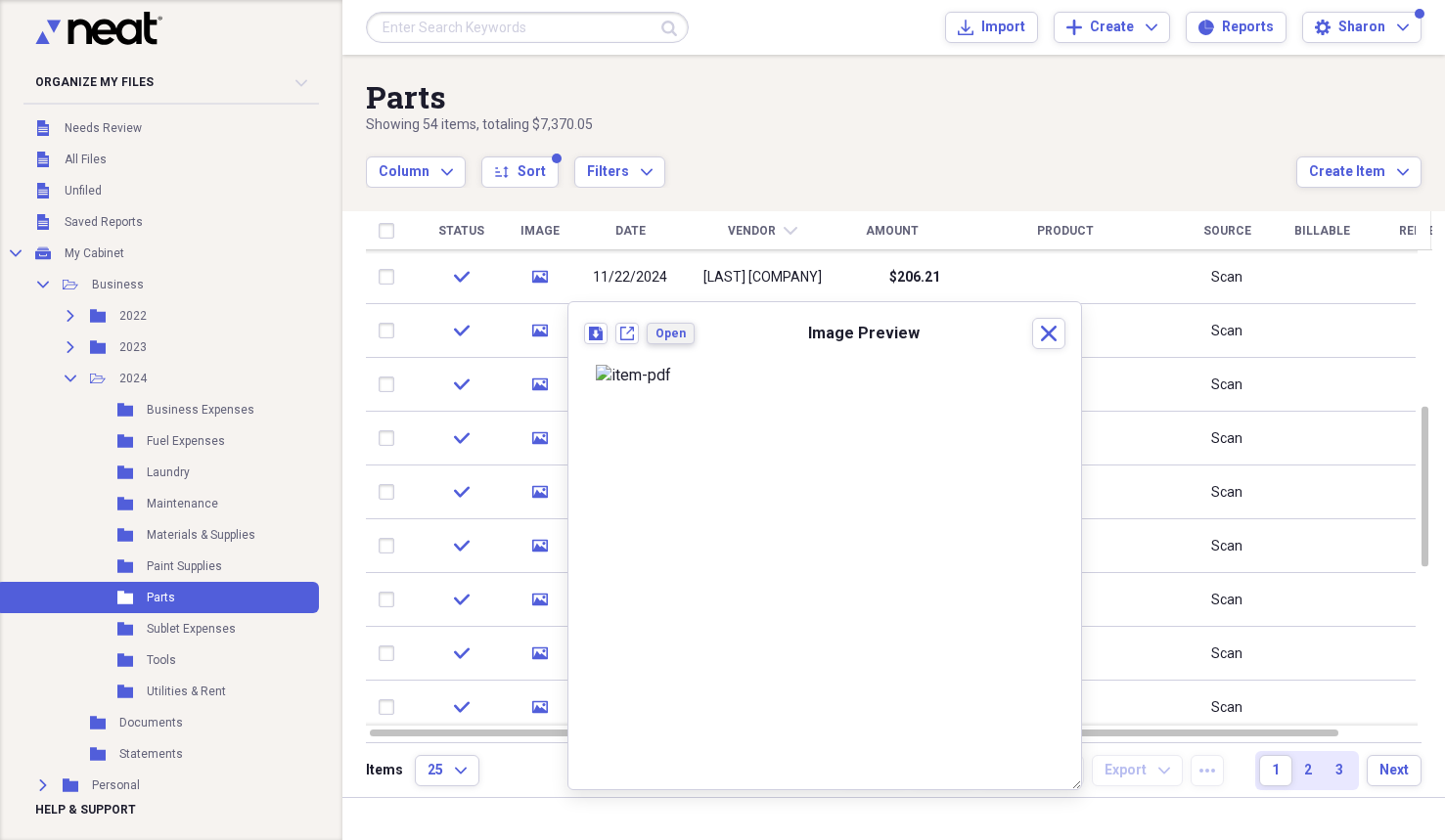 click on "Open" at bounding box center (670, 333) 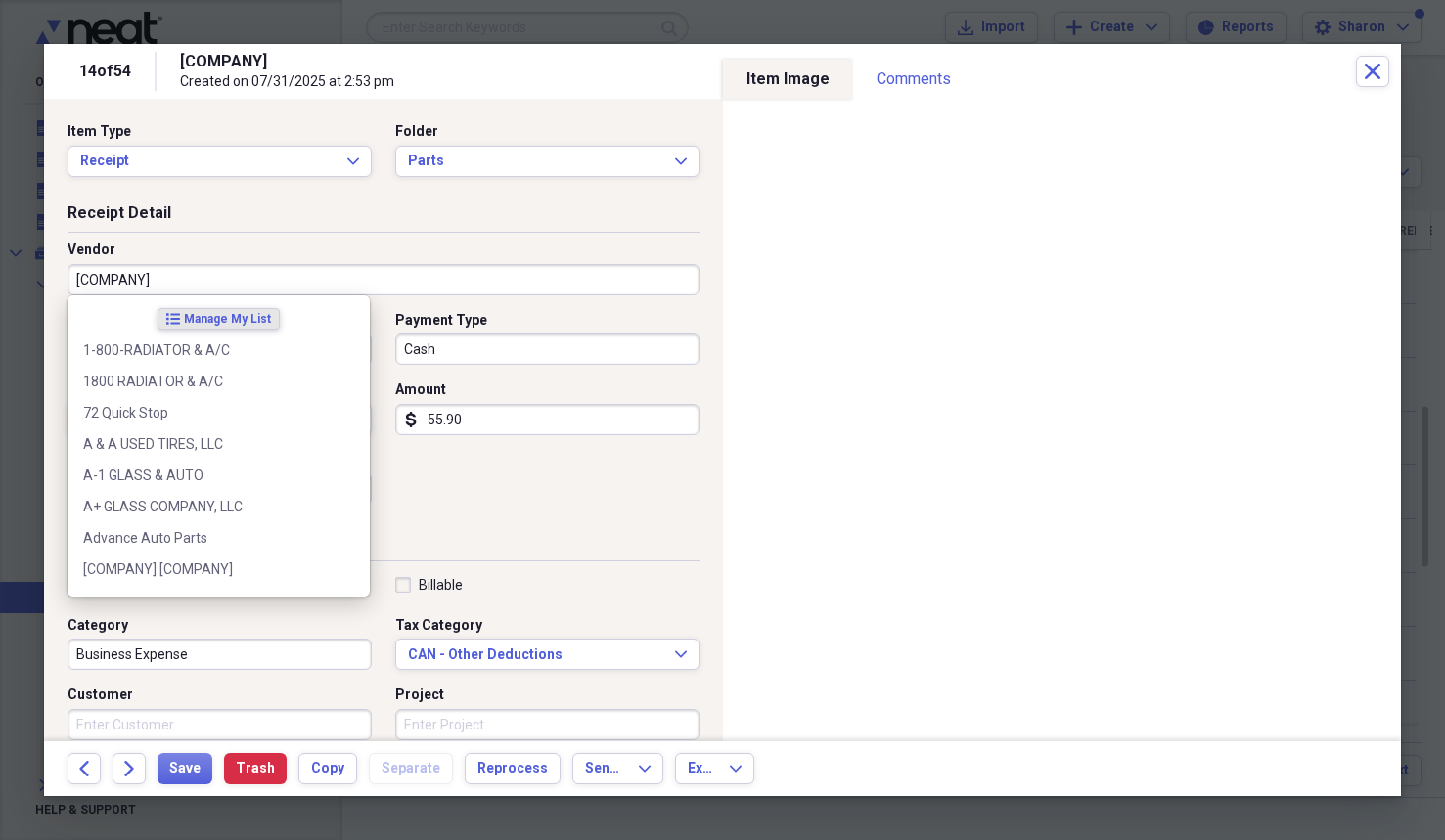 click on "[COMPANY]" at bounding box center (384, 280) 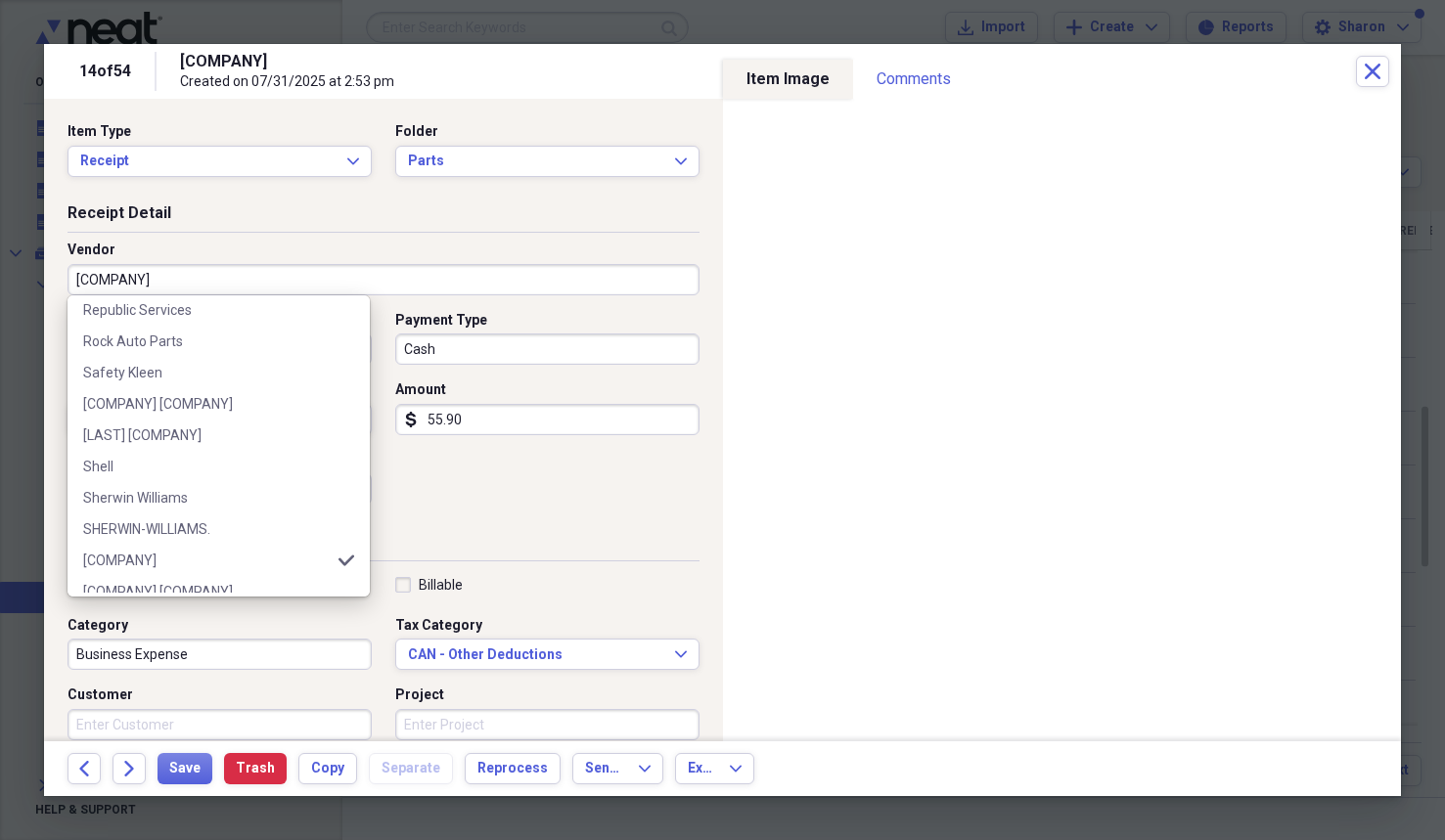 scroll, scrollTop: 2967, scrollLeft: 0, axis: vertical 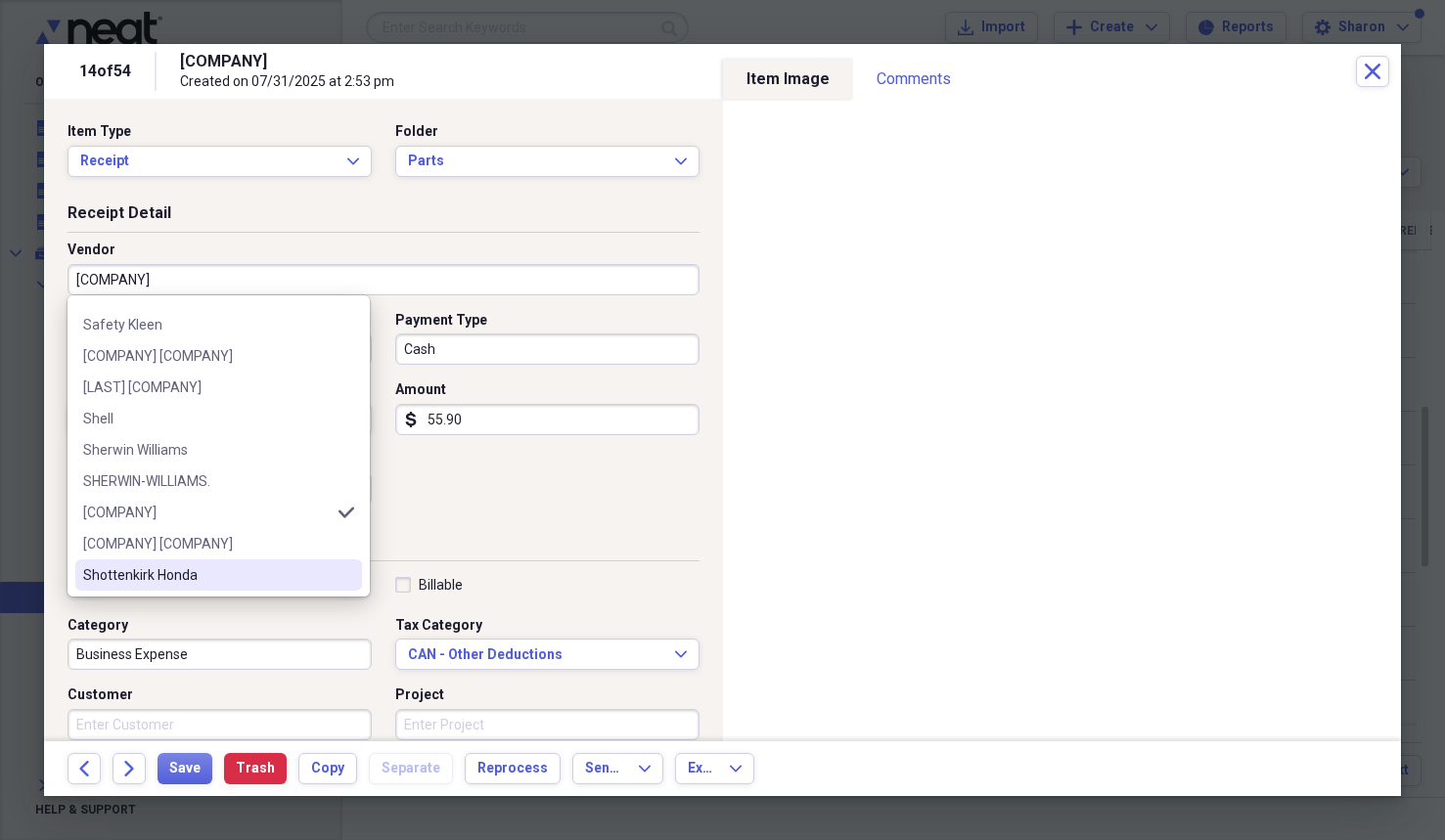 click on "Shottenkirk Honda" at bounding box center [206, 575] 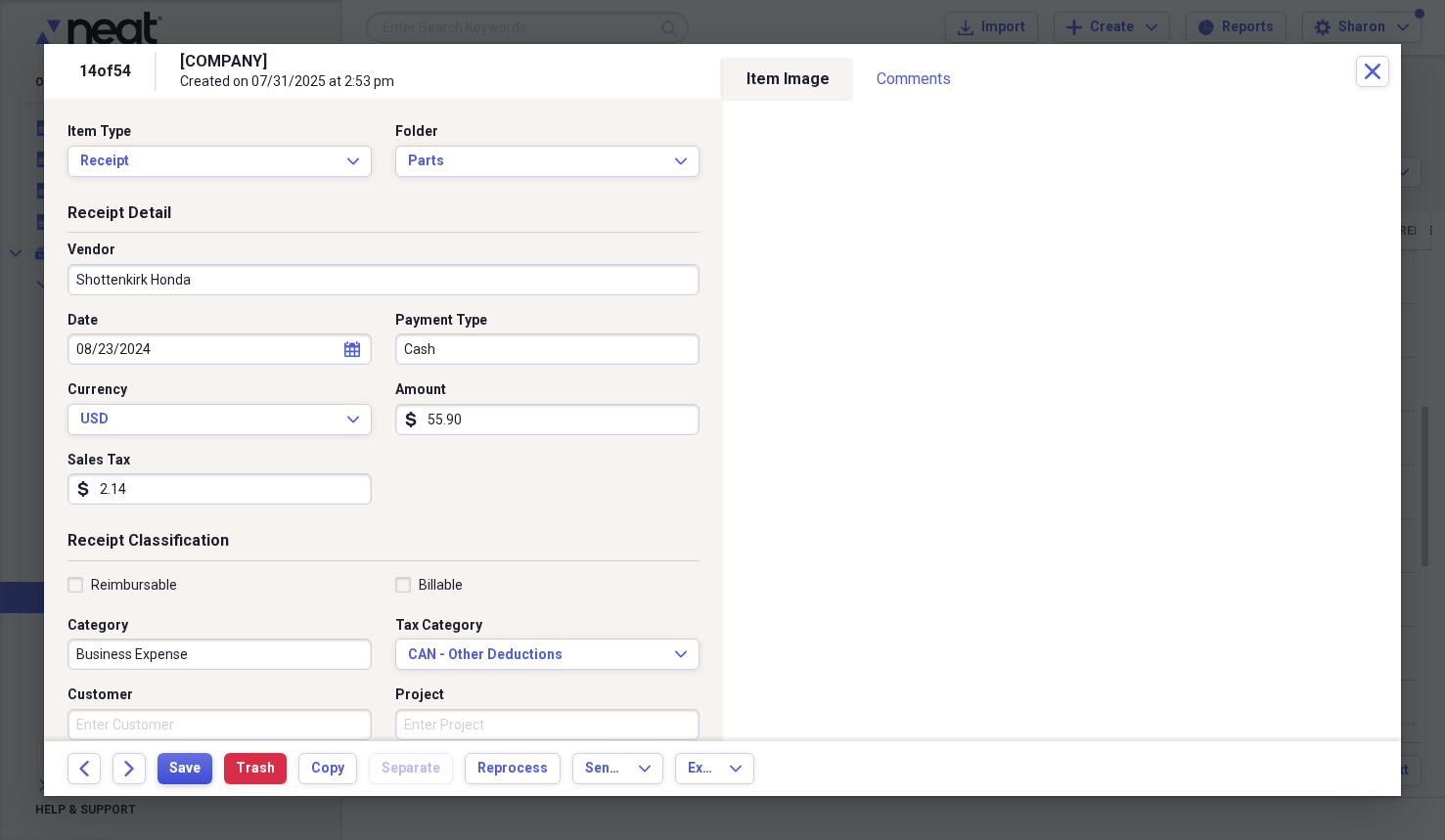 click on "Save" at bounding box center (185, 769) 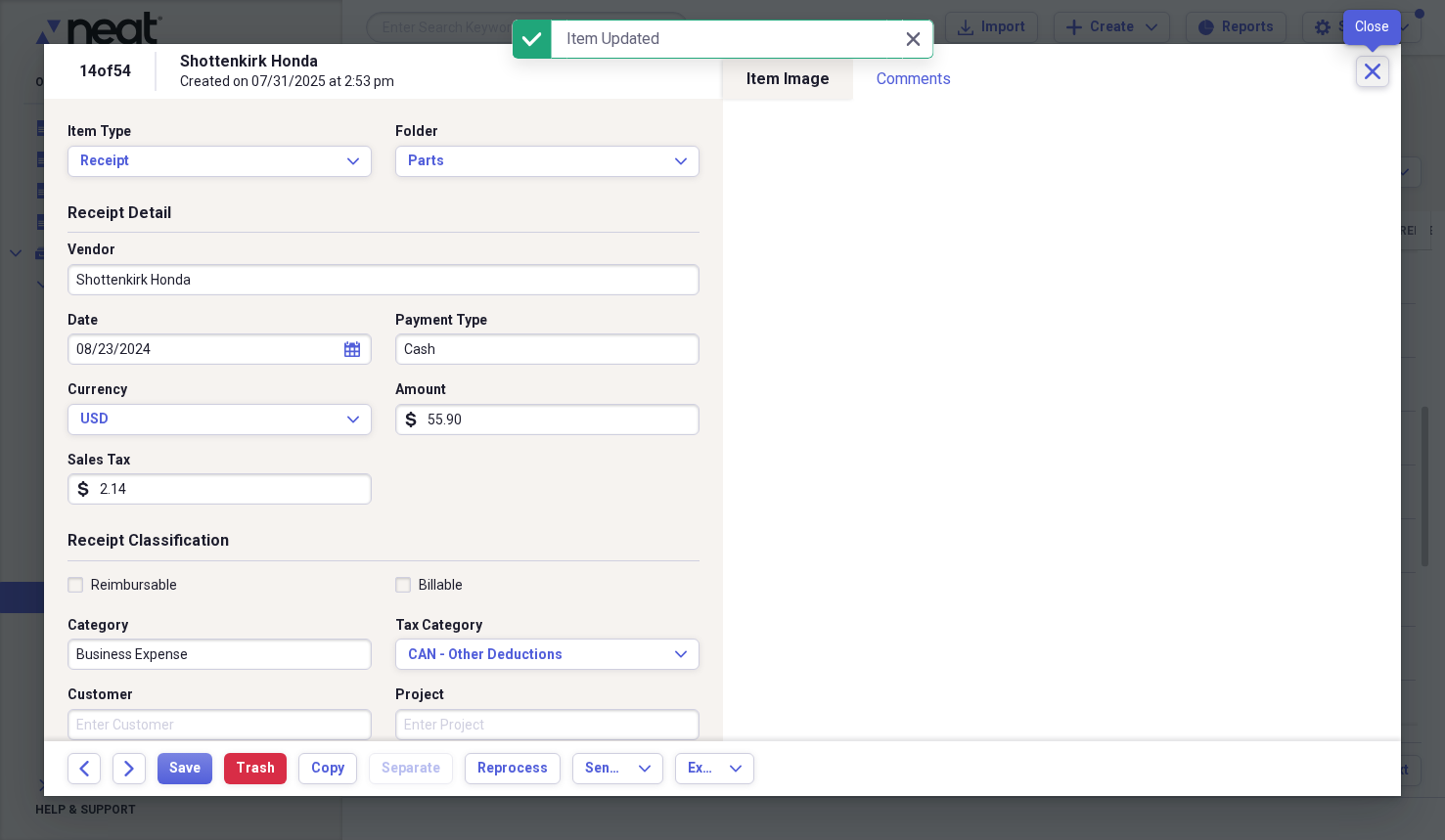 click 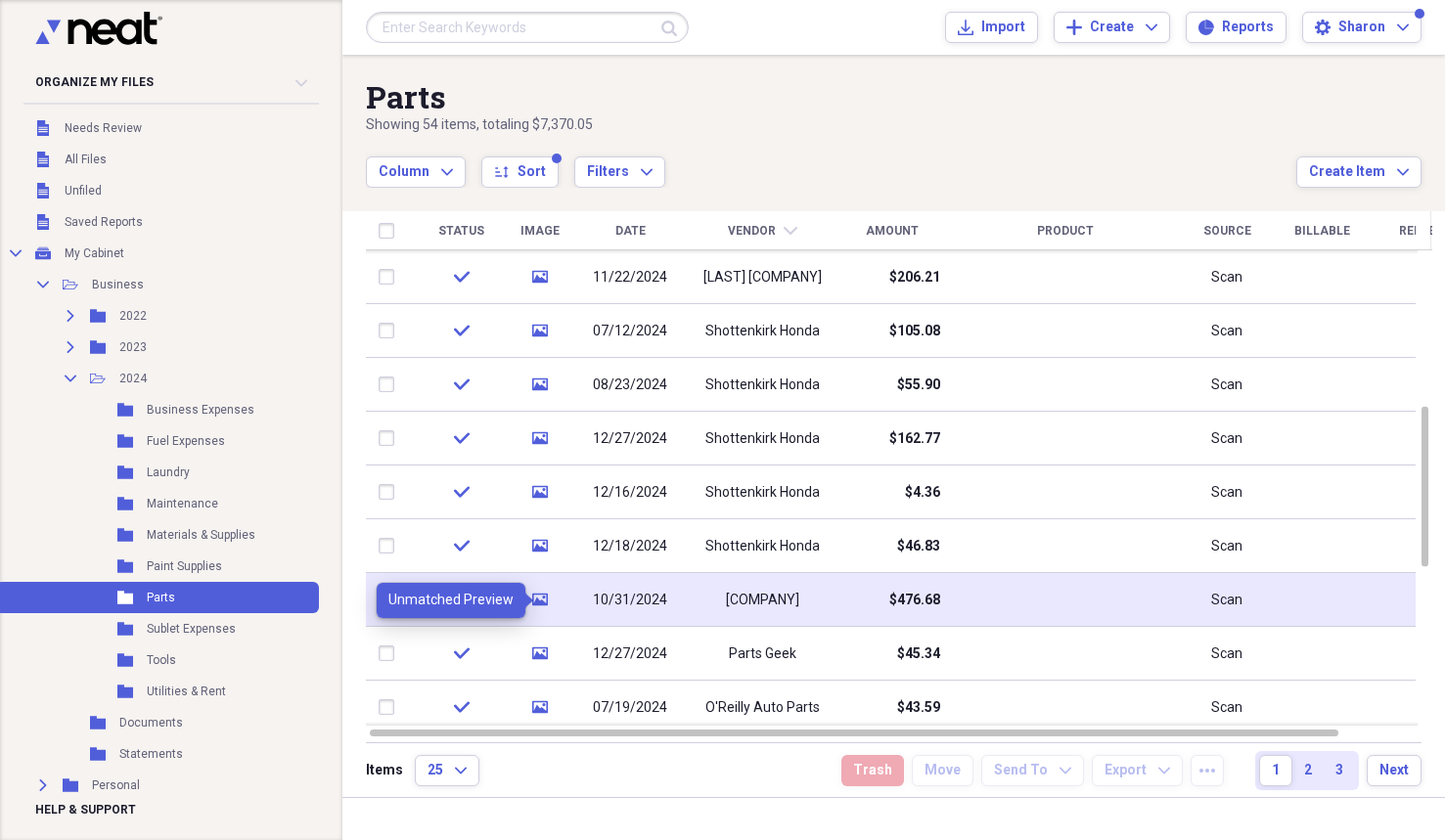 click on "media" 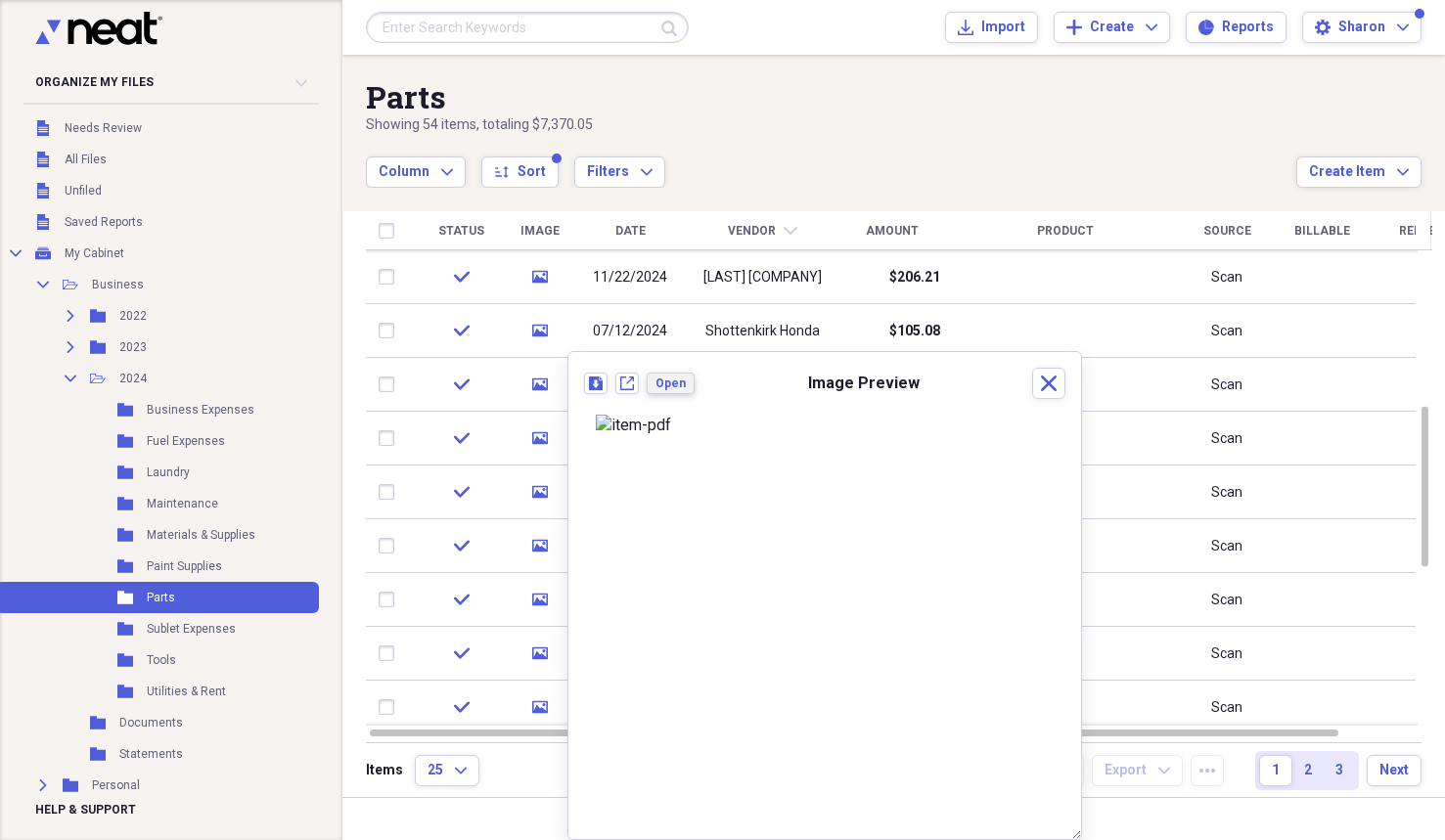 click on "Open" at bounding box center (670, 383) 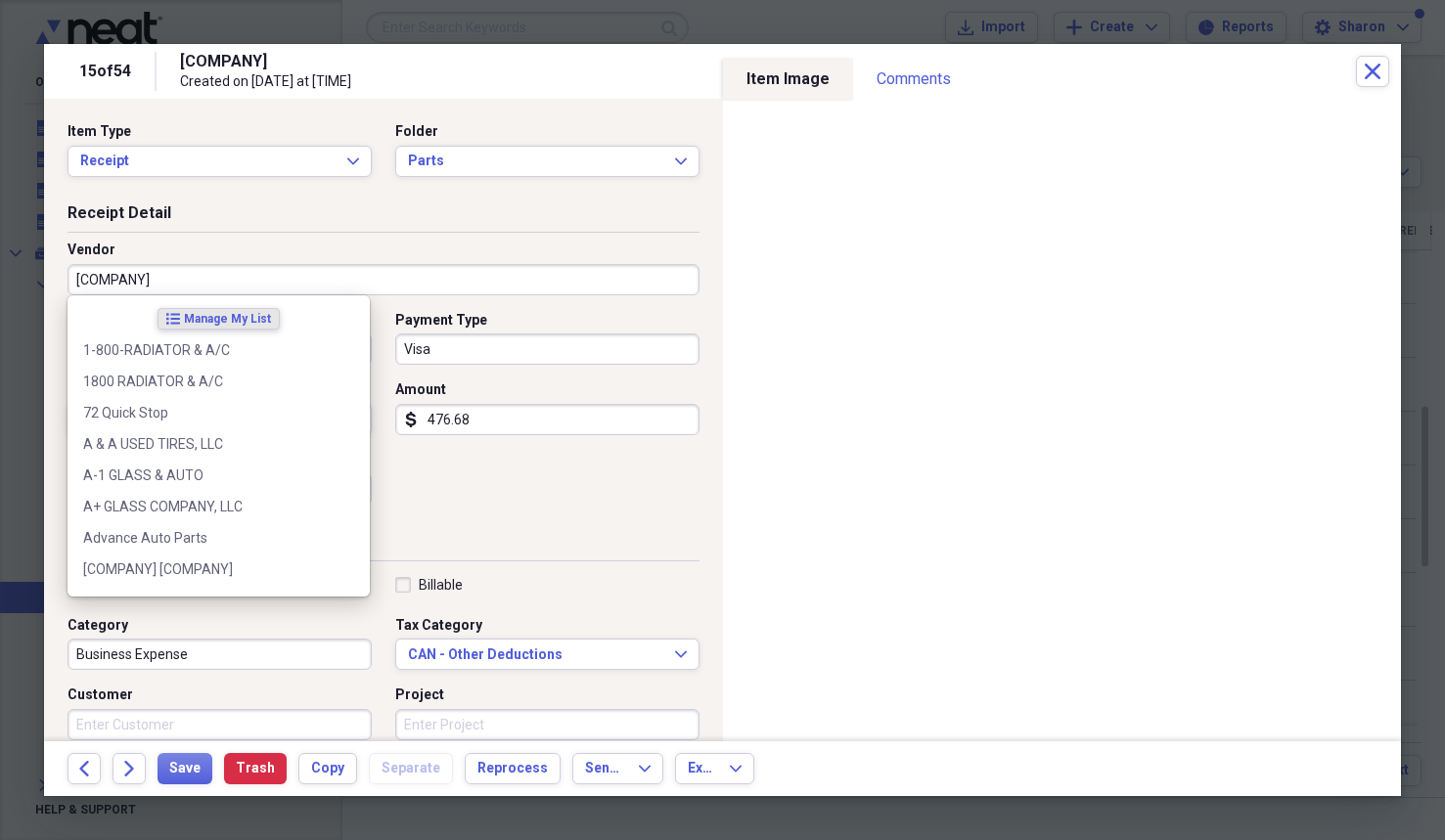 click on "[COMPANY]" at bounding box center (384, 280) 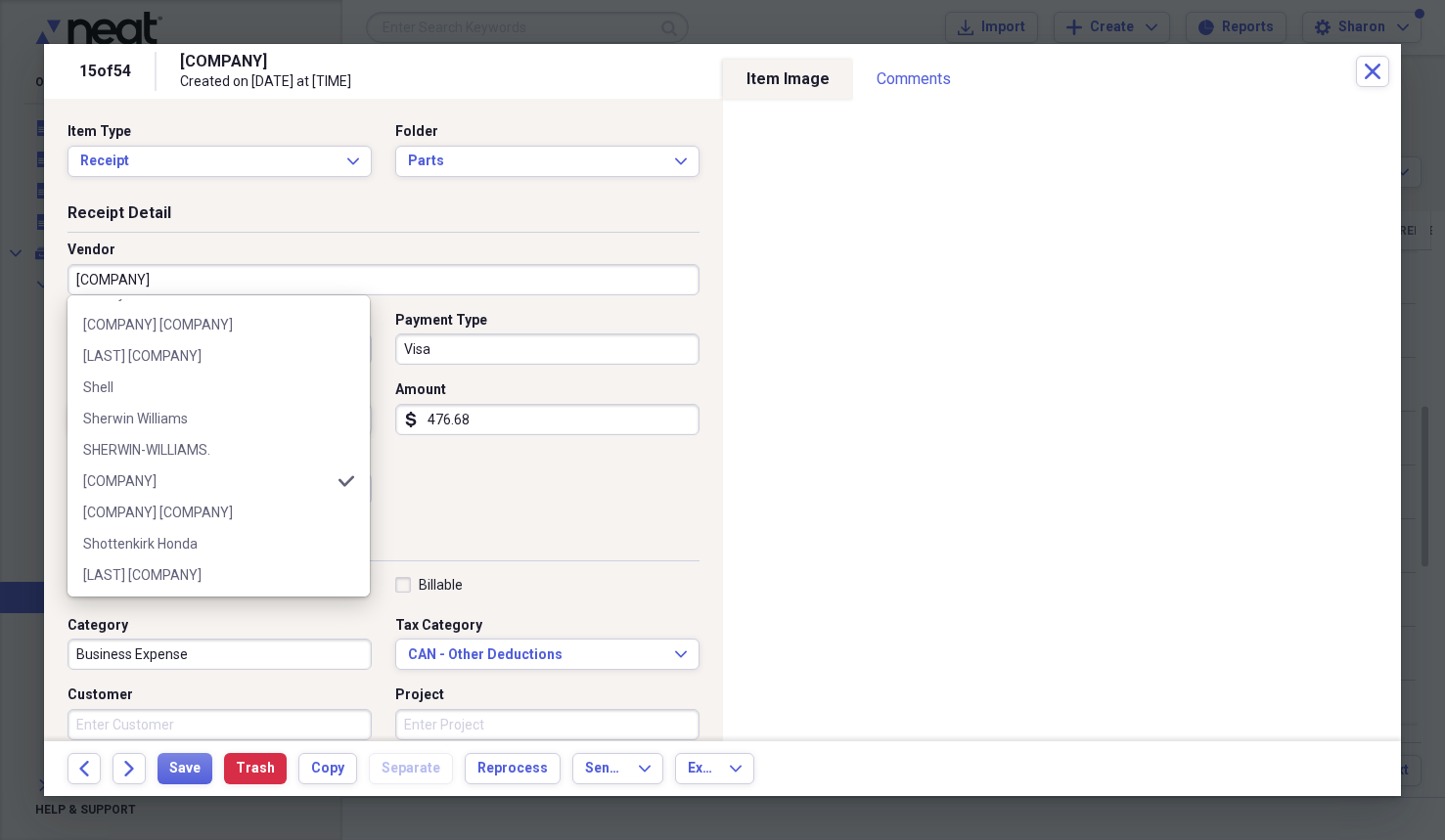 scroll, scrollTop: 3045, scrollLeft: 0, axis: vertical 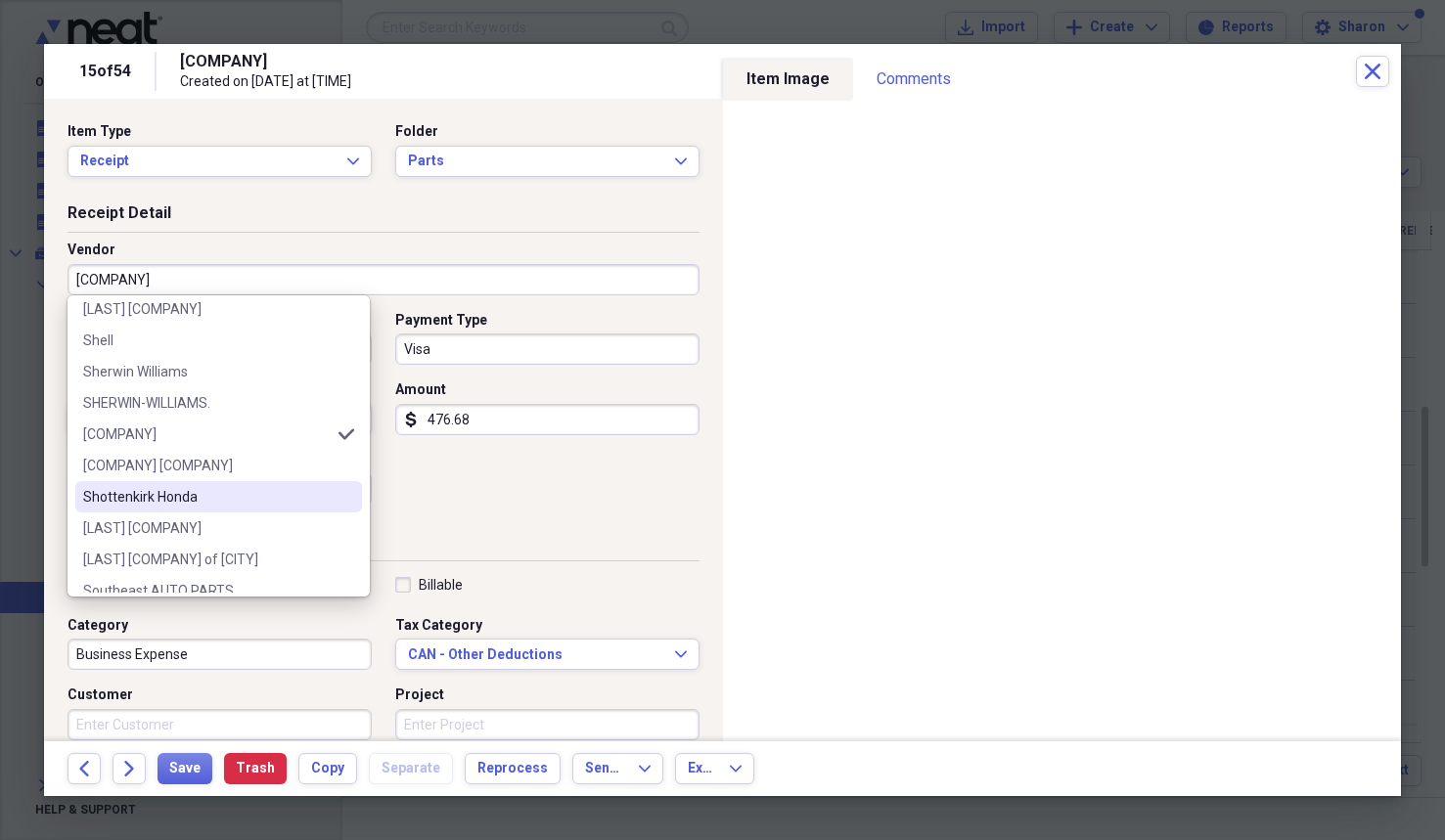 click on "Shottenkirk Honda" at bounding box center [206, 497] 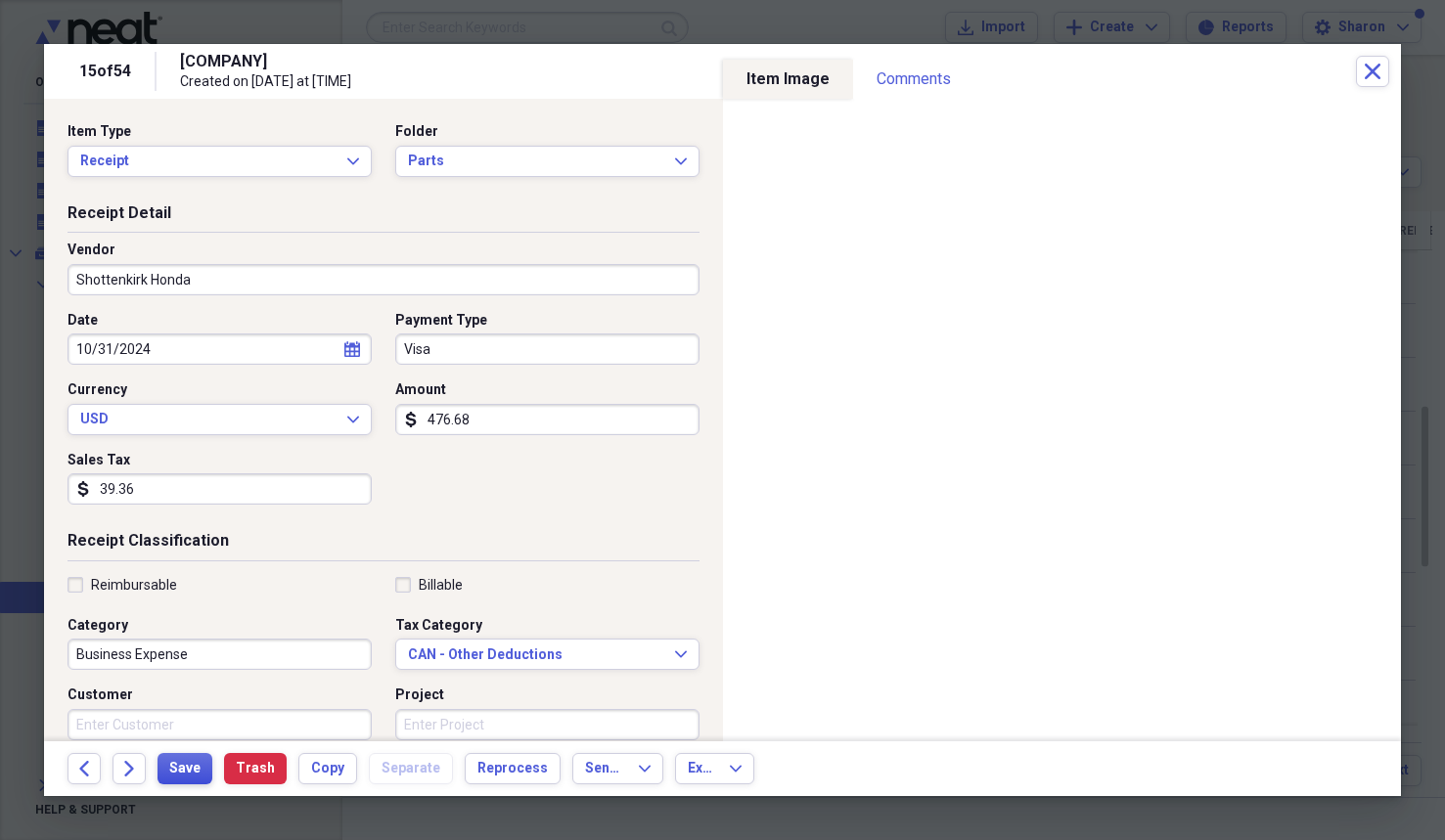 click on "Save" at bounding box center [185, 769] 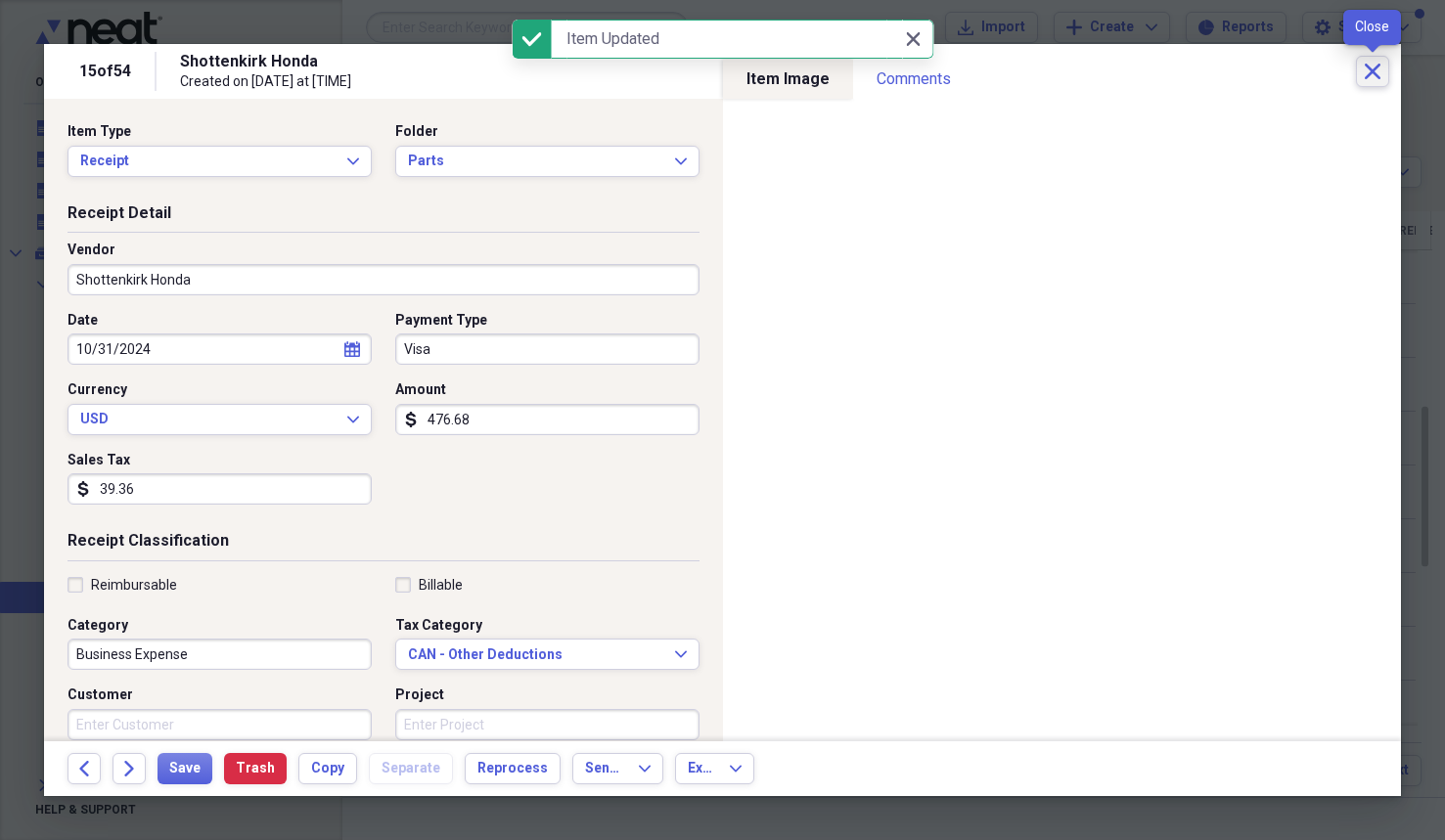 click 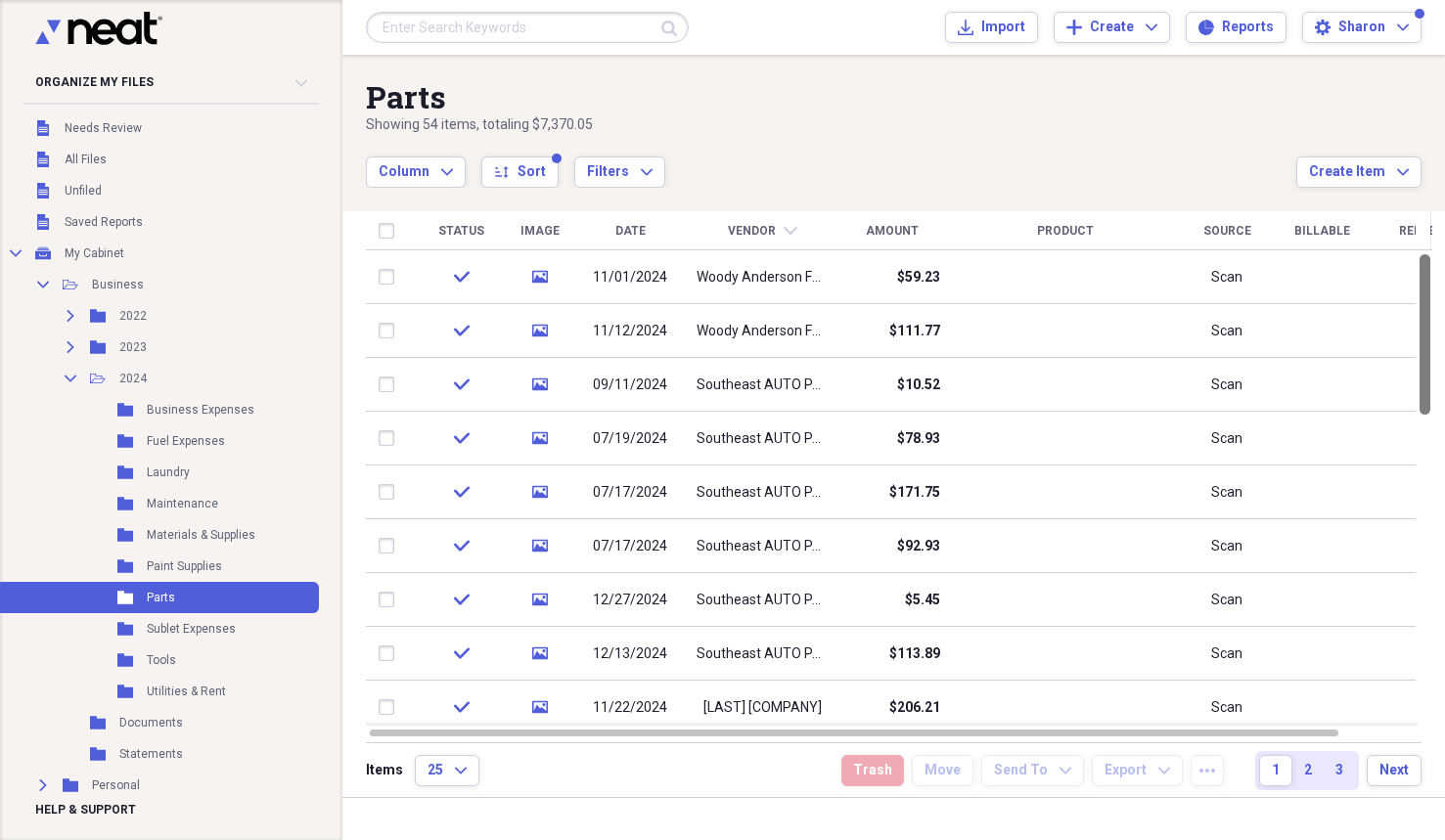 drag, startPoint x: 1438, startPoint y: 544, endPoint x: 1493, endPoint y: 304, distance: 246.22145 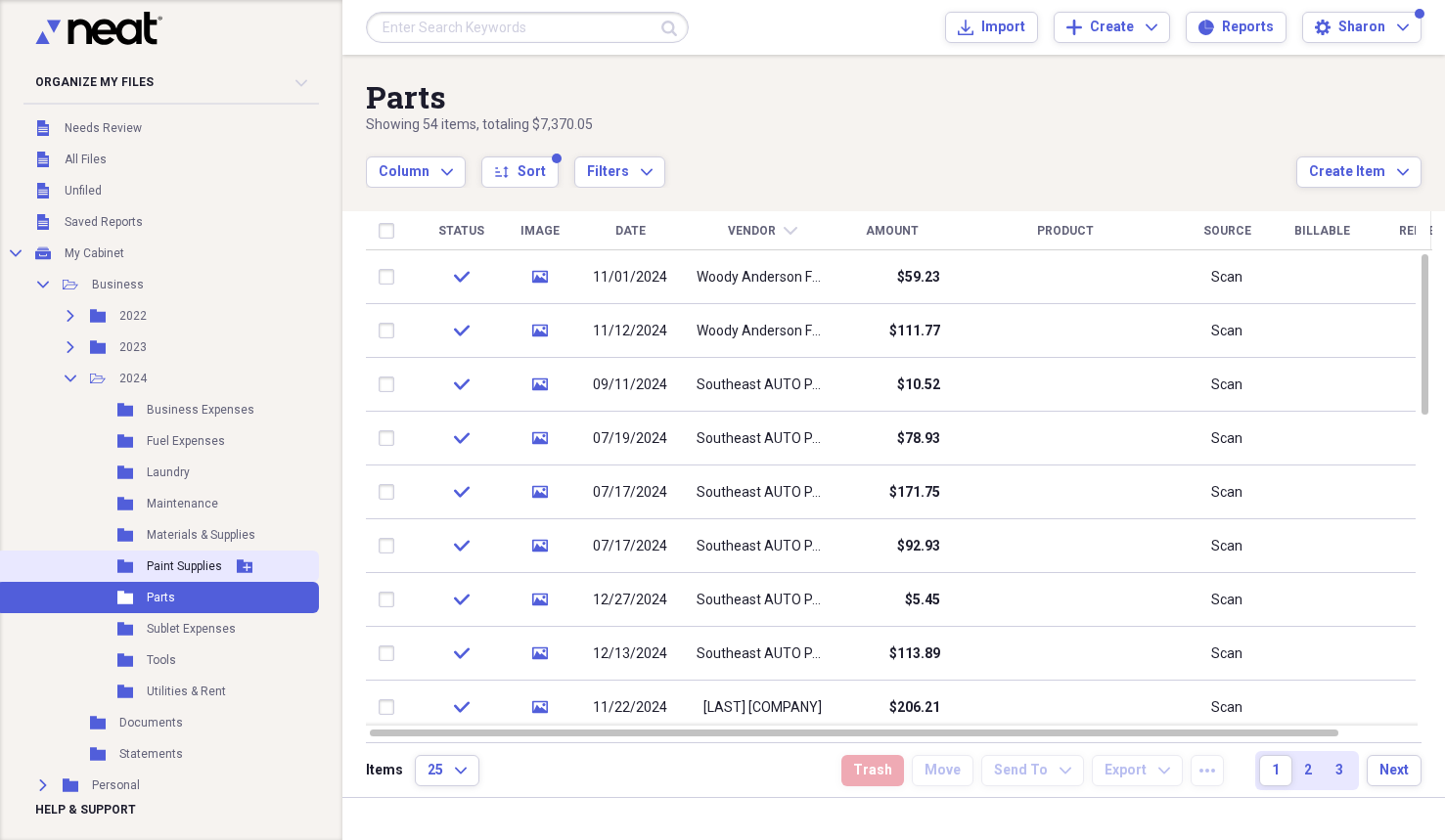 click on "Paint Supplies" at bounding box center (184, 566) 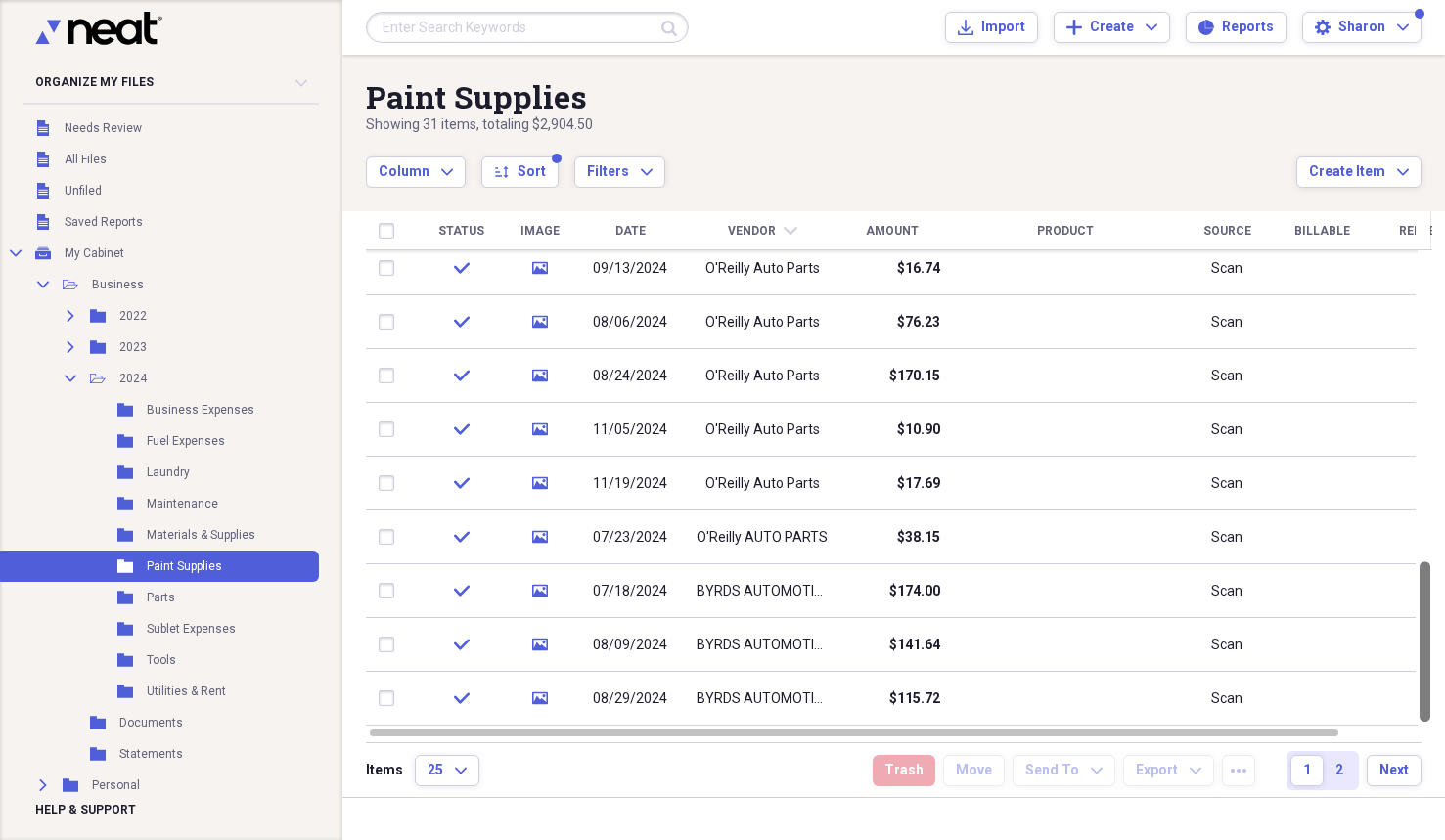 drag, startPoint x: 1437, startPoint y: 323, endPoint x: 1426, endPoint y: 642, distance: 319.1896 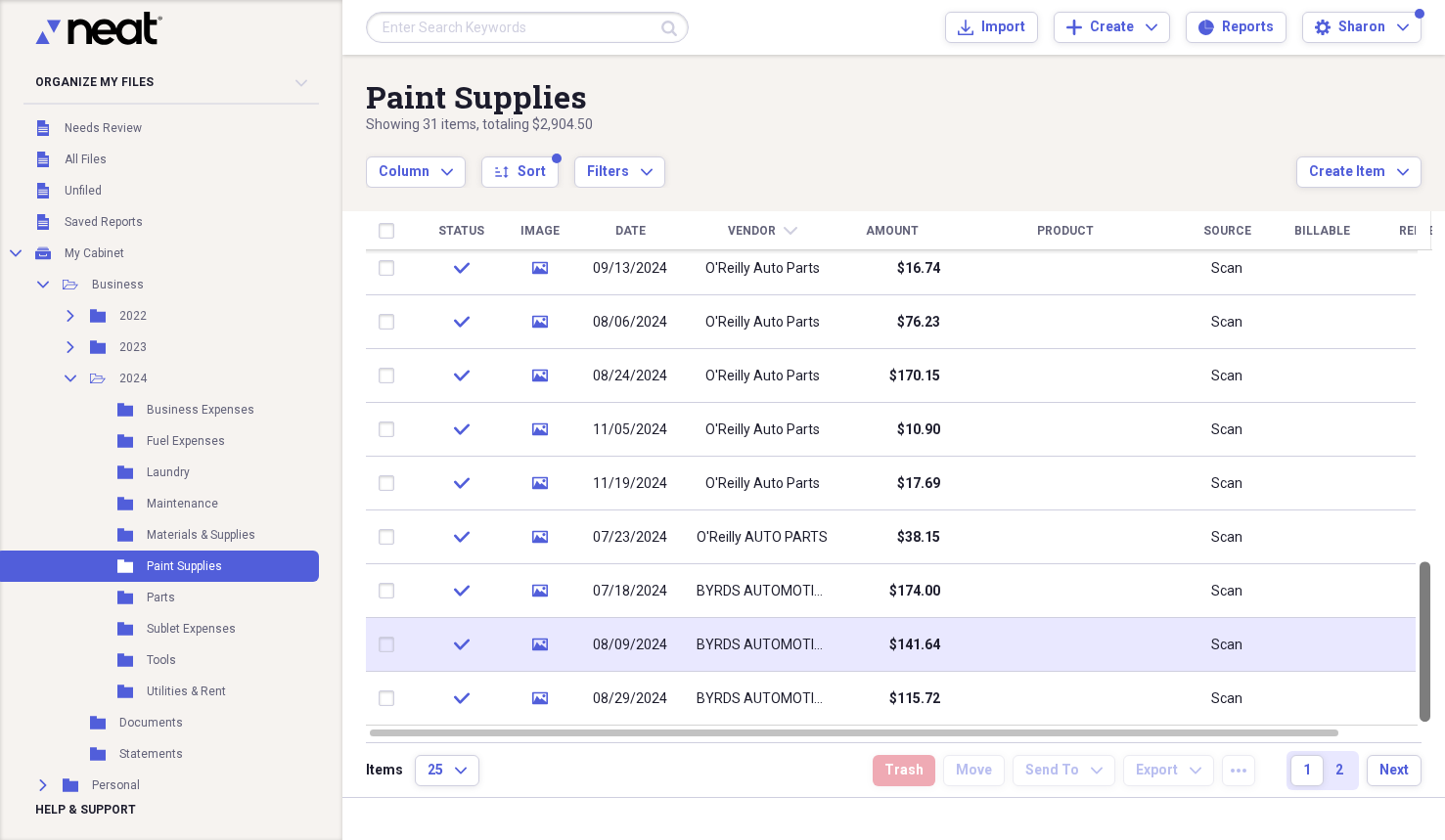 click at bounding box center [1424, 641] 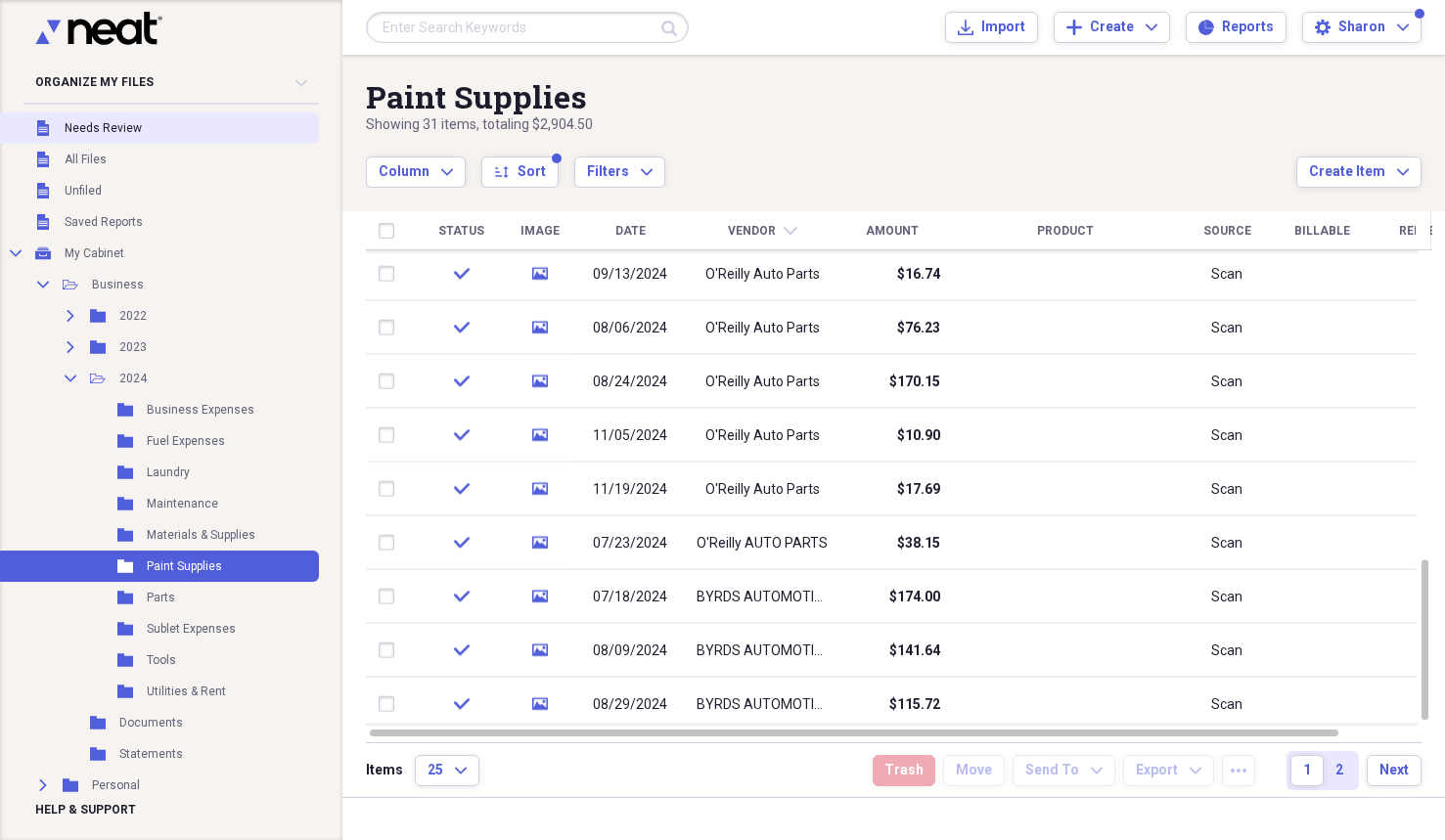 click on "Needs Review" at bounding box center [103, 128] 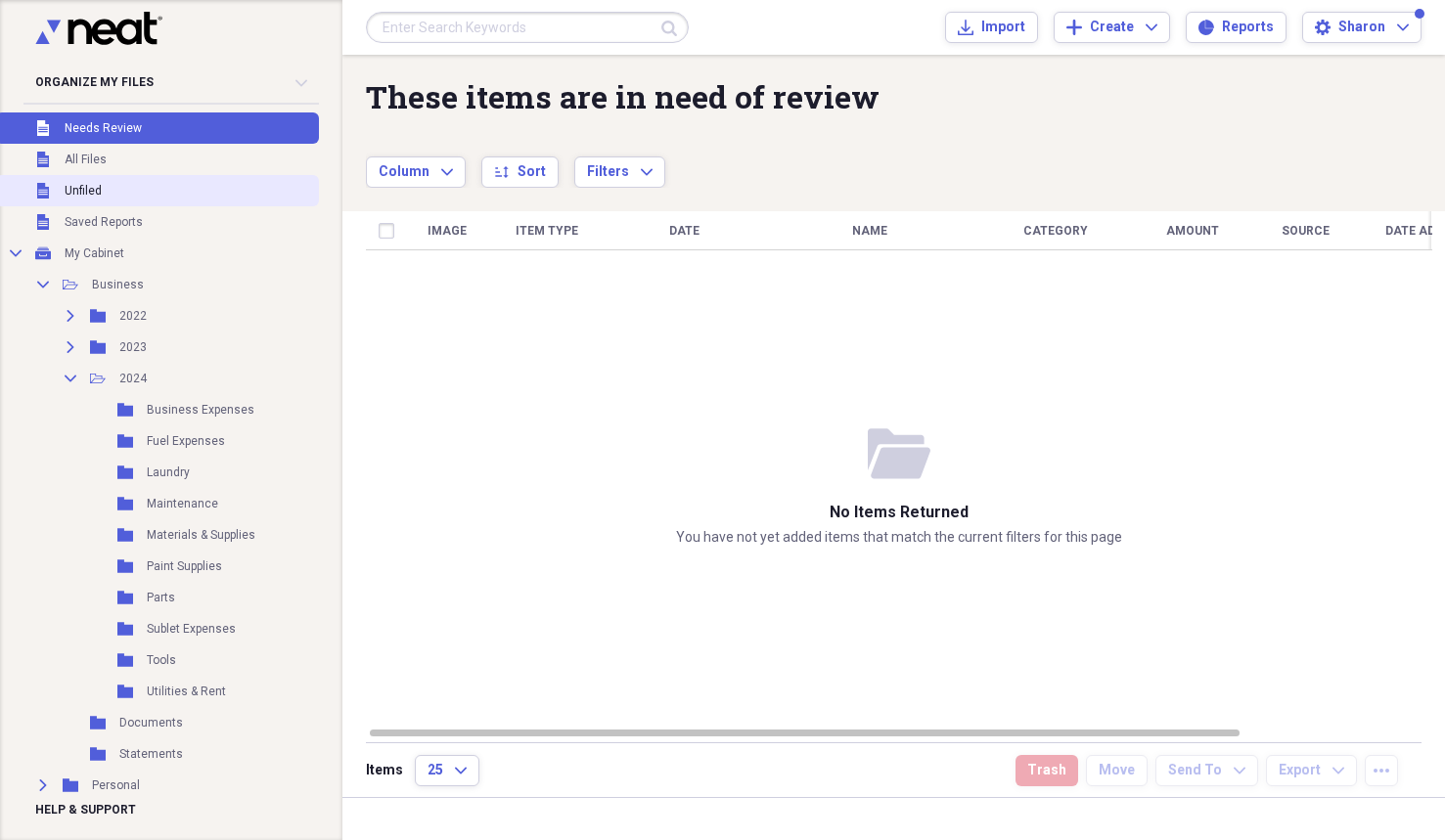 click on "Unfiled" at bounding box center (83, 191) 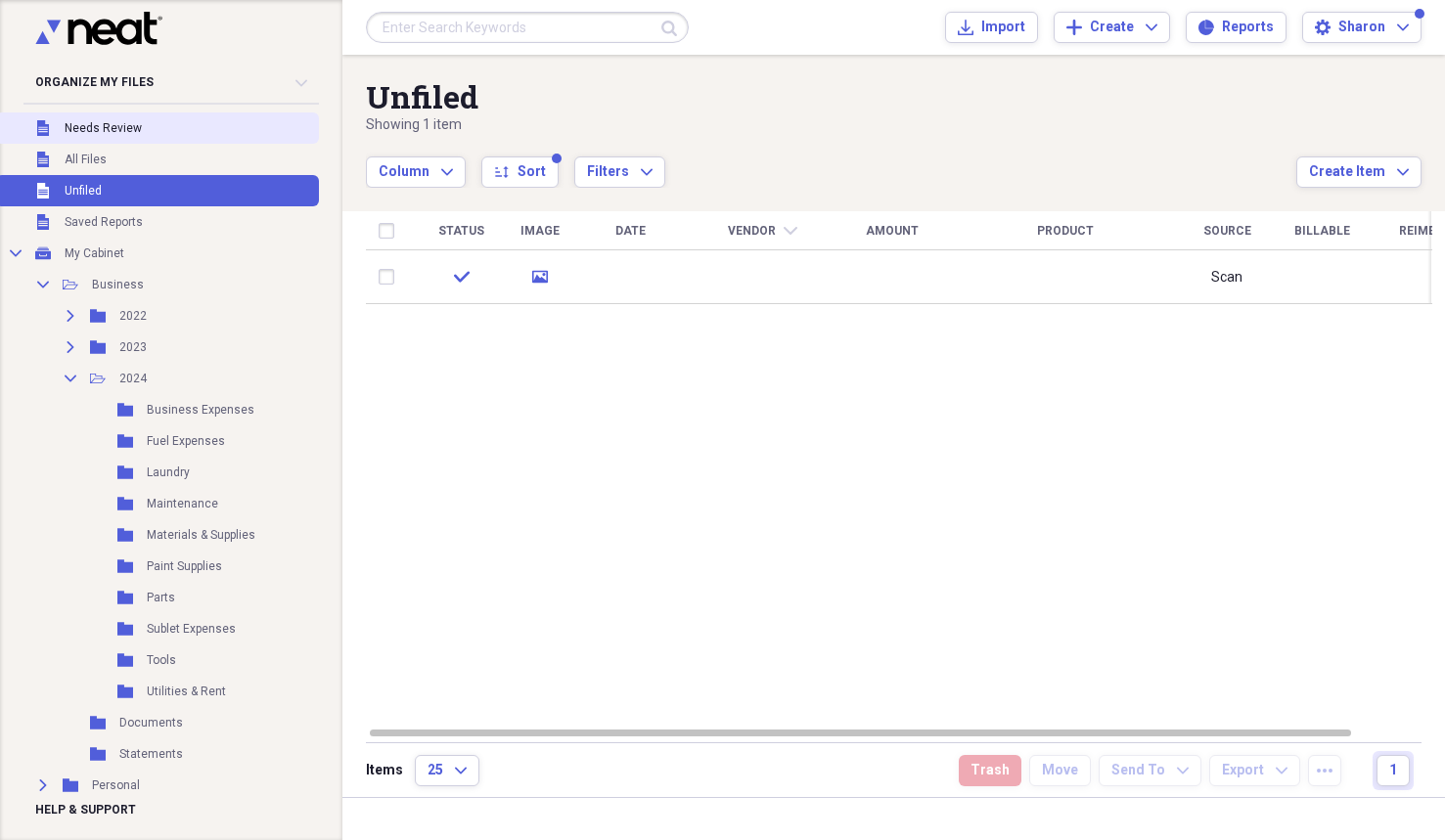 click on "Needs Review" at bounding box center [103, 128] 